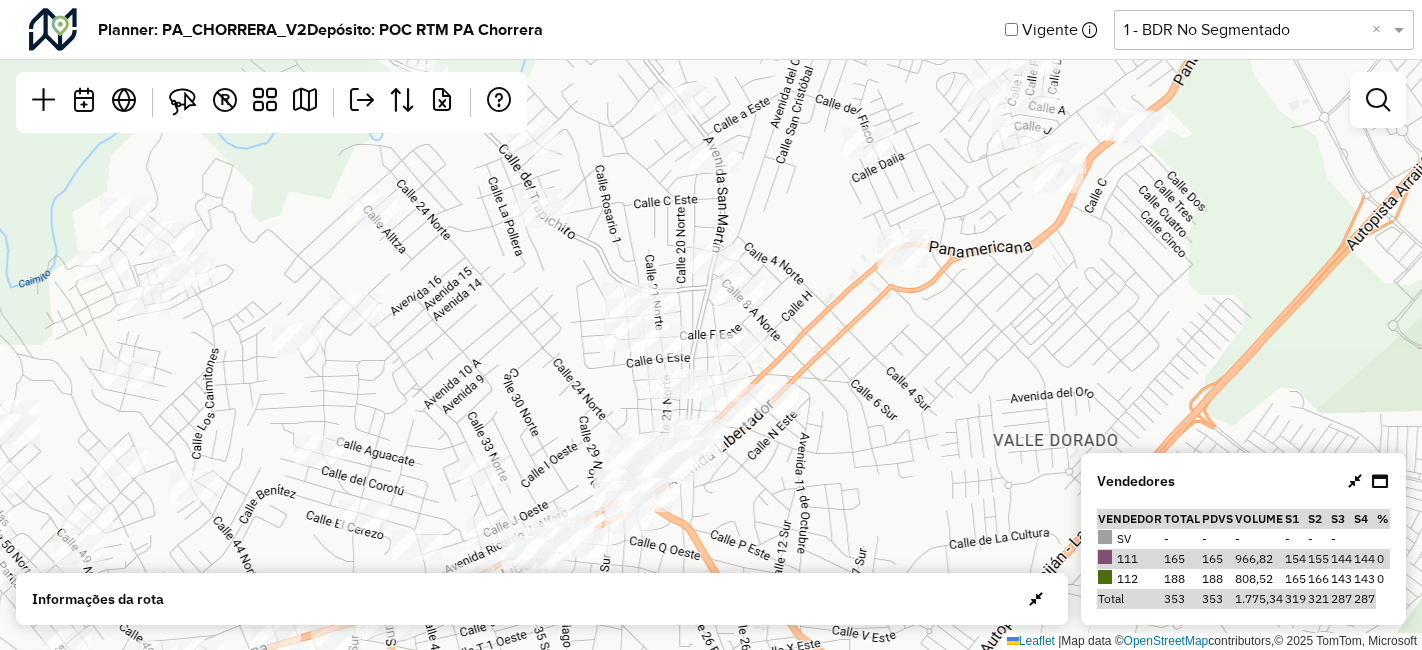 scroll, scrollTop: 0, scrollLeft: 0, axis: both 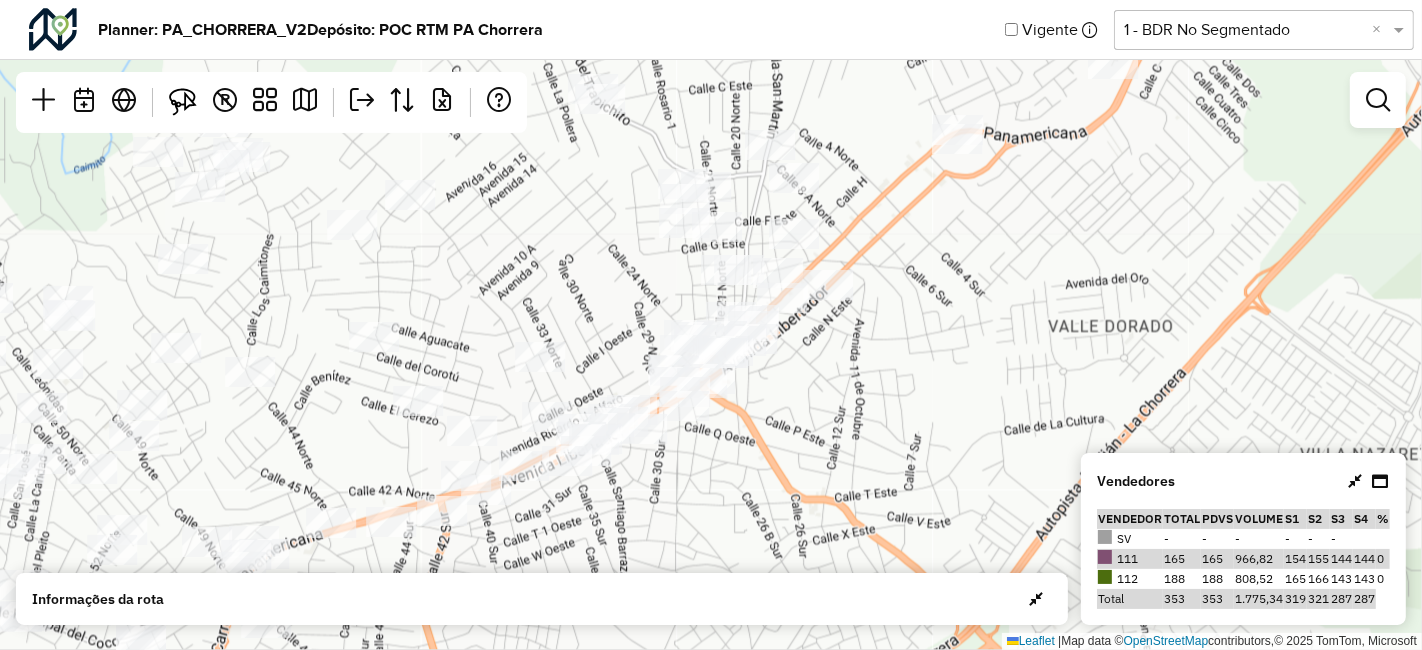 drag, startPoint x: 969, startPoint y: 407, endPoint x: 1020, endPoint y: 319, distance: 101.71037 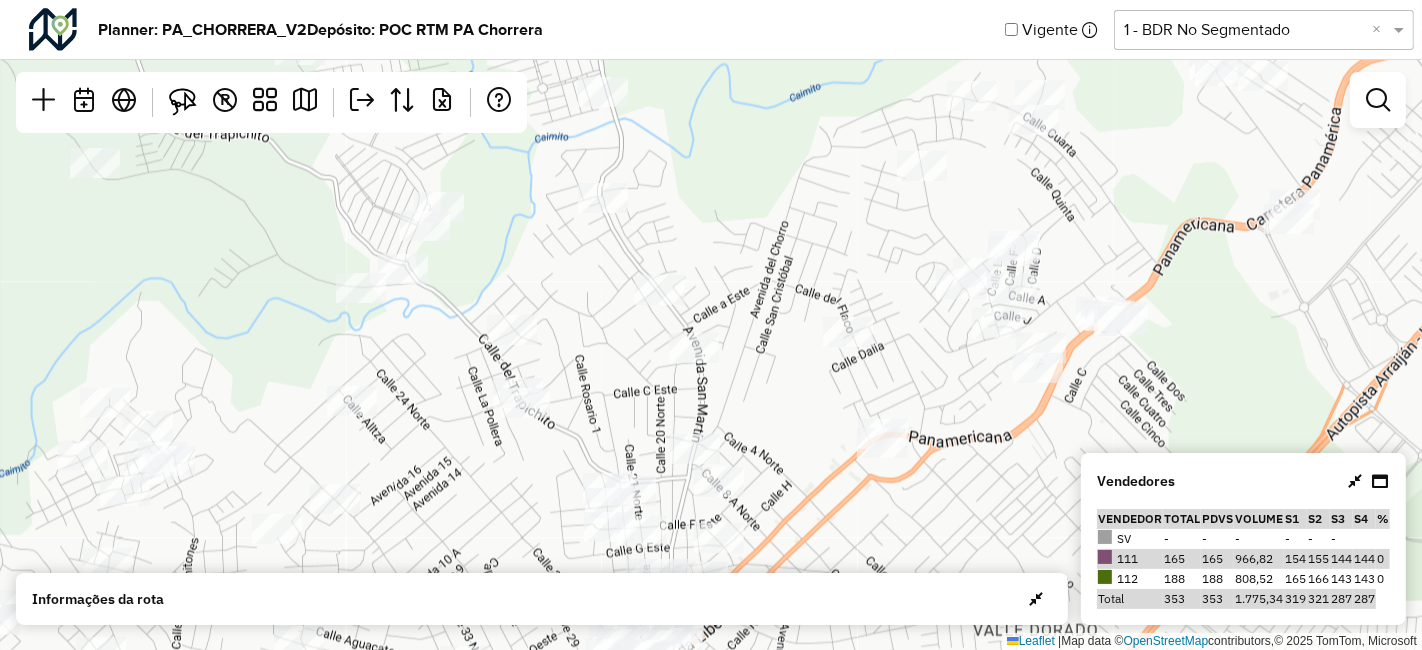 click on "Leaflet   |  Map data ©  OpenStreetMap  contributors,© 2025 TomTom, Microsoft" 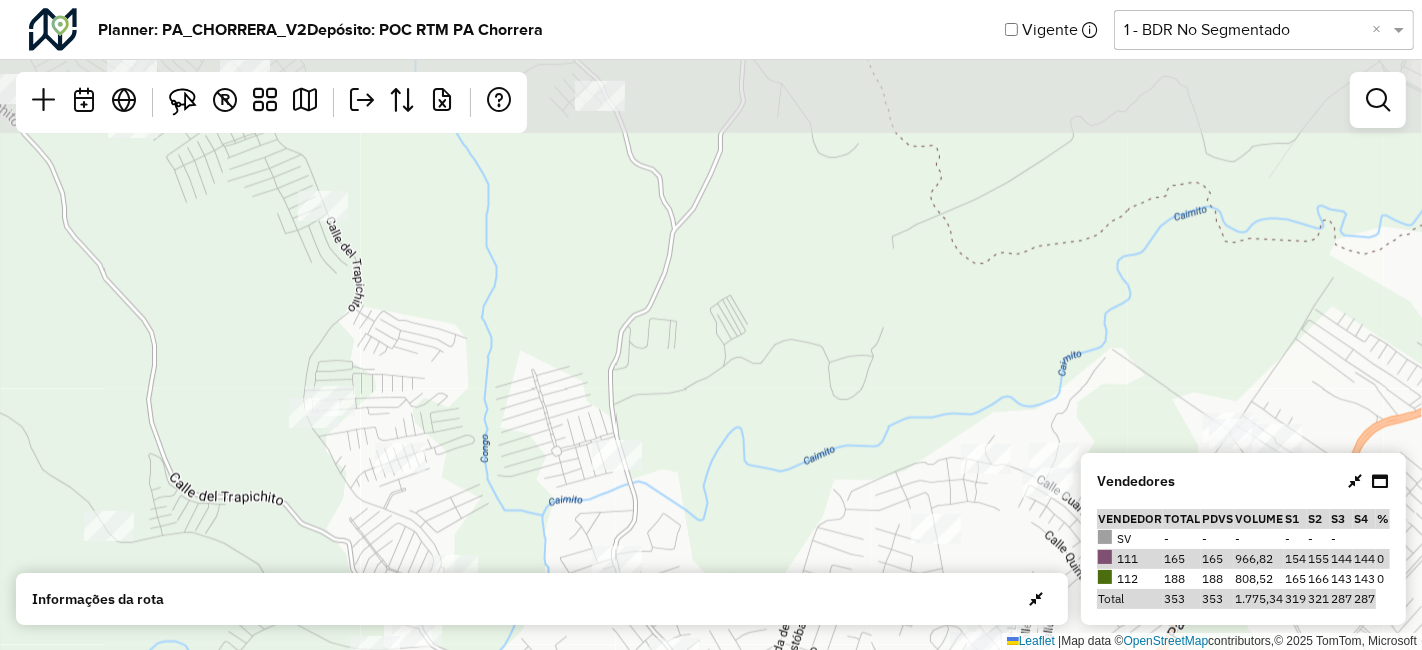 drag, startPoint x: 647, startPoint y: 272, endPoint x: 652, endPoint y: 460, distance: 188.06648 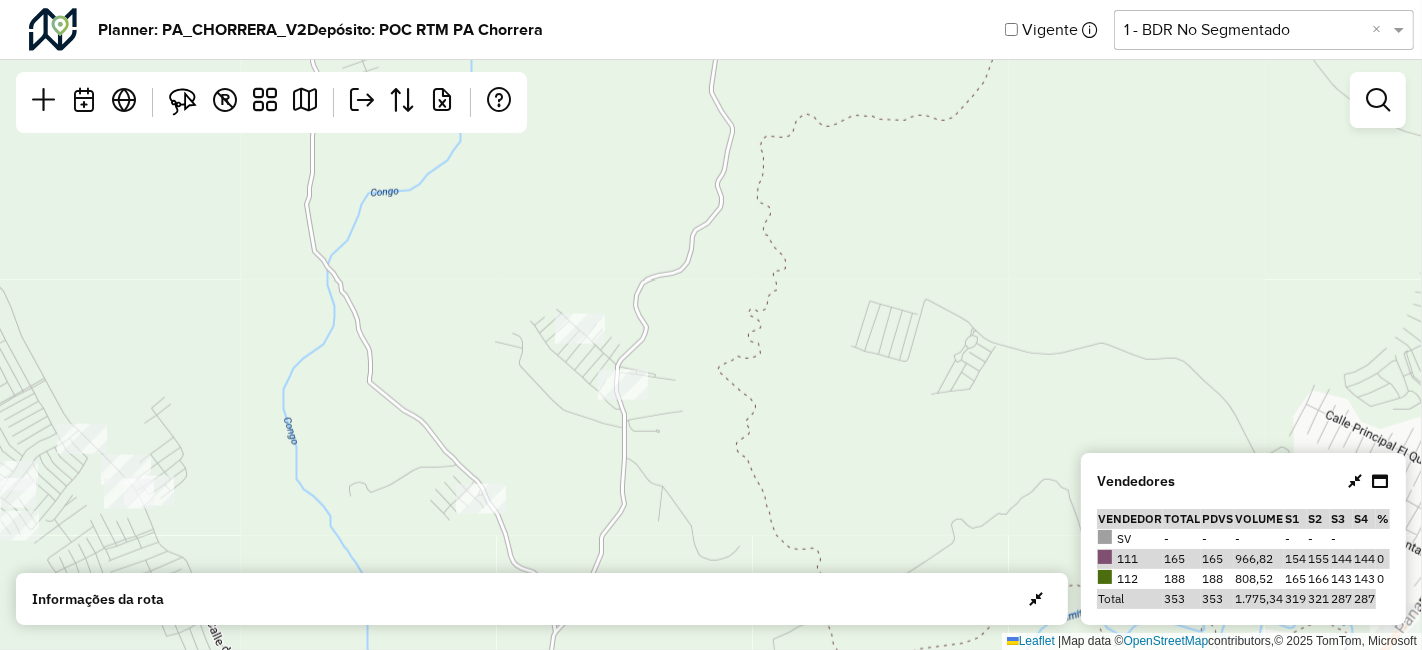 drag, startPoint x: 634, startPoint y: 296, endPoint x: 560, endPoint y: 486, distance: 203.90193 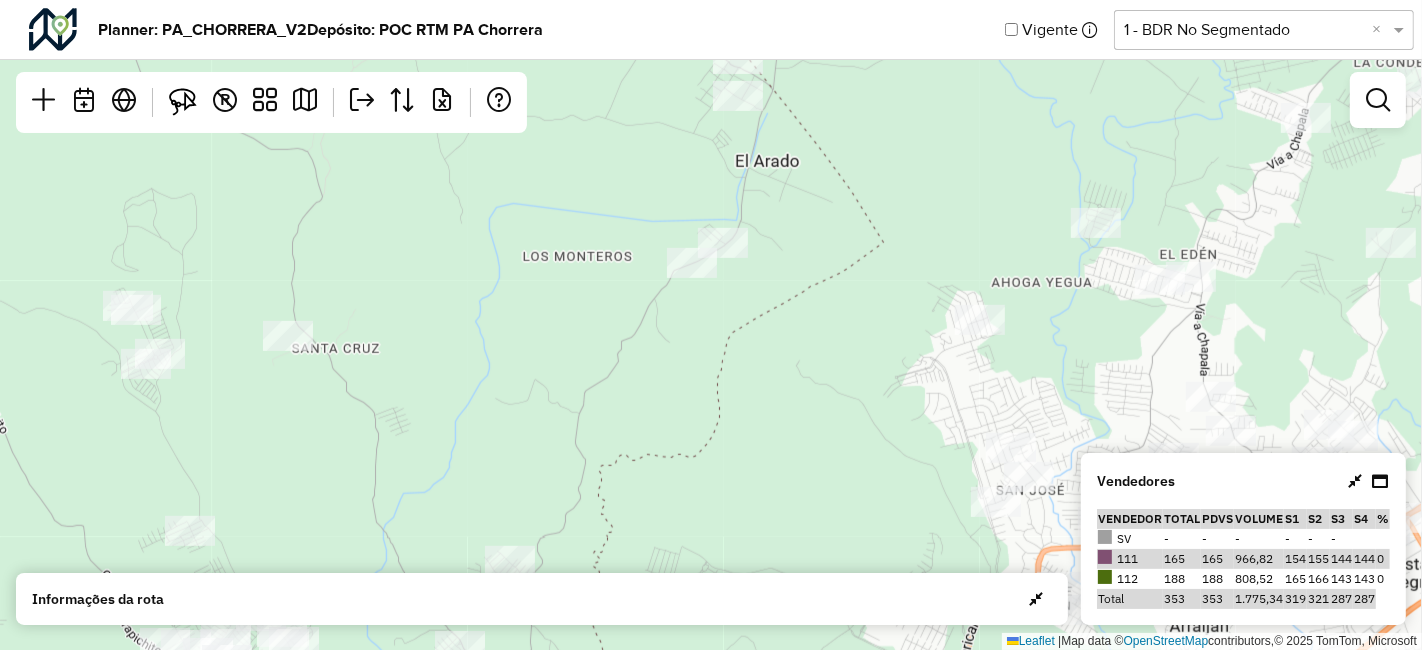drag, startPoint x: 697, startPoint y: 330, endPoint x: 611, endPoint y: 555, distance: 240.87549 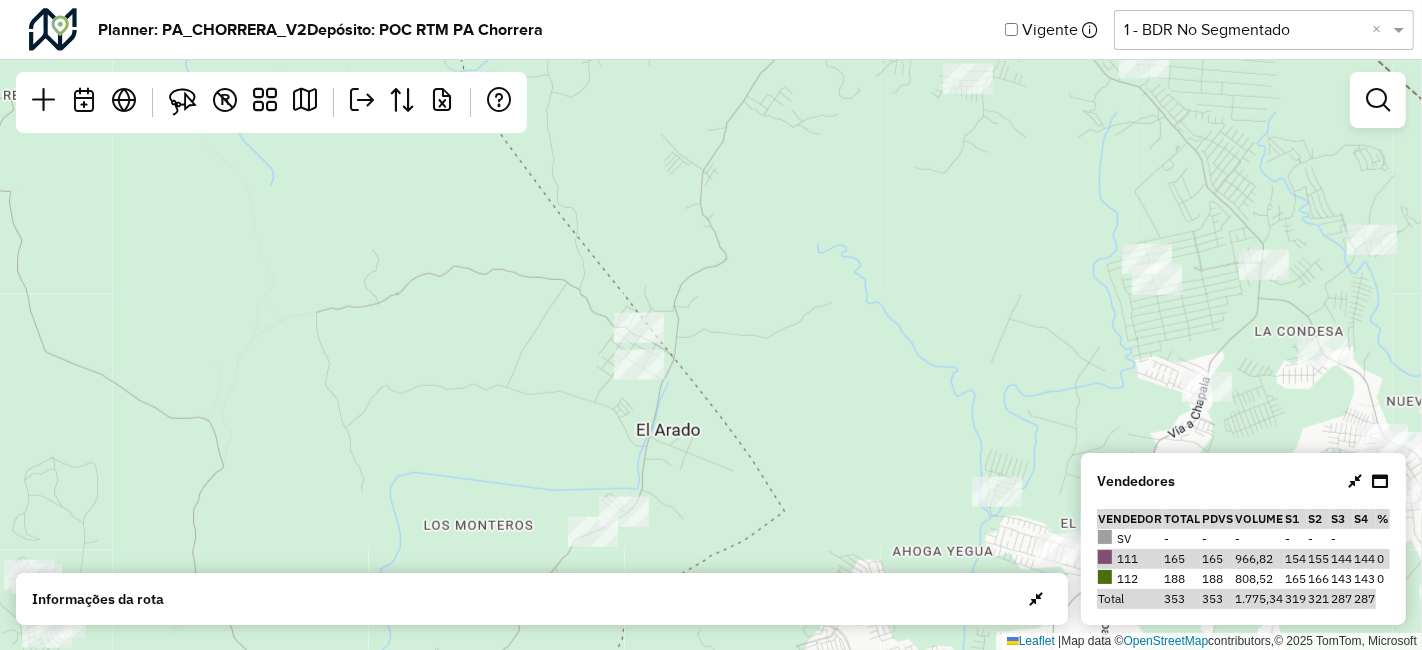 drag, startPoint x: 653, startPoint y: 426, endPoint x: 599, endPoint y: 590, distance: 172.66151 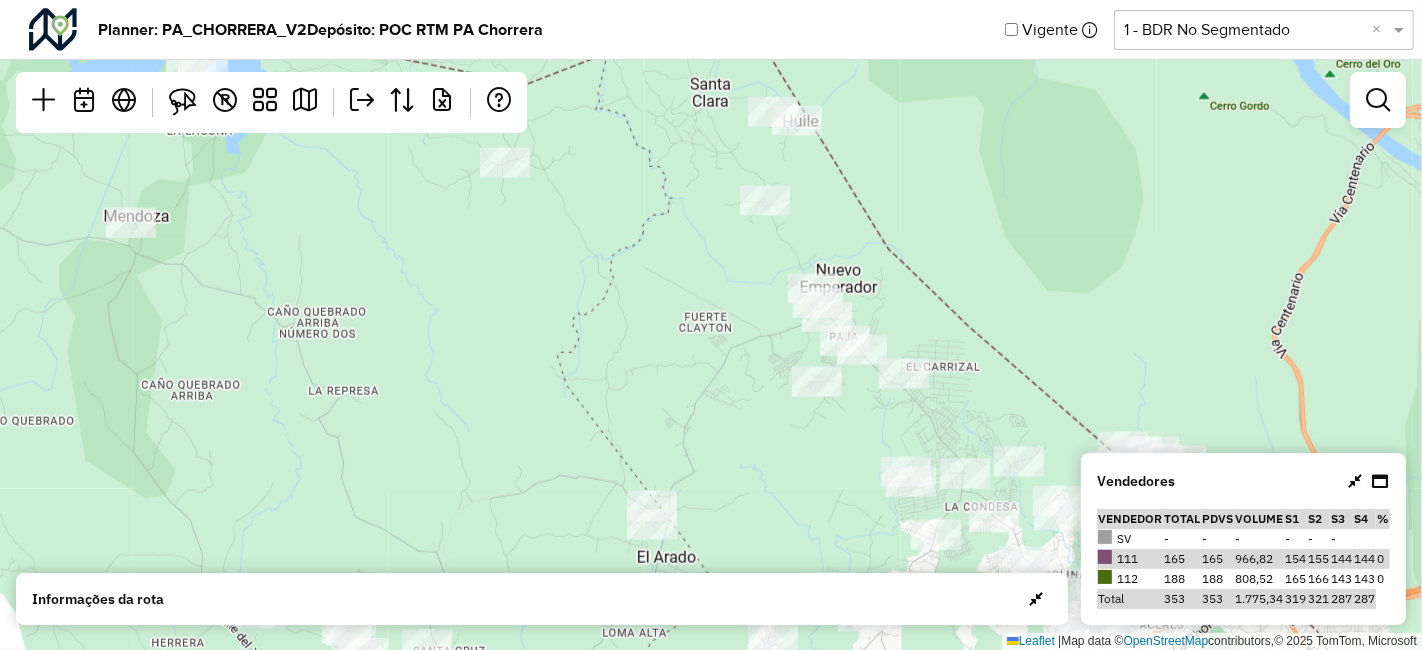 drag, startPoint x: 702, startPoint y: 419, endPoint x: 690, endPoint y: 586, distance: 167.43059 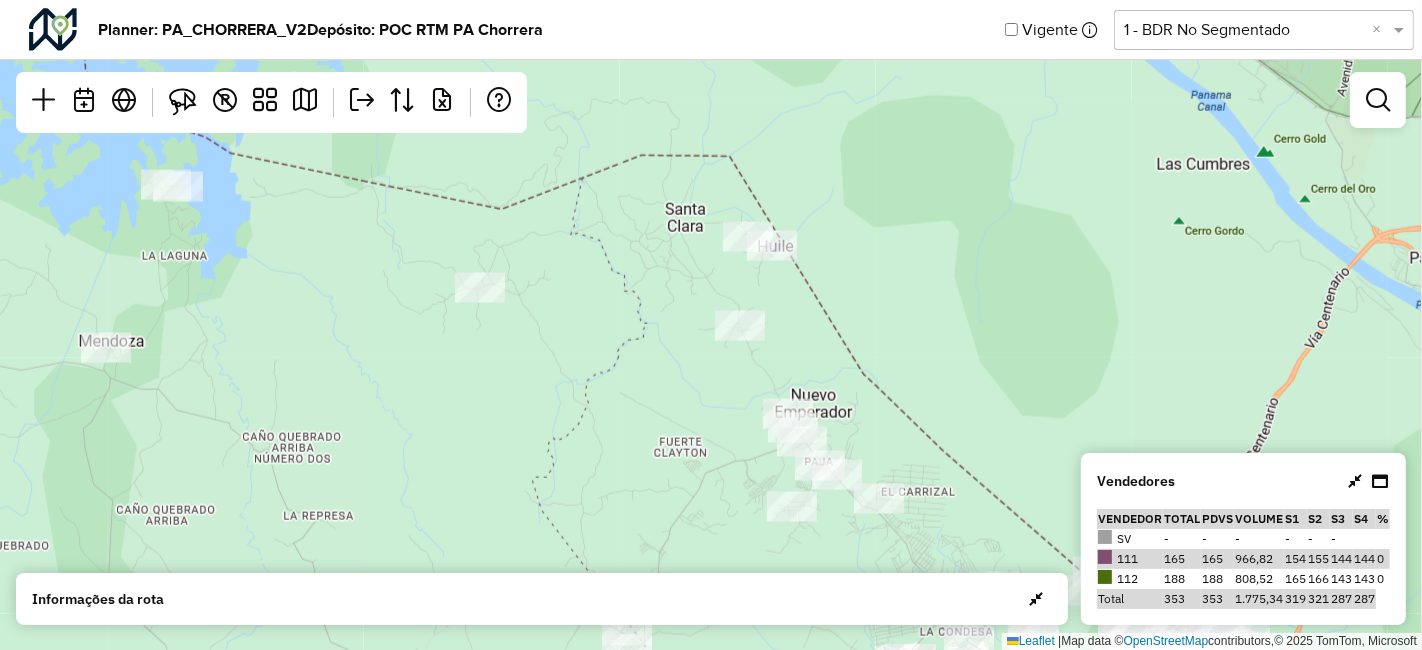 drag, startPoint x: 736, startPoint y: 392, endPoint x: 716, endPoint y: 494, distance: 103.94229 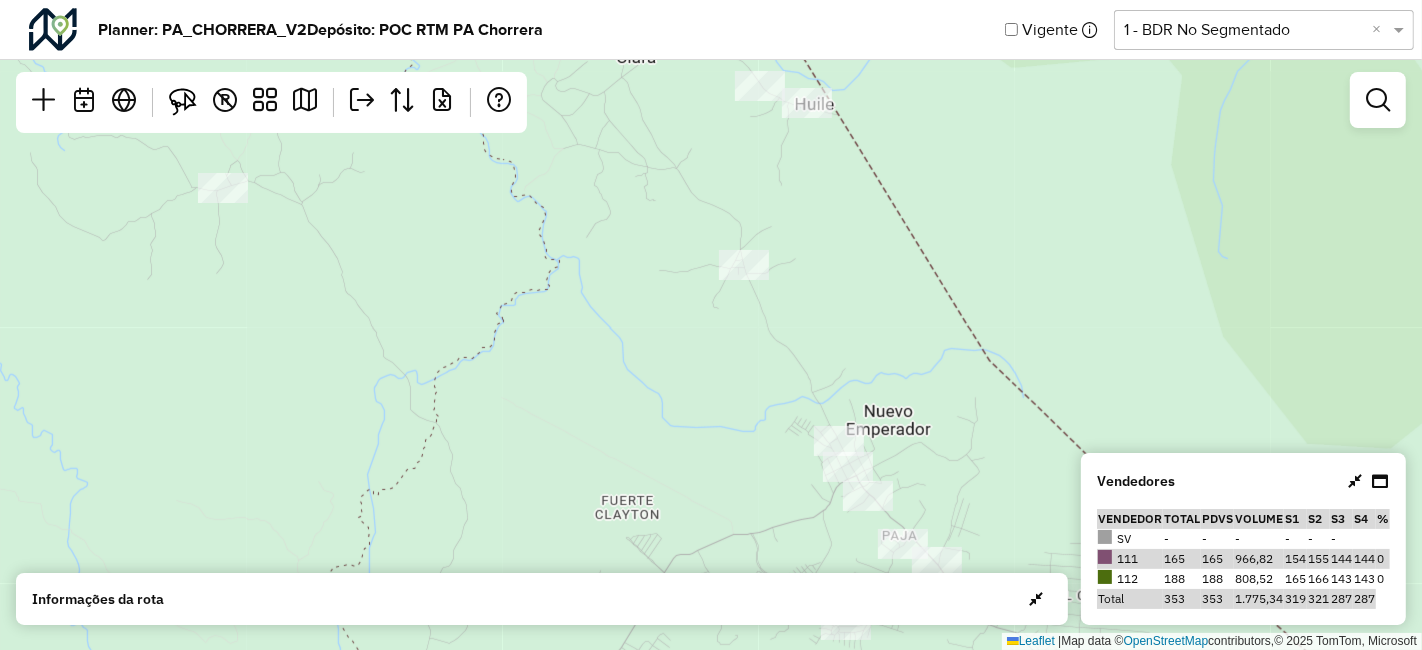 drag, startPoint x: 785, startPoint y: 281, endPoint x: 783, endPoint y: 432, distance: 151.01324 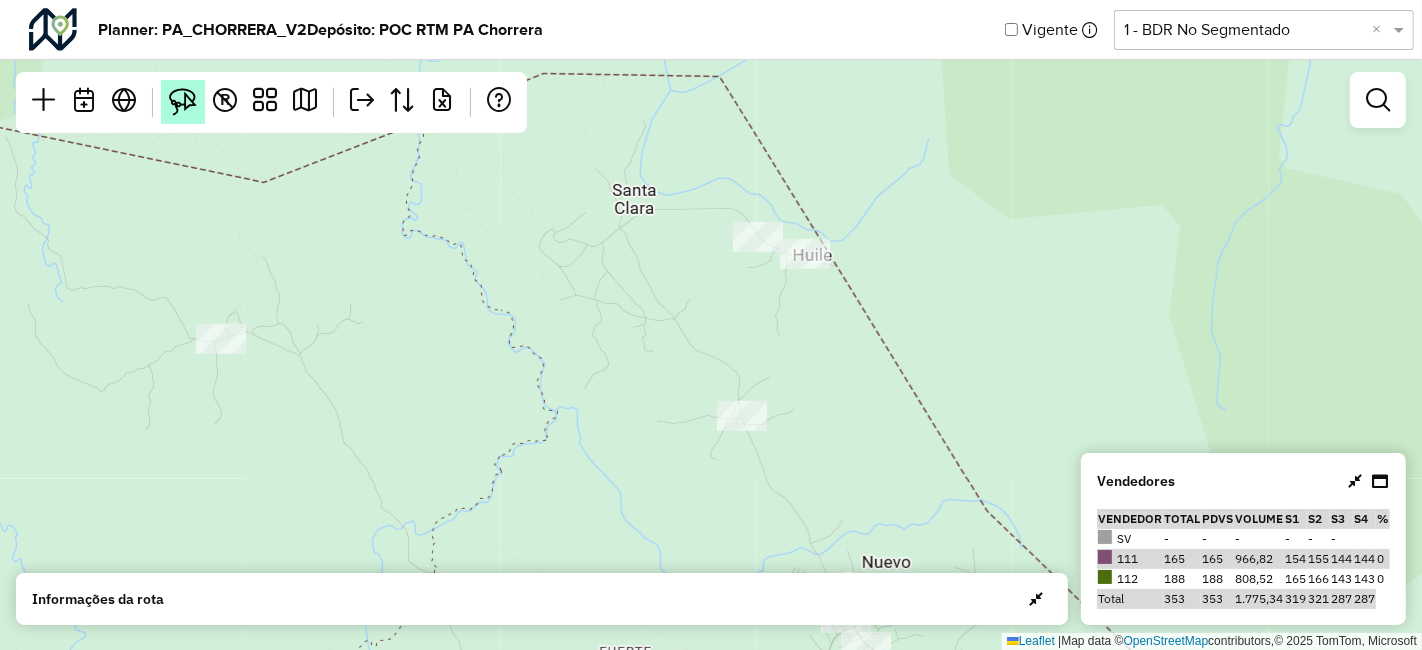 click at bounding box center (183, 102) 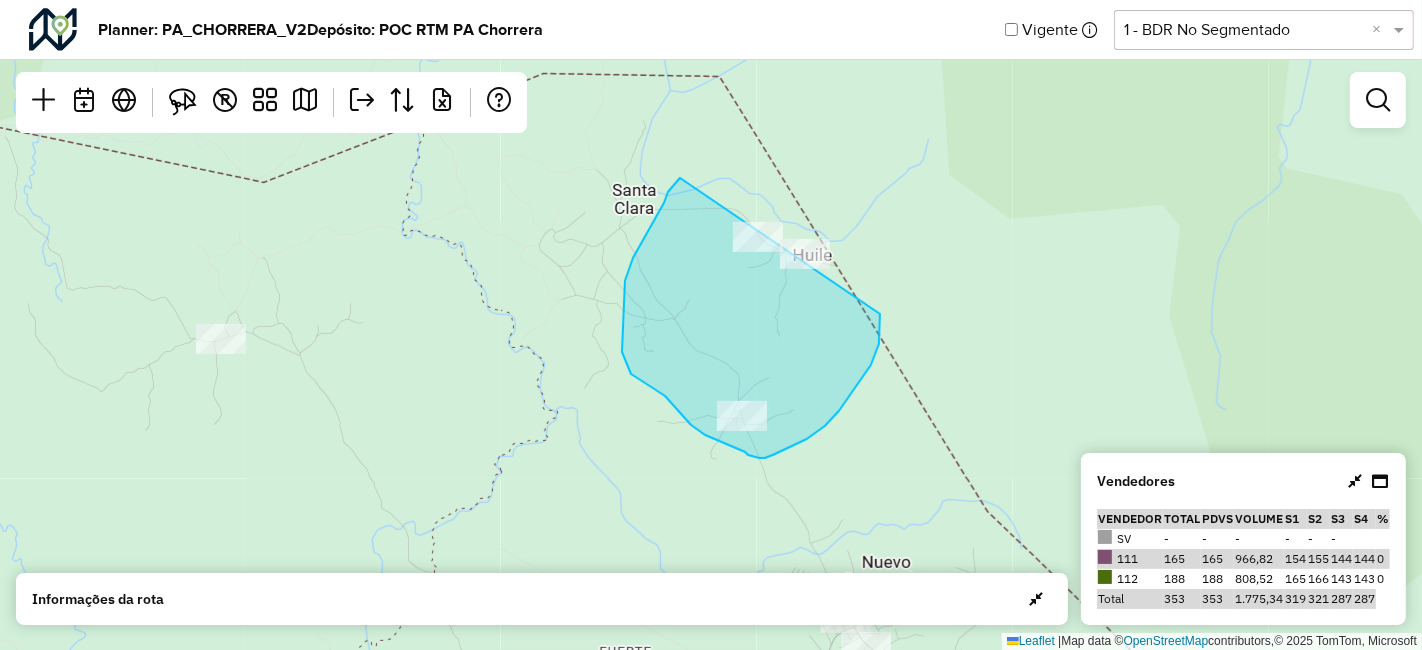 drag, startPoint x: 680, startPoint y: 178, endPoint x: 775, endPoint y: 186, distance: 95.33625 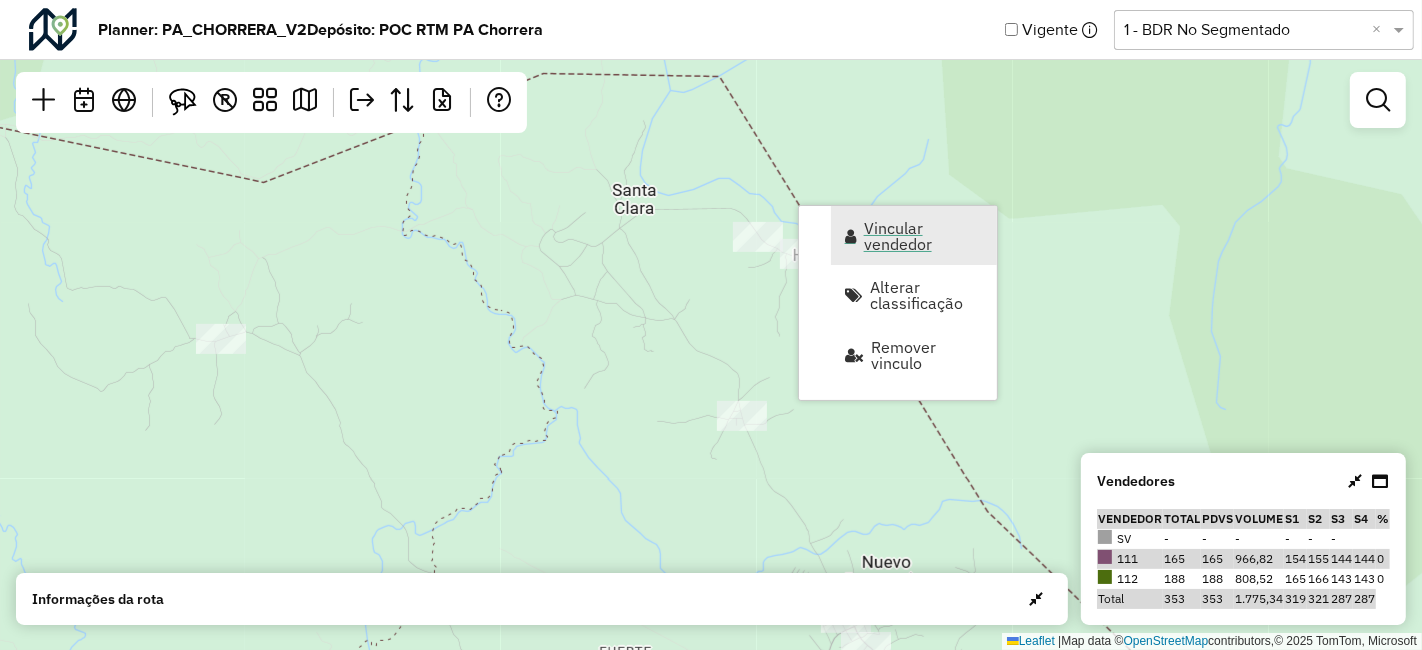 click on "Vincular vendedor" at bounding box center [924, 236] 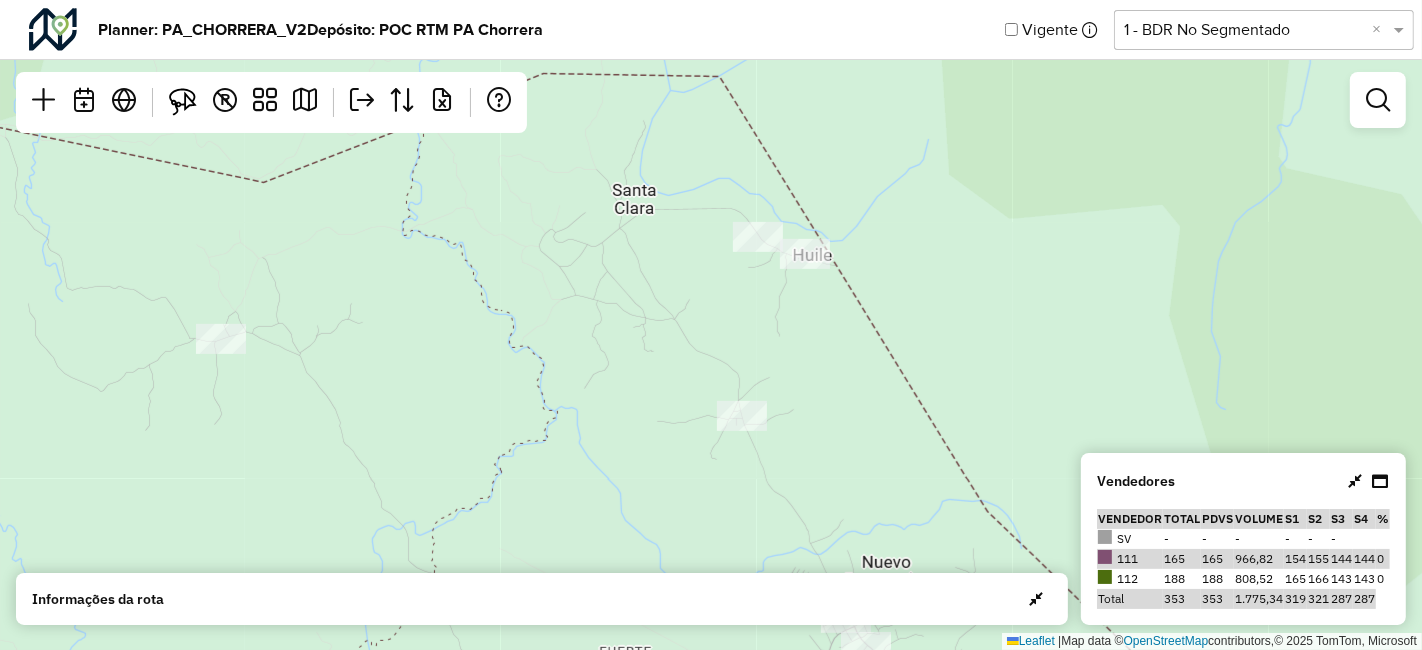 select on "********" 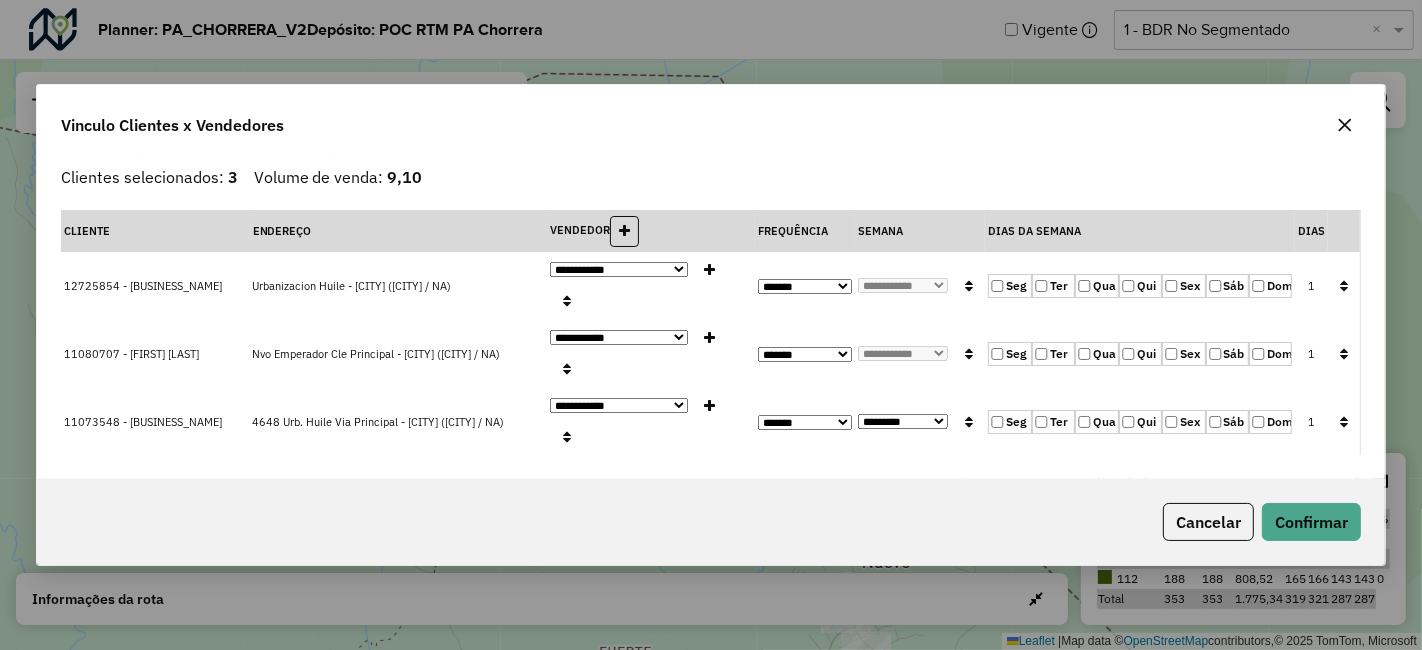 click on "**********" 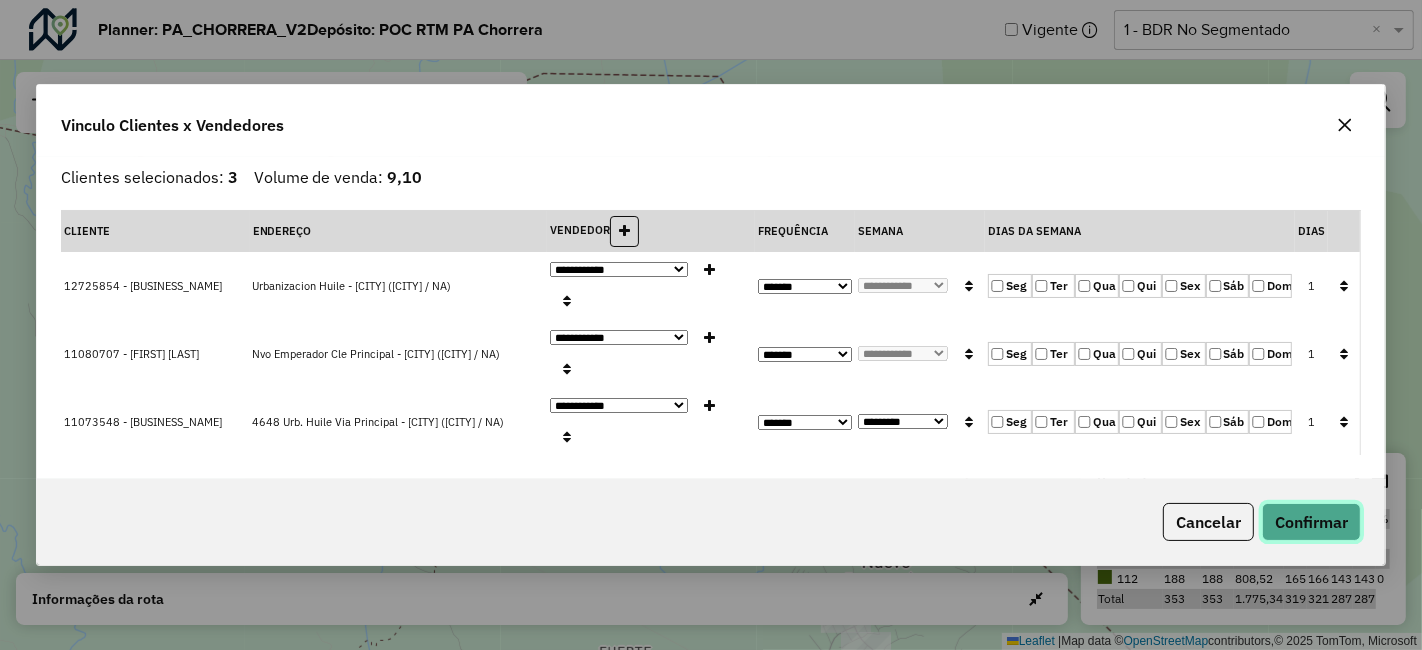 click on "Confirmar" 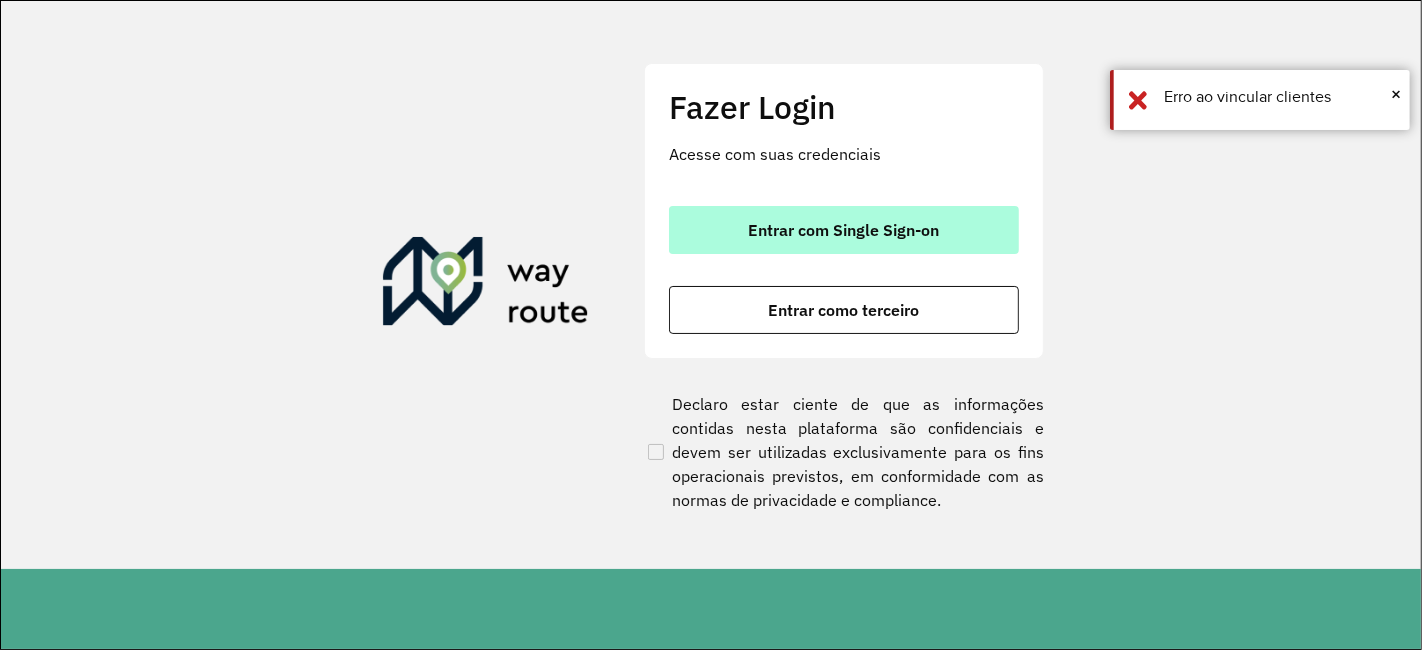 click on "Entrar com Single Sign-on" at bounding box center (844, 230) 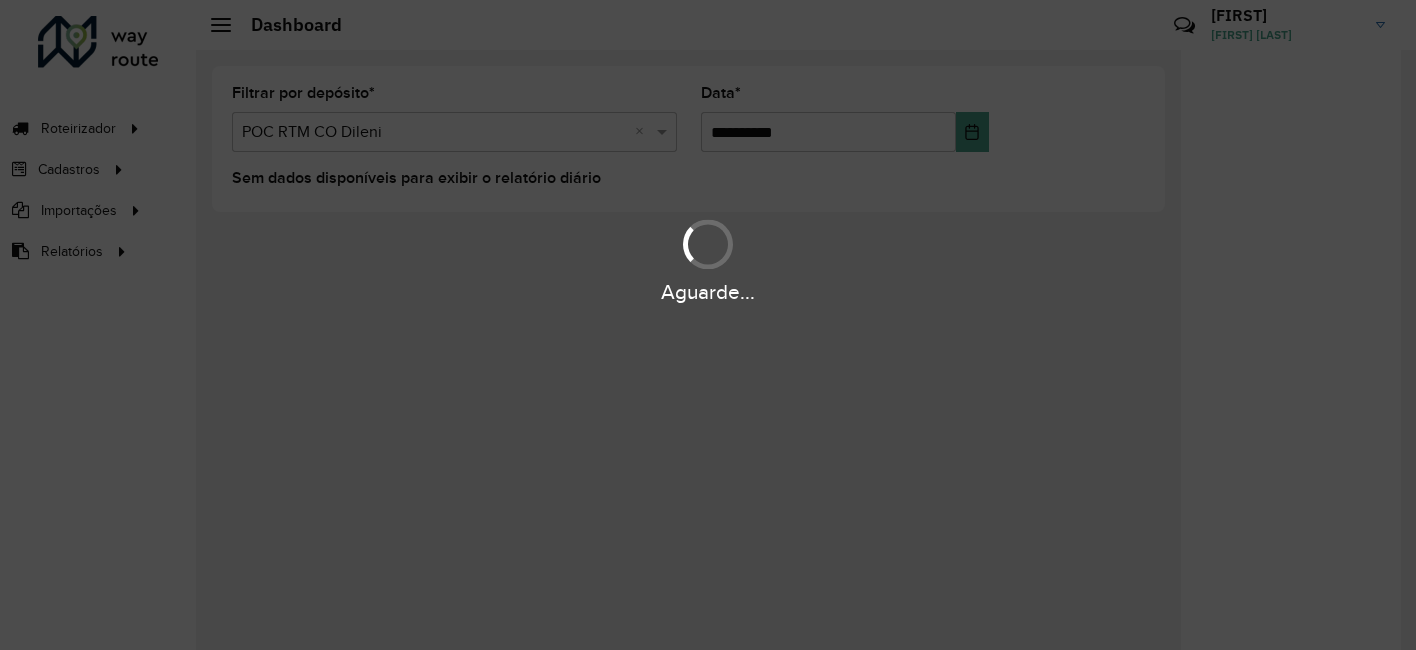 scroll, scrollTop: 0, scrollLeft: 0, axis: both 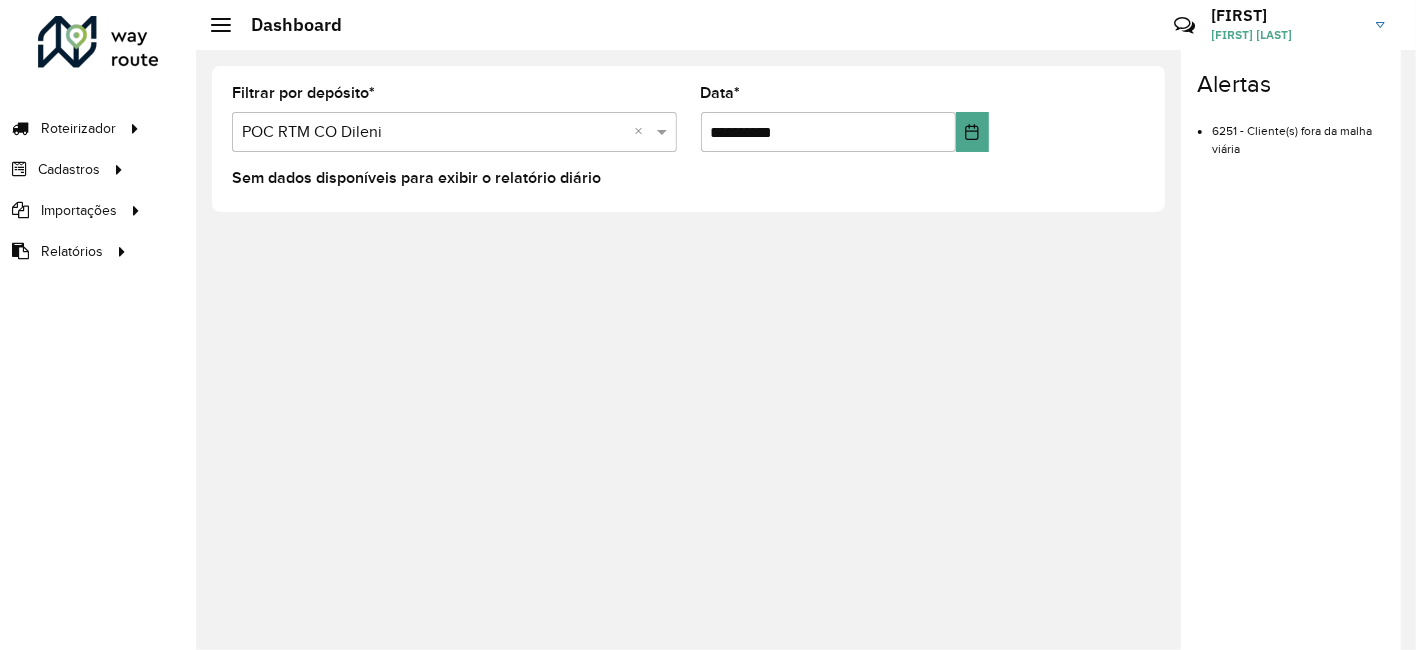 click on "Selecione um depósito × POC RTM CO [NAME] ×" at bounding box center (454, 132) 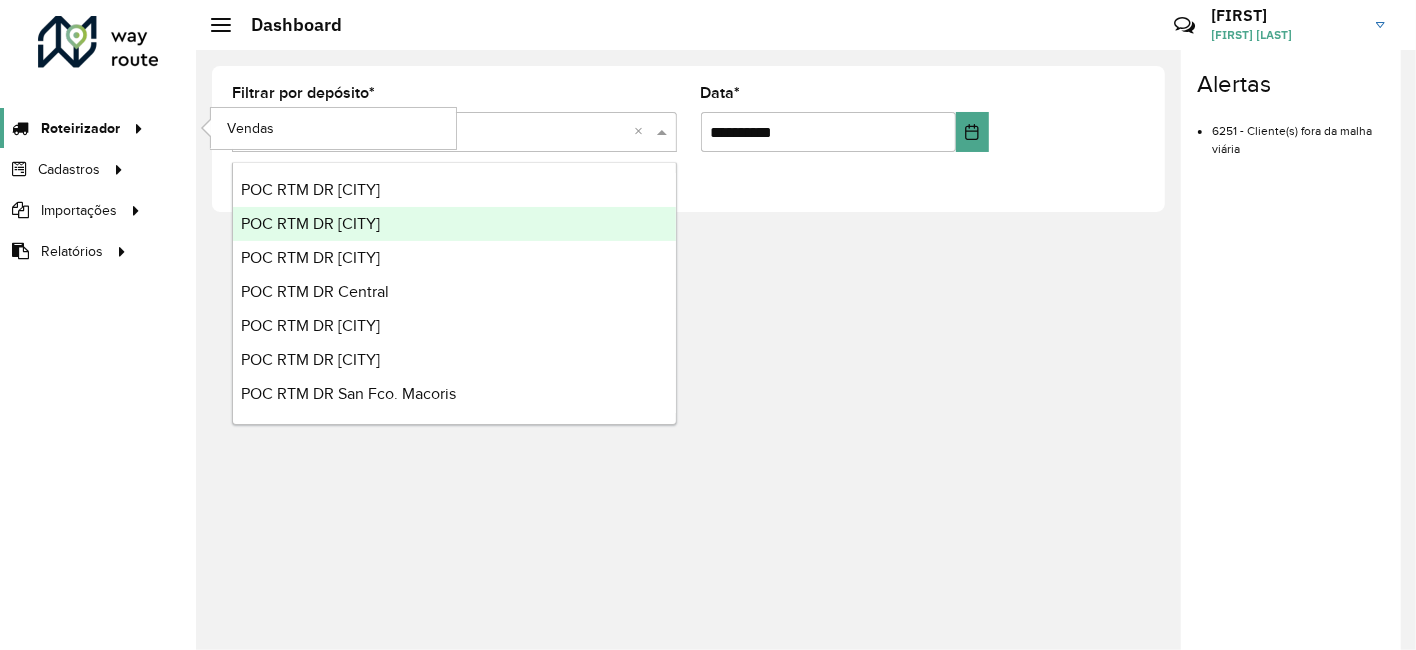 click 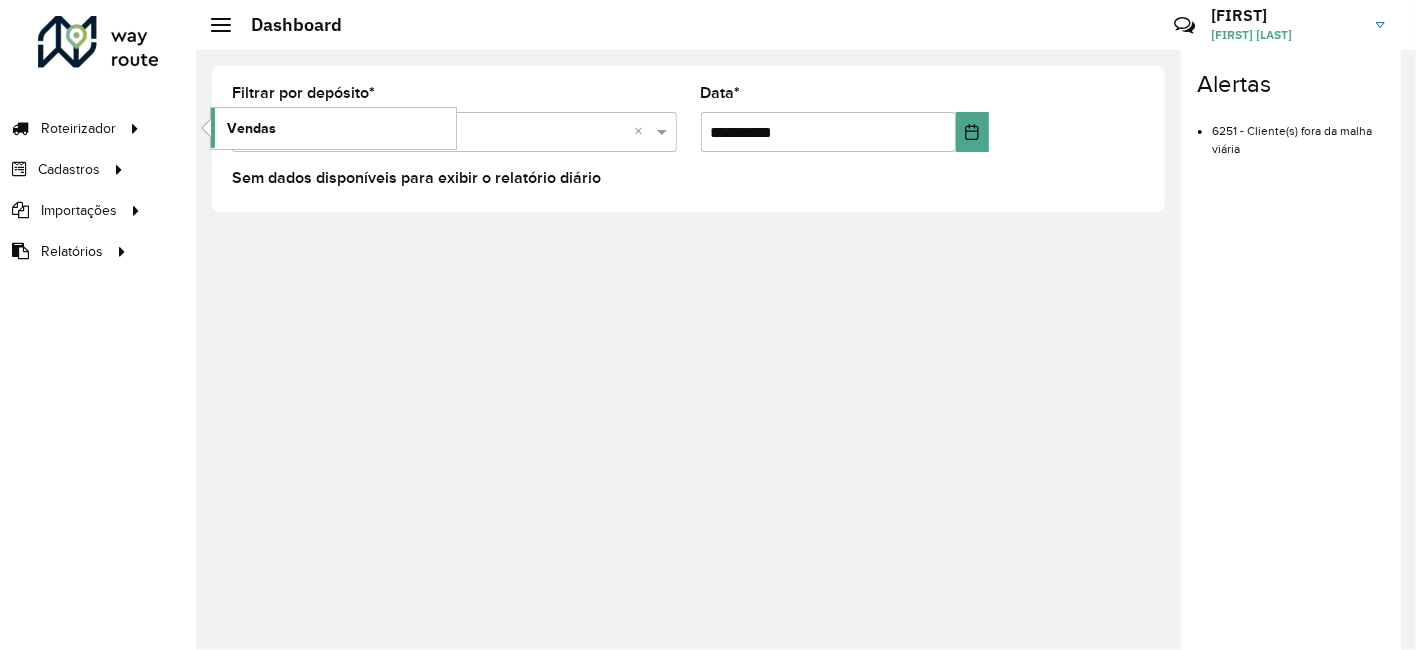 click on "Vendas" 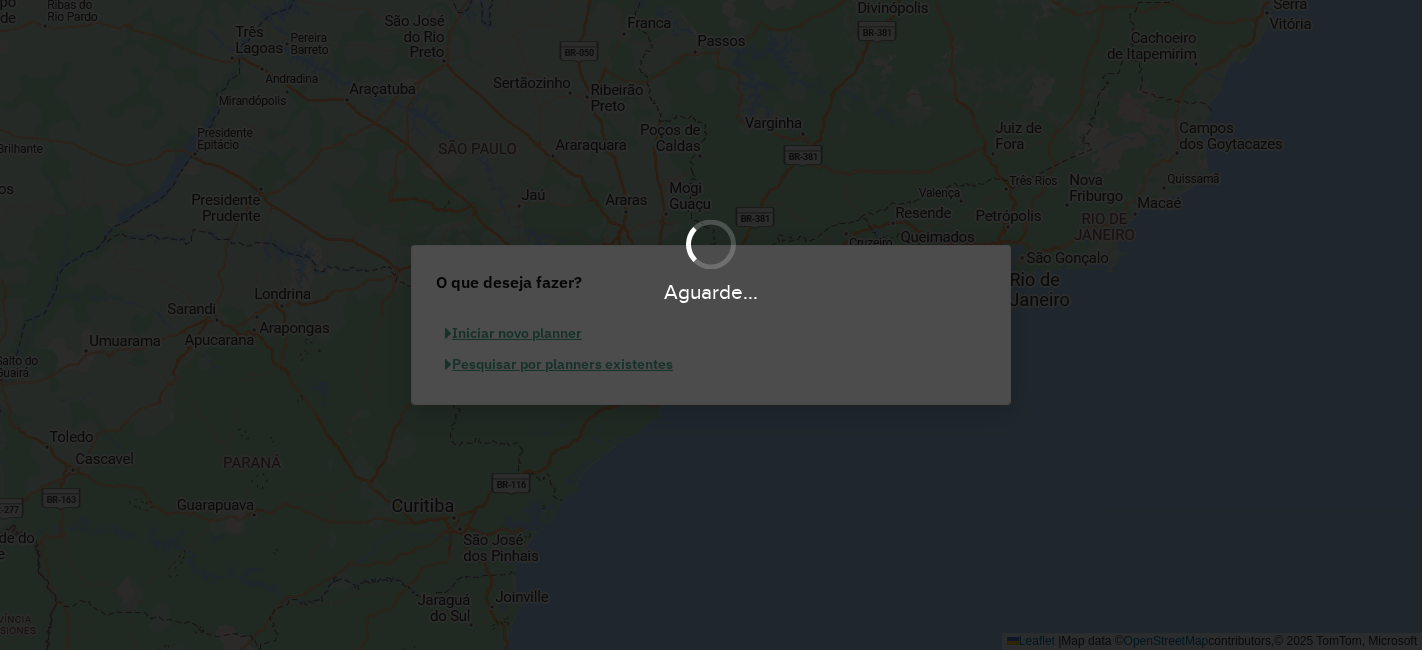 scroll, scrollTop: 0, scrollLeft: 0, axis: both 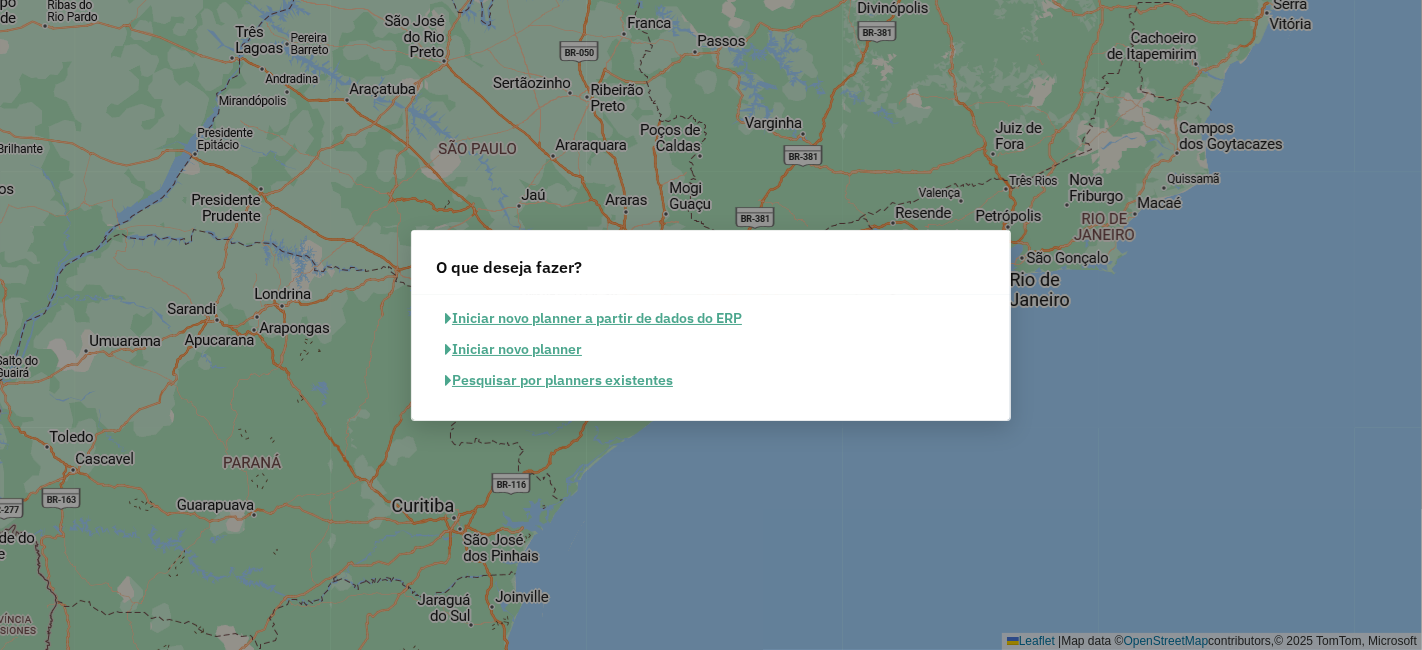 click on "Pesquisar por planners existentes" 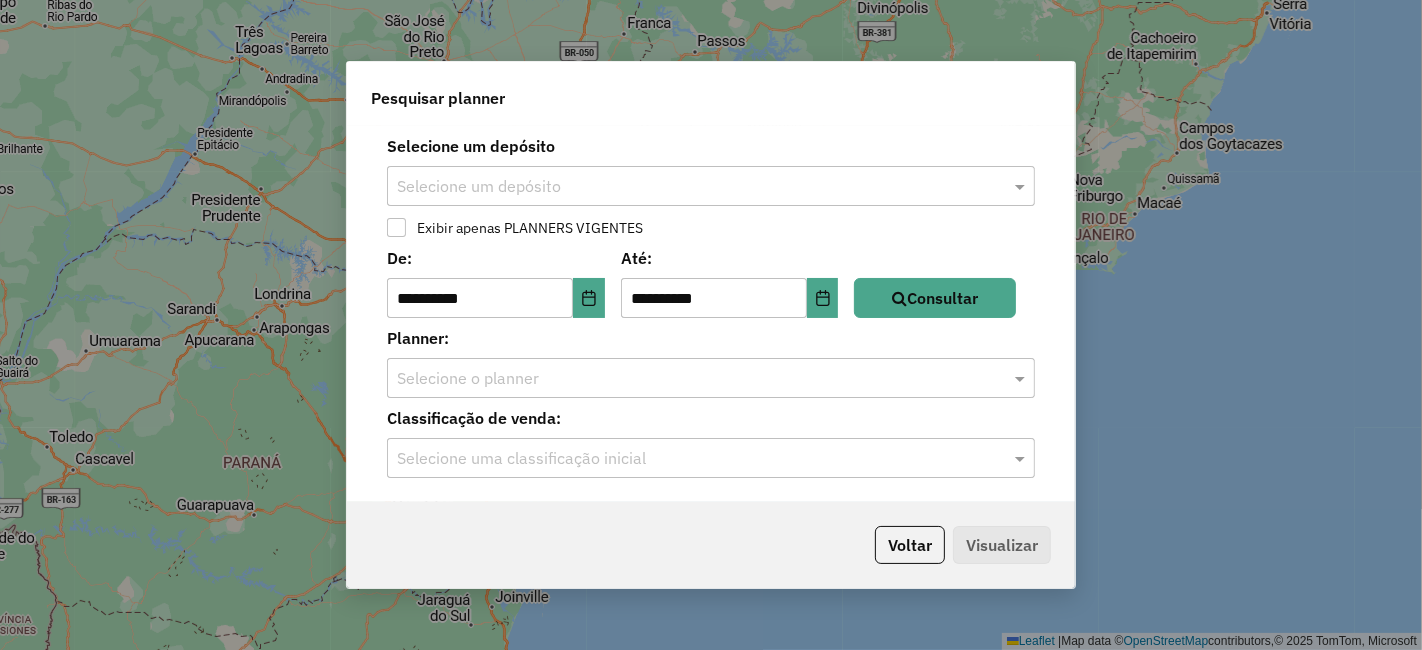 click on "Selecione um depósito Selecione um depósito" 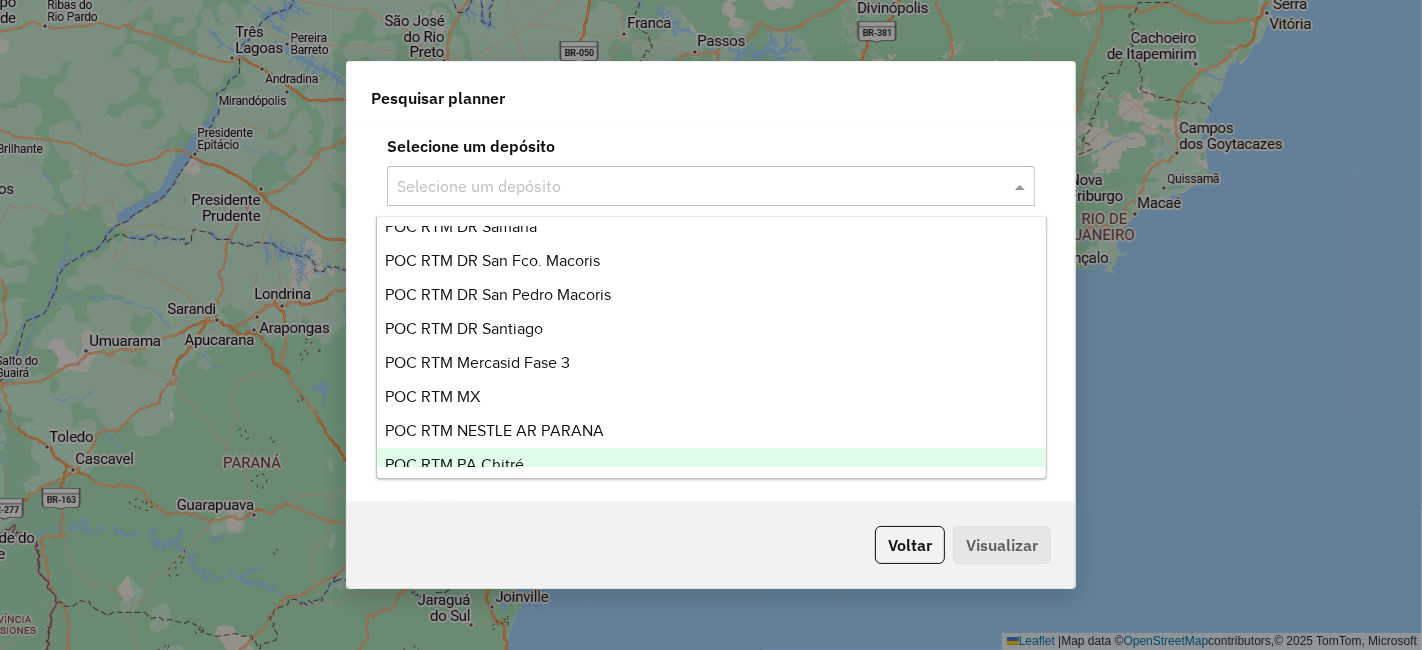 scroll, scrollTop: 333, scrollLeft: 0, axis: vertical 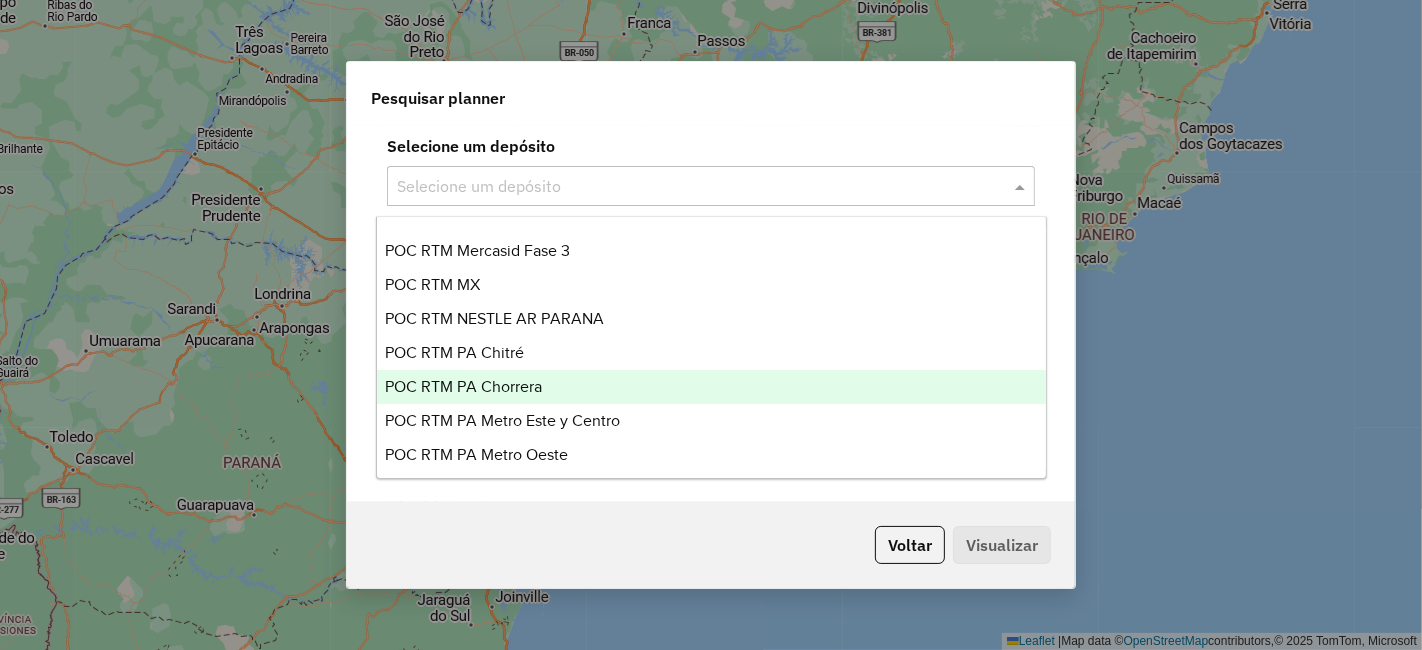 click on "POC RTM PA Chorrera" at bounding box center [711, 387] 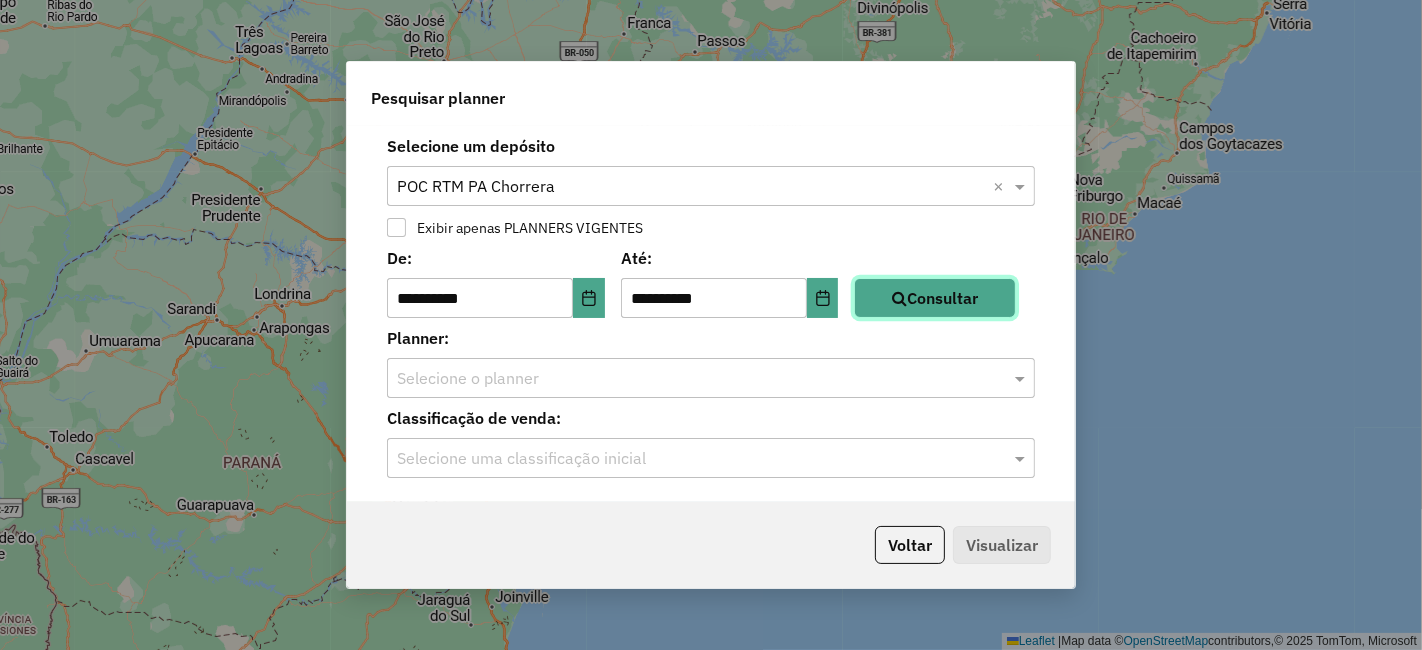 click on "Consultar" 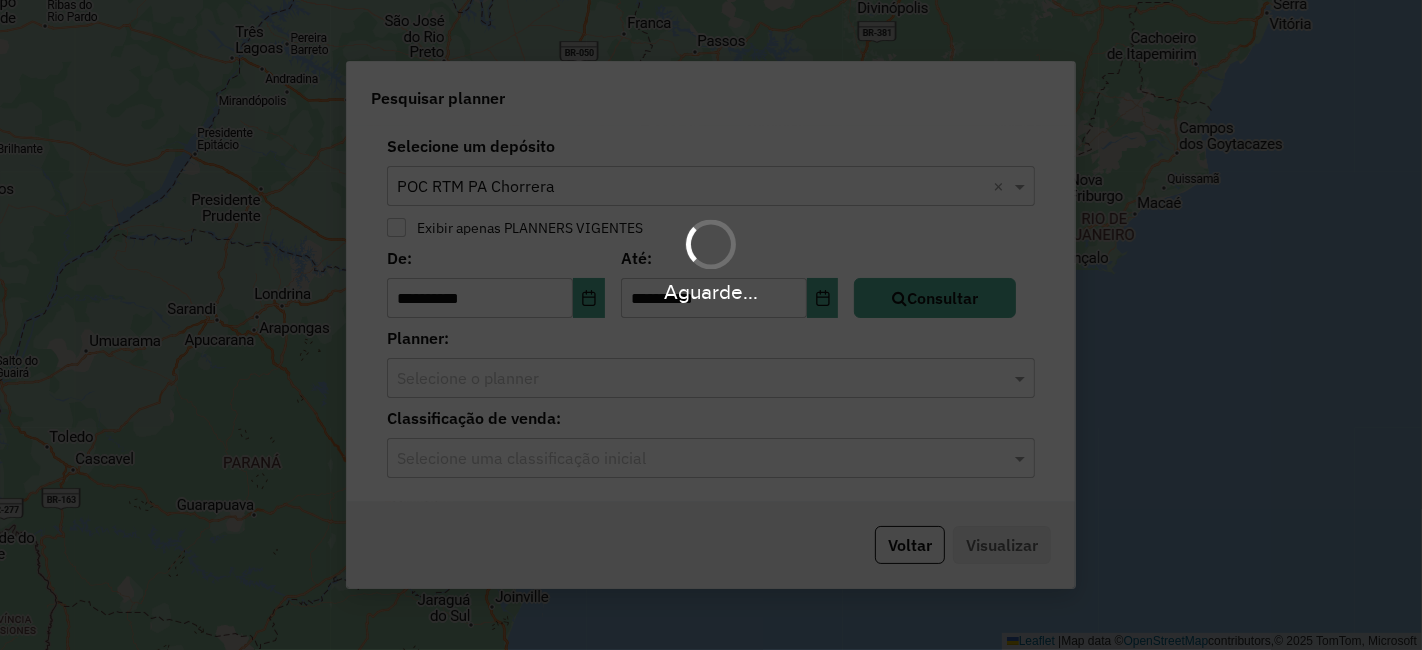 click on "Aguarde..." at bounding box center (711, 325) 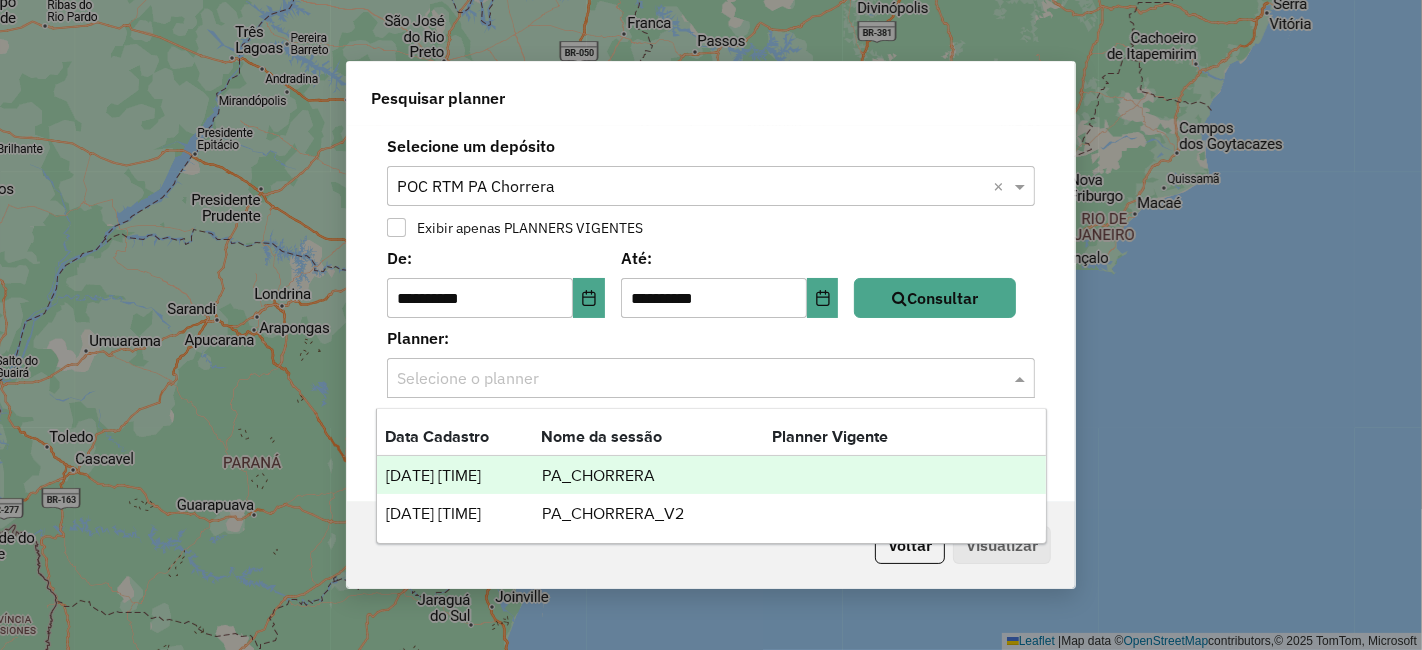 click 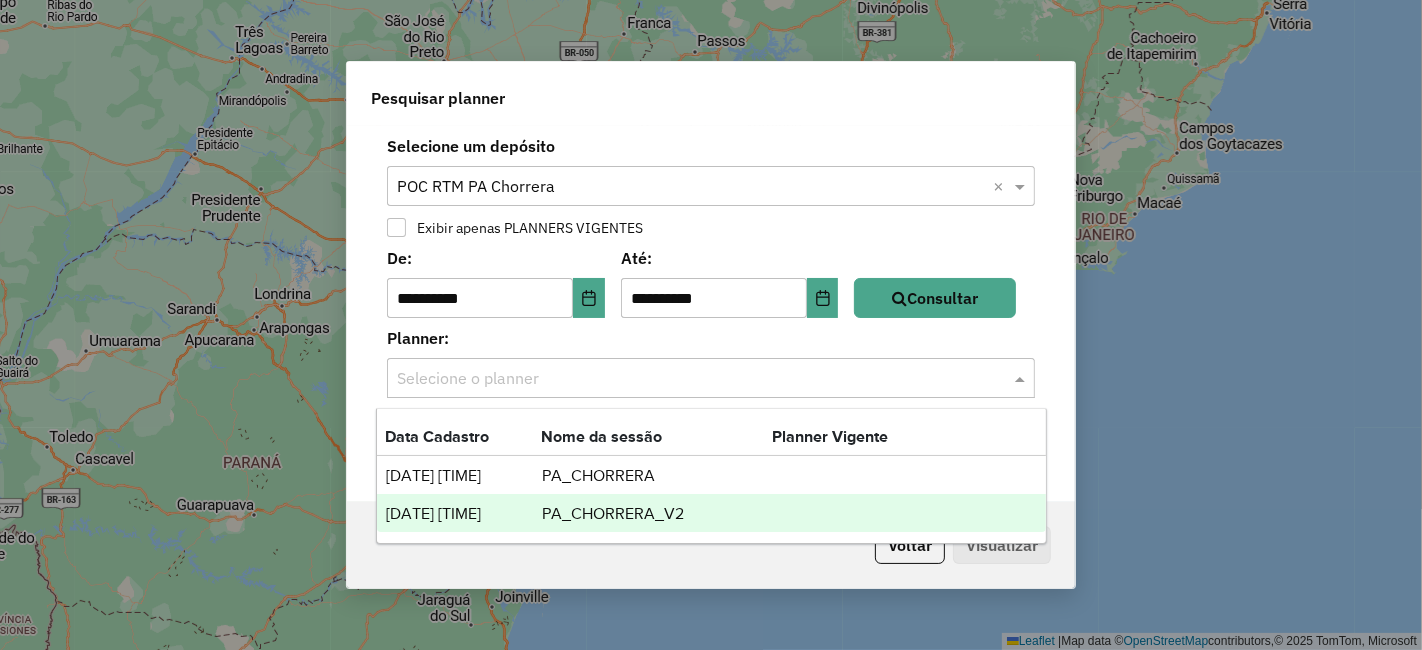 click on "[DATE] [TIME]" at bounding box center (463, 514) 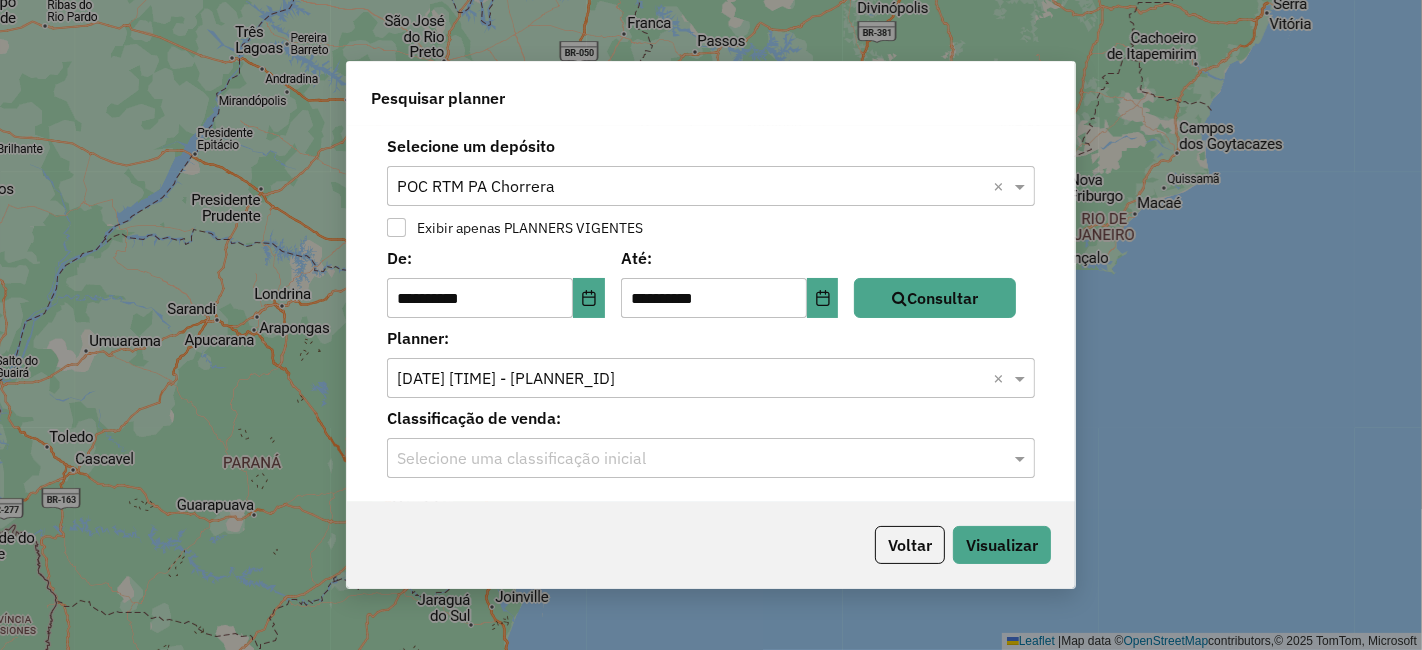 drag, startPoint x: 579, startPoint y: 457, endPoint x: 615, endPoint y: 471, distance: 38.626415 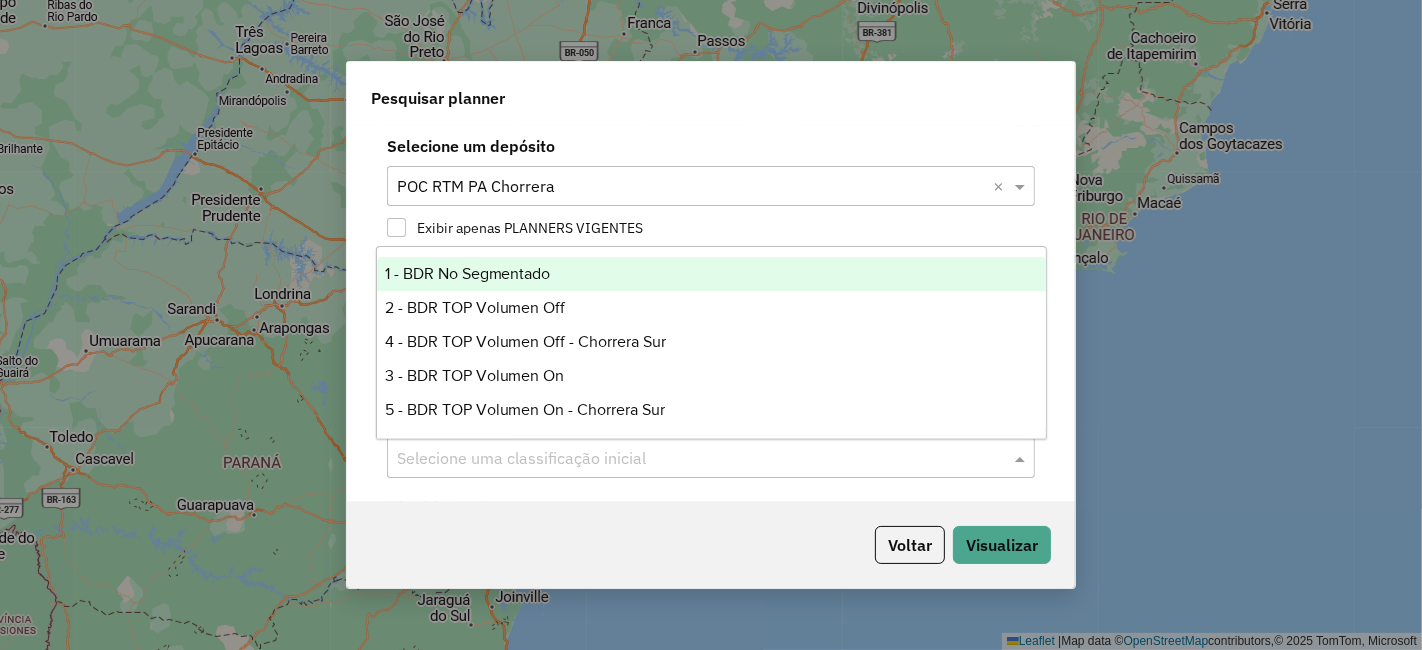 click on "1 - BDR No Segmentado" at bounding box center [711, 274] 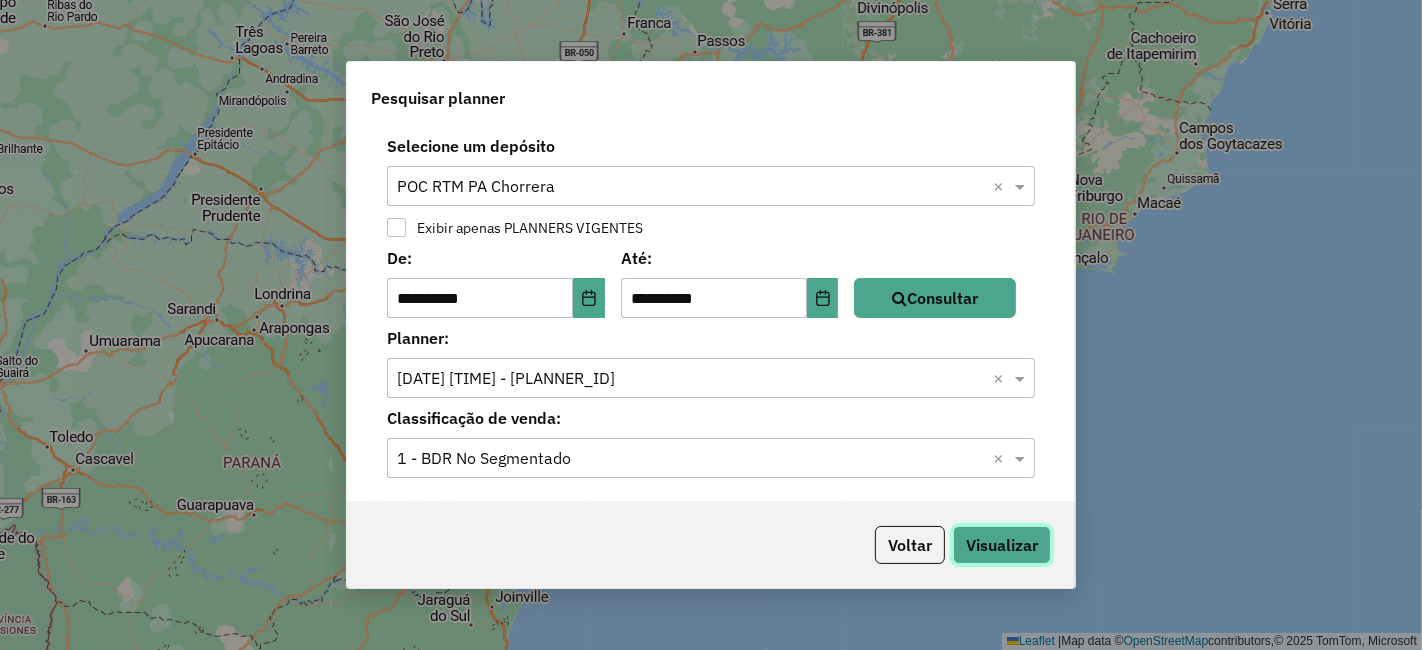 click on "Visualizar" 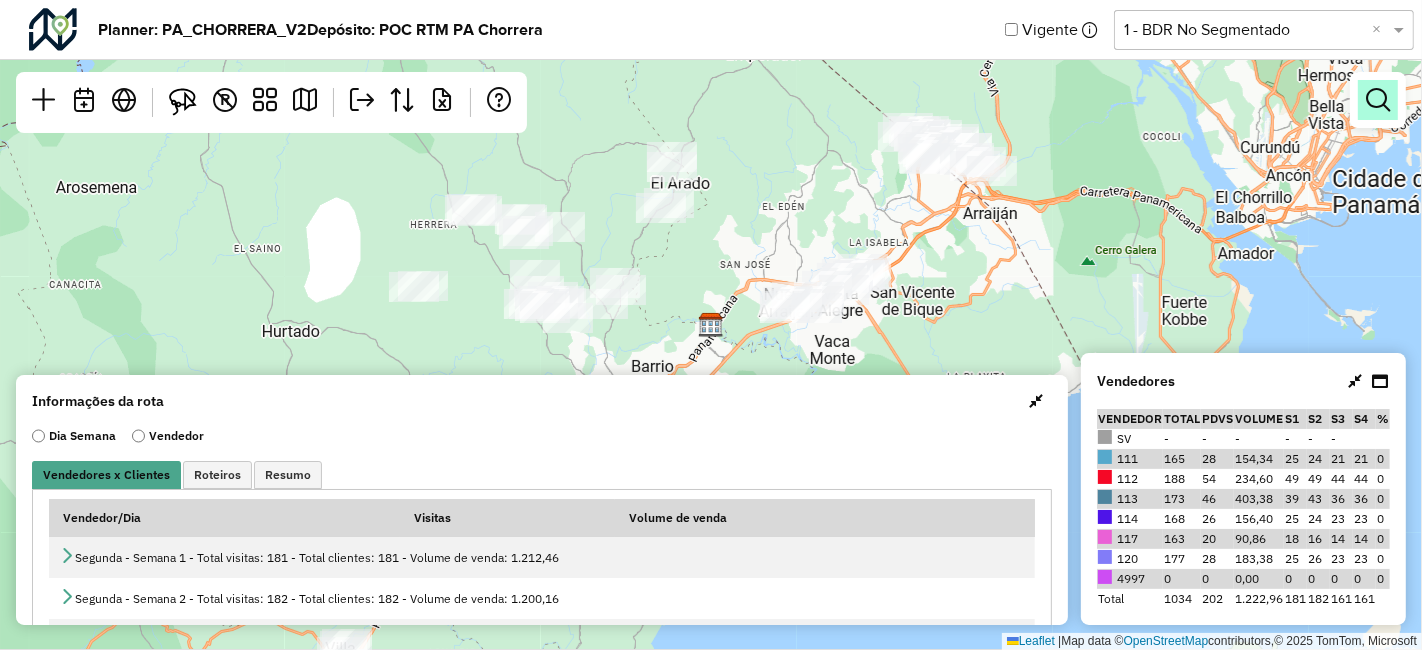 click at bounding box center [1378, 100] 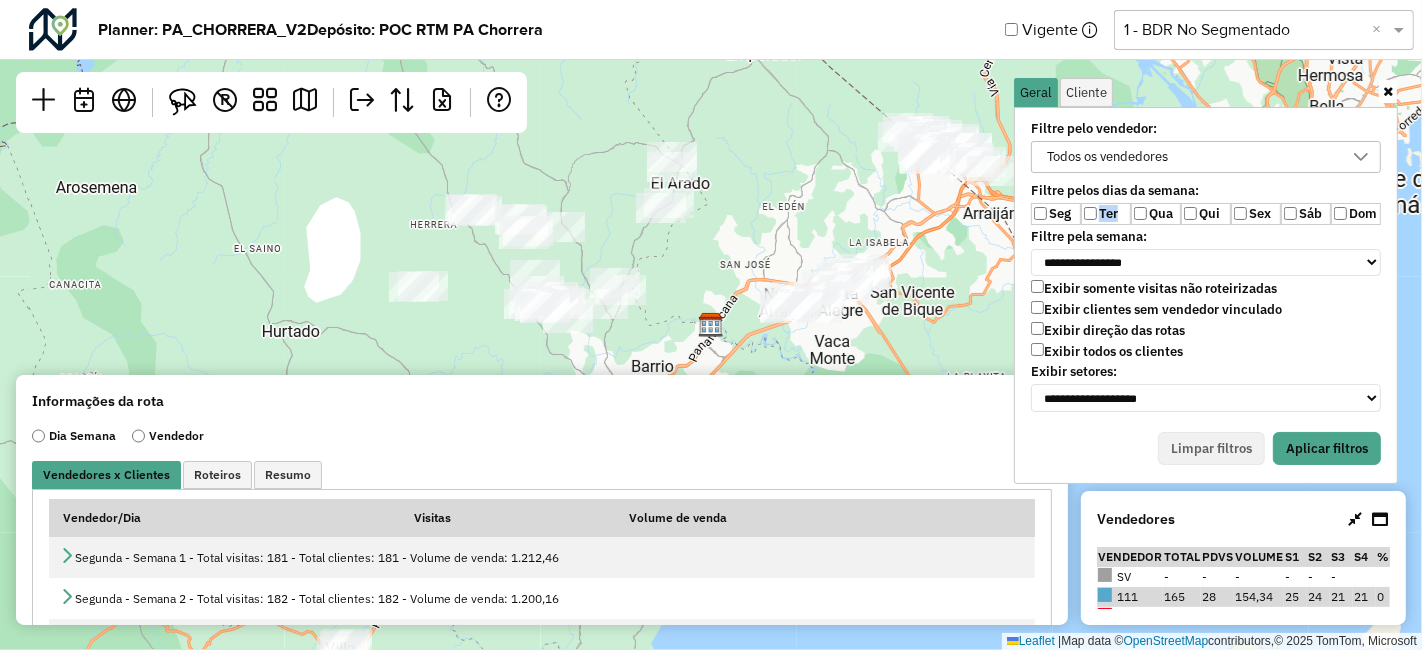 drag, startPoint x: 1131, startPoint y: 207, endPoint x: 1082, endPoint y: 290, distance: 96.38464 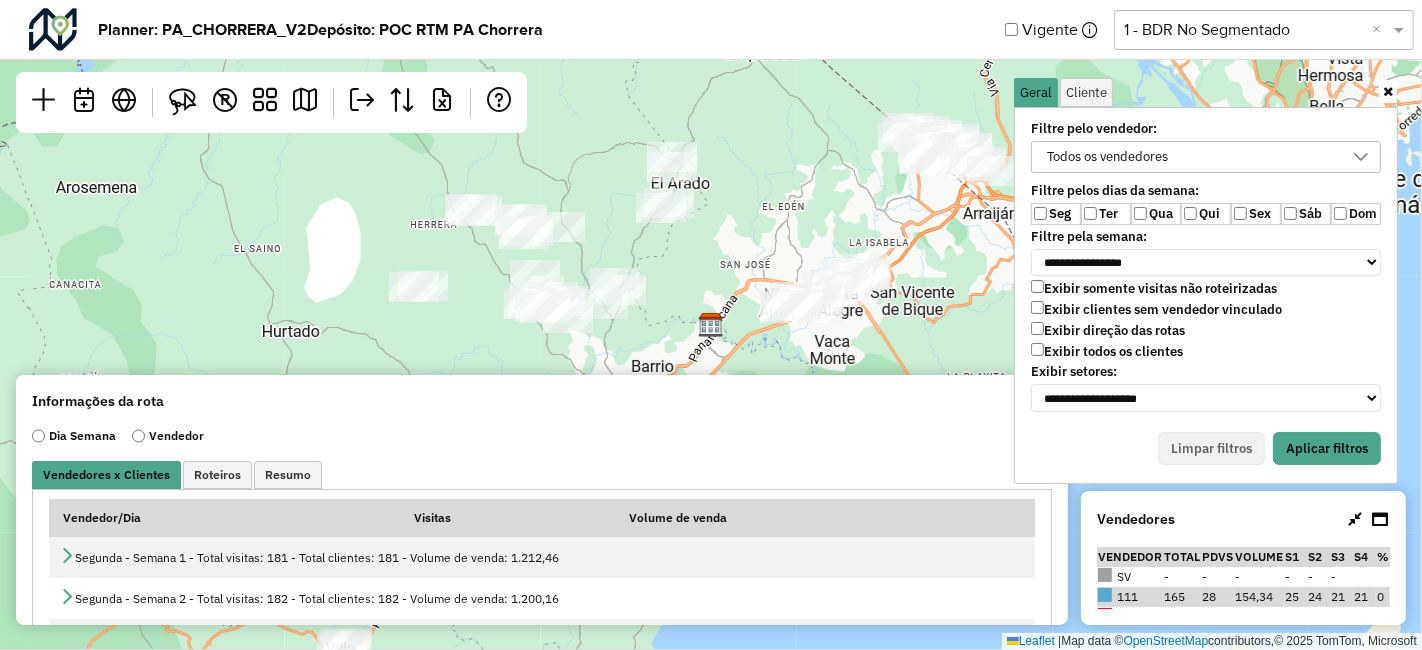 click on "Exibir todos os clientes" at bounding box center [1107, 351] 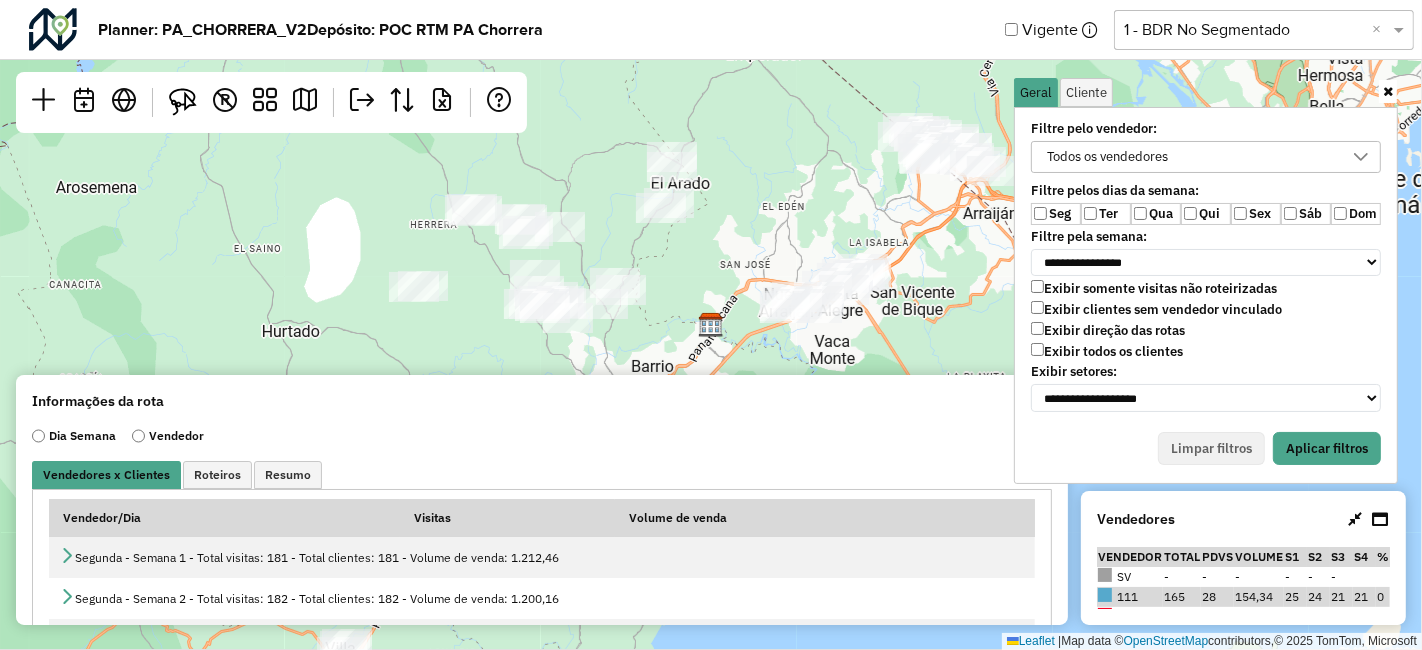 click on "Qua" at bounding box center [1156, 214] 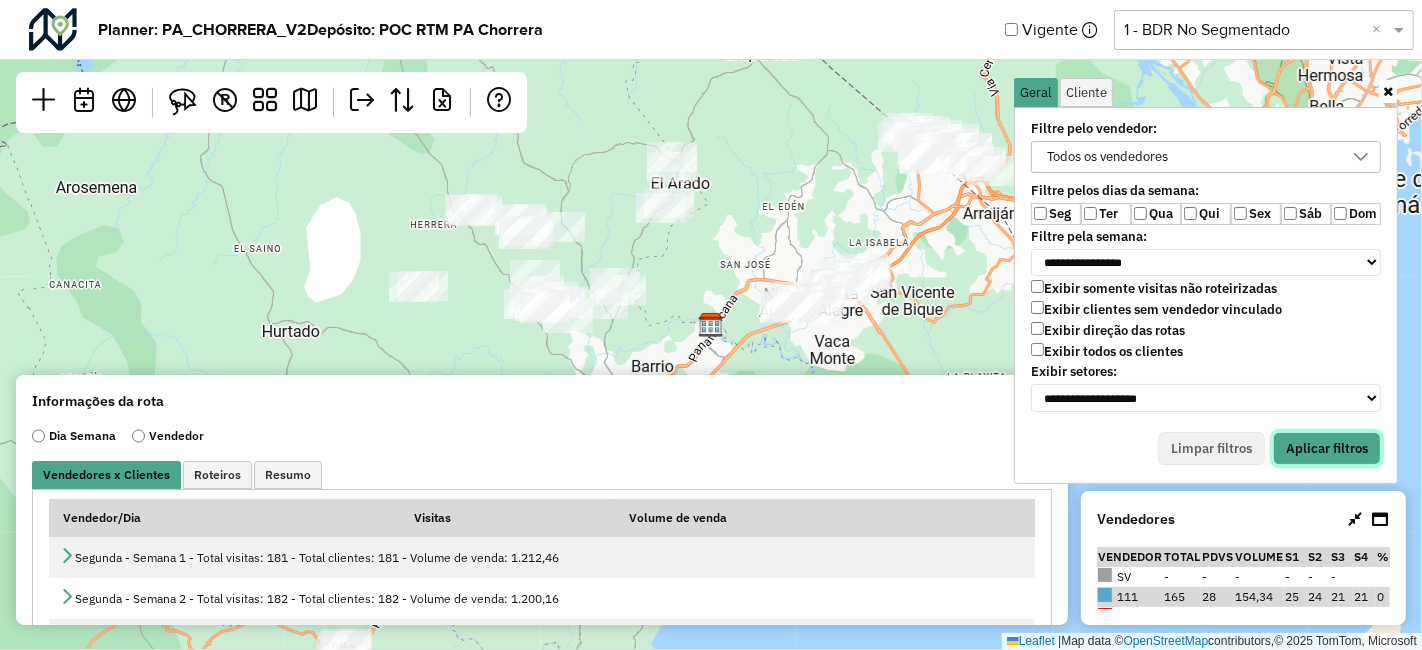 click on "Aplicar filtros" at bounding box center (1327, 449) 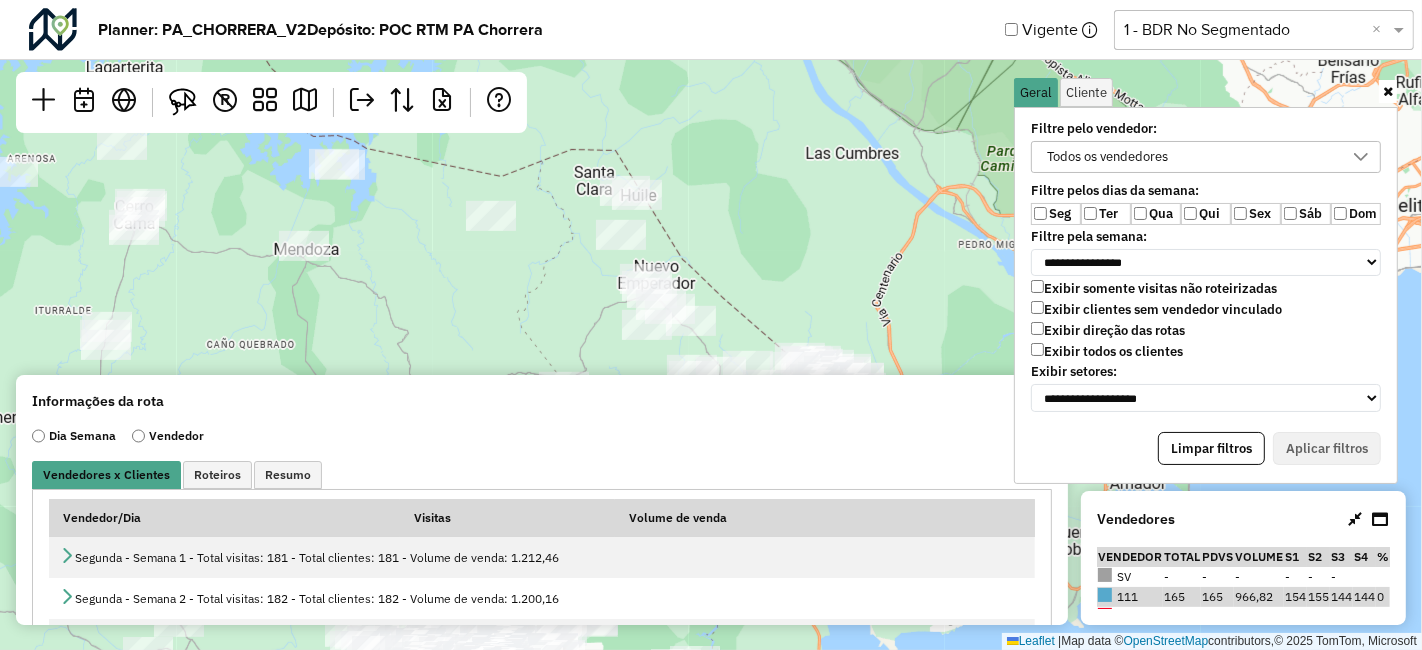 click on "**********" 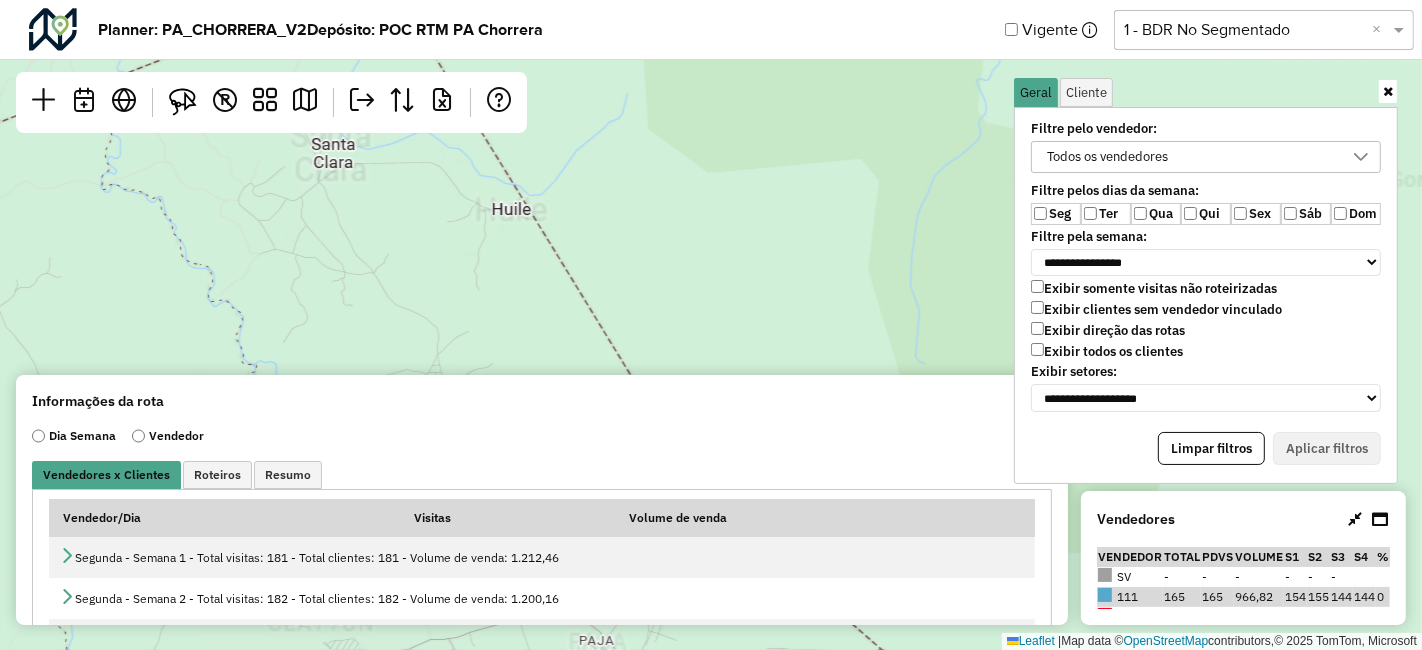 drag, startPoint x: 719, startPoint y: 239, endPoint x: 828, endPoint y: 78, distance: 194.42737 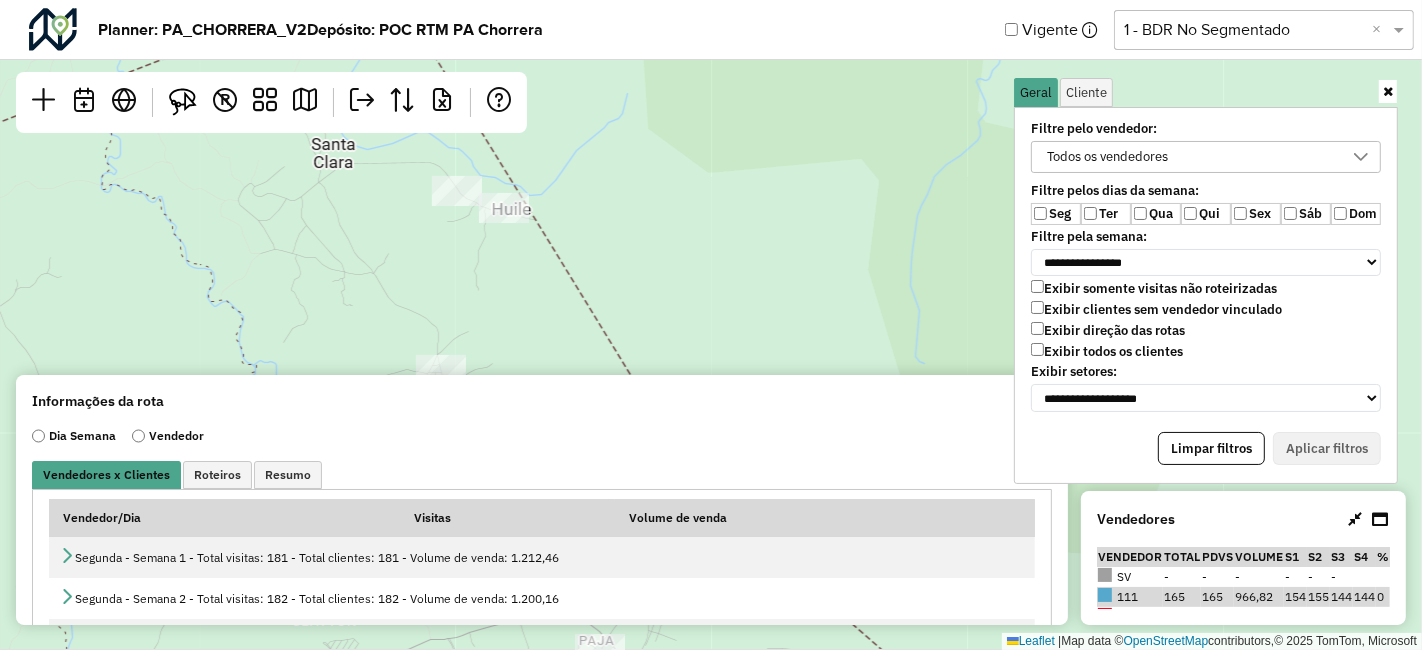 drag, startPoint x: 658, startPoint y: 281, endPoint x: 834, endPoint y: 64, distance: 279.40115 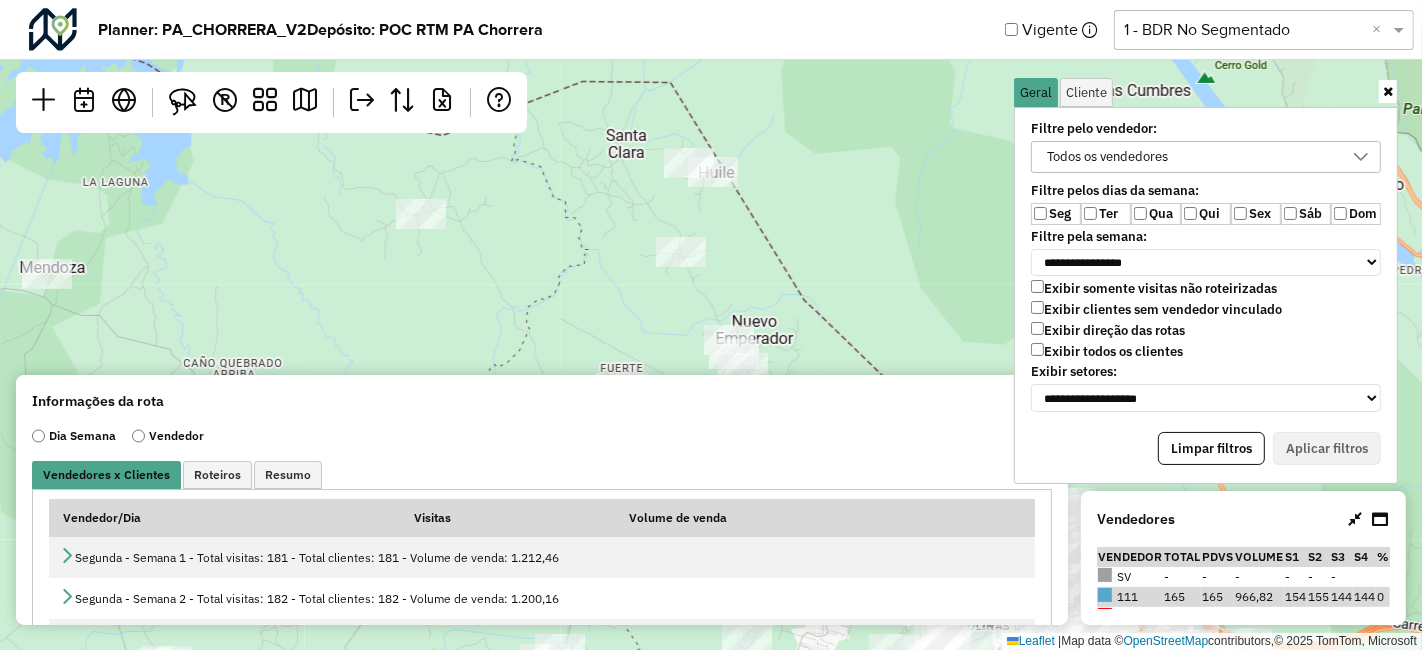 drag, startPoint x: 712, startPoint y: 138, endPoint x: 722, endPoint y: 266, distance: 128.39003 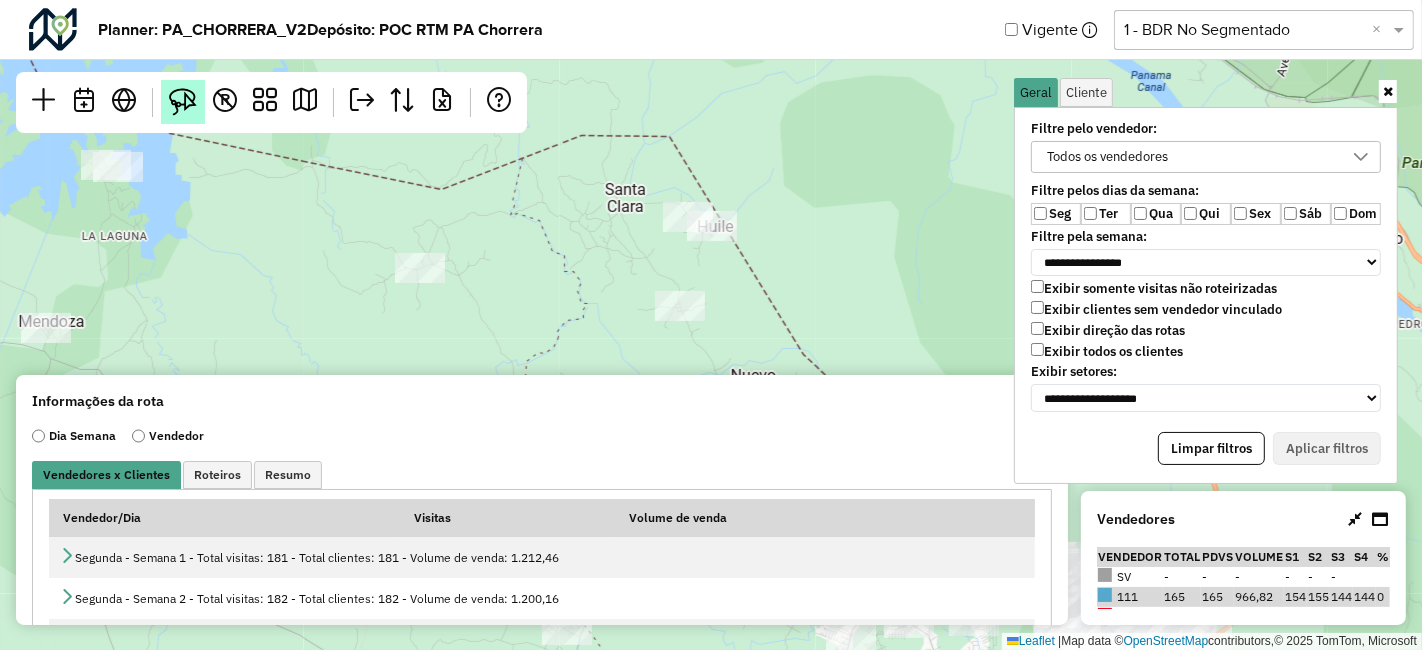 click at bounding box center (183, 102) 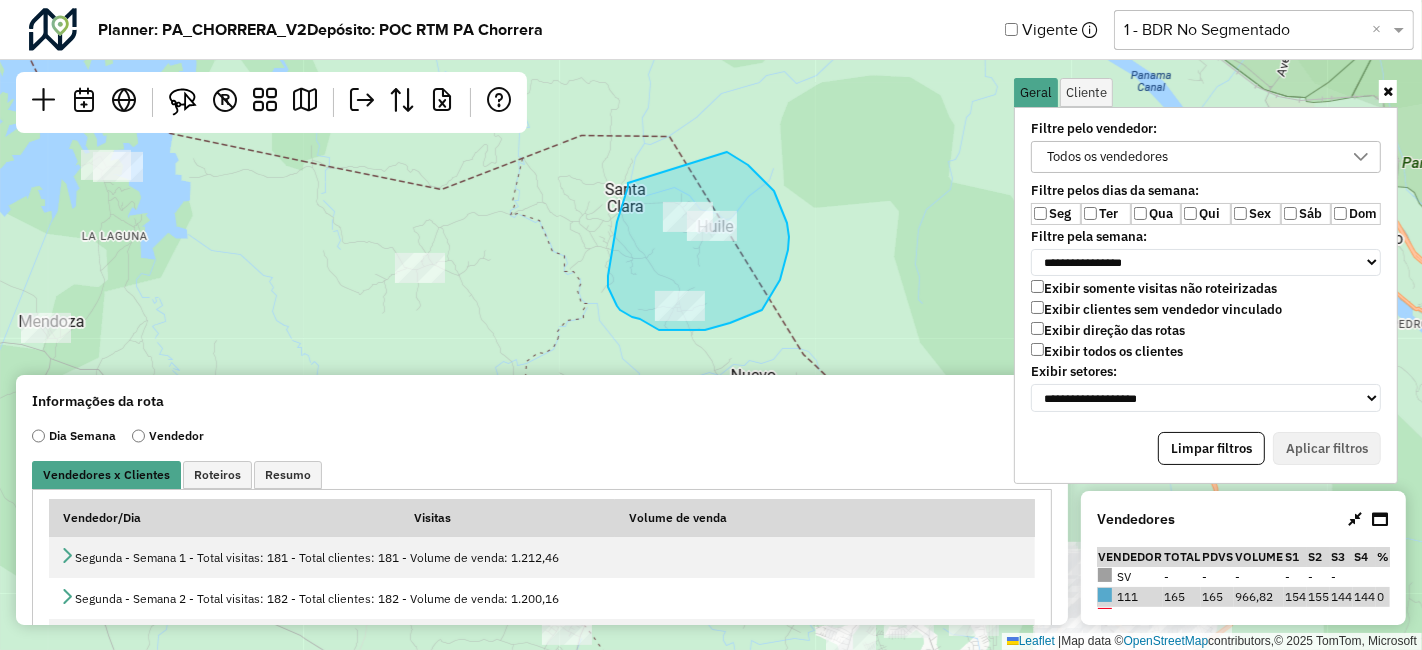 drag, startPoint x: 628, startPoint y: 183, endPoint x: 720, endPoint y: 147, distance: 98.79271 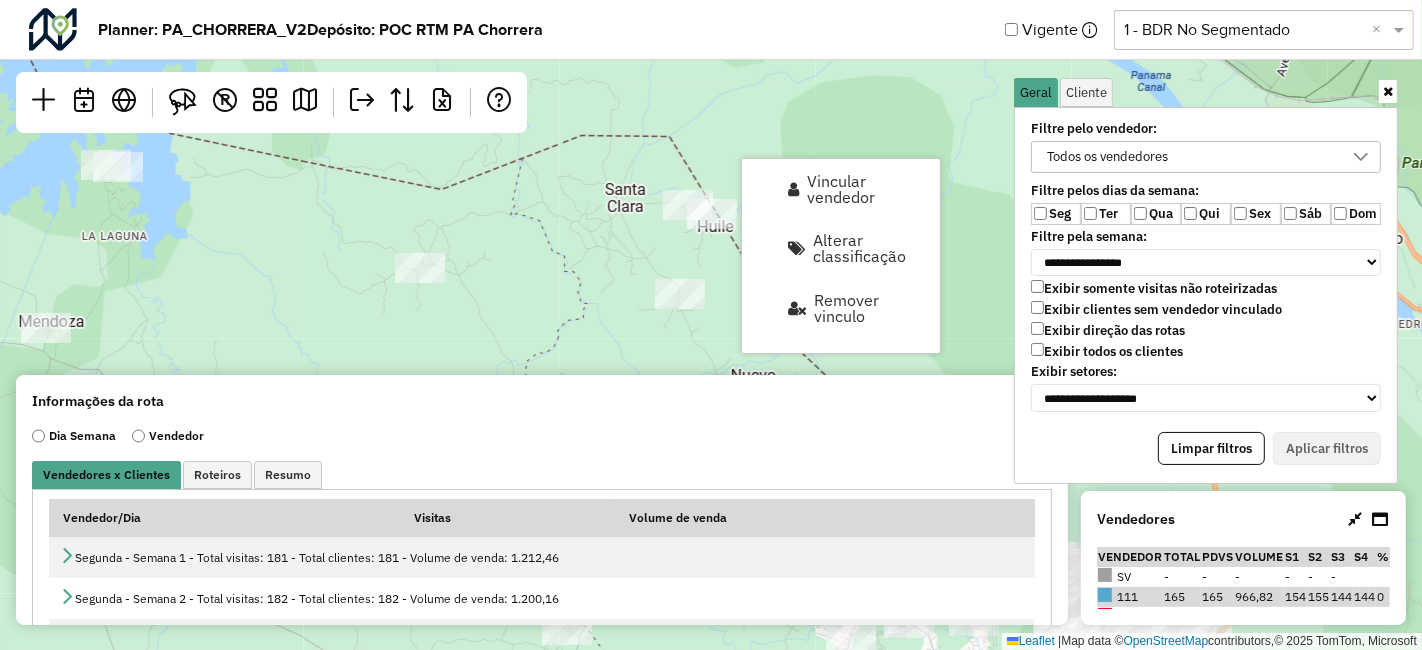 drag, startPoint x: 834, startPoint y: 196, endPoint x: 878, endPoint y: 203, distance: 44.553337 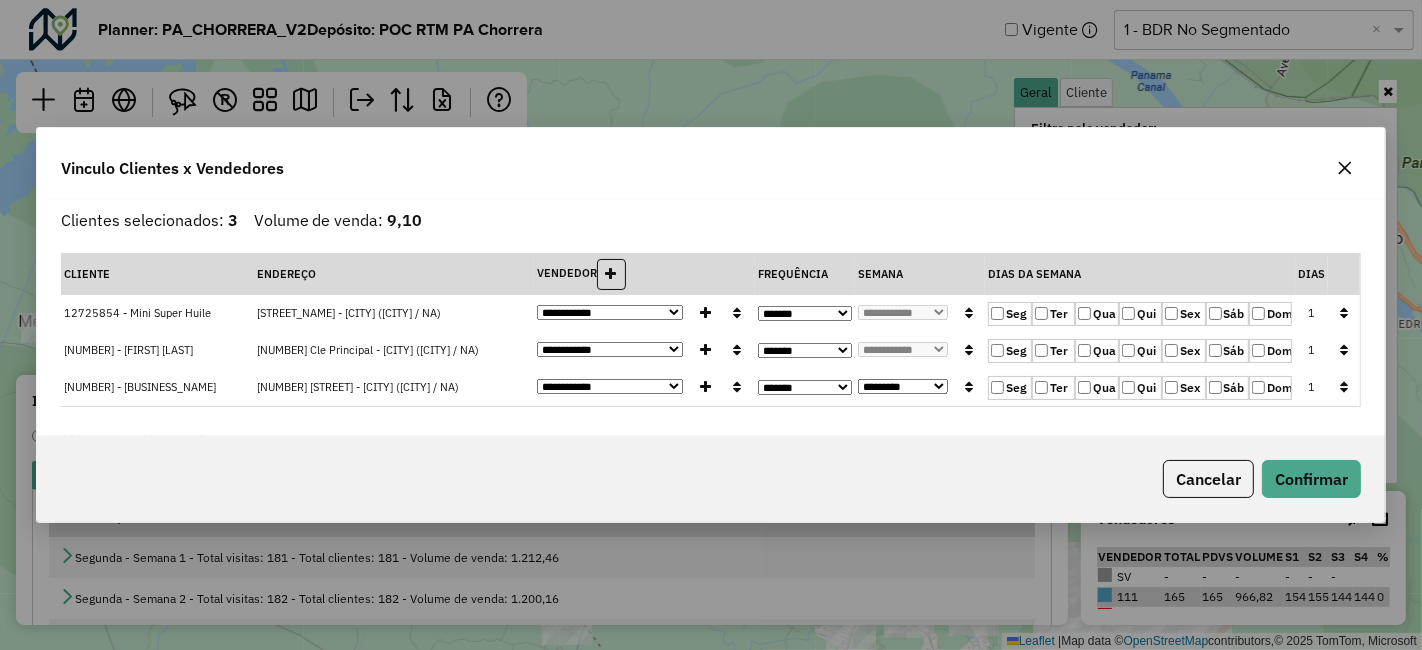 click on "**********" 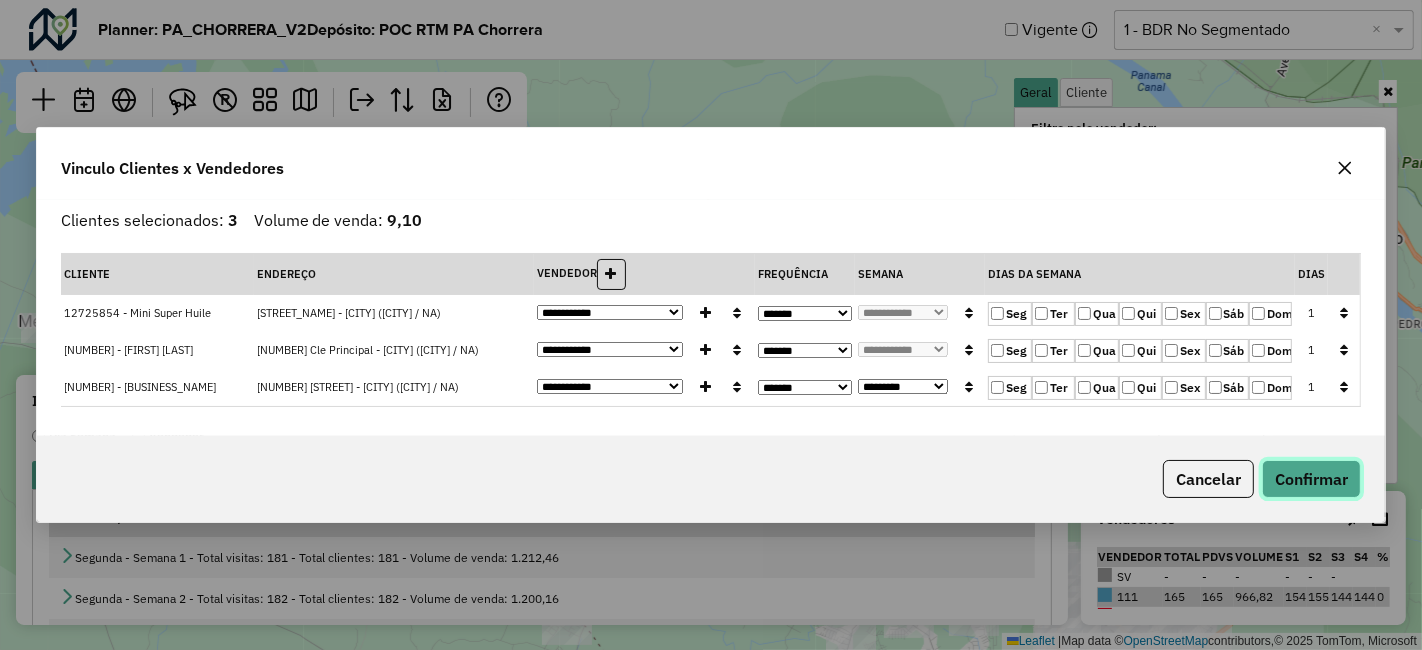 click on "Confirmar" 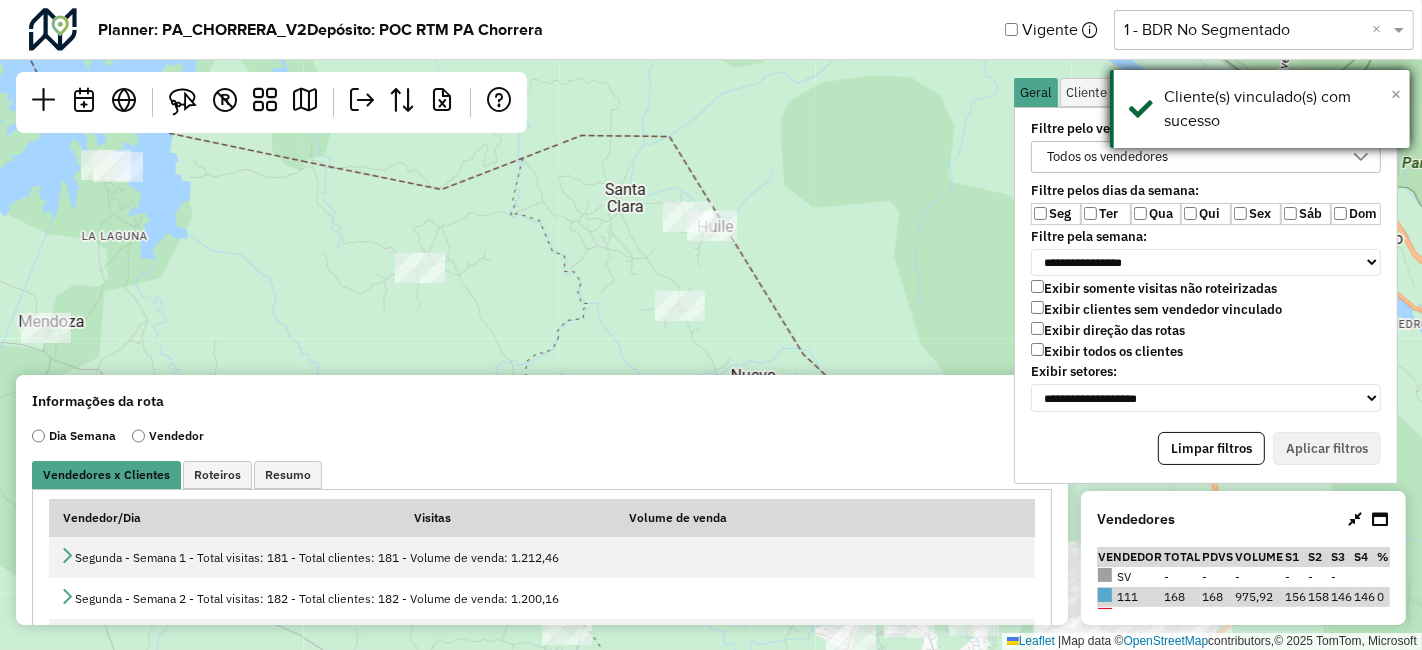 click on "×" at bounding box center (1396, 94) 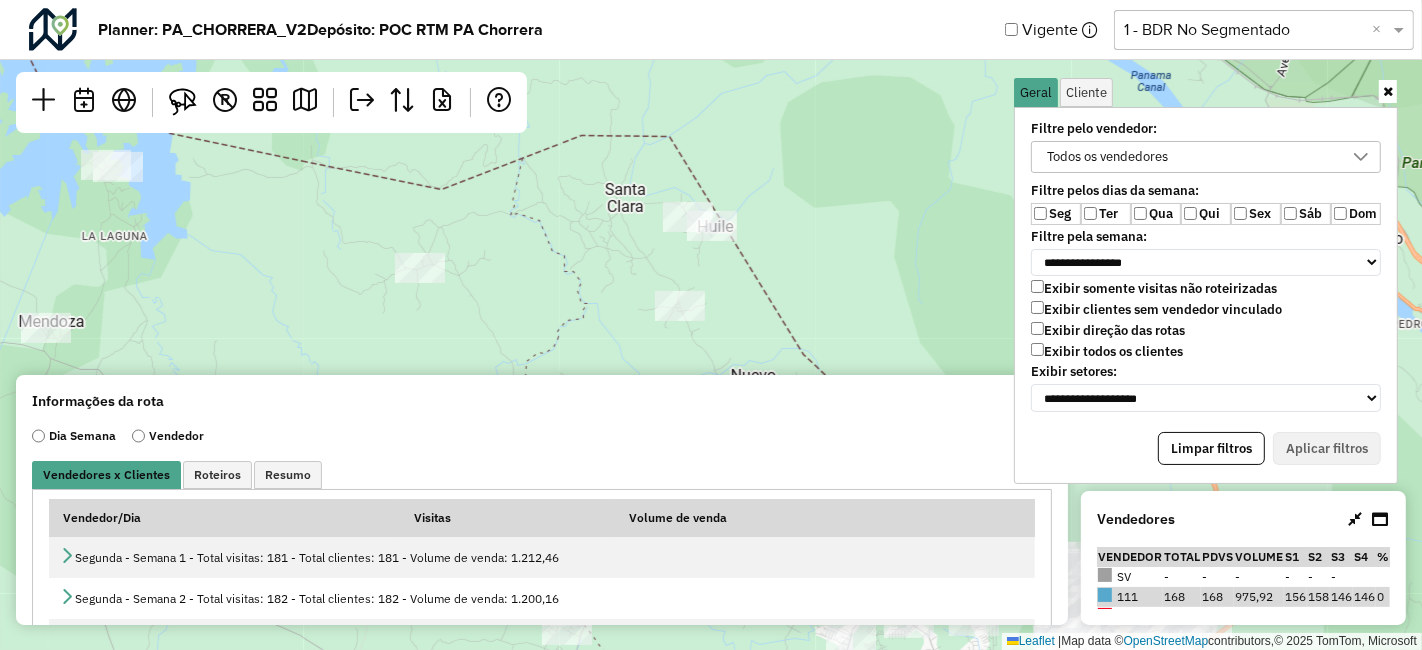 click at bounding box center [1388, 91] 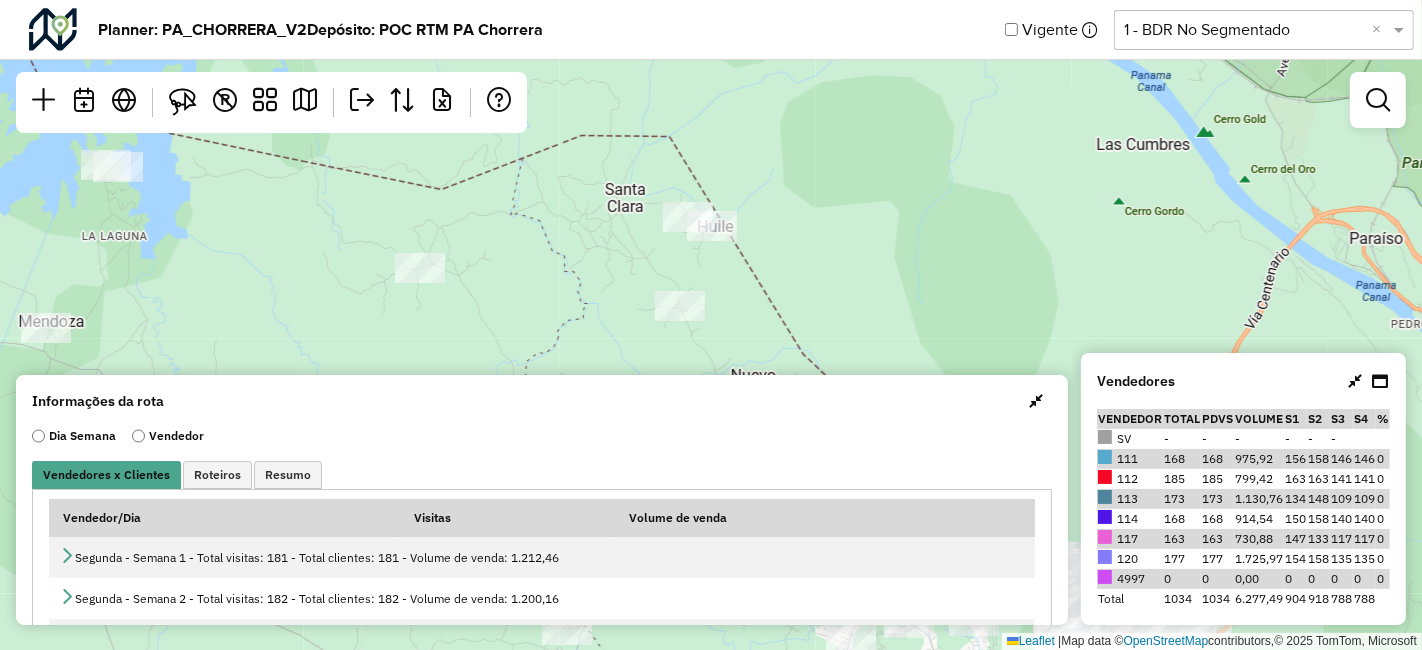 drag, startPoint x: 1008, startPoint y: 244, endPoint x: 919, endPoint y: 129, distance: 145.41664 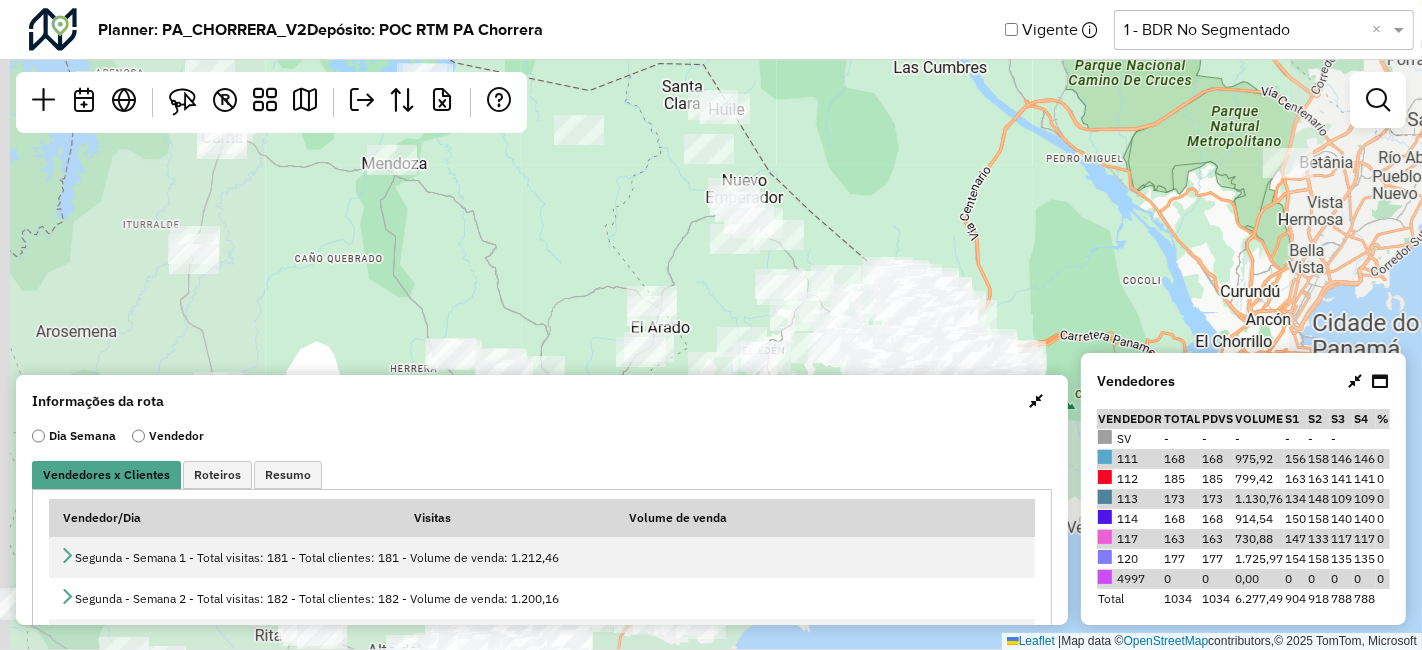 drag, startPoint x: 801, startPoint y: 210, endPoint x: 851, endPoint y: 123, distance: 100.344406 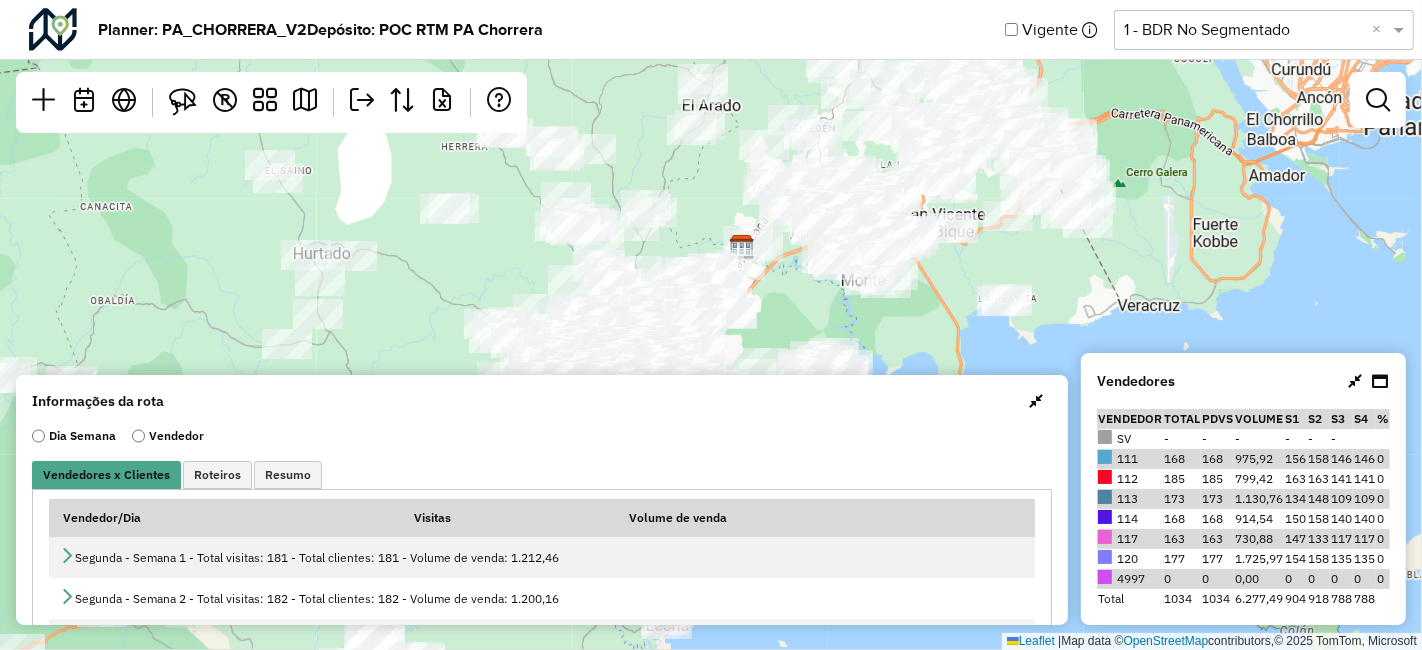 click at bounding box center (1355, 381) 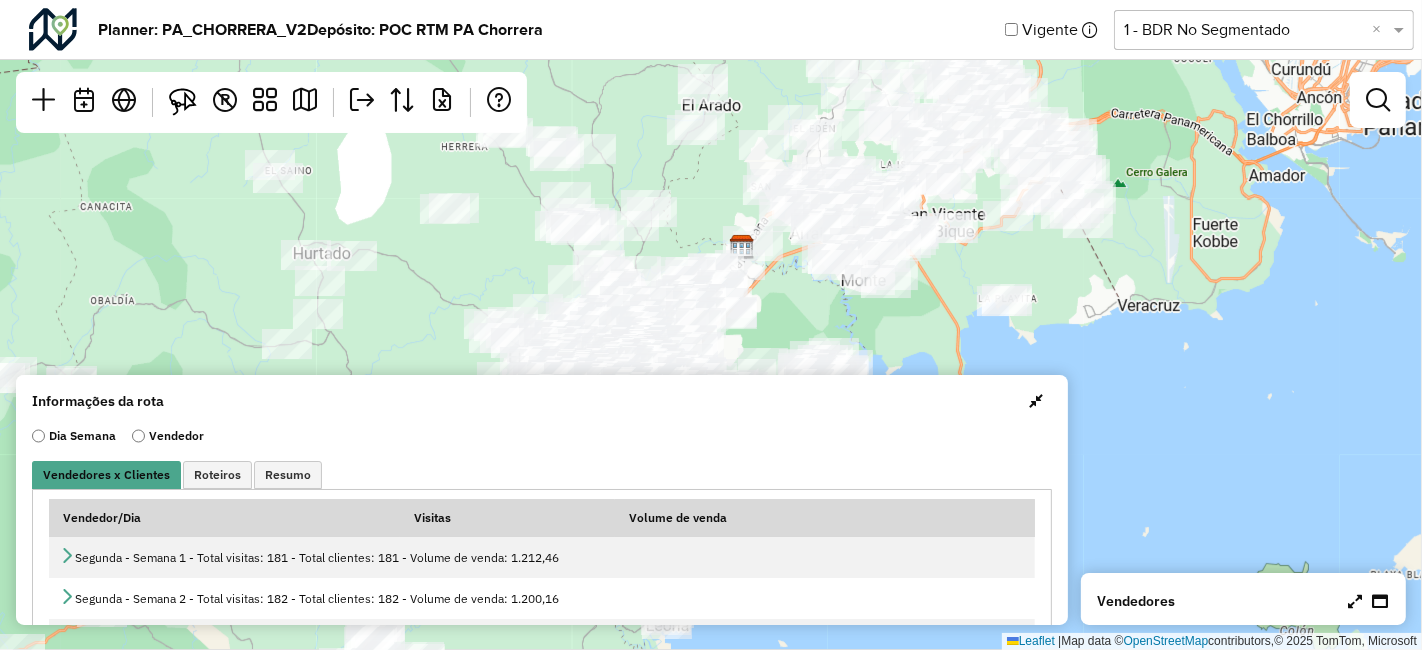 click at bounding box center [1036, 401] 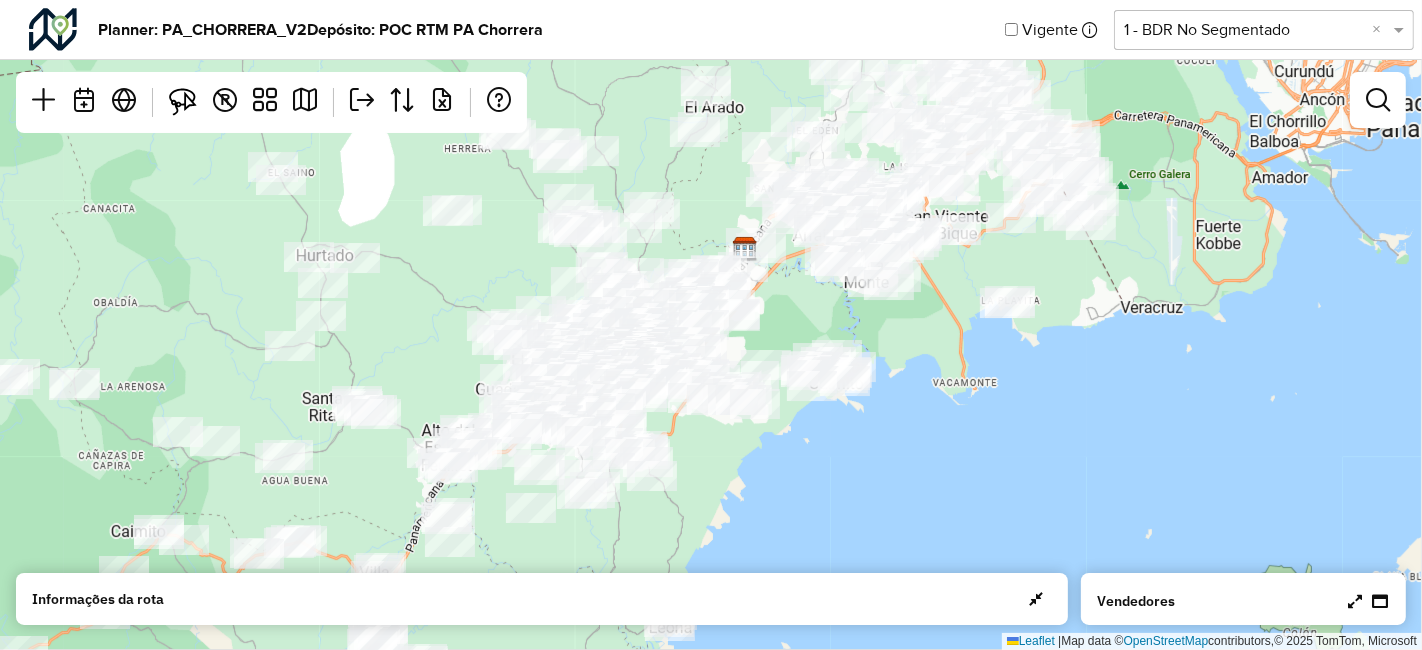 drag, startPoint x: 774, startPoint y: 264, endPoint x: 826, endPoint y: 403, distance: 148.40822 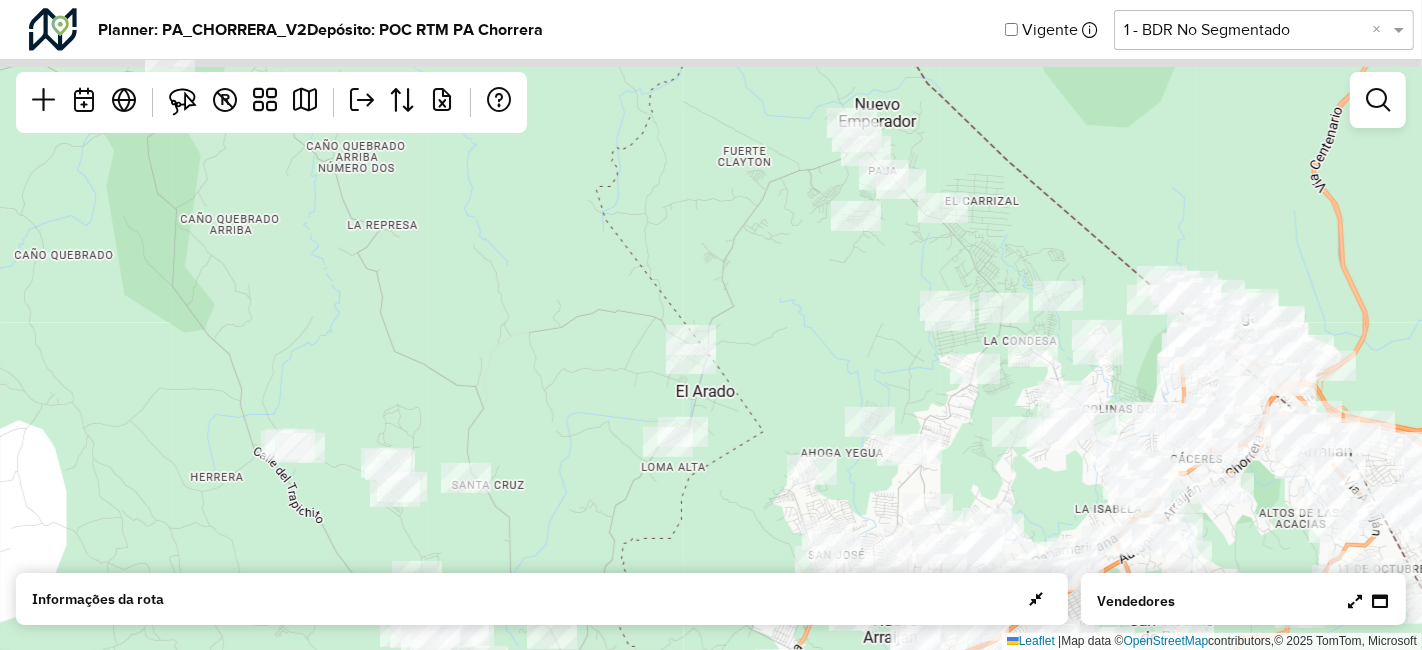 drag, startPoint x: 786, startPoint y: 179, endPoint x: 762, endPoint y: 384, distance: 206.4001 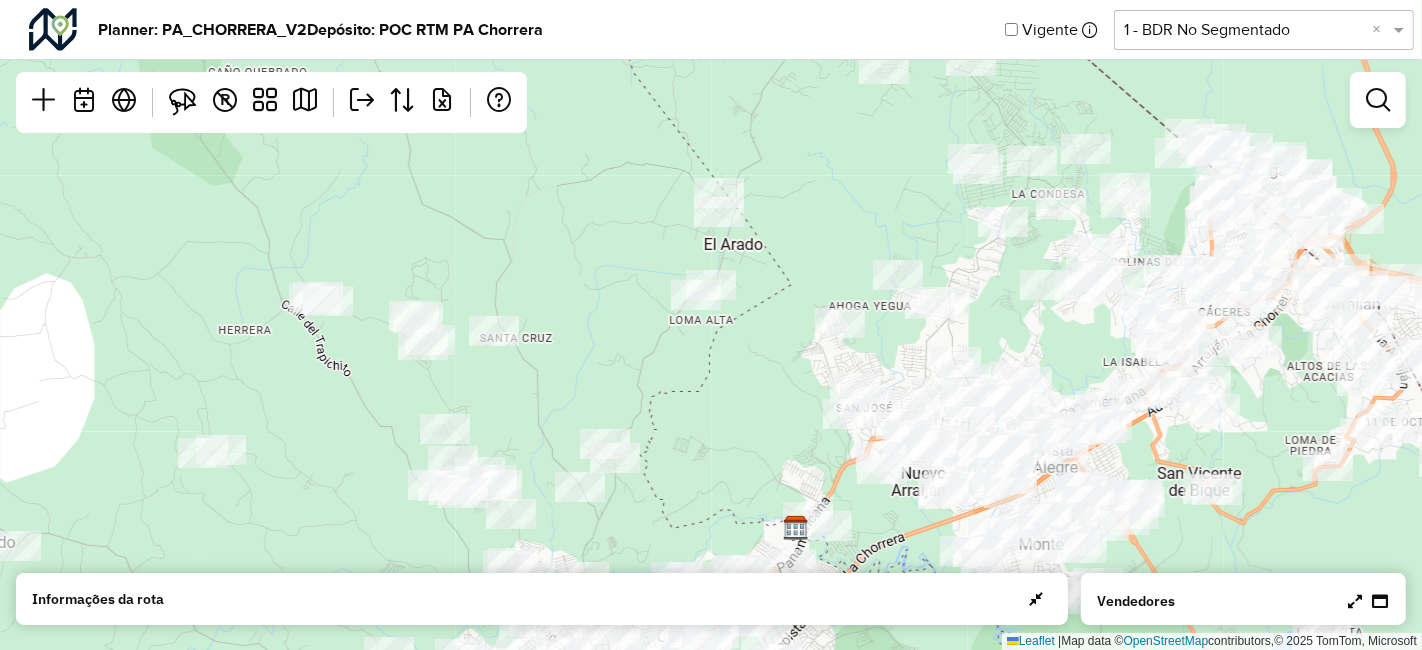 drag, startPoint x: 782, startPoint y: 322, endPoint x: 825, endPoint y: 198, distance: 131.24405 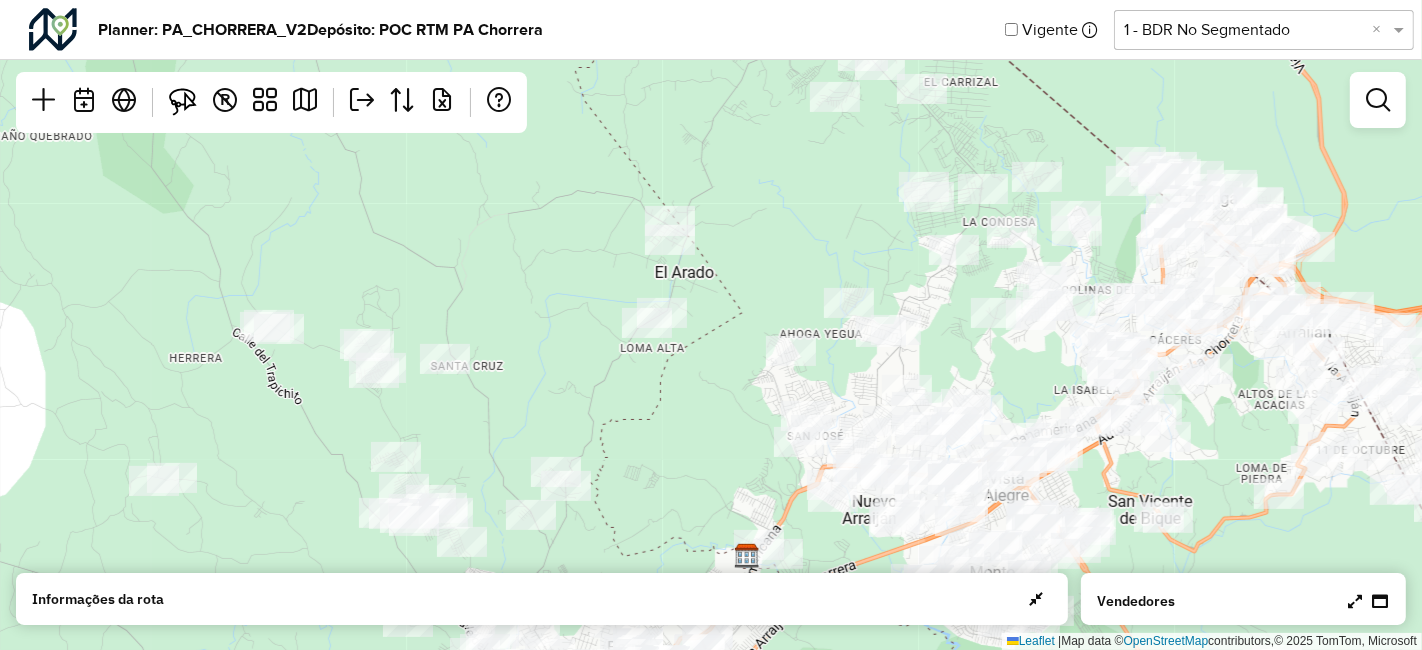drag, startPoint x: 731, startPoint y: 349, endPoint x: 643, endPoint y: 472, distance: 151.23822 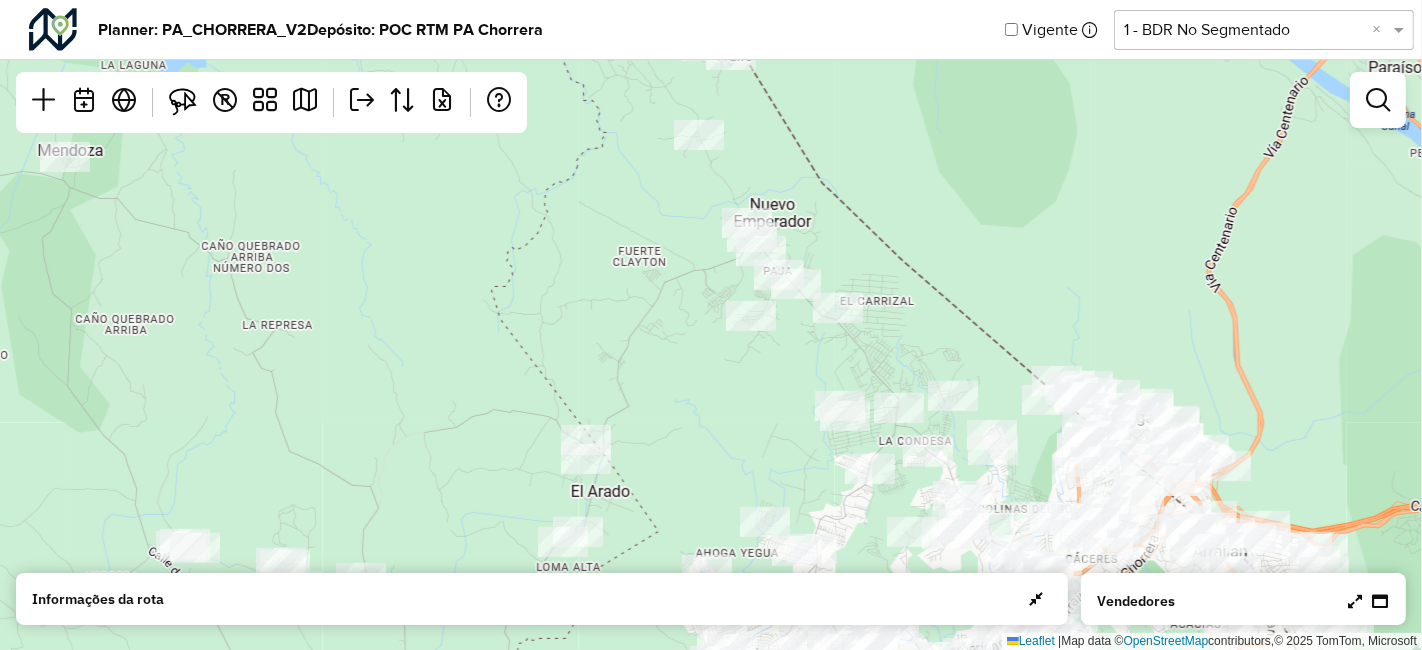 drag, startPoint x: 736, startPoint y: 295, endPoint x: 705, endPoint y: 458, distance: 165.92166 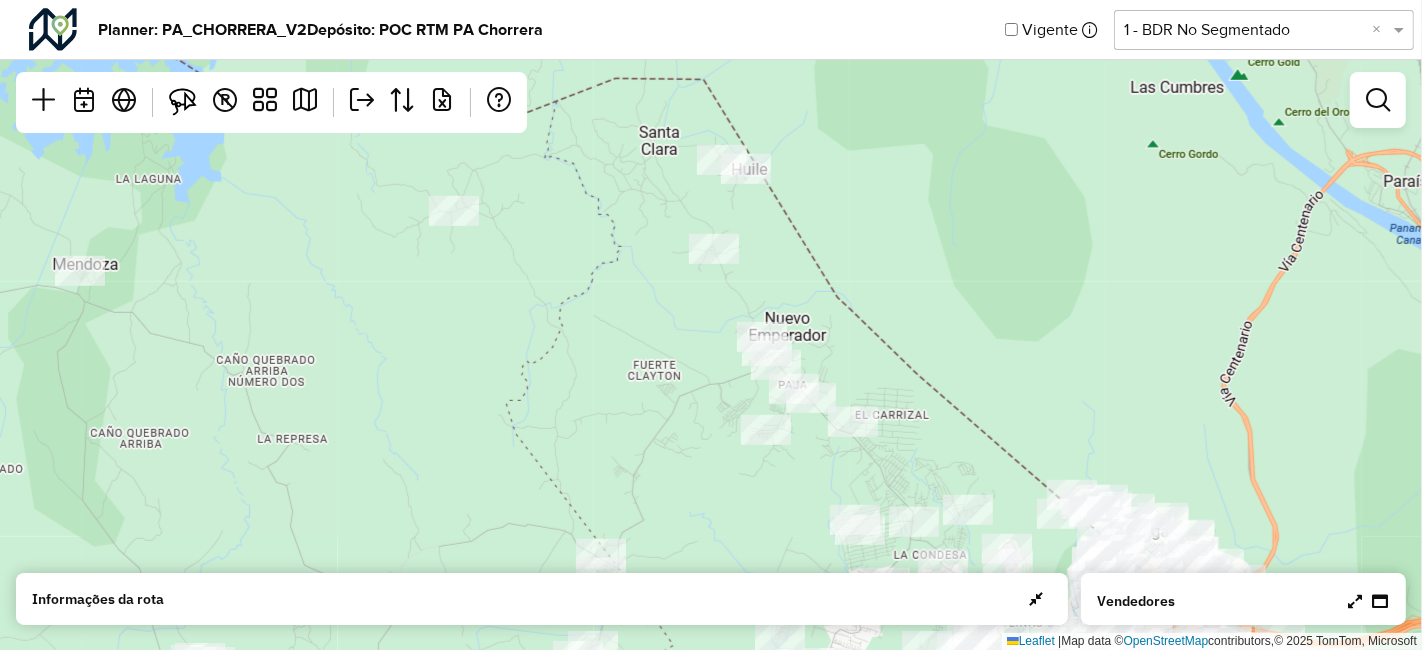 drag, startPoint x: 701, startPoint y: 252, endPoint x: 718, endPoint y: 277, distance: 30.232433 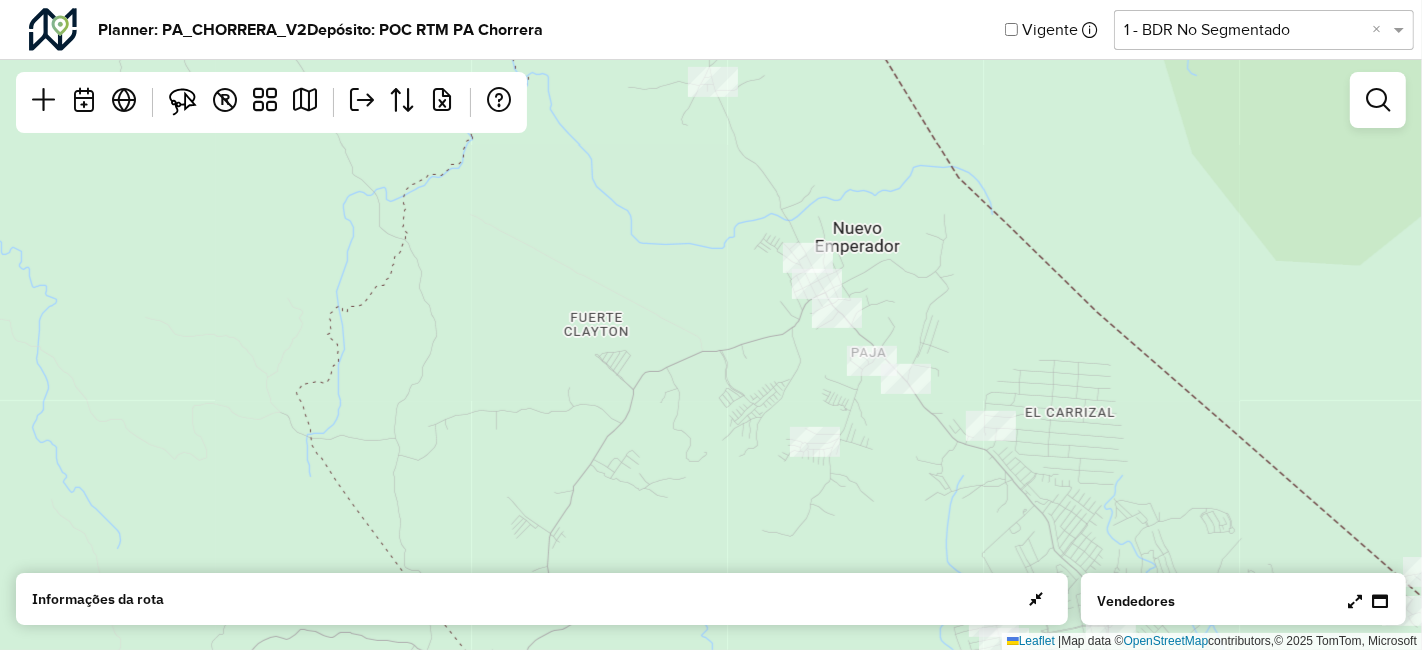 drag, startPoint x: 740, startPoint y: 379, endPoint x: 897, endPoint y: 101, distance: 319.26947 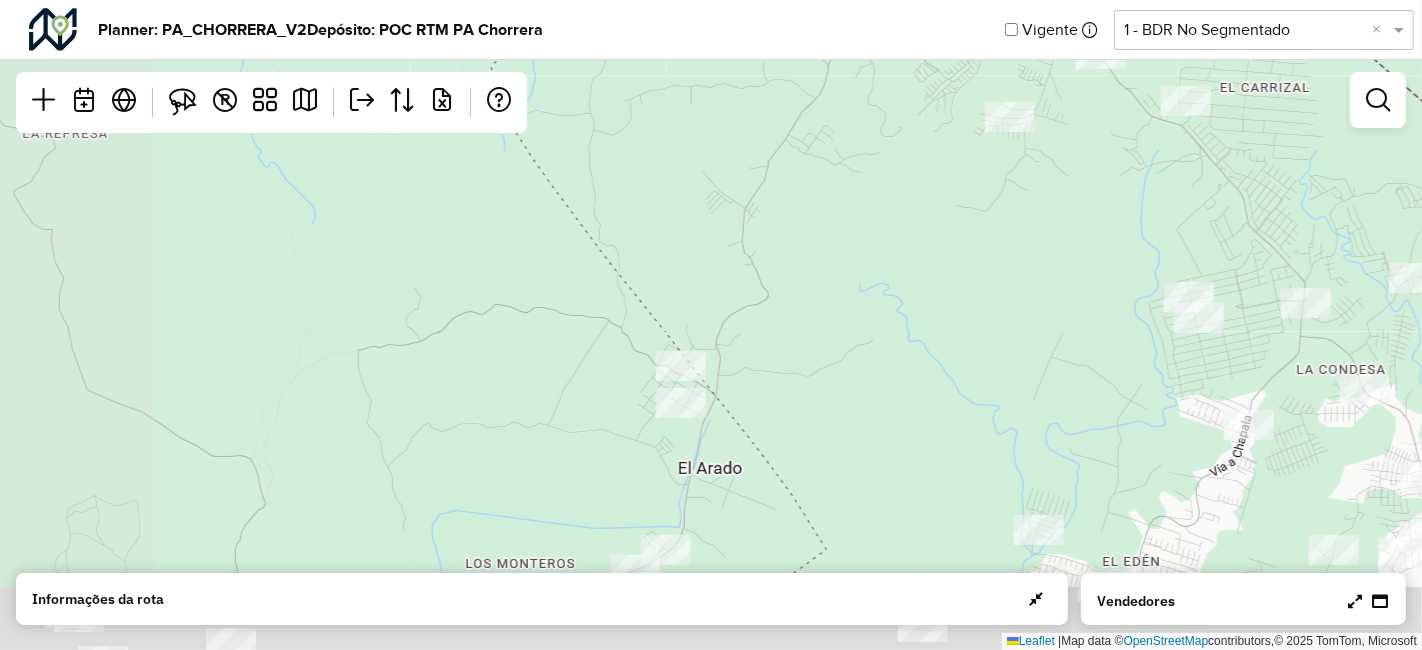 drag, startPoint x: 725, startPoint y: 347, endPoint x: 877, endPoint y: 124, distance: 269.8759 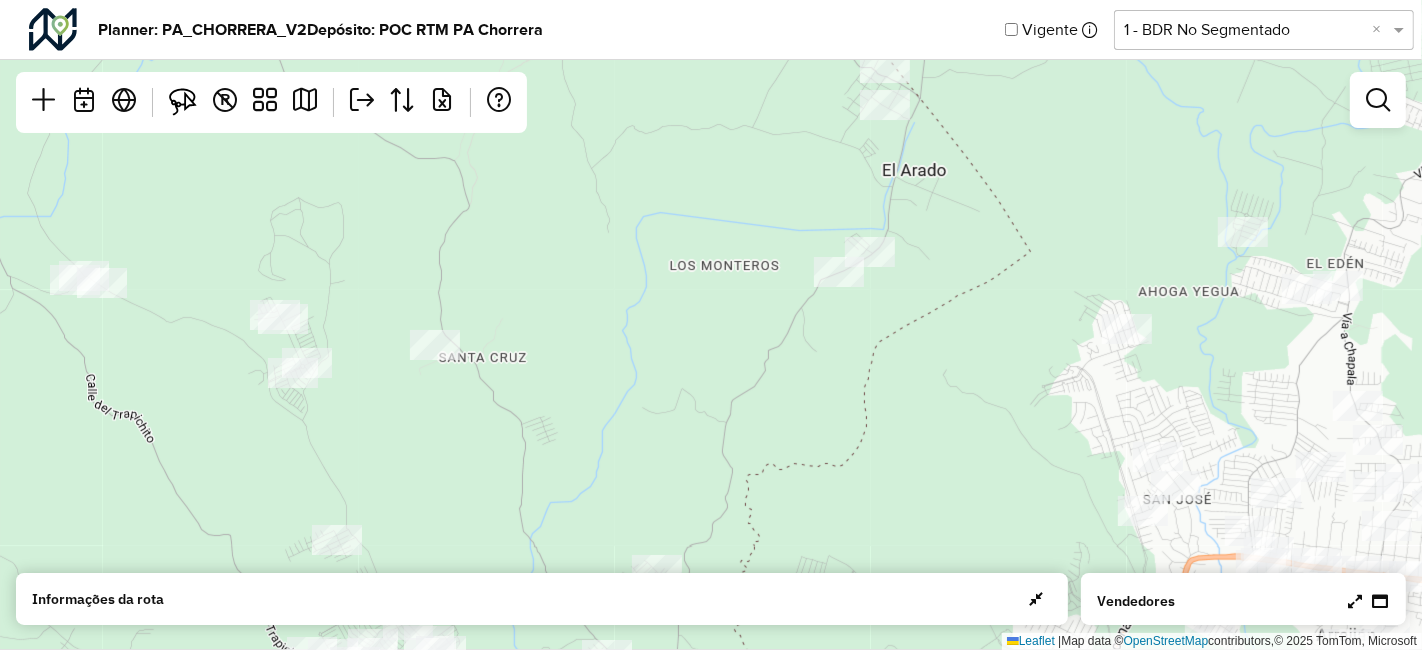 drag, startPoint x: 840, startPoint y: 359, endPoint x: 977, endPoint y: 178, distance: 227.0022 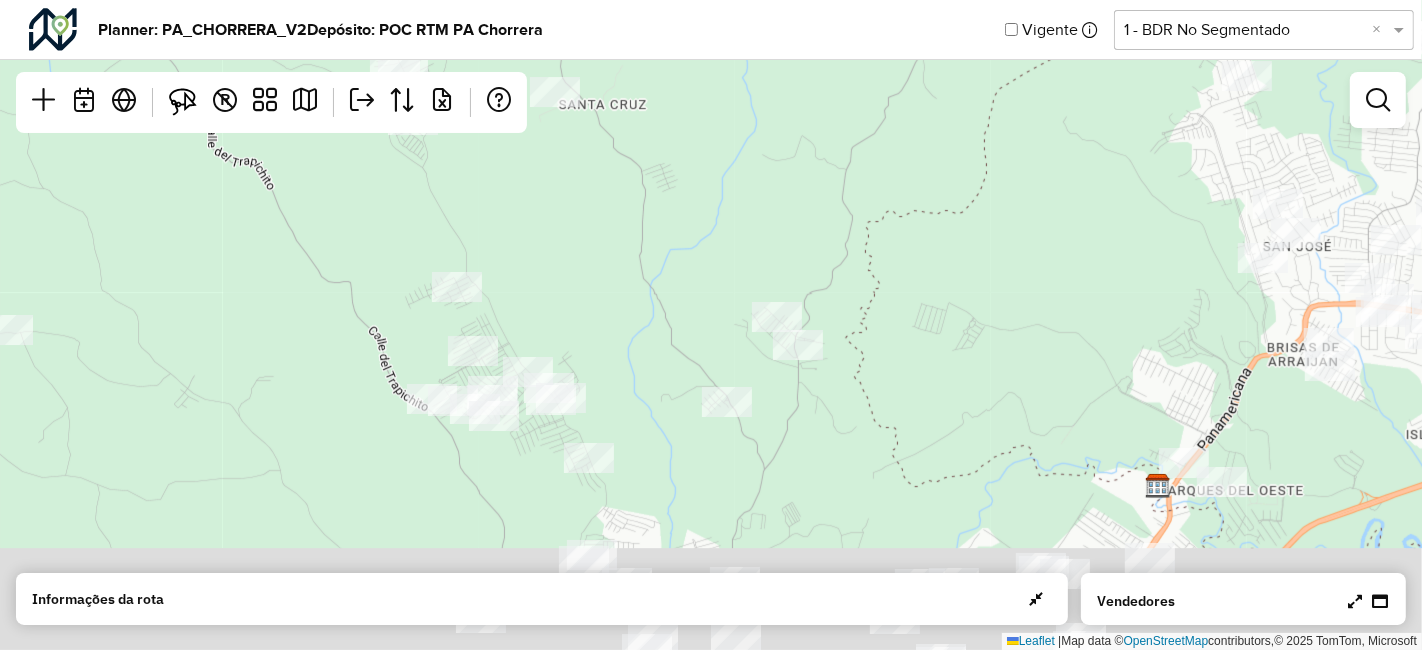 drag, startPoint x: 880, startPoint y: 224, endPoint x: 899, endPoint y: 95, distance: 130.39172 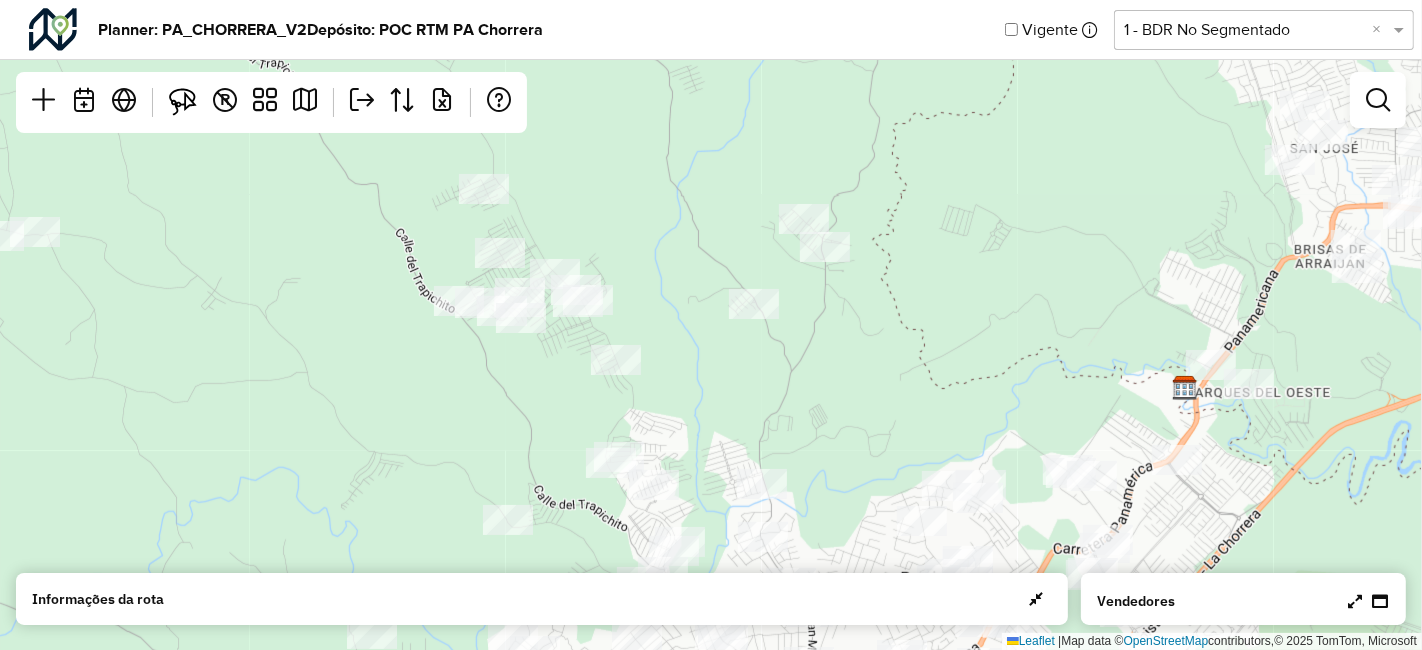drag, startPoint x: 851, startPoint y: 363, endPoint x: 895, endPoint y: 148, distance: 219.45615 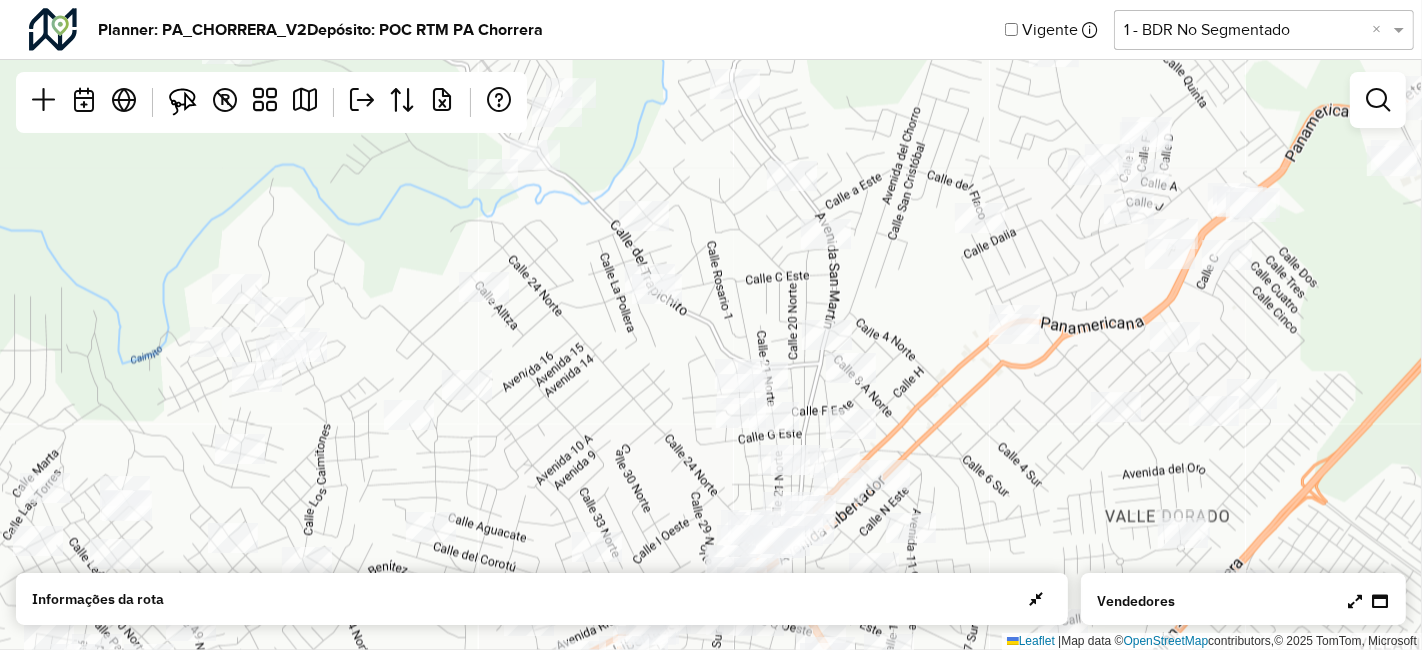 drag, startPoint x: 920, startPoint y: 425, endPoint x: 871, endPoint y: 262, distance: 170.20576 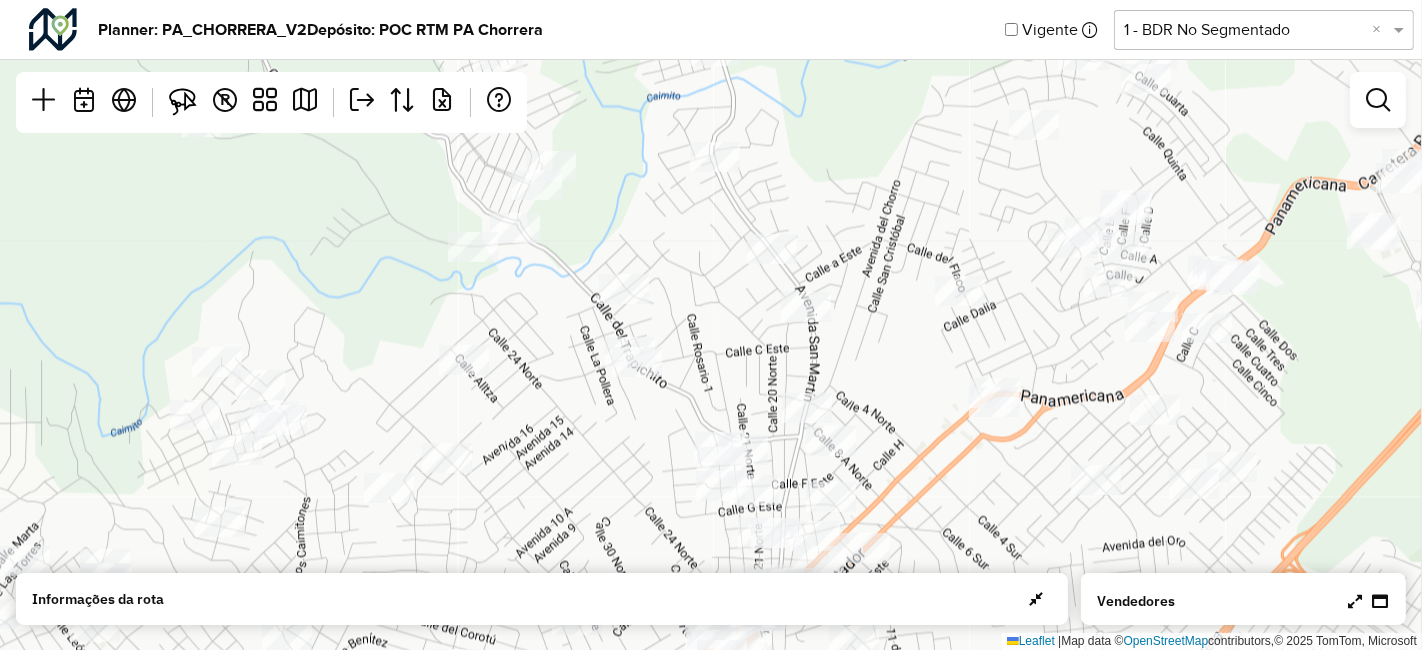 drag, startPoint x: 833, startPoint y: 258, endPoint x: 795, endPoint y: 467, distance: 212.42645 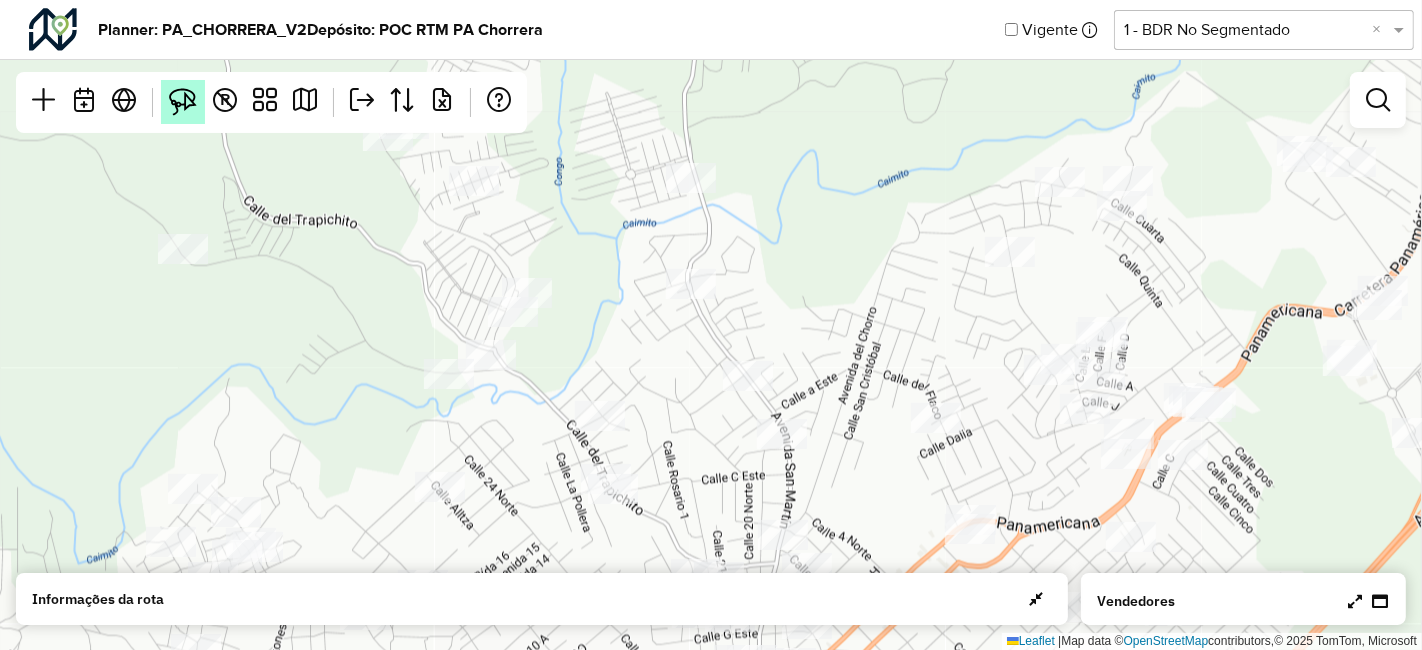 click at bounding box center (183, 102) 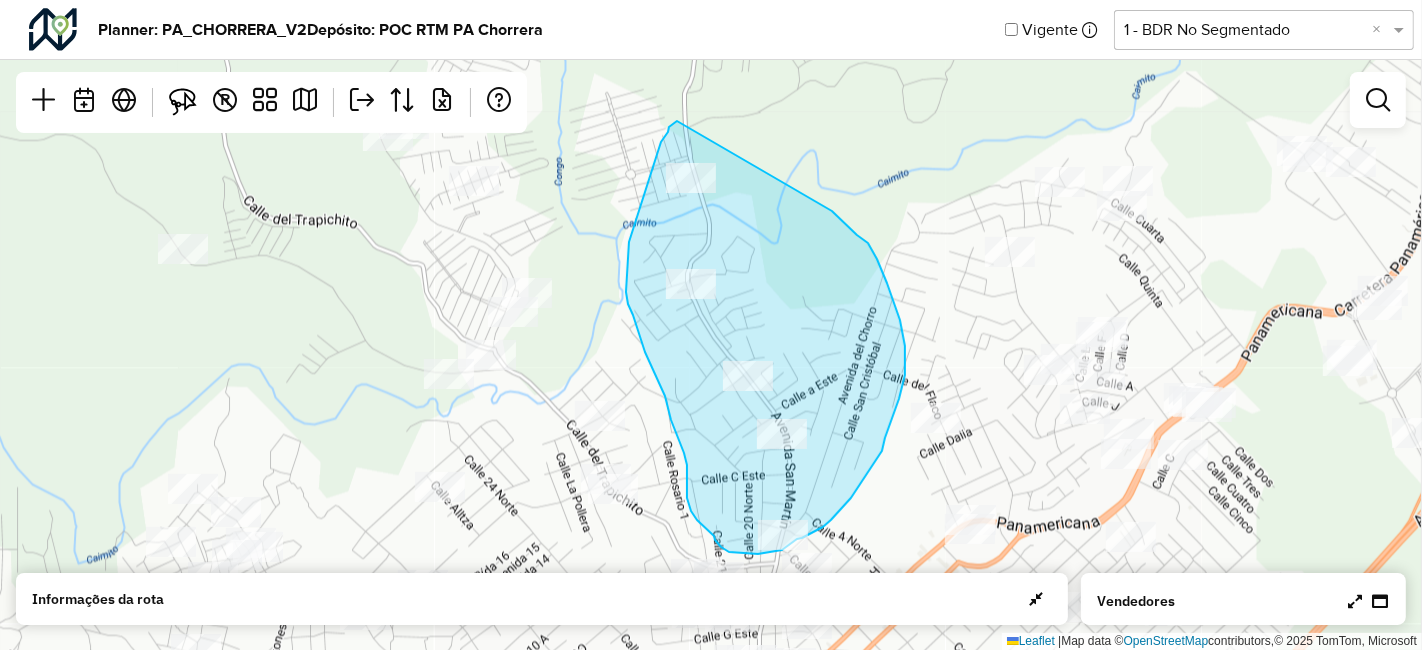 drag, startPoint x: 664, startPoint y: 138, endPoint x: 814, endPoint y: 184, distance: 156.89487 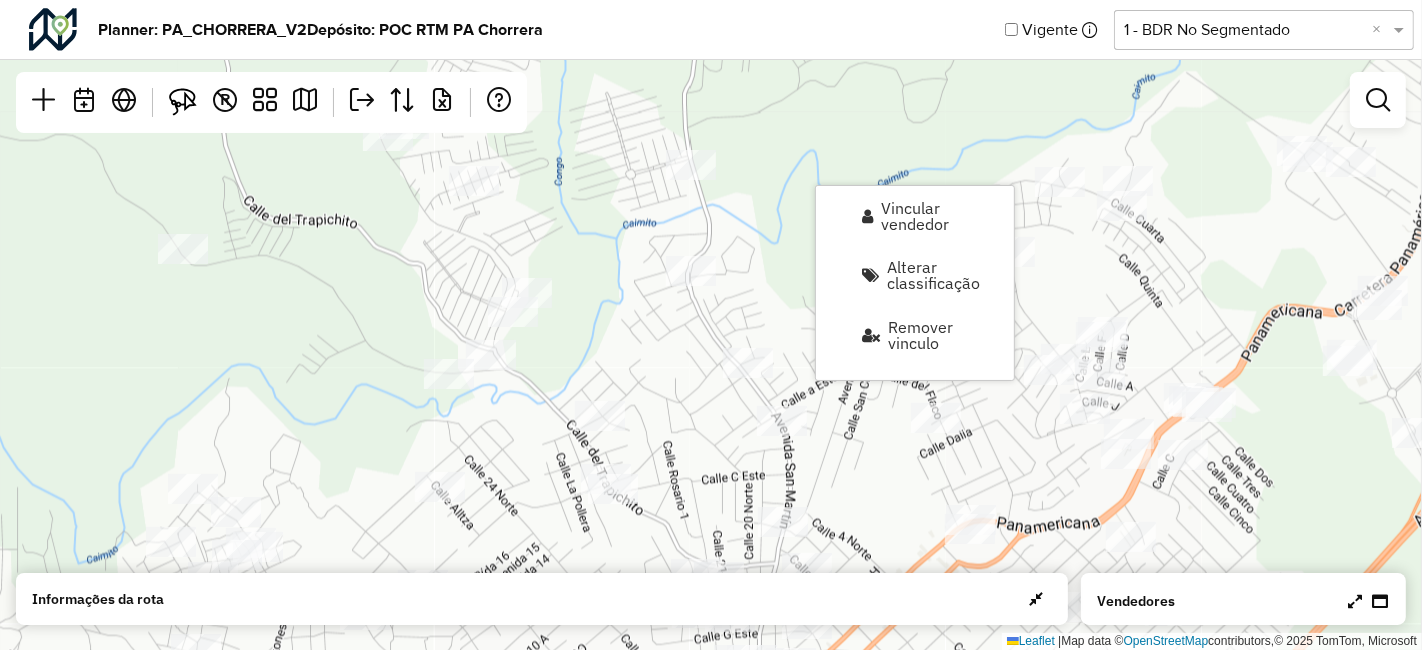 drag, startPoint x: 880, startPoint y: 213, endPoint x: 874, endPoint y: 224, distance: 12.529964 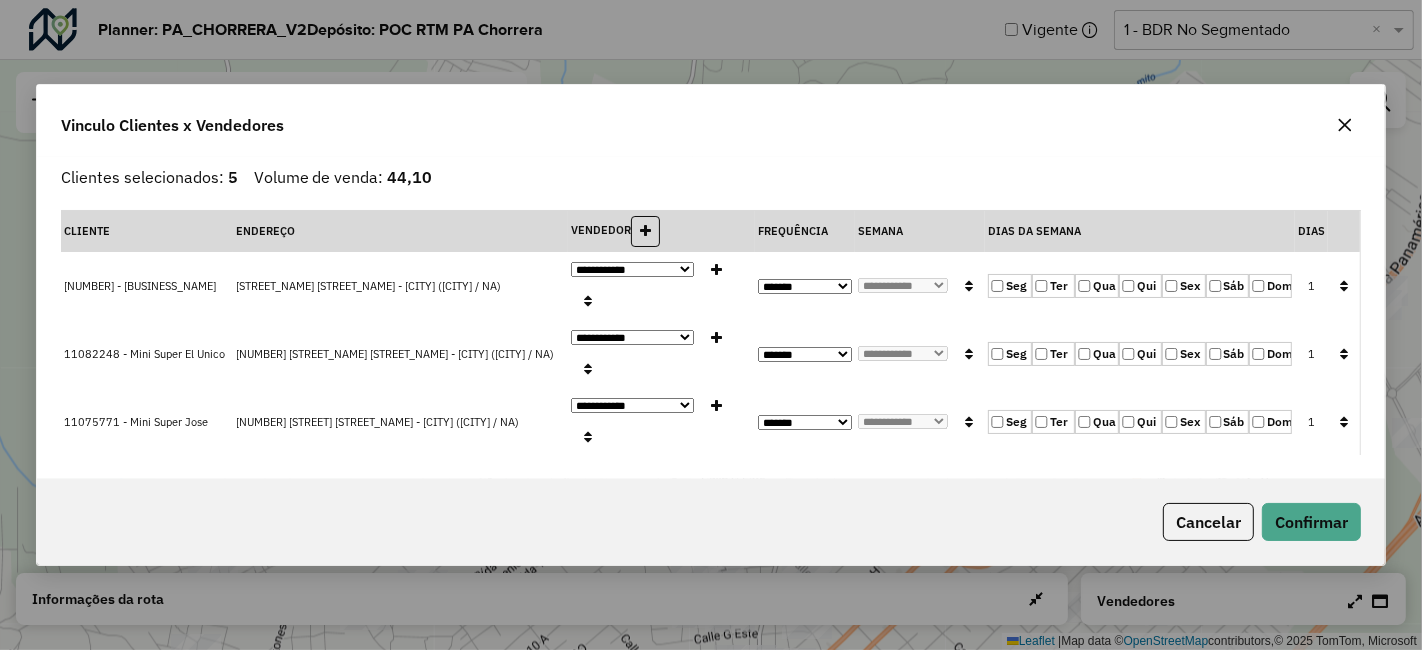 drag, startPoint x: 588, startPoint y: 255, endPoint x: 606, endPoint y: 262, distance: 19.313208 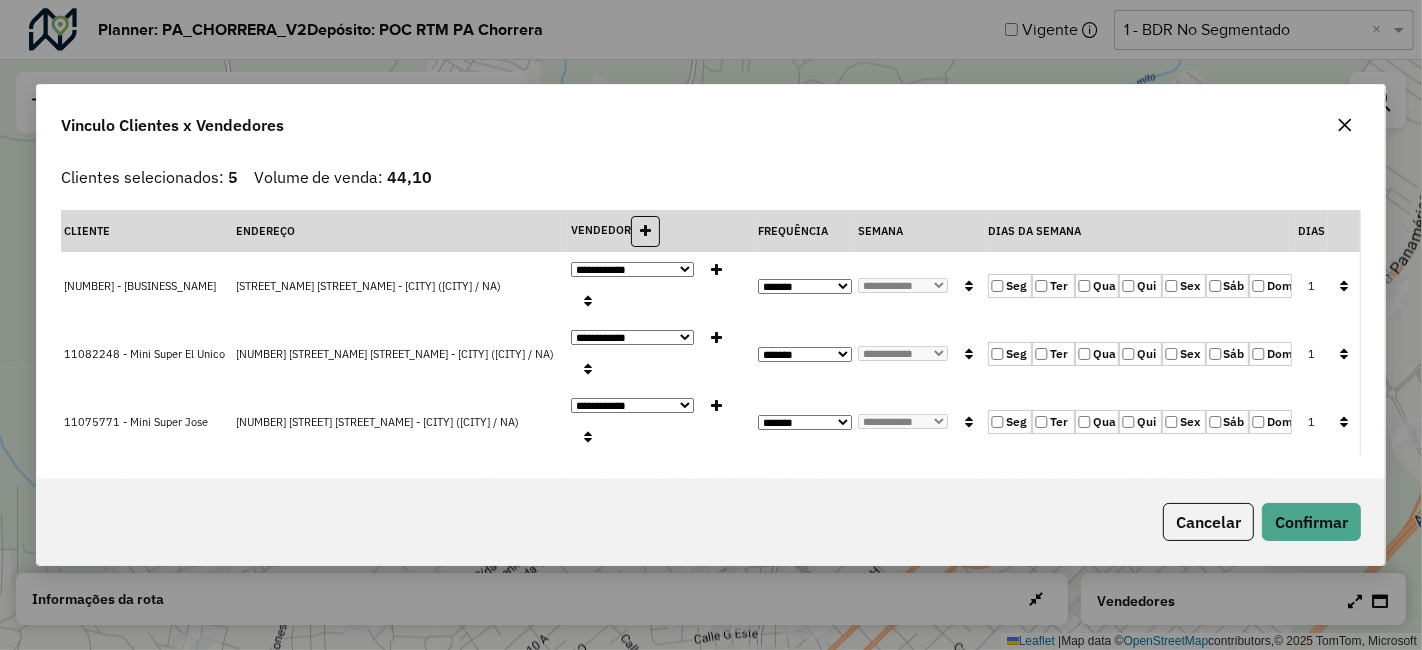 click 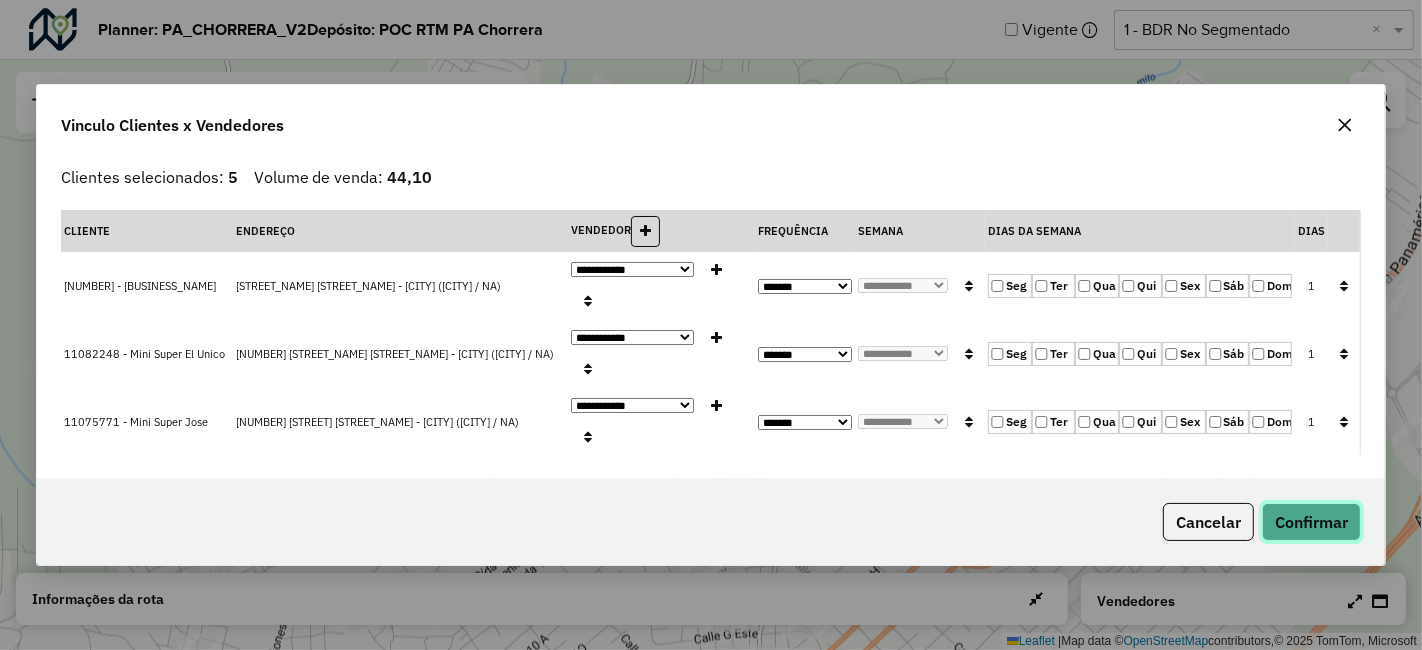 click on "Confirmar" 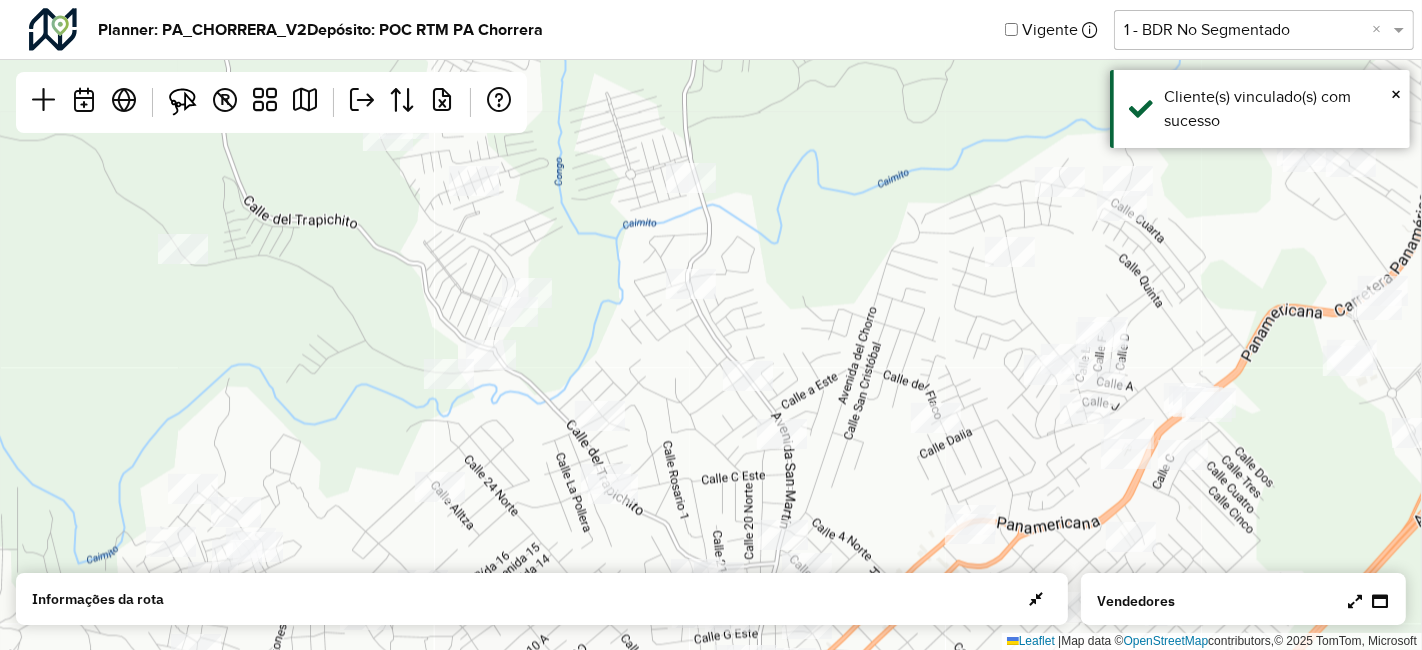 drag, startPoint x: 702, startPoint y: 139, endPoint x: 700, endPoint y: 491, distance: 352.00568 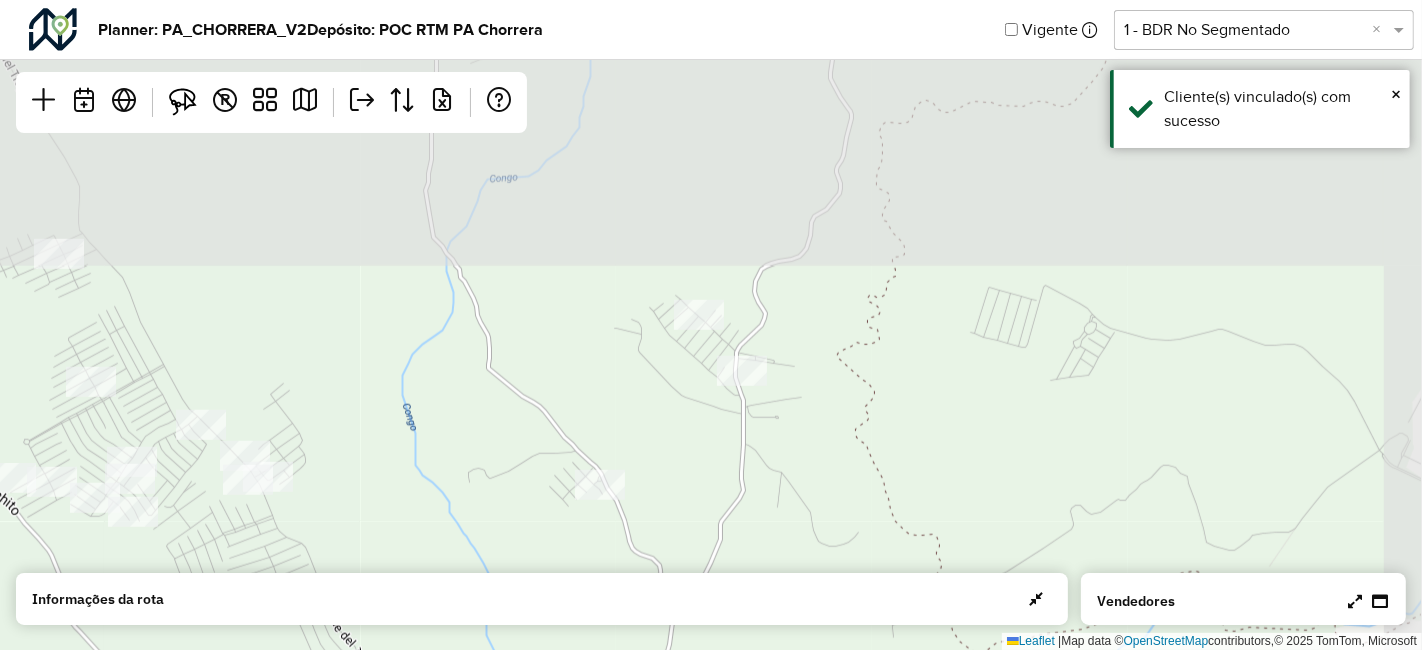 drag, startPoint x: 734, startPoint y: 197, endPoint x: 664, endPoint y: 509, distance: 319.75616 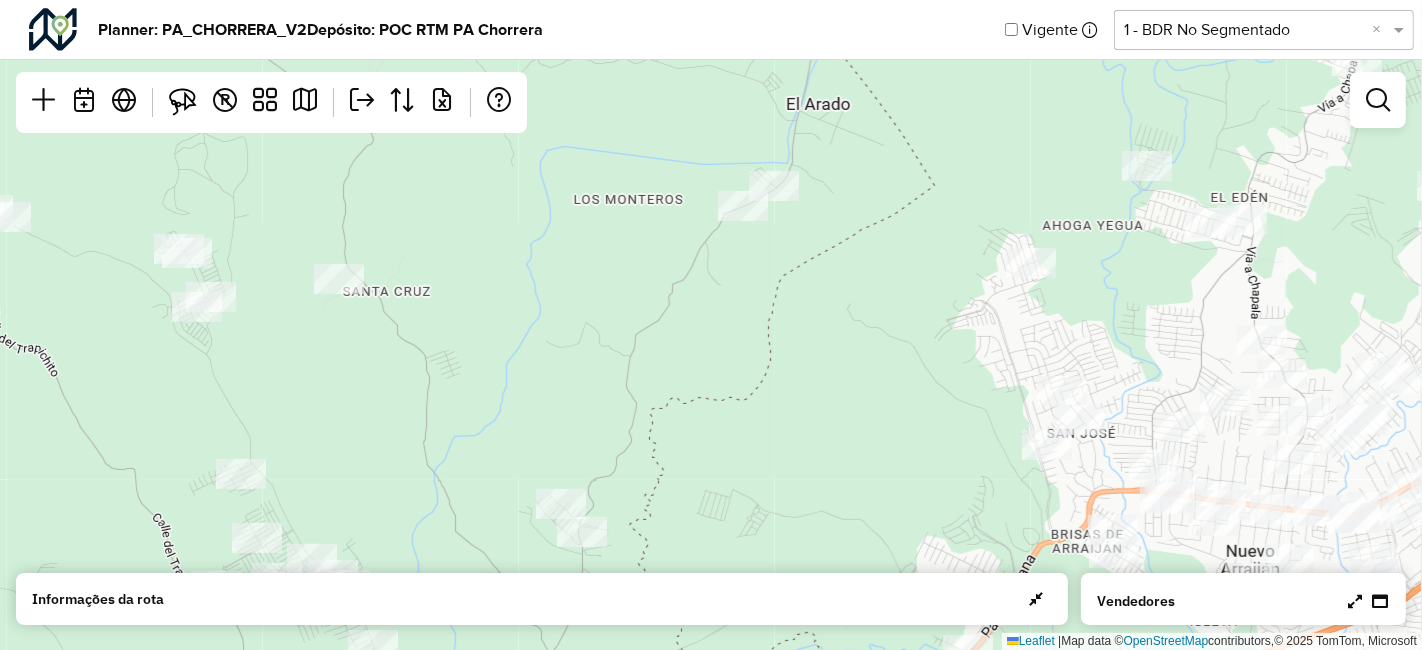 drag, startPoint x: 708, startPoint y: 237, endPoint x: 589, endPoint y: 364, distance: 174.04022 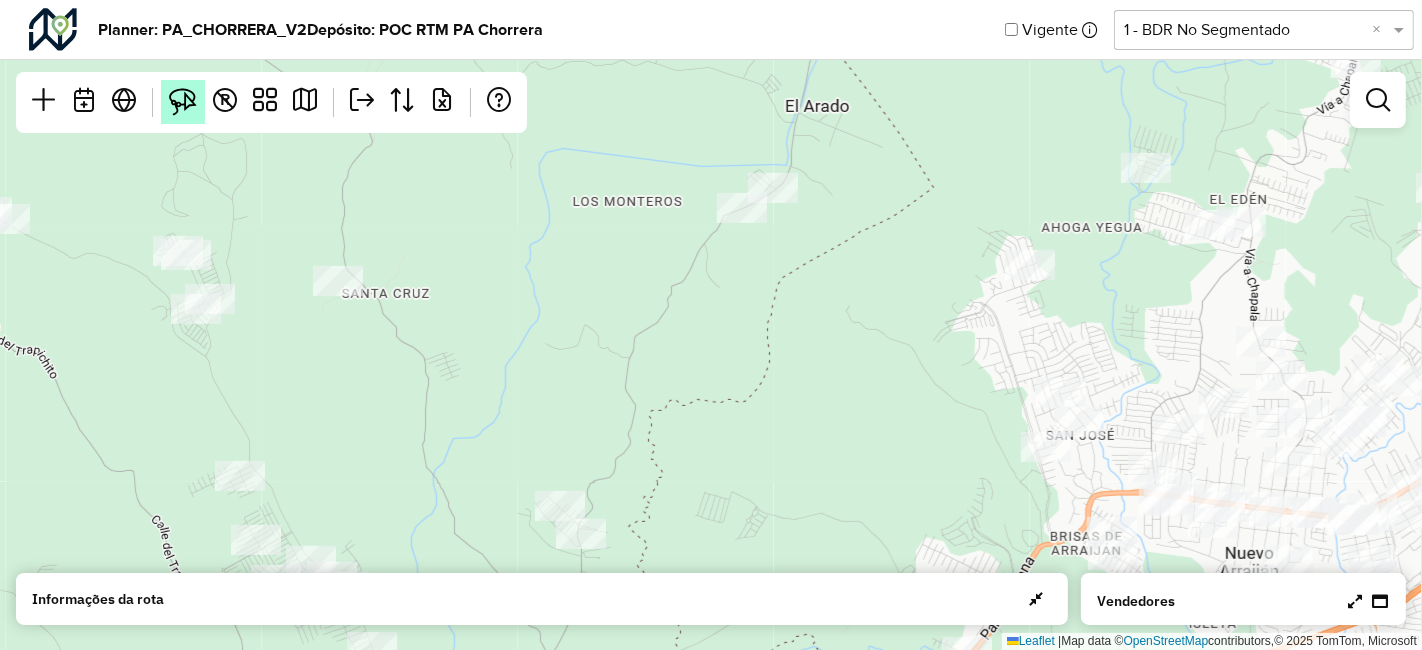 click at bounding box center (183, 102) 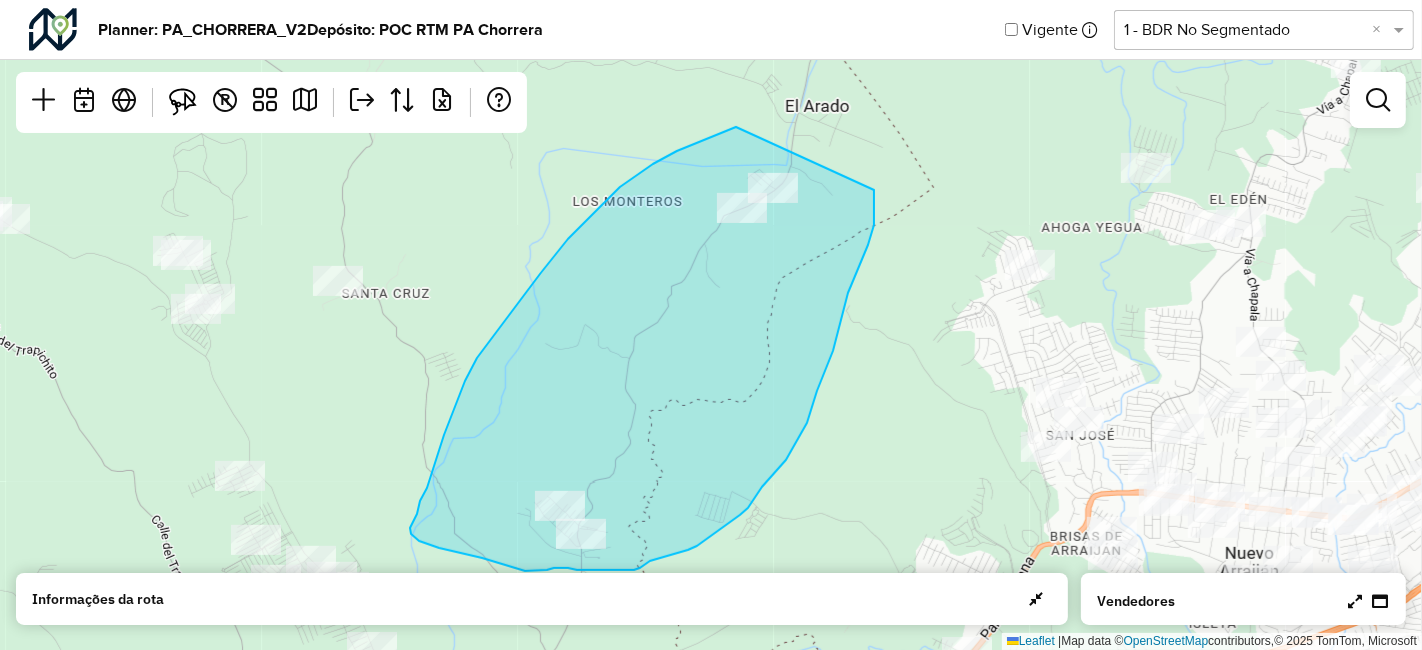 drag, startPoint x: 736, startPoint y: 127, endPoint x: 868, endPoint y: 176, distance: 140.80128 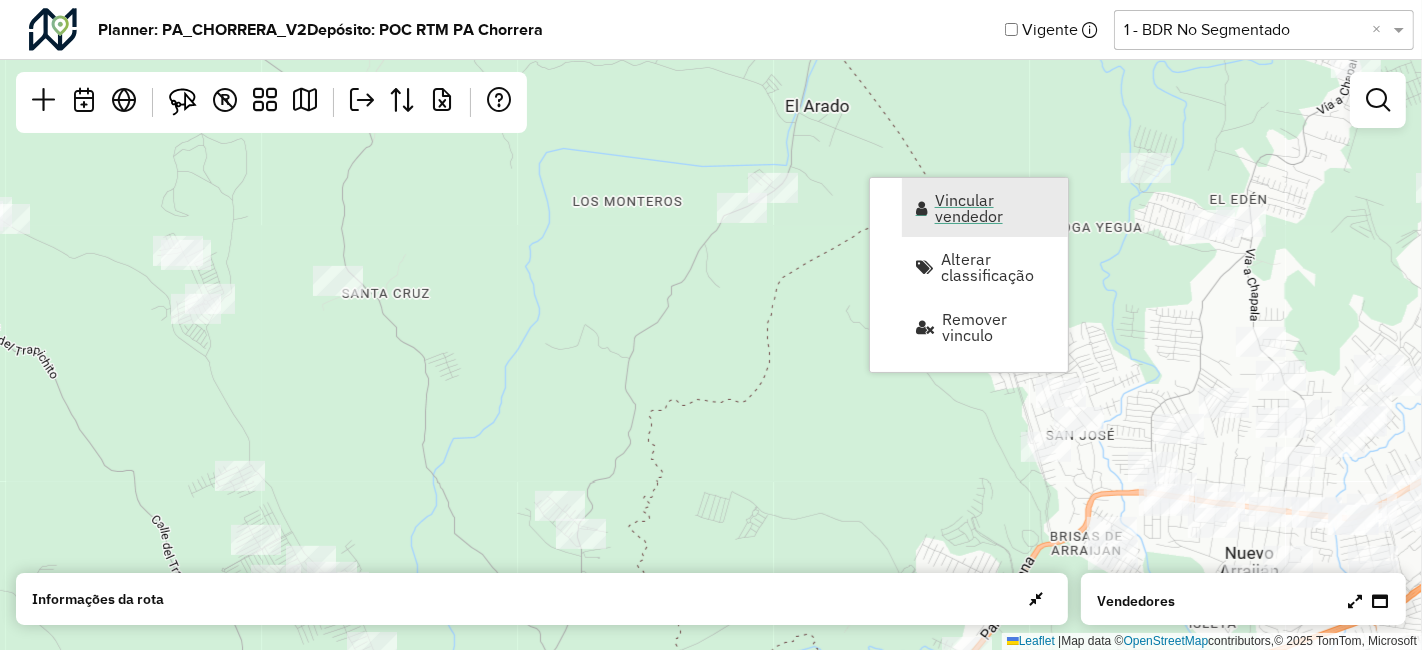 click on "Vincular vendedor" at bounding box center (995, 208) 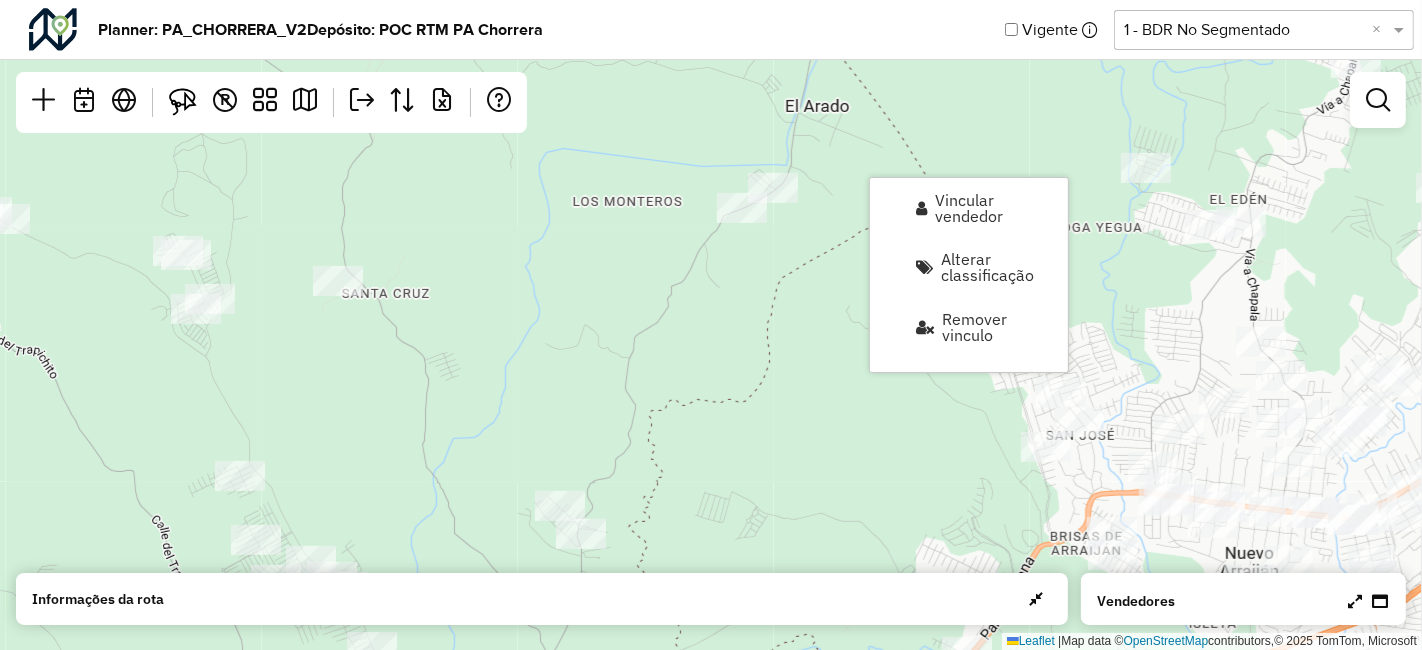 select on "********" 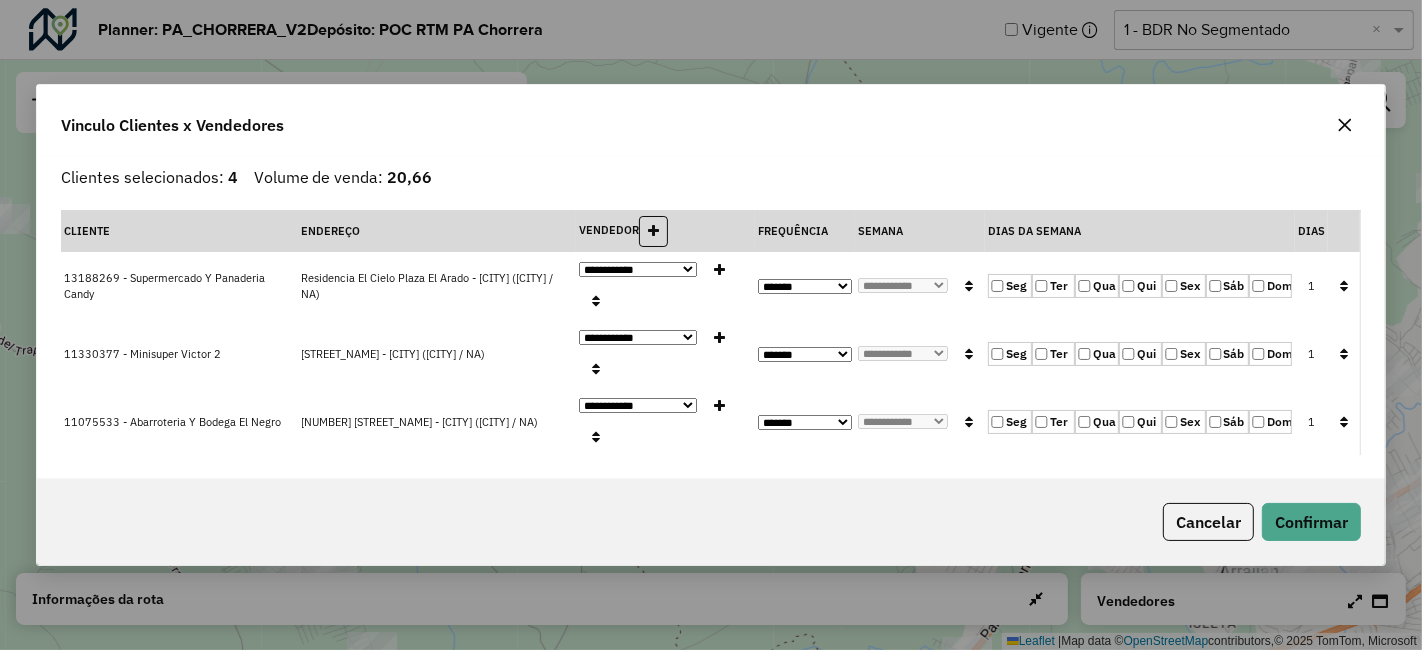 click on "**********" 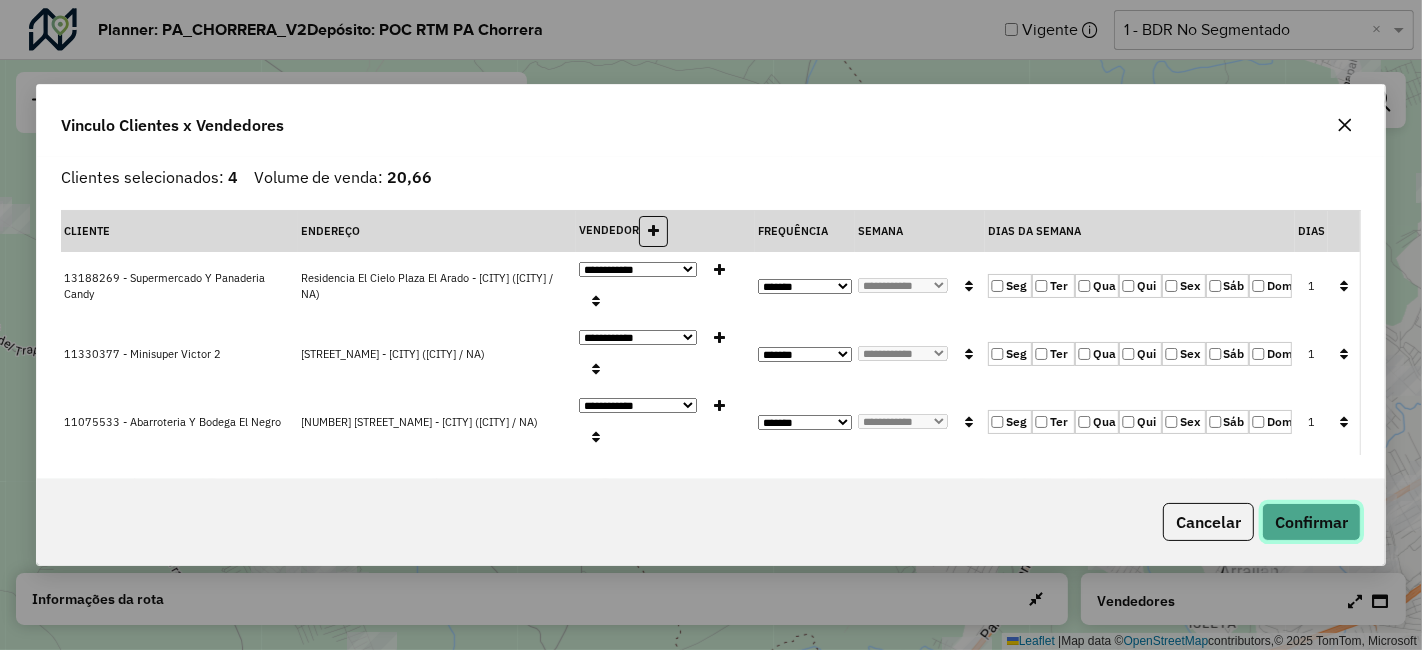 drag, startPoint x: 1325, startPoint y: 516, endPoint x: 1354, endPoint y: 538, distance: 36.40055 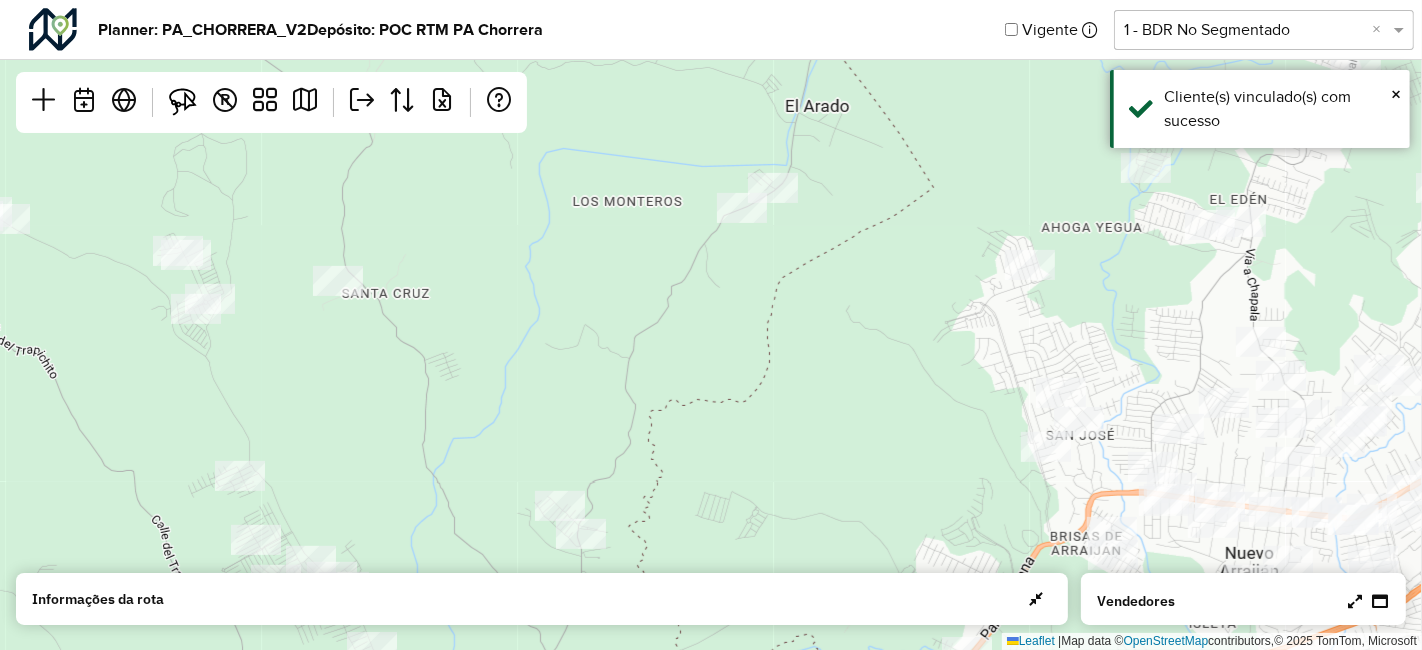 click on "Aguarde...  Pop-up bloqueado!  Seu navegador bloqueou automáticamente a abertura de uma nova janela.   Acesse as configurações e adicione o endereço do sistema a lista de permissão.   Fechar   Planner: [PLANNER]   Depósito: [DEPÓSITO]   Vigente  Selecione uma opção  1 - BDR No Segmentado  ×  Leaflet   |  Map data ©  OpenStreetMap  contributors,© 2025 TomTom, Microsoft R Vendedores  Vendedor   Total  PDVs Volume S1 S2 S3 S4 % SV  - - - - - -  111  177  177 [VOLUME] 165 167 155 155 0  112  176  176 [VOLUME] 154 154 132 132 0  113  173  173 [VOLUME] 134 148 109 109 0  114  168  168 [VOLUME] 150 158 140 140 0  117  163  163 [VOLUME] 147 133 117 117 0  120  177  177 [VOLUME] 154 158 135 135 0  4997  0  0 [VOLUME] 0 0 0 0 0 Total  1034  1034 [VOLUME] 904 918 788 788 Informações da rota  Dia Semana   Vendedor  Vendedores x Clientes Roteiros Resumo Vendedor/Dia Visitas Volume de venda  Segunda - Semana 1 - Total visitas: 181 - Total clientes: 181 - Volume de venda: [VOLUME]  Vendedor/Dia Visitas Fim" at bounding box center [711, 325] 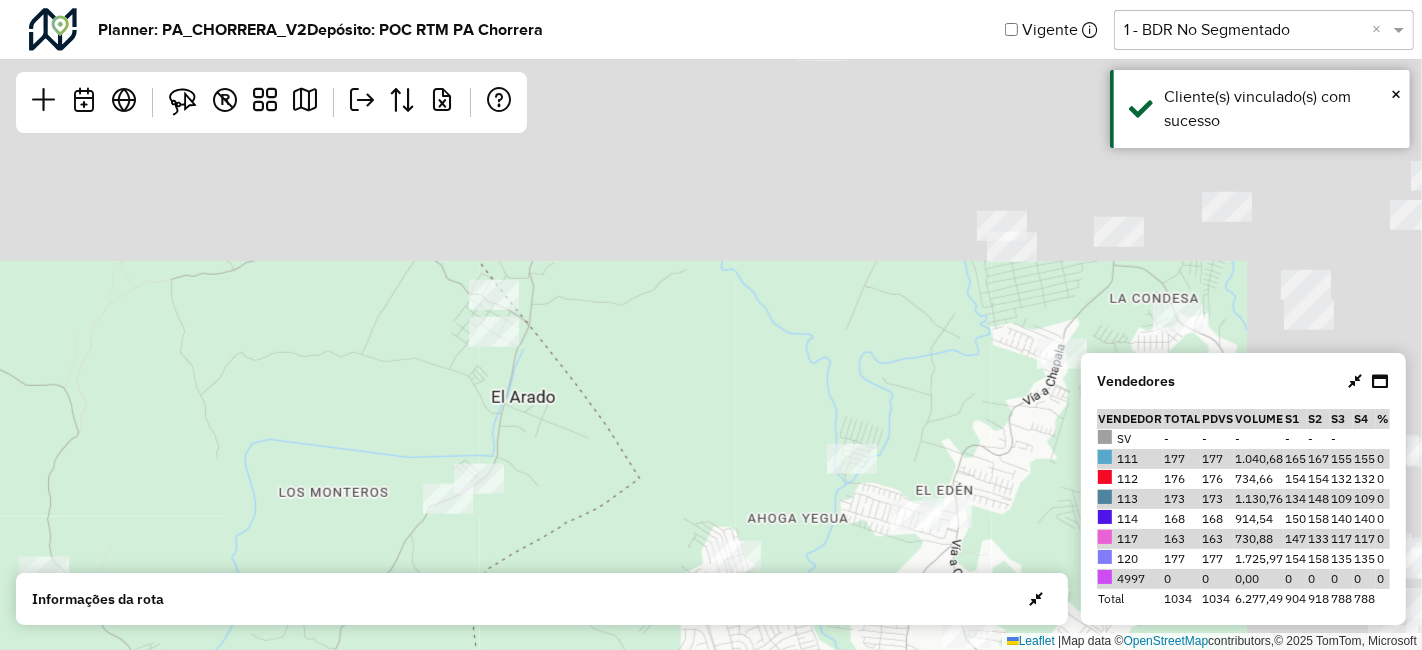 drag, startPoint x: 839, startPoint y: 273, endPoint x: 531, endPoint y: 583, distance: 436.9943 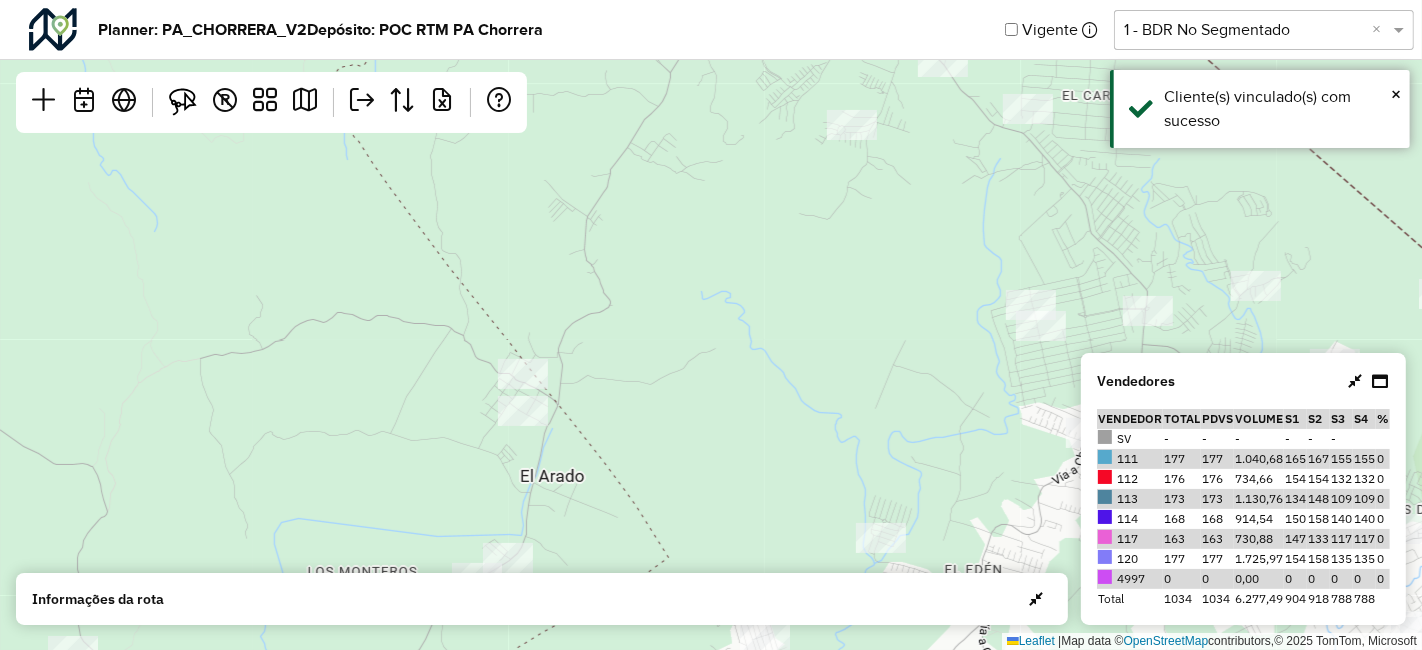 drag, startPoint x: 510, startPoint y: 430, endPoint x: 588, endPoint y: 511, distance: 112.44999 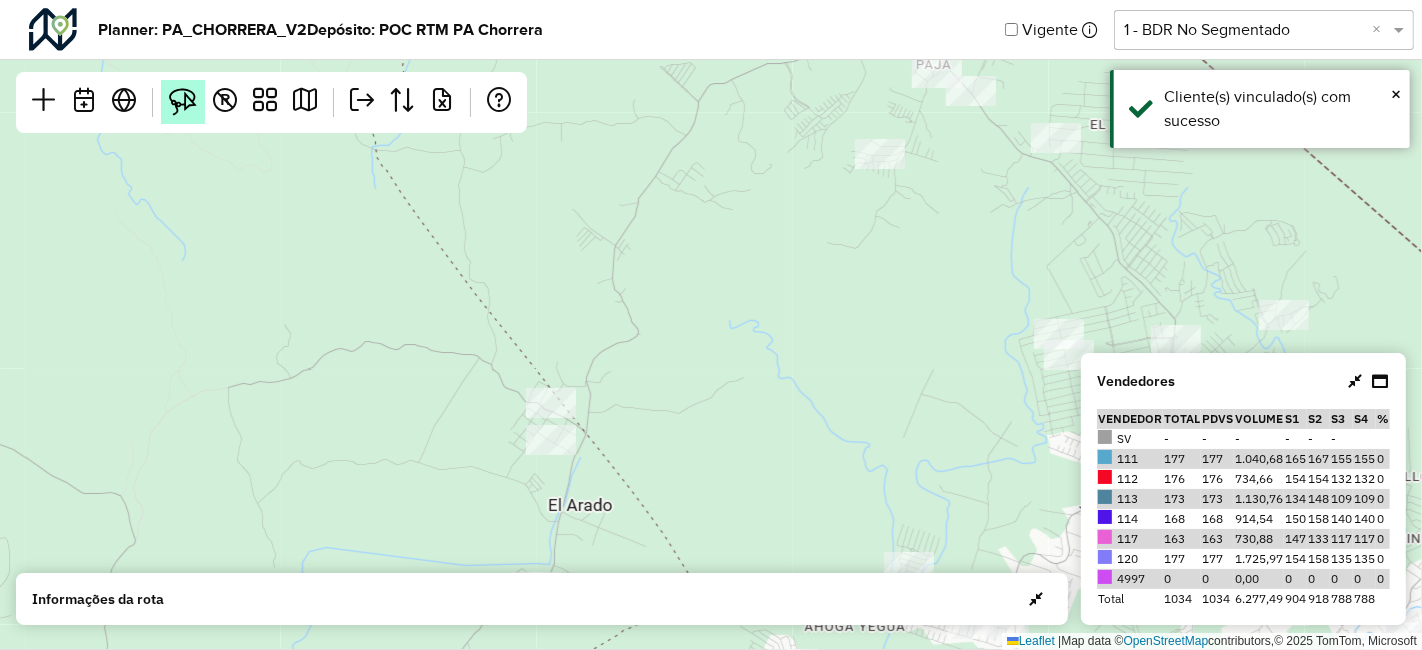 click at bounding box center [183, 102] 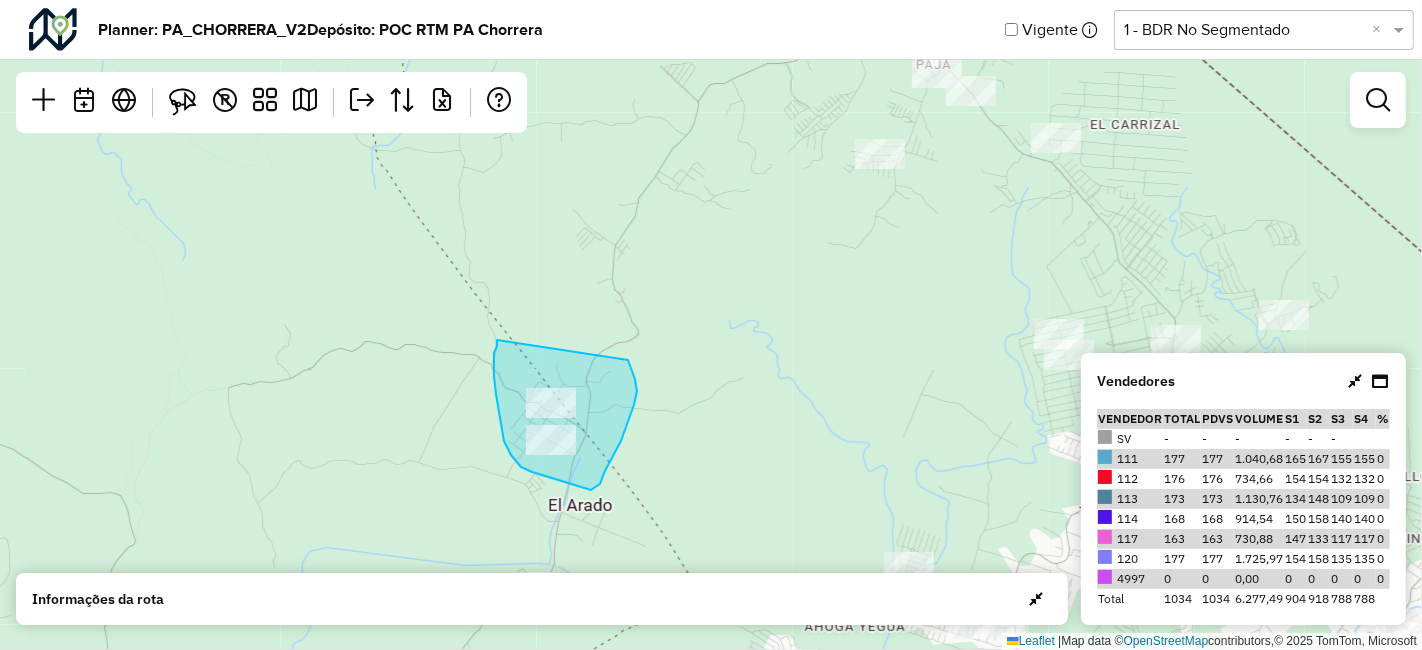 drag, startPoint x: 497, startPoint y: 340, endPoint x: 622, endPoint y: 351, distance: 125.48307 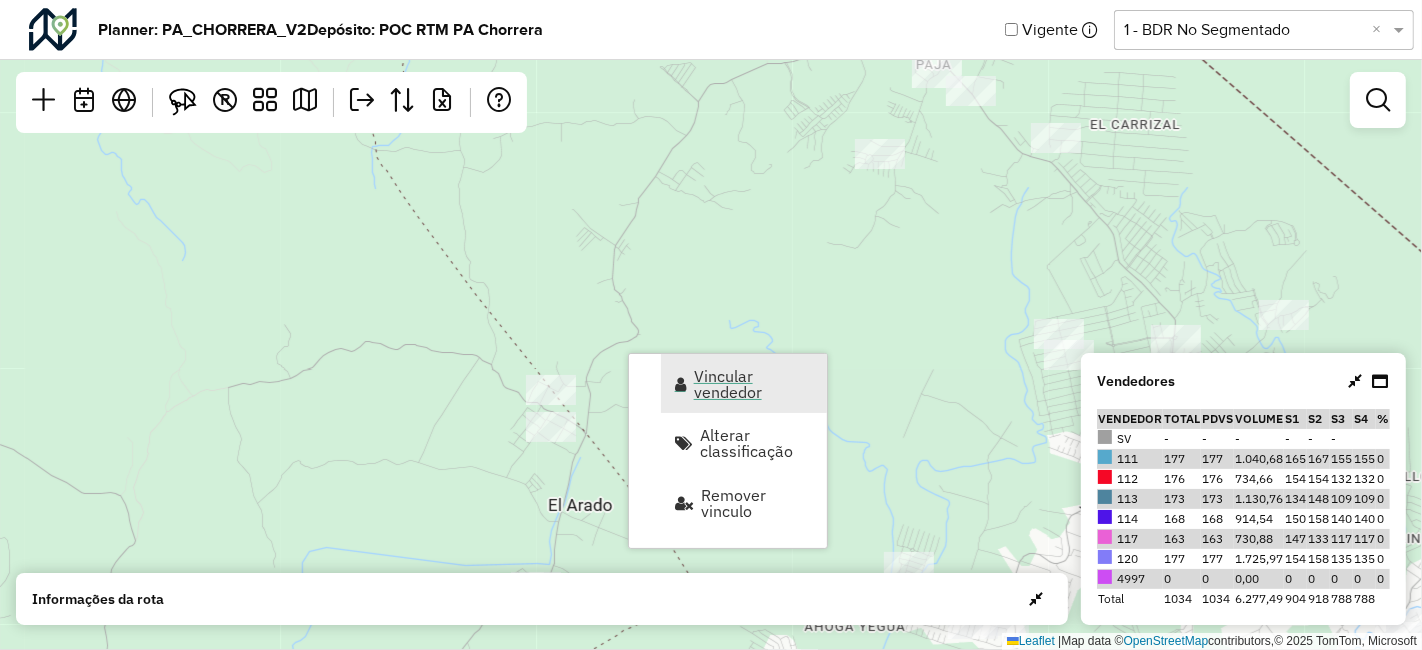 click on "Vincular vendedor" at bounding box center (754, 384) 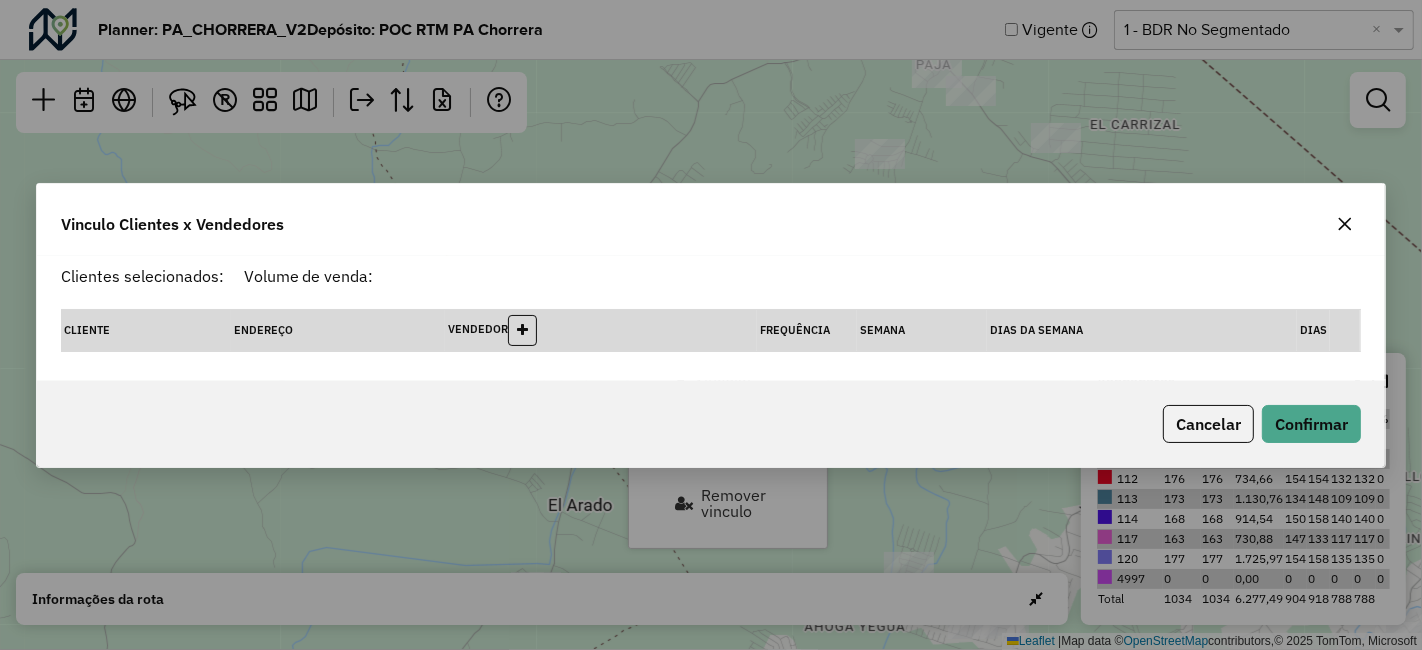 select on "********" 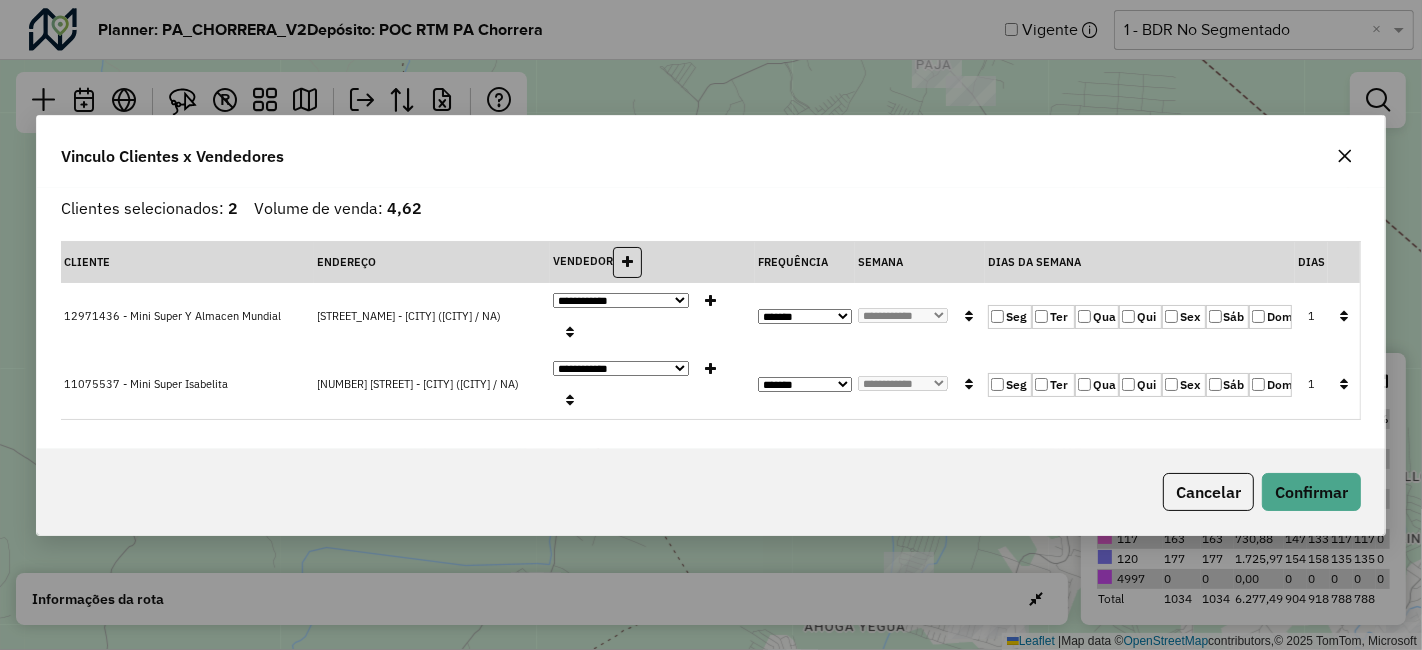 click on "**********" 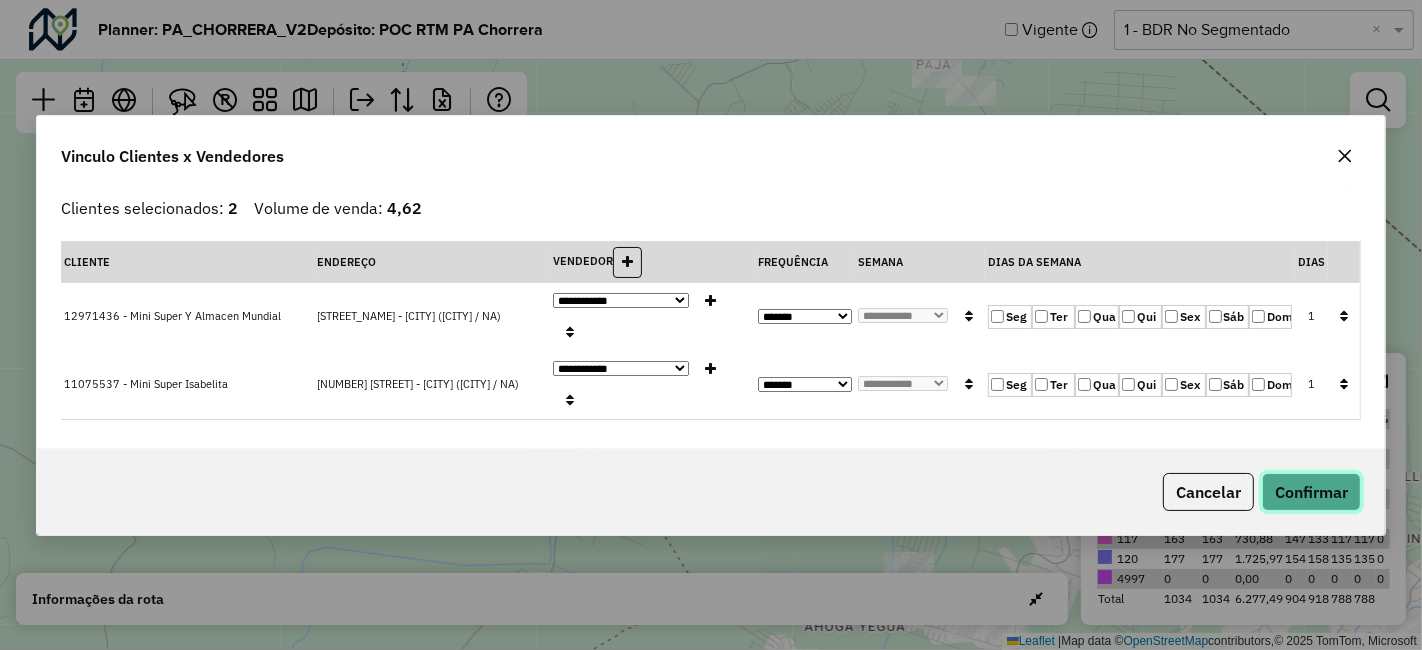 click on "Confirmar" 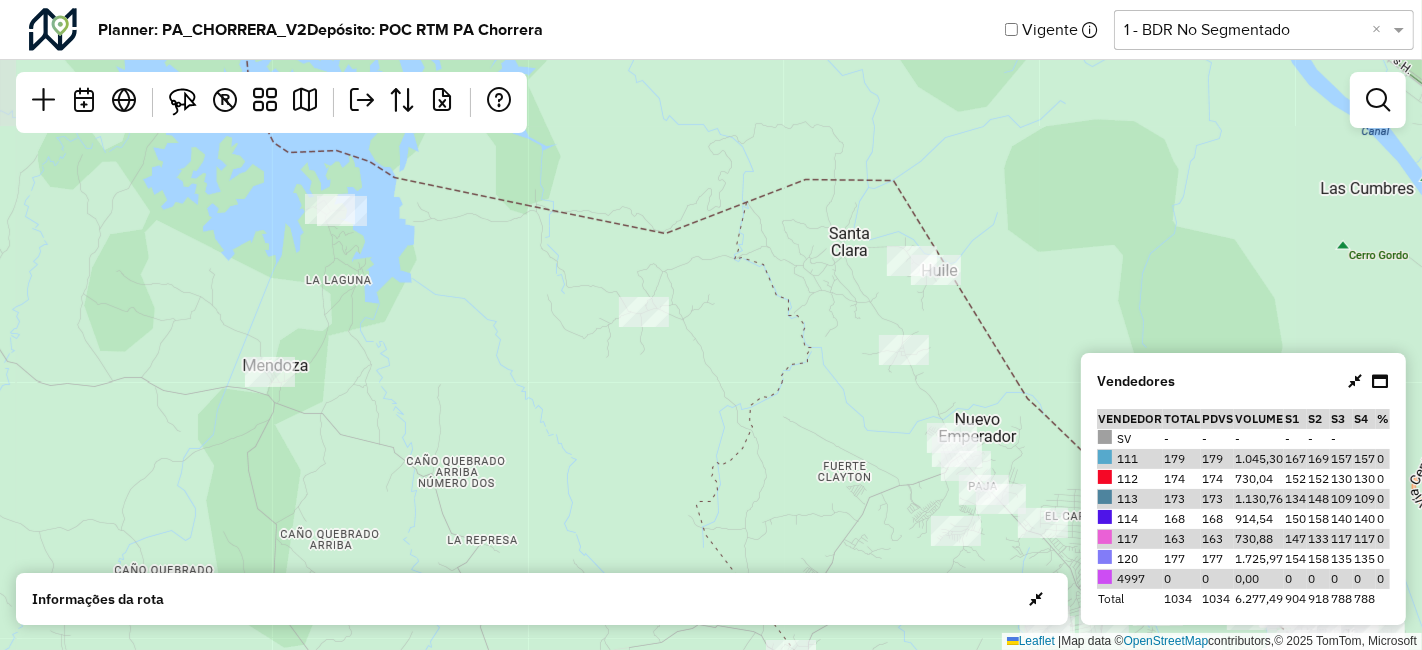 drag, startPoint x: 647, startPoint y: 422, endPoint x: 705, endPoint y: 424, distance: 58.034473 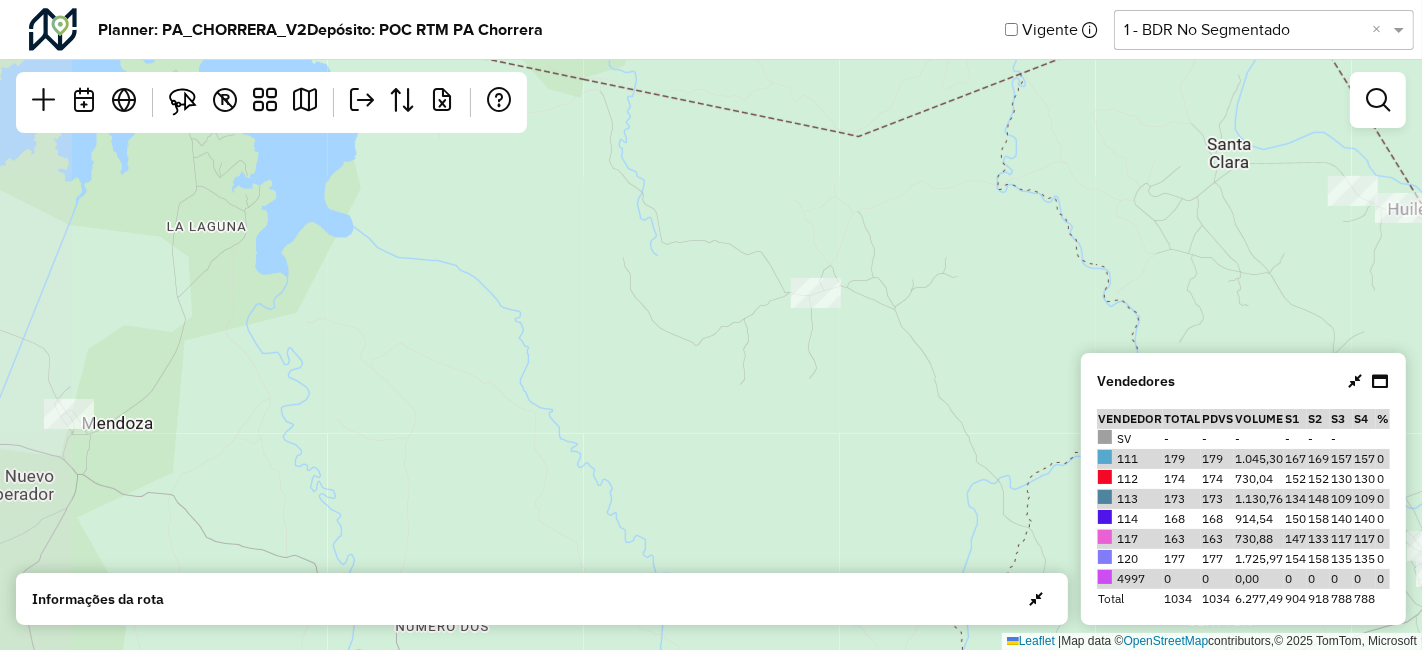 drag, startPoint x: 699, startPoint y: 311, endPoint x: 867, endPoint y: 152, distance: 231.31148 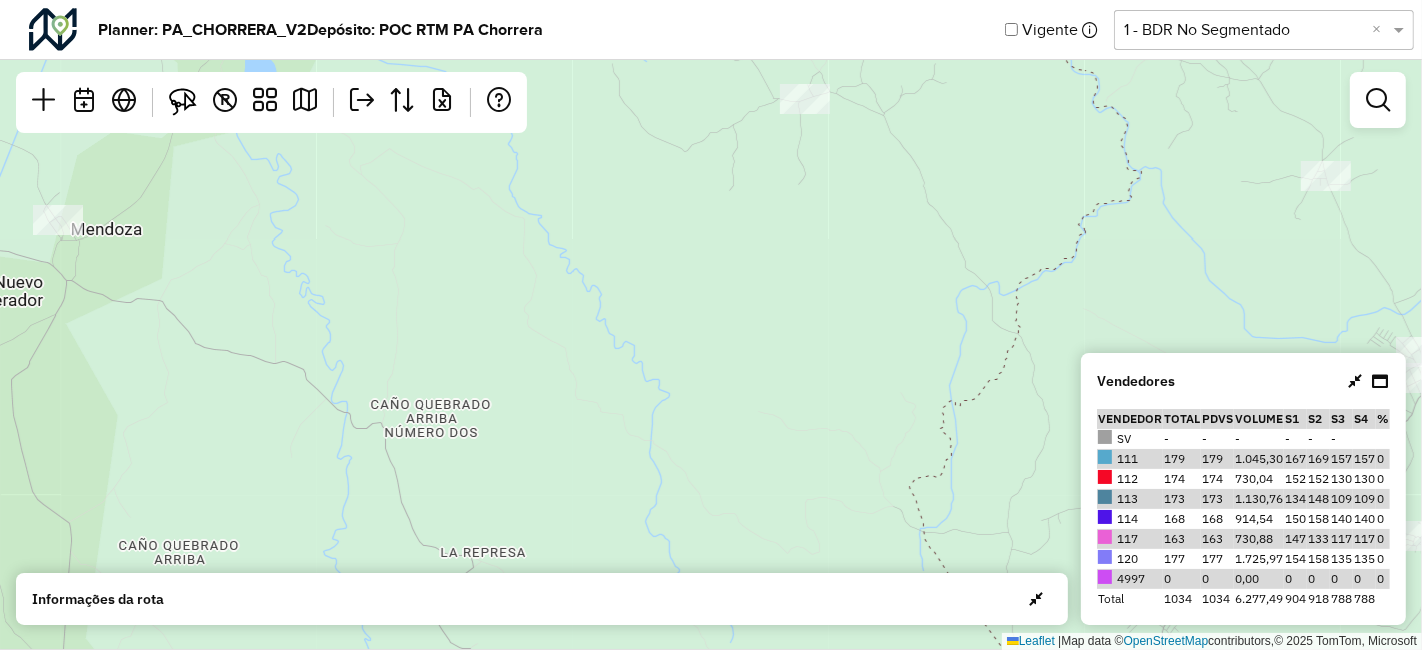 drag, startPoint x: 971, startPoint y: 294, endPoint x: 785, endPoint y: 126, distance: 250.63918 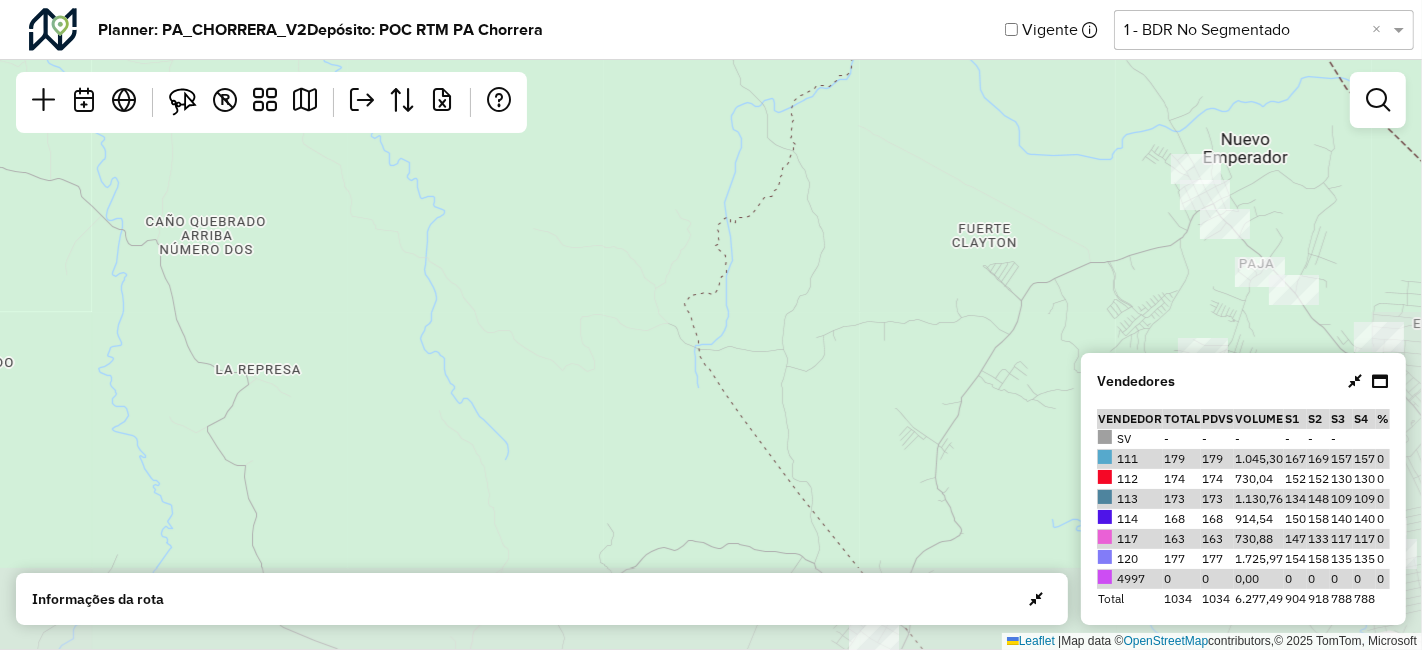drag, startPoint x: 860, startPoint y: 204, endPoint x: 845, endPoint y: 152, distance: 54.120235 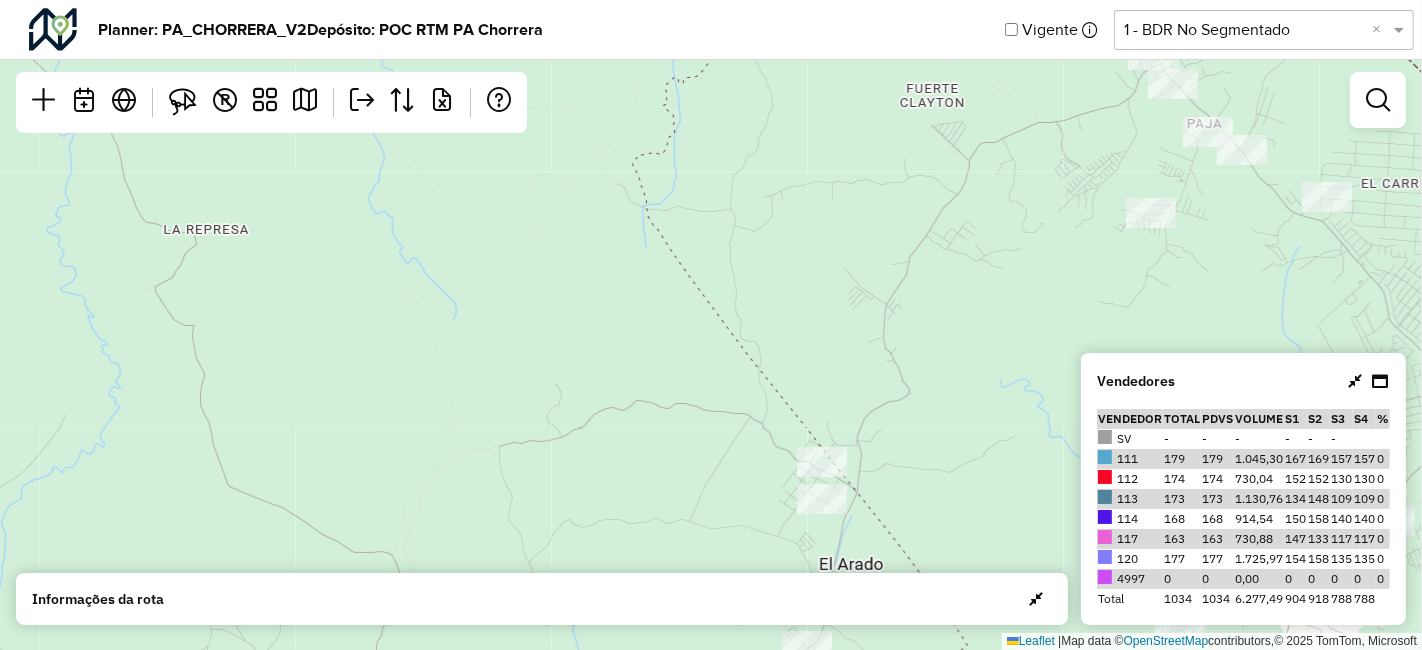 drag, startPoint x: 854, startPoint y: 235, endPoint x: 824, endPoint y: 531, distance: 297.5164 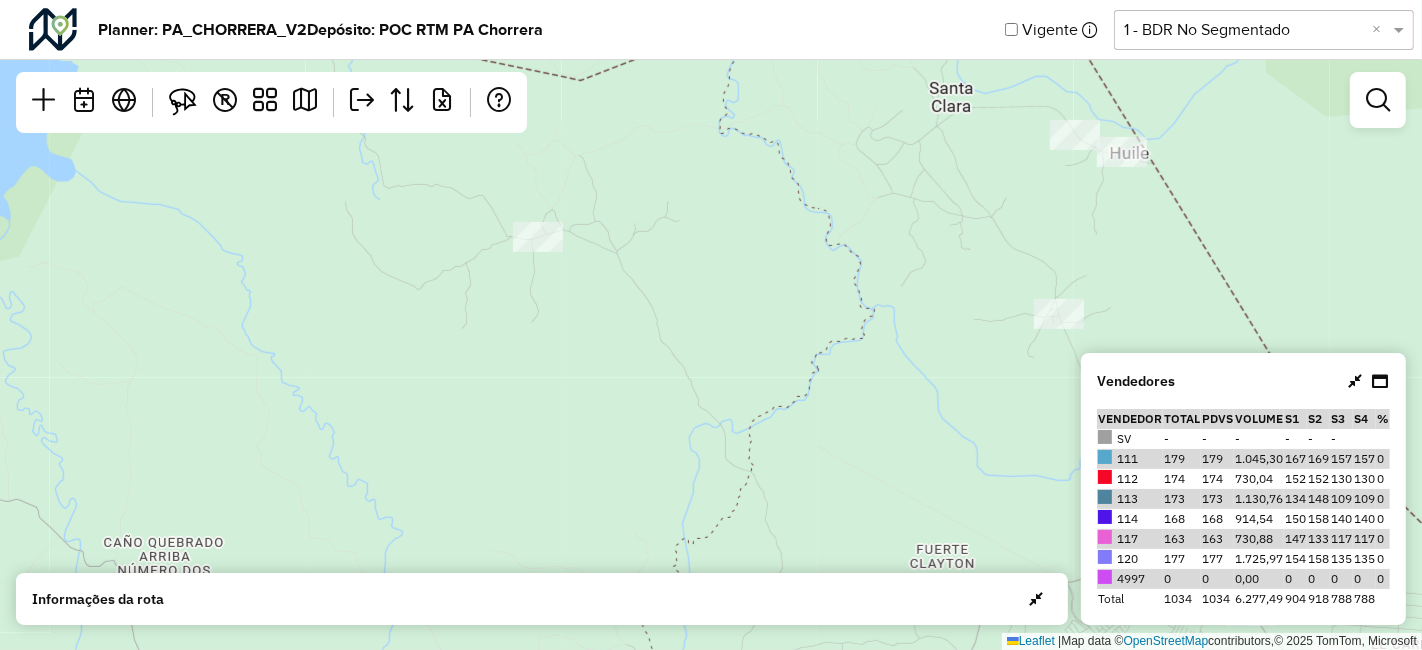 drag, startPoint x: 766, startPoint y: 329, endPoint x: 879, endPoint y: 233, distance: 148.27339 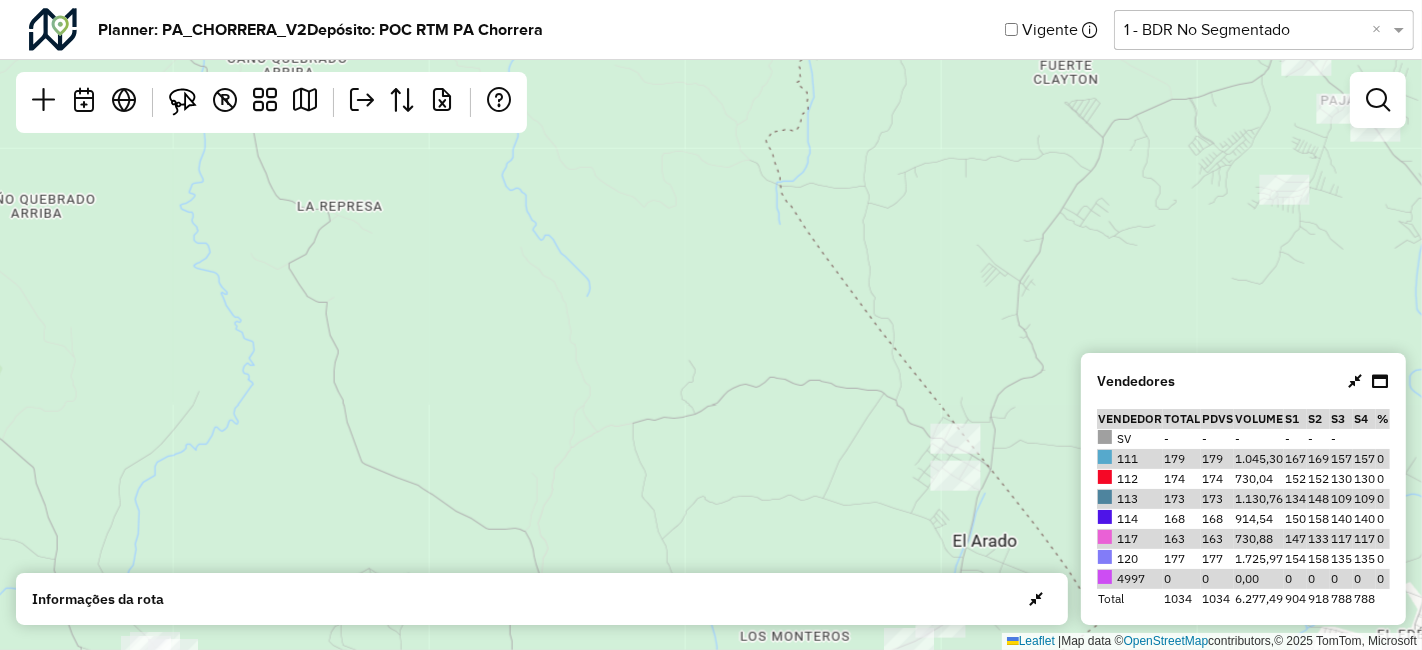 drag, startPoint x: 816, startPoint y: 330, endPoint x: 972, endPoint y: 190, distance: 209.60916 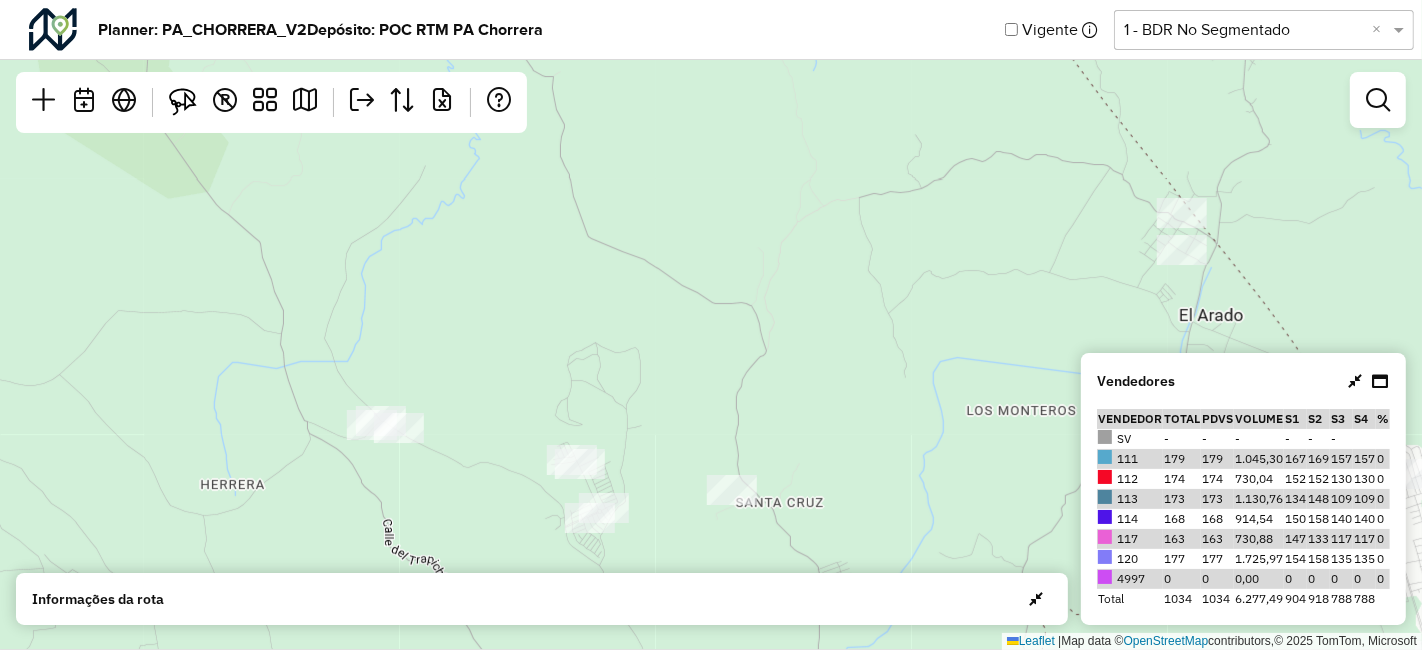 click on "Leaflet   |  Map data ©  OpenStreetMap  contributors,© 2025 TomTom, Microsoft" 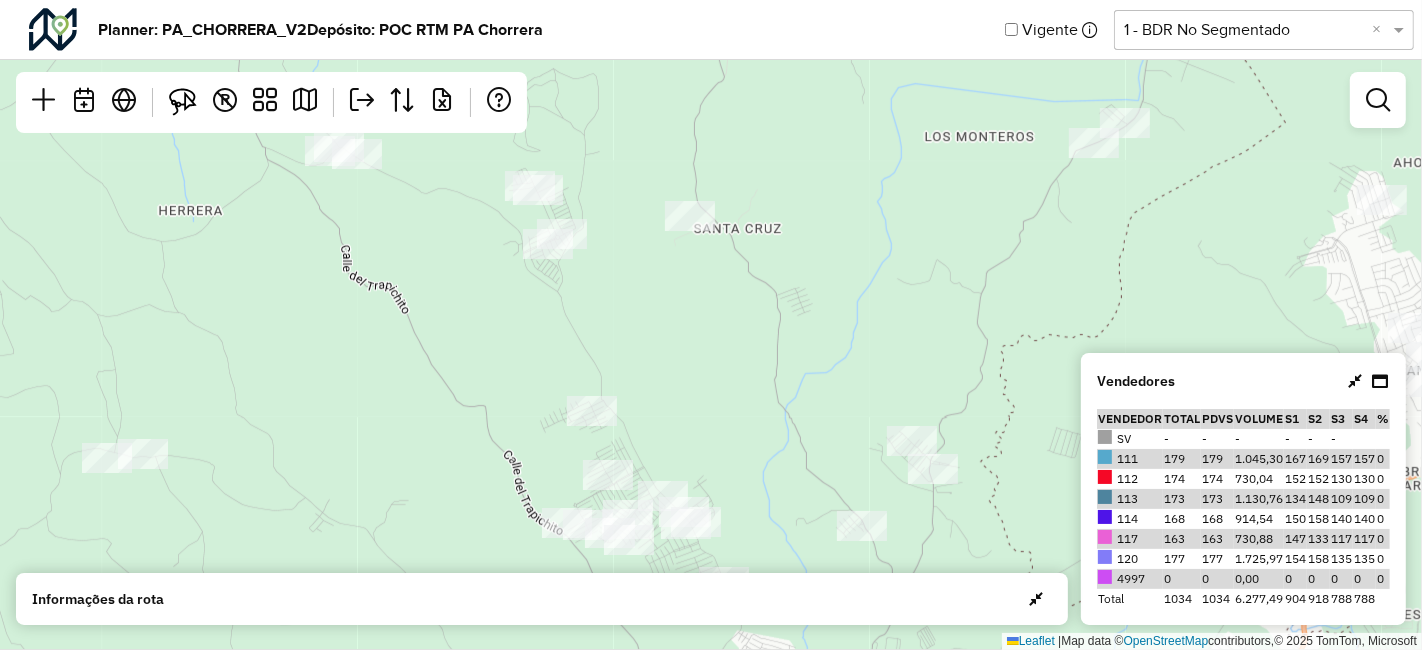 drag, startPoint x: 782, startPoint y: 270, endPoint x: 751, endPoint y: 96, distance: 176.73993 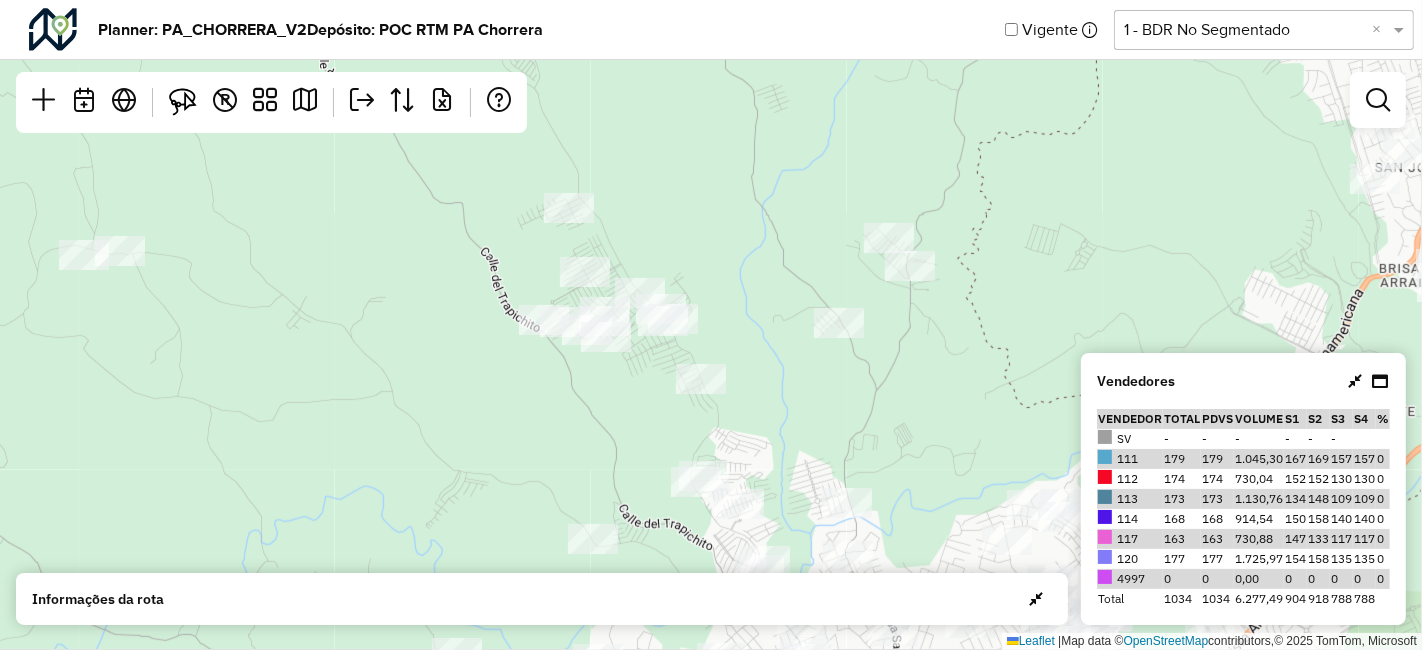drag, startPoint x: 859, startPoint y: 363, endPoint x: 705, endPoint y: 197, distance: 226.43321 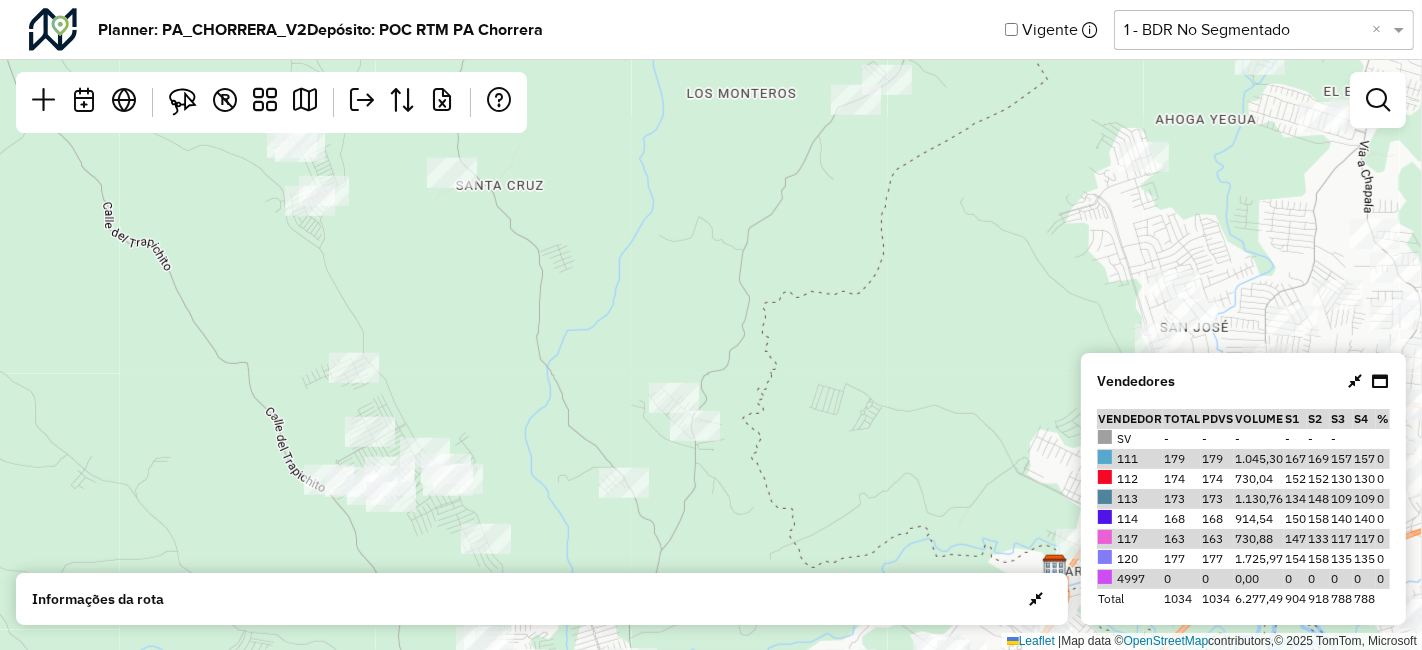 drag, startPoint x: 728, startPoint y: 237, endPoint x: 711, endPoint y: 607, distance: 370.39032 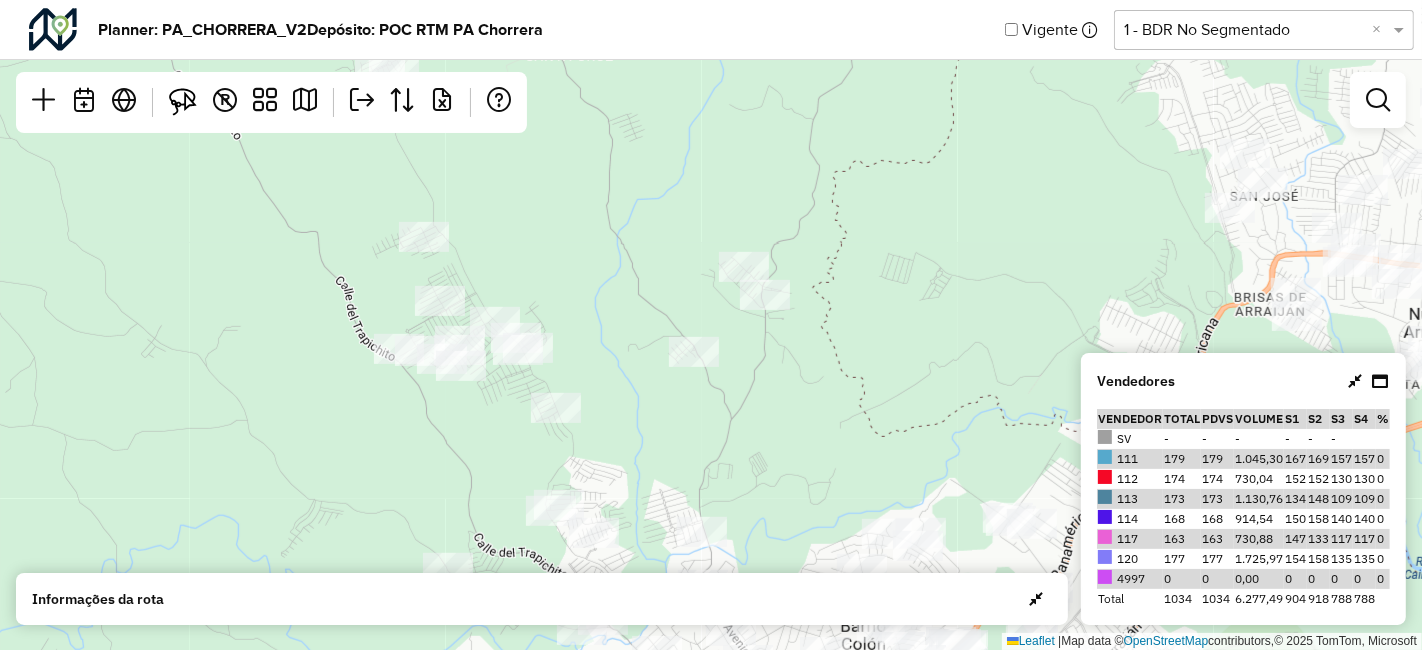 drag, startPoint x: 679, startPoint y: 472, endPoint x: 705, endPoint y: 221, distance: 252.34302 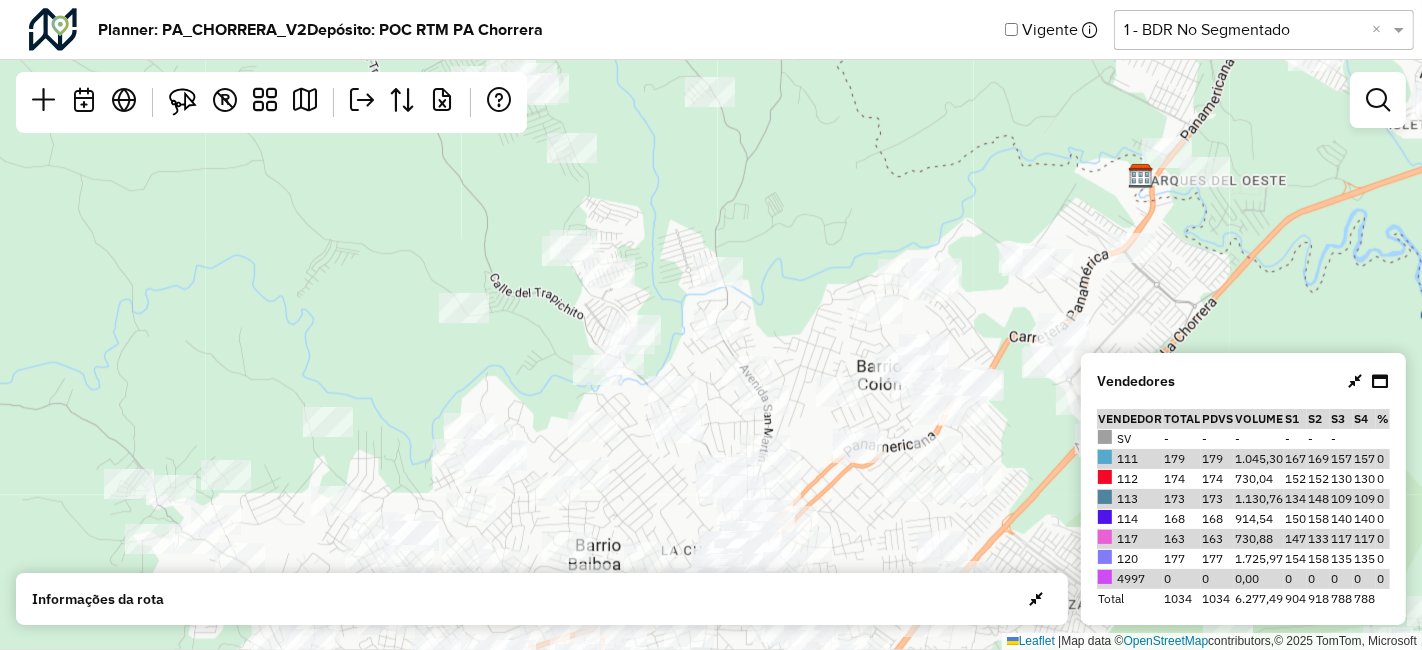 drag, startPoint x: 791, startPoint y: 225, endPoint x: 819, endPoint y: 101, distance: 127.12199 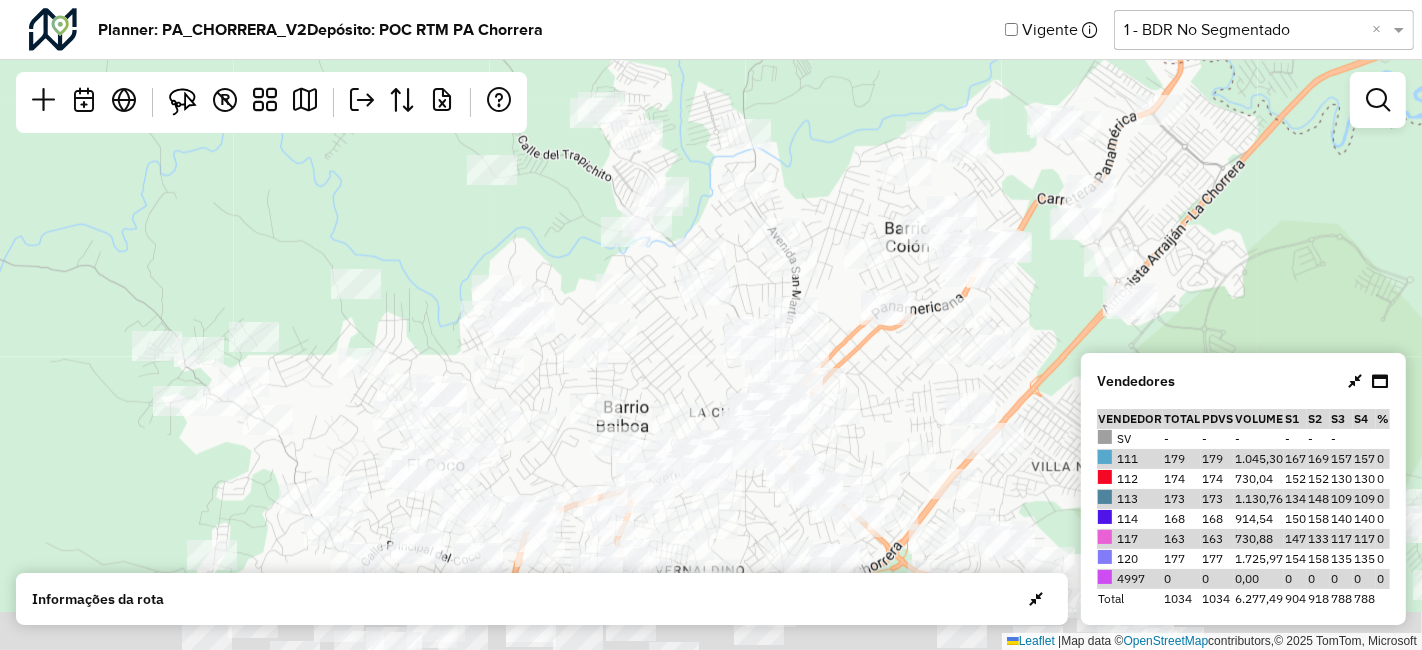 drag, startPoint x: 820, startPoint y: 297, endPoint x: 812, endPoint y: 216, distance: 81.394104 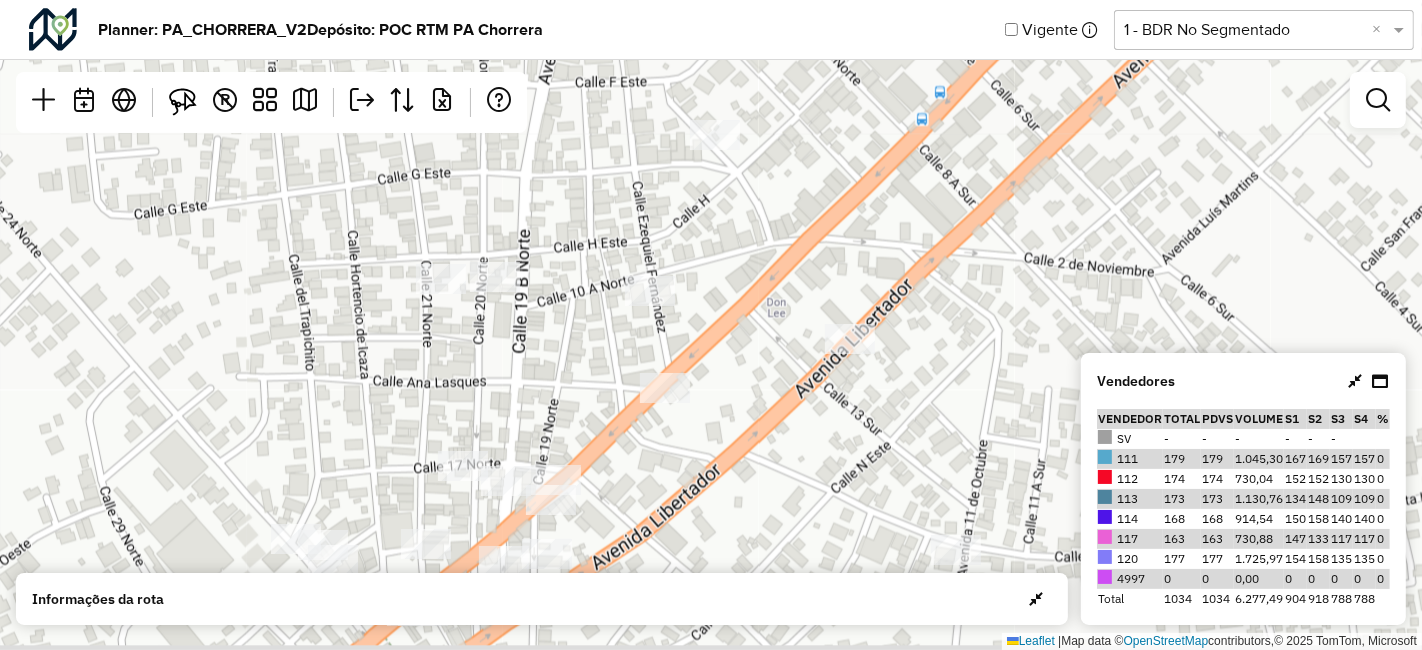 drag, startPoint x: 755, startPoint y: 388, endPoint x: 729, endPoint y: 528, distance: 142.39381 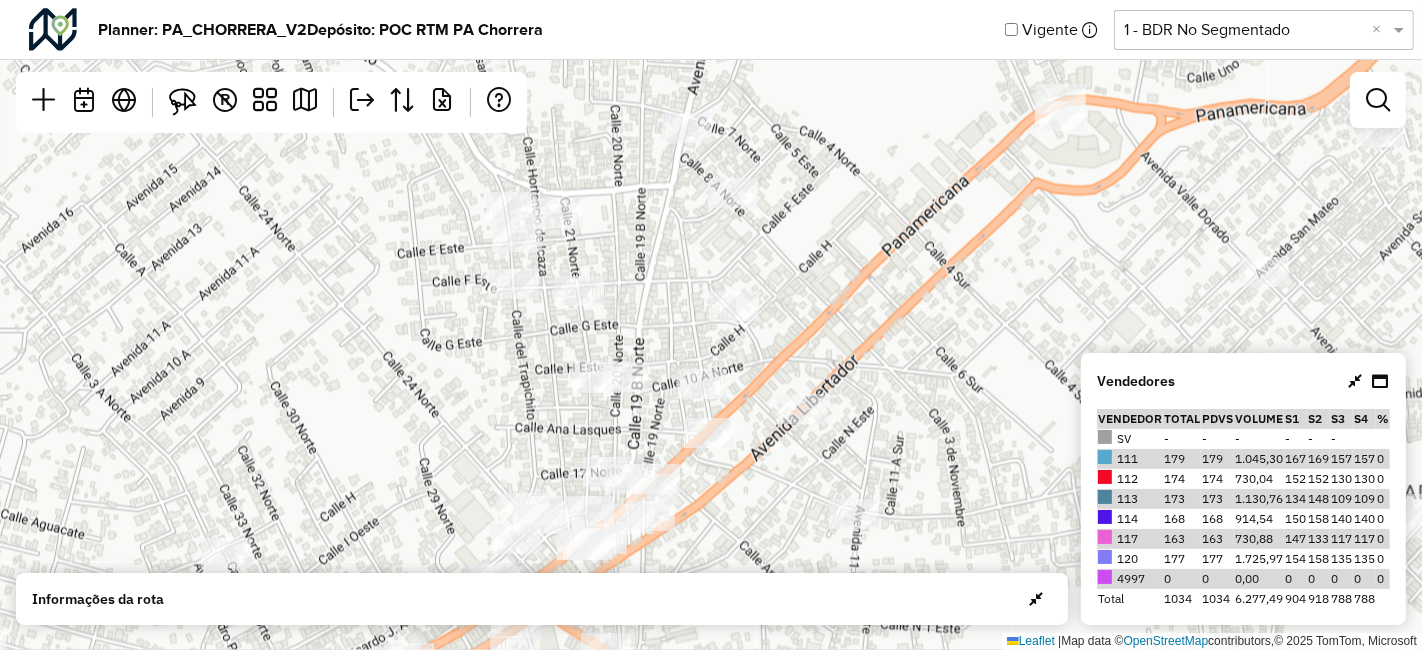 drag, startPoint x: 766, startPoint y: 385, endPoint x: 800, endPoint y: 254, distance: 135.34032 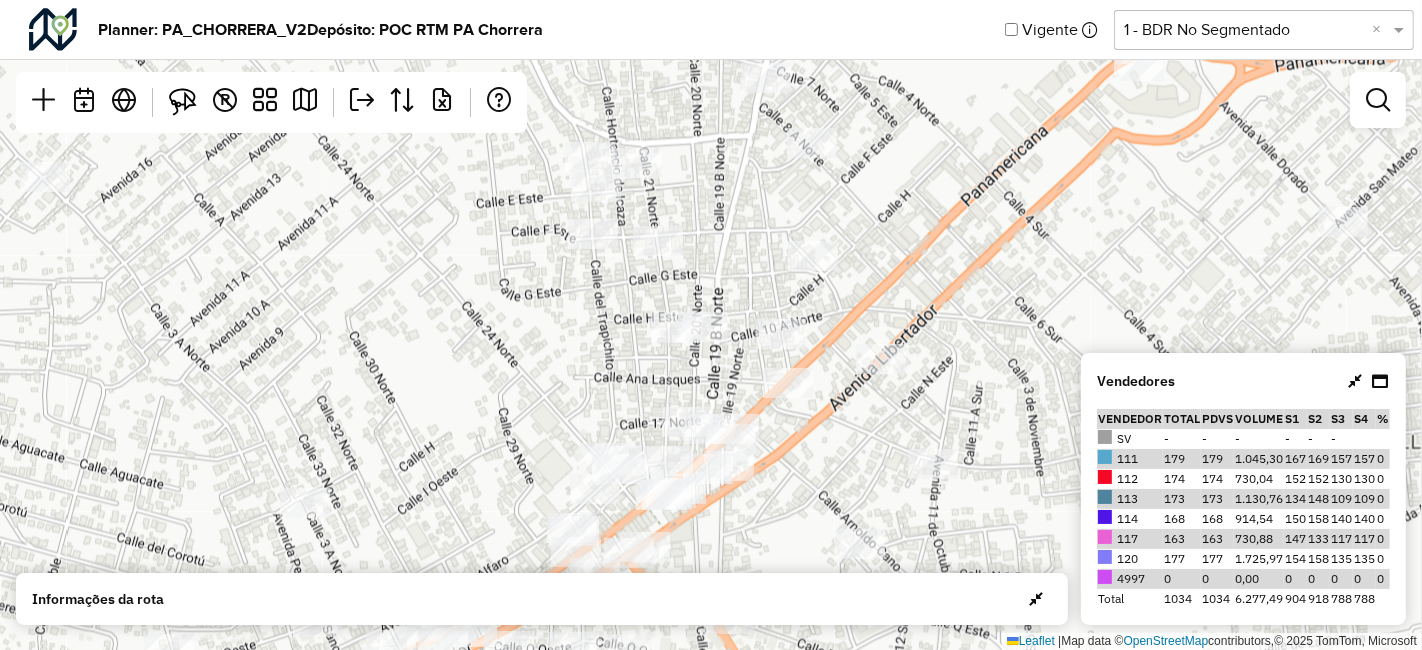 drag, startPoint x: 801, startPoint y: 106, endPoint x: 754, endPoint y: 409, distance: 306.62354 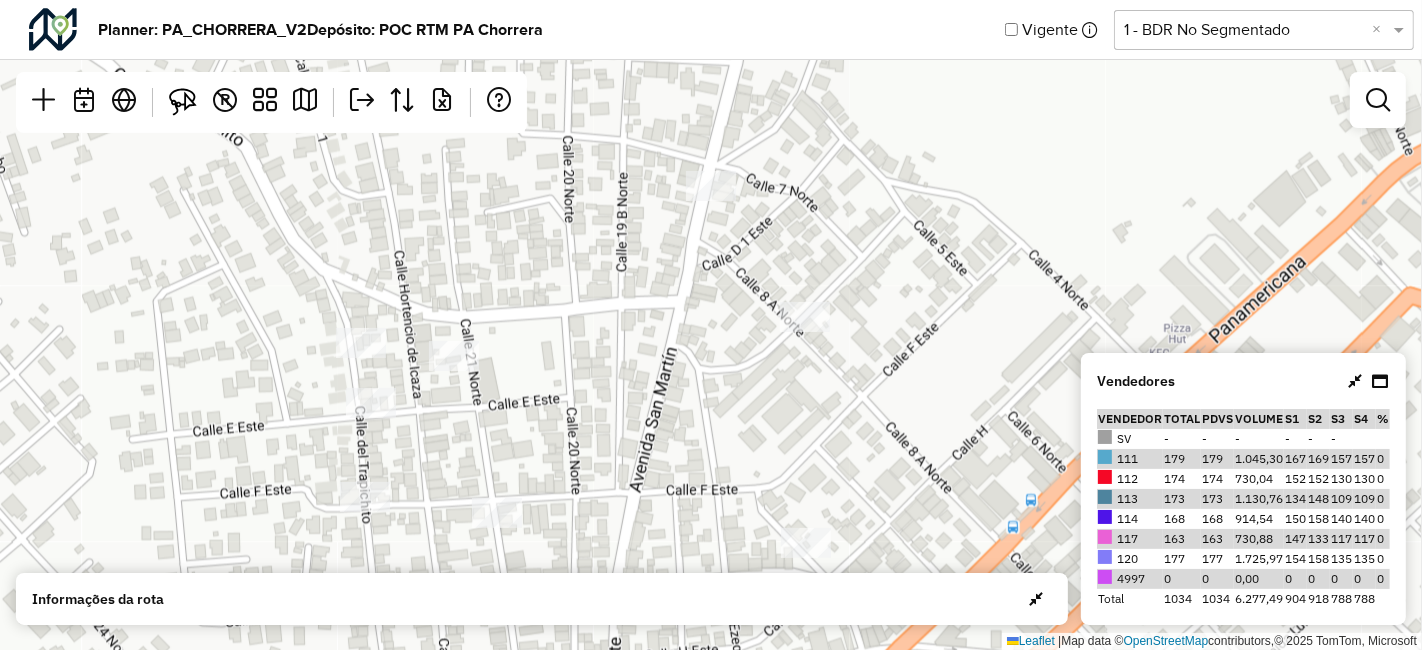 drag, startPoint x: 745, startPoint y: 250, endPoint x: 611, endPoint y: 622, distance: 395.39853 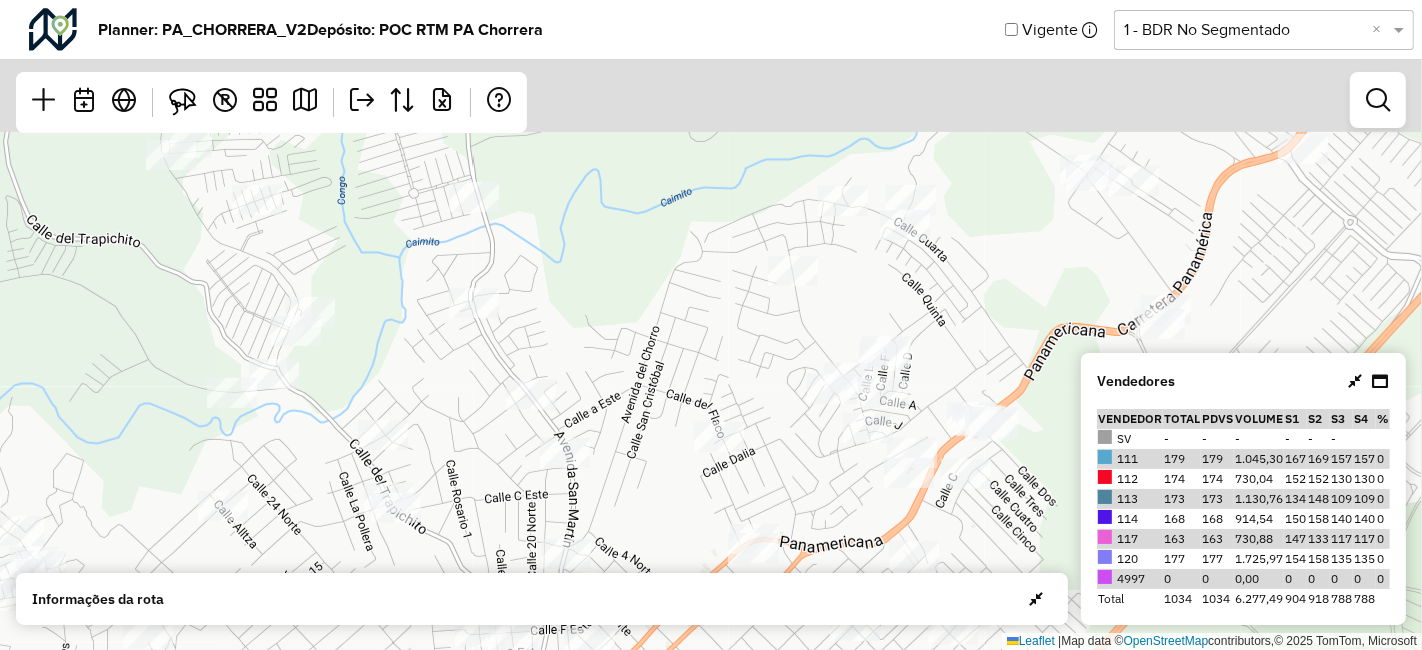 drag, startPoint x: 662, startPoint y: 287, endPoint x: 585, endPoint y: 542, distance: 266.37192 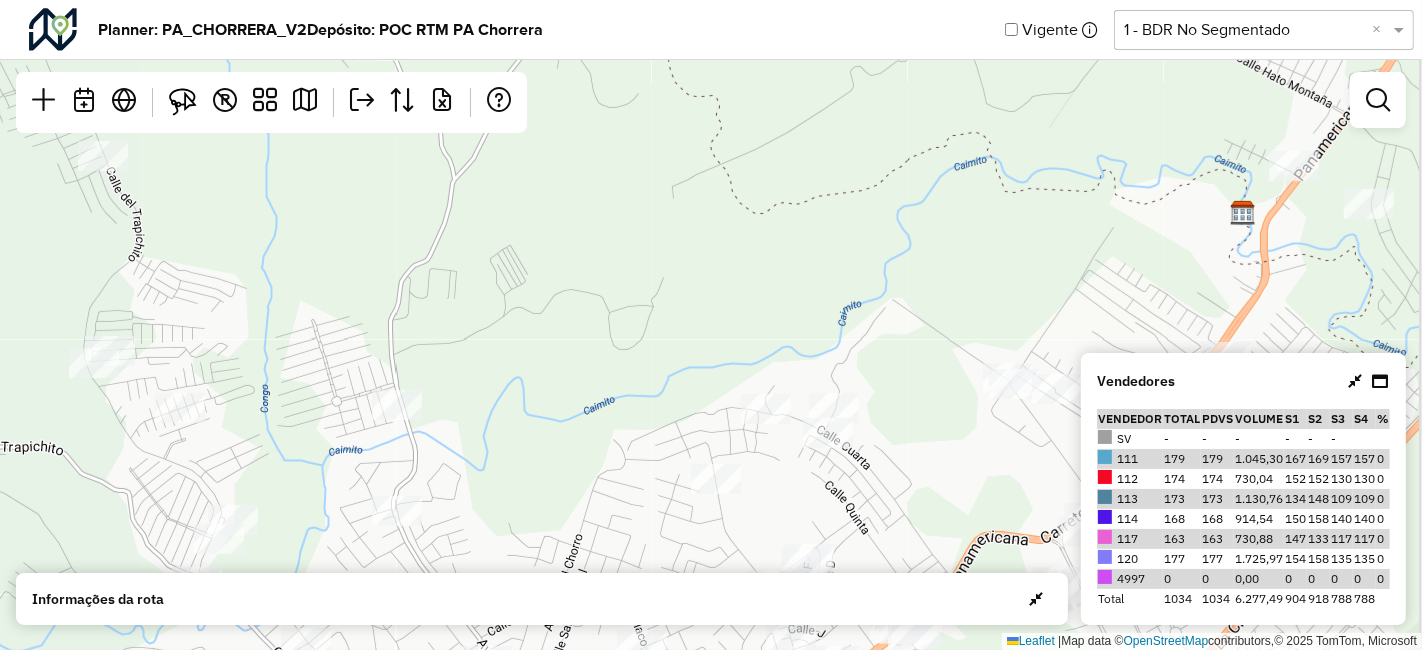 drag, startPoint x: 661, startPoint y: 381, endPoint x: 620, endPoint y: 508, distance: 133.45412 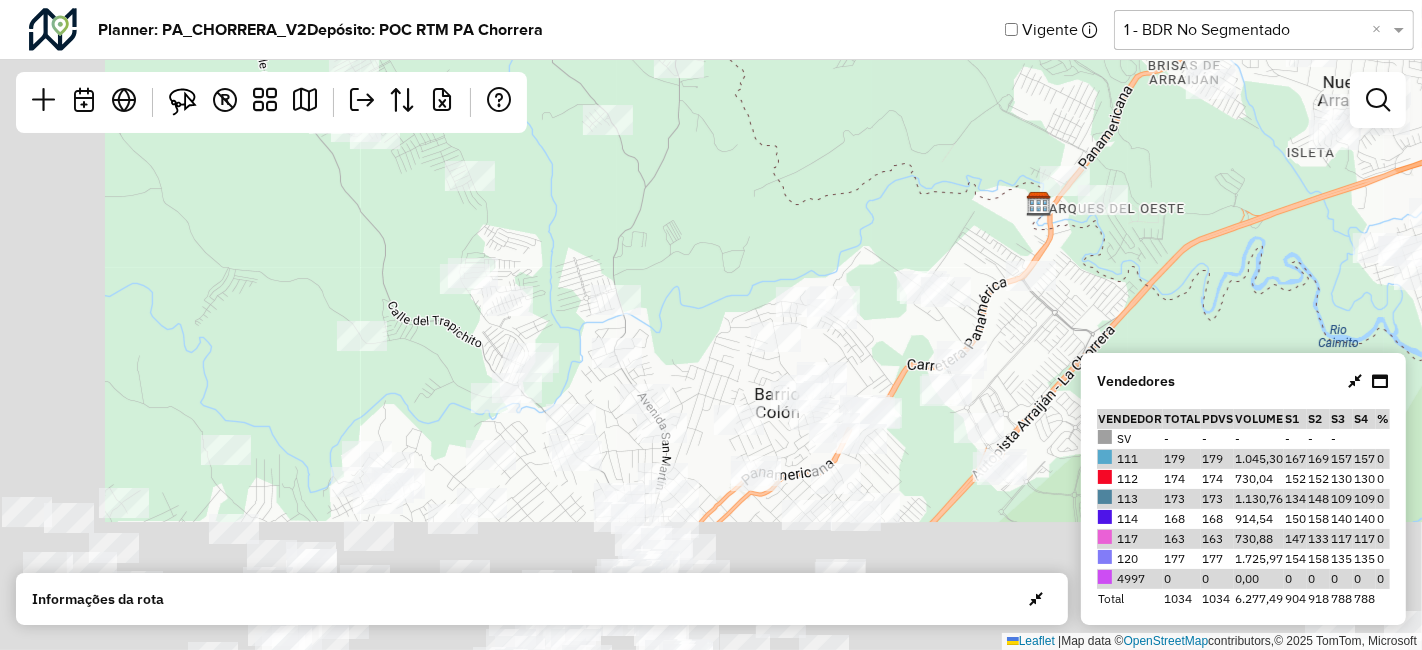 drag, startPoint x: 693, startPoint y: 275, endPoint x: 757, endPoint y: 201, distance: 97.8366 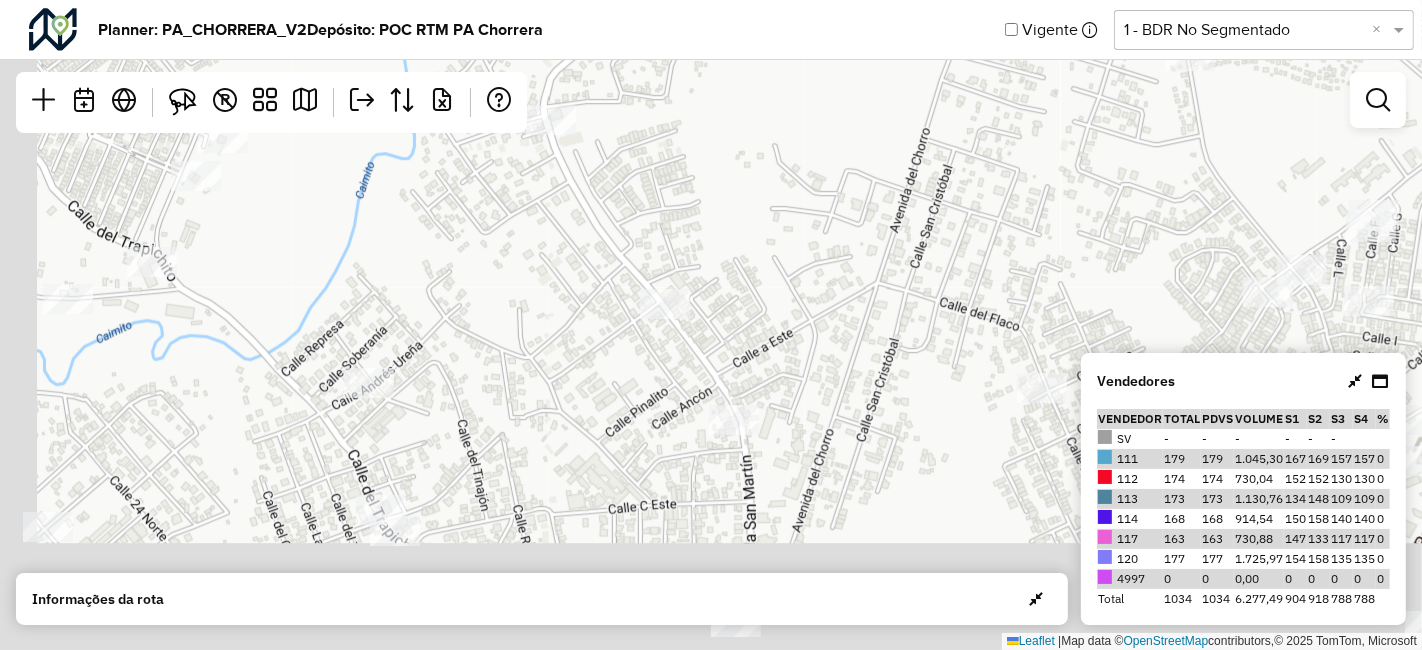 drag, startPoint x: 669, startPoint y: 406, endPoint x: 760, endPoint y: 206, distance: 219.72939 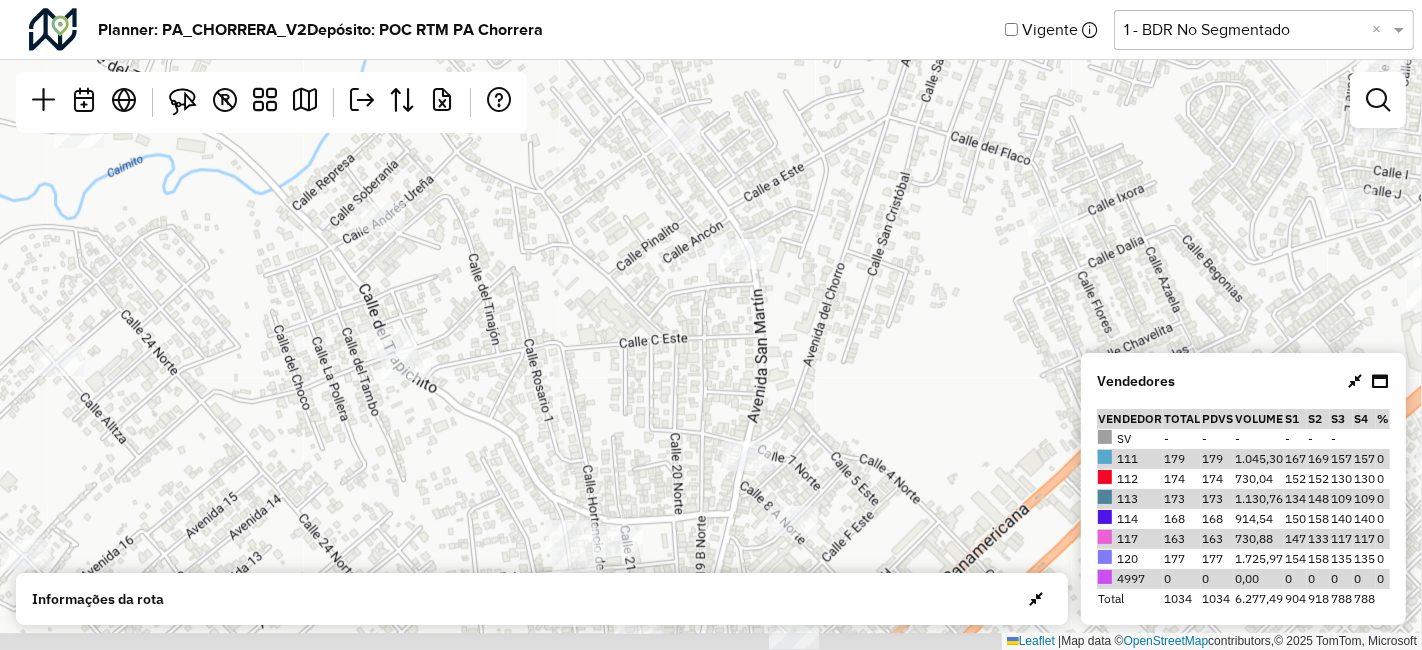 drag, startPoint x: 722, startPoint y: 338, endPoint x: 709, endPoint y: 199, distance: 139.60658 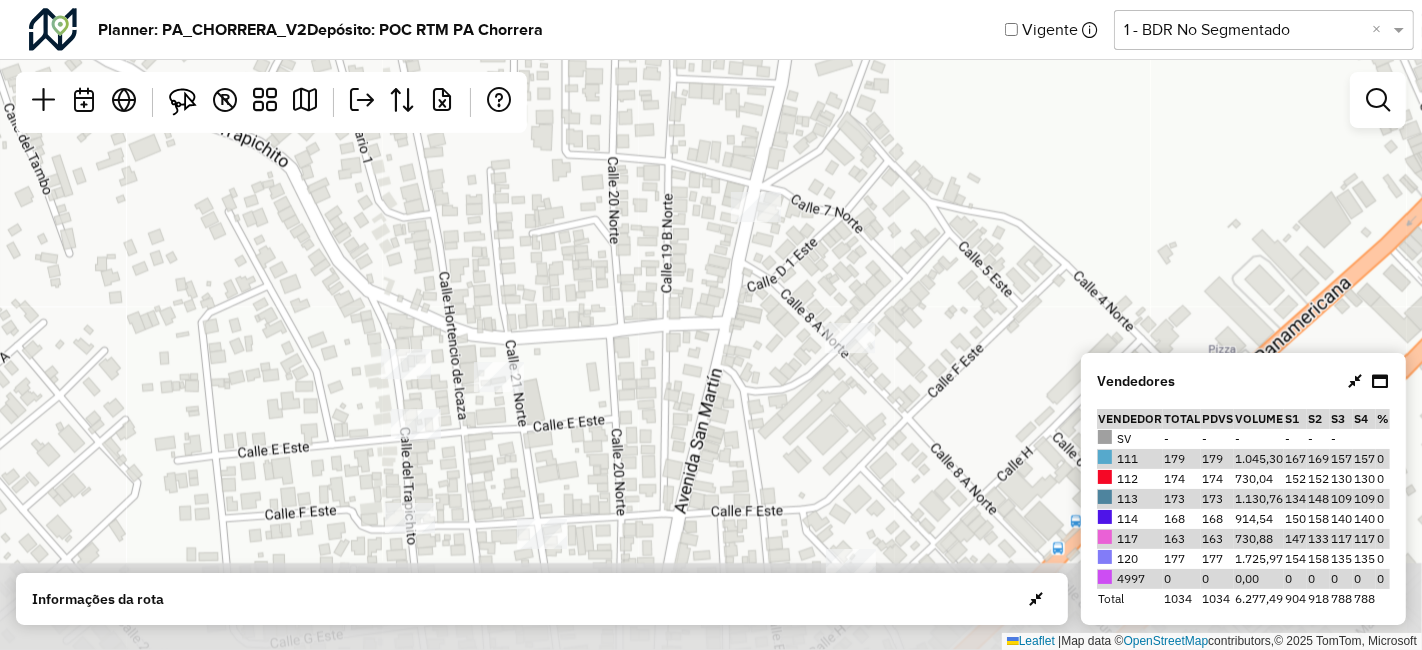 drag, startPoint x: 773, startPoint y: 511, endPoint x: 865, endPoint y: 243, distance: 283.35138 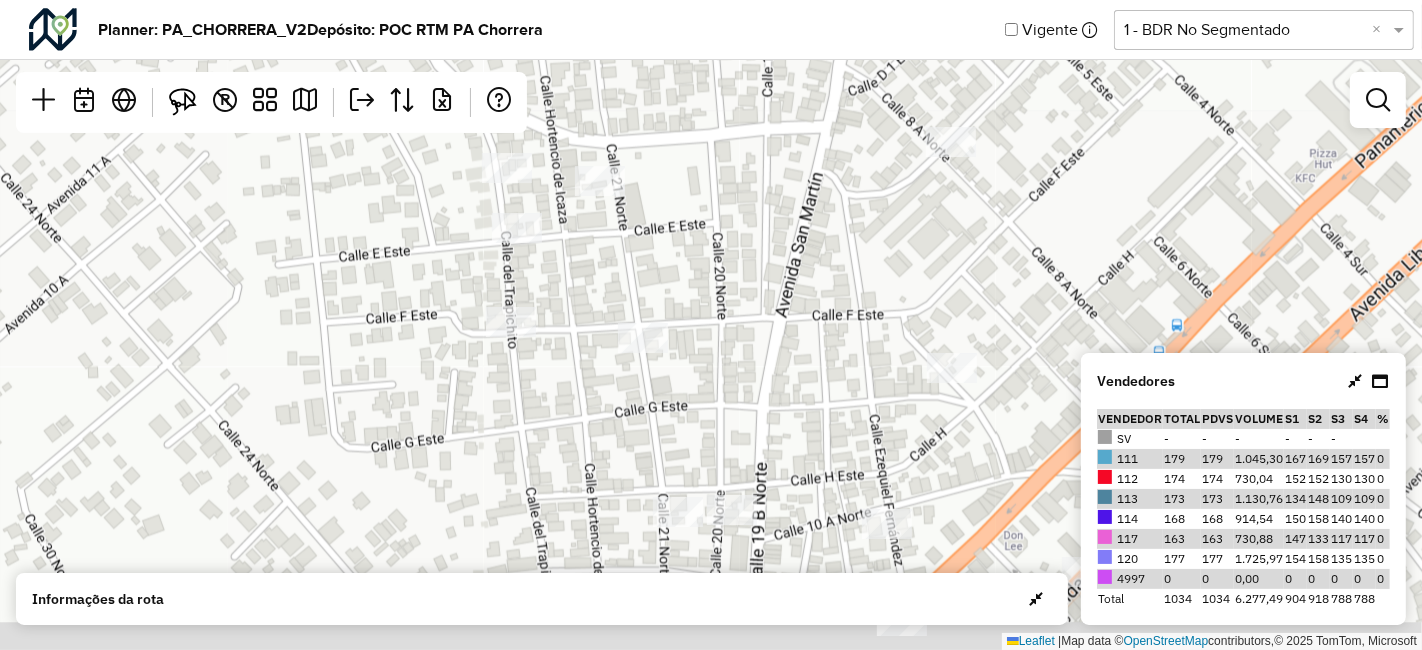 drag, startPoint x: 802, startPoint y: 278, endPoint x: 845, endPoint y: 184, distance: 103.36827 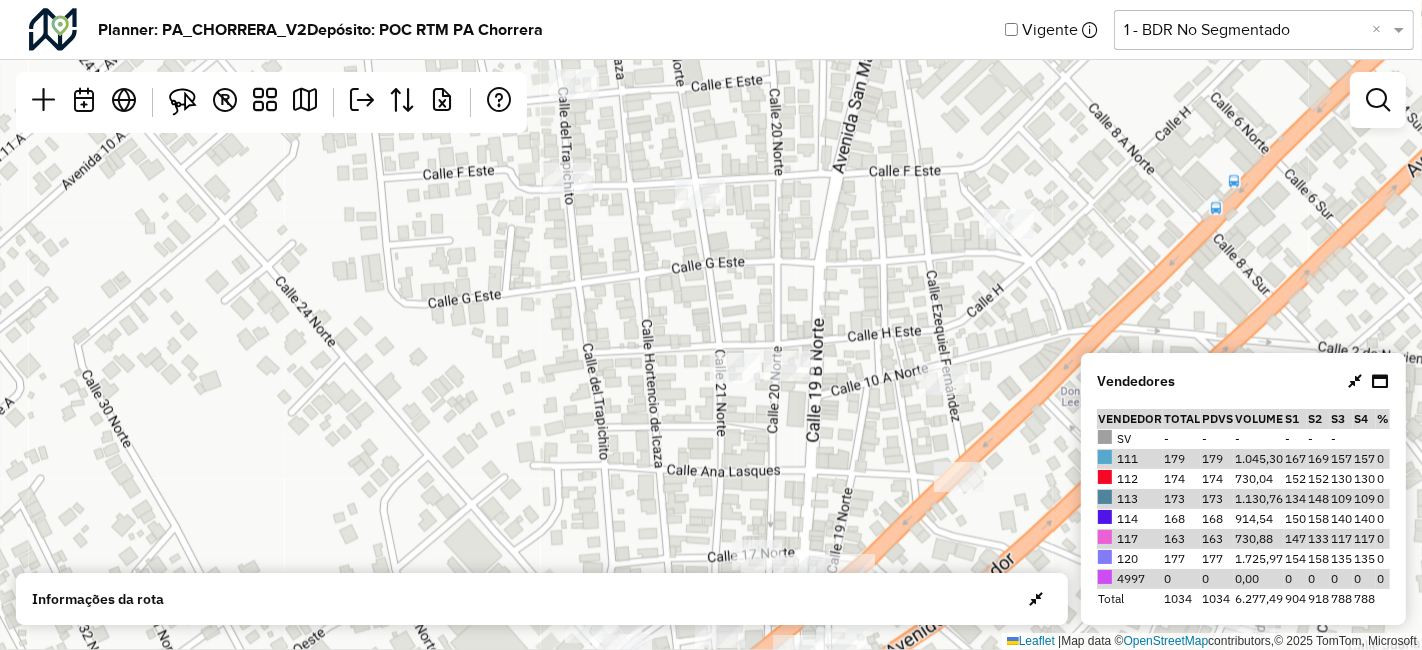 drag, startPoint x: 782, startPoint y: 360, endPoint x: 822, endPoint y: 248, distance: 118.92855 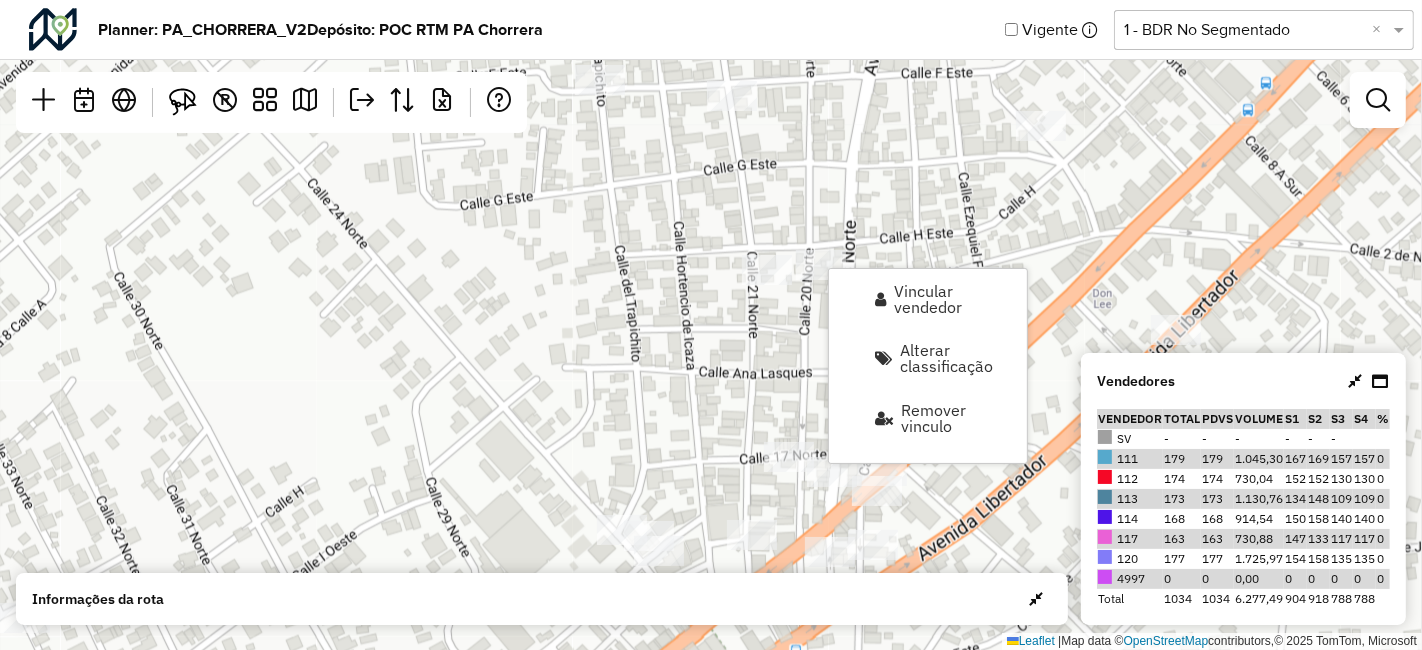click on "Leaflet   |  Map data ©  OpenStreetMap  contributors,© 2025 TomTom, Microsoft" 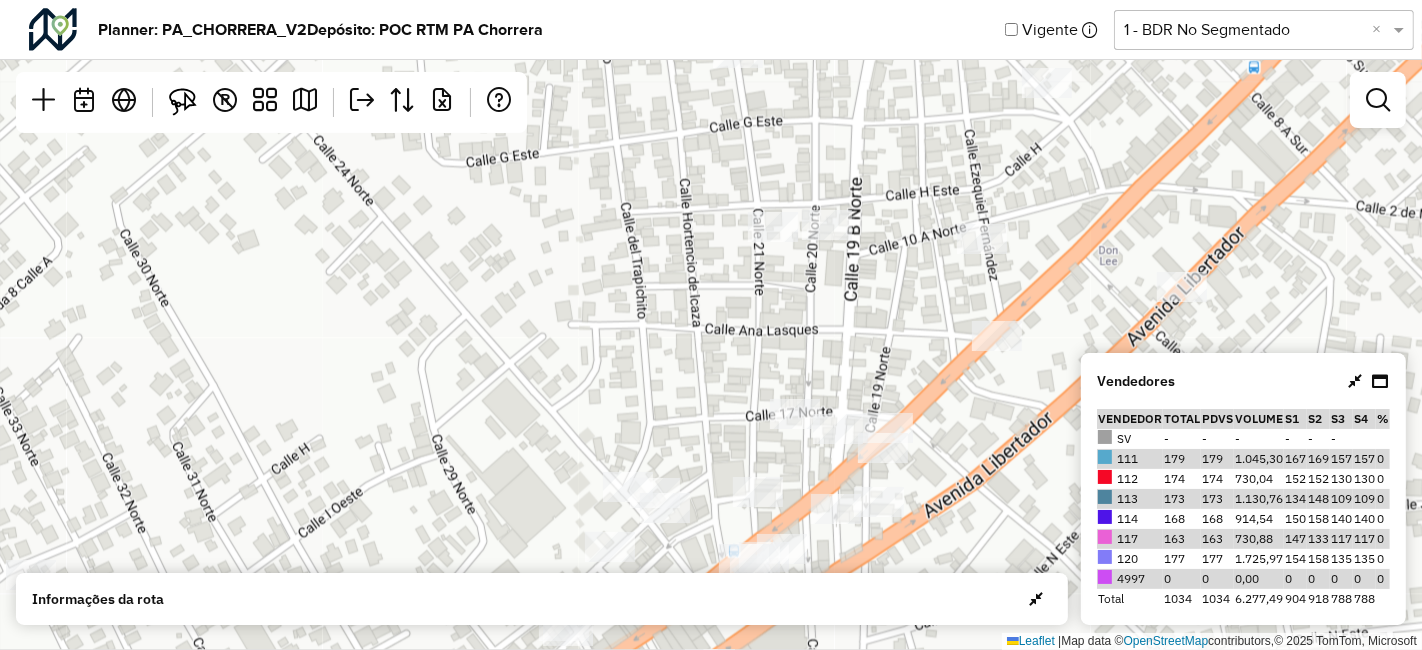 drag, startPoint x: 934, startPoint y: 440, endPoint x: 934, endPoint y: 388, distance: 52 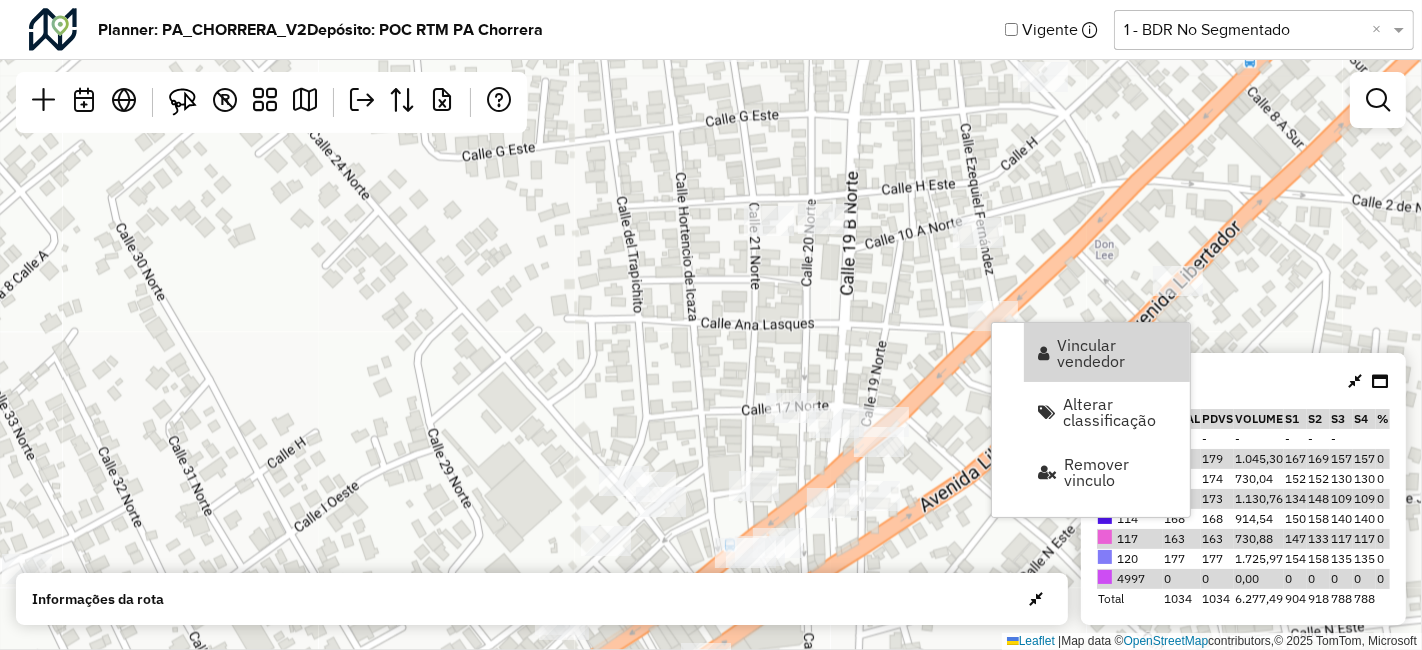 click on "Leaflet   |  Map data ©  OpenStreetMap  contributors,© 2025 TomTom, Microsoft" 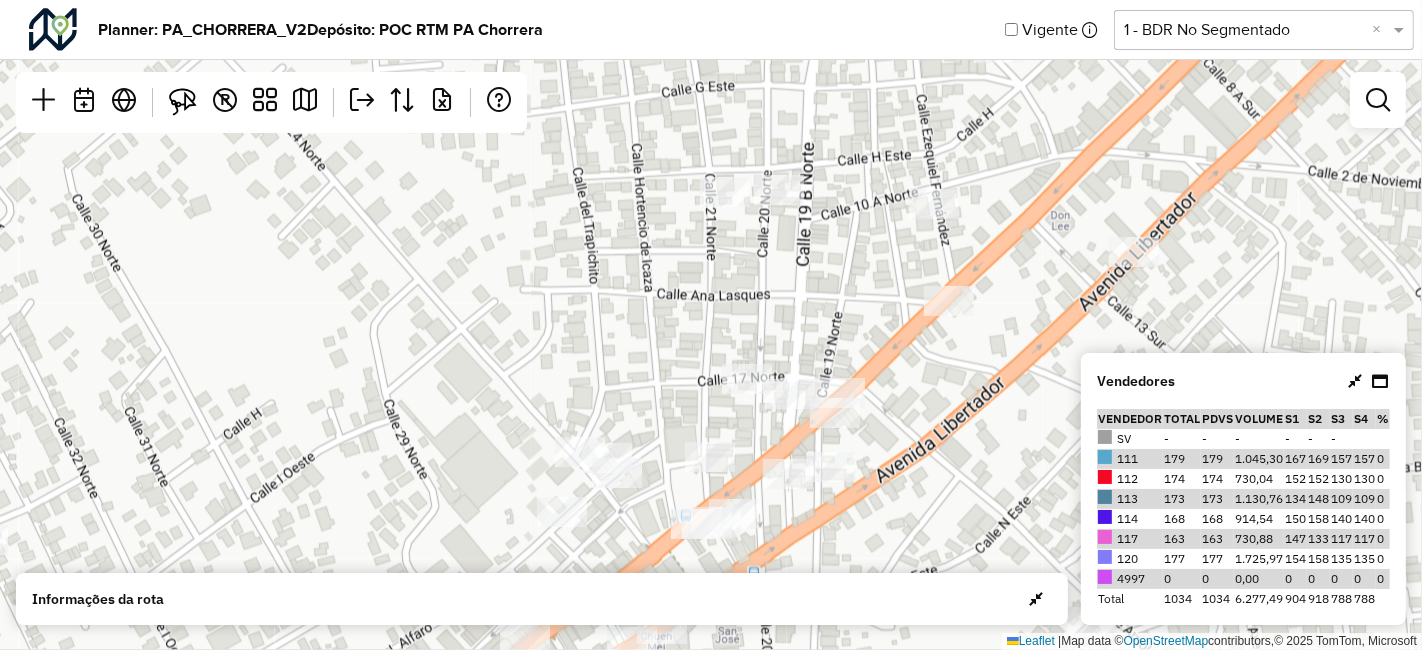 drag, startPoint x: 1062, startPoint y: 363, endPoint x: 679, endPoint y: 256, distance: 397.66568 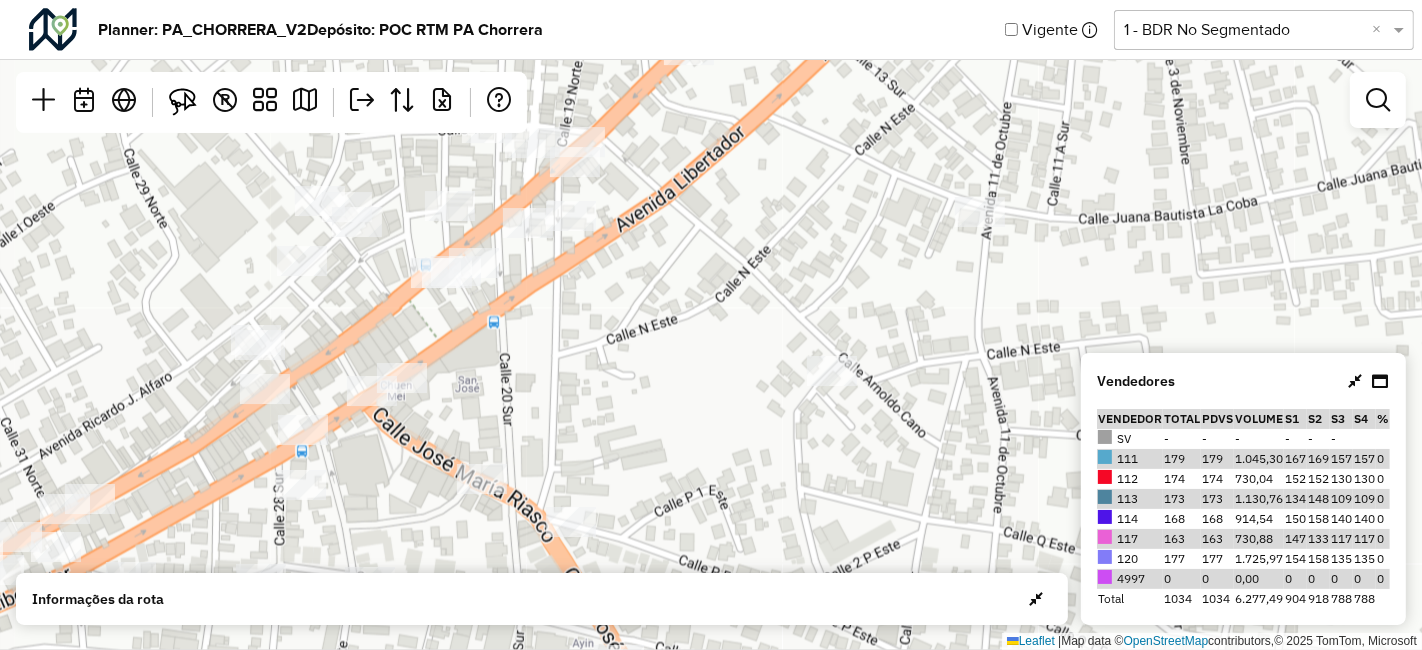 drag, startPoint x: 706, startPoint y: 275, endPoint x: 569, endPoint y: 327, distance: 146.53668 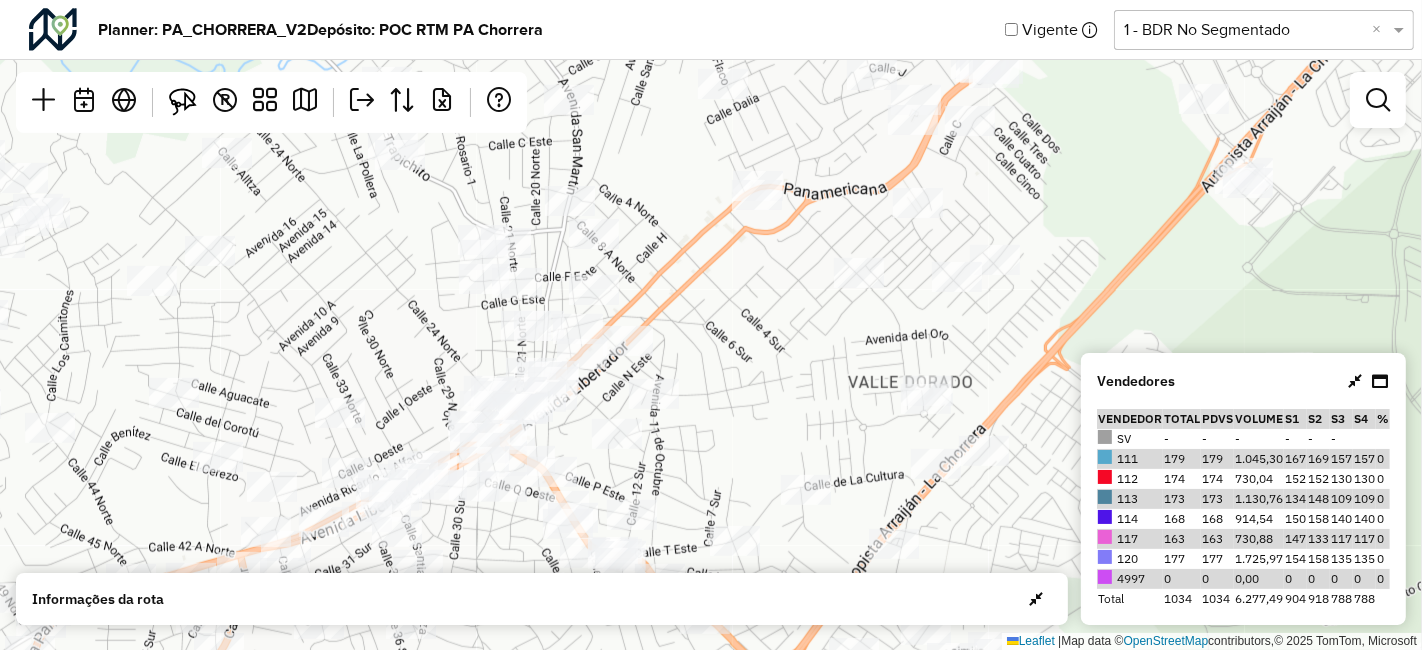 drag, startPoint x: 728, startPoint y: 212, endPoint x: 660, endPoint y: 340, distance: 144.94136 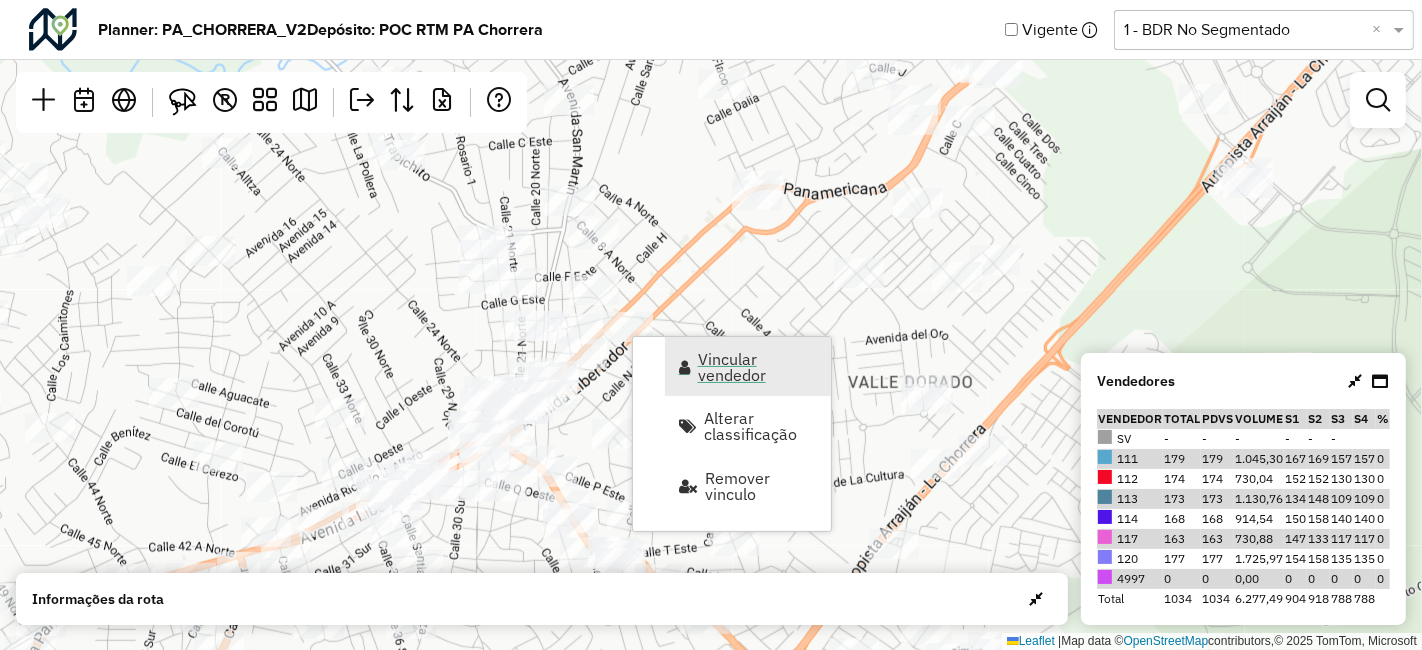 click on "Vincular vendedor" at bounding box center (758, 367) 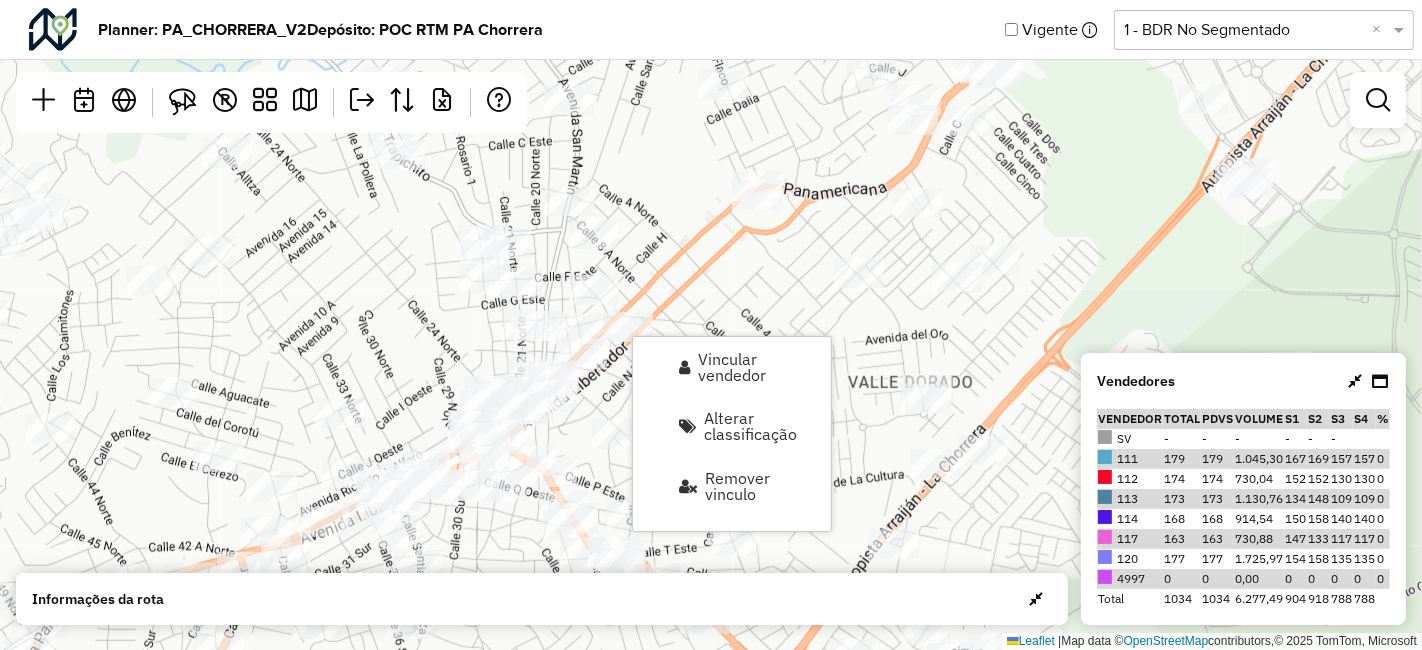 select on "********" 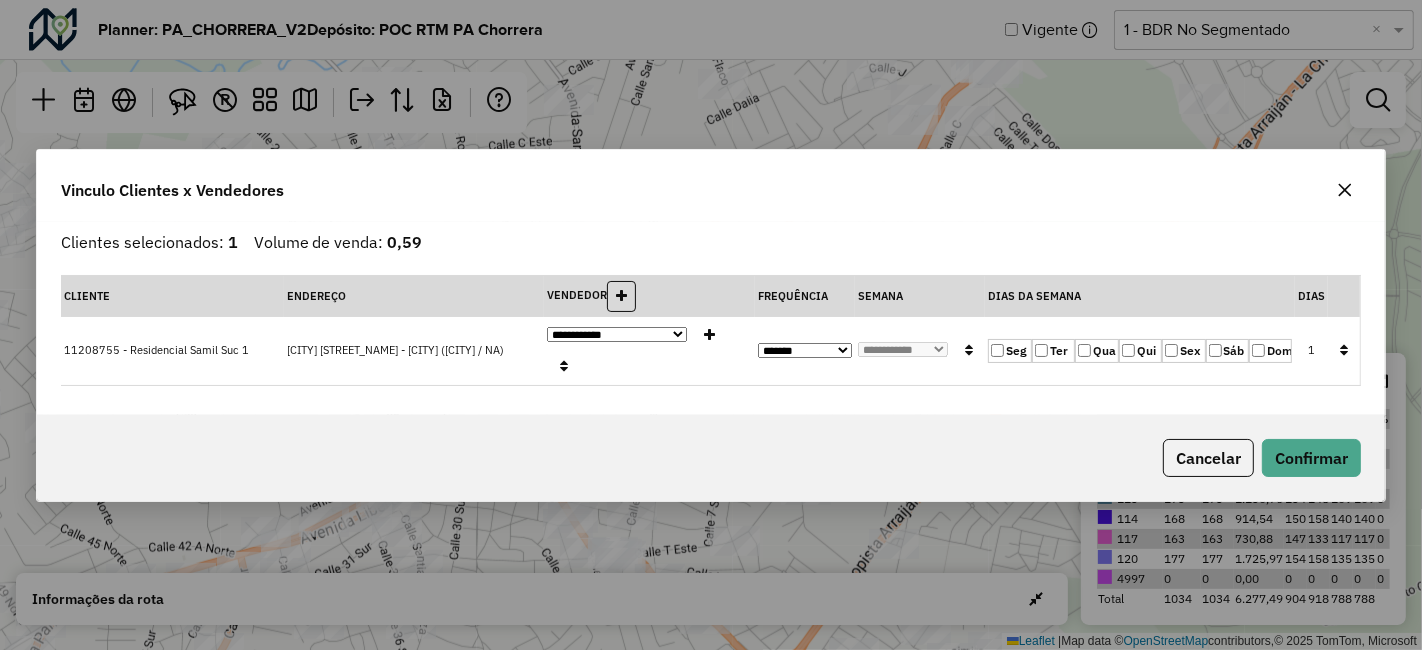 click on "**********" 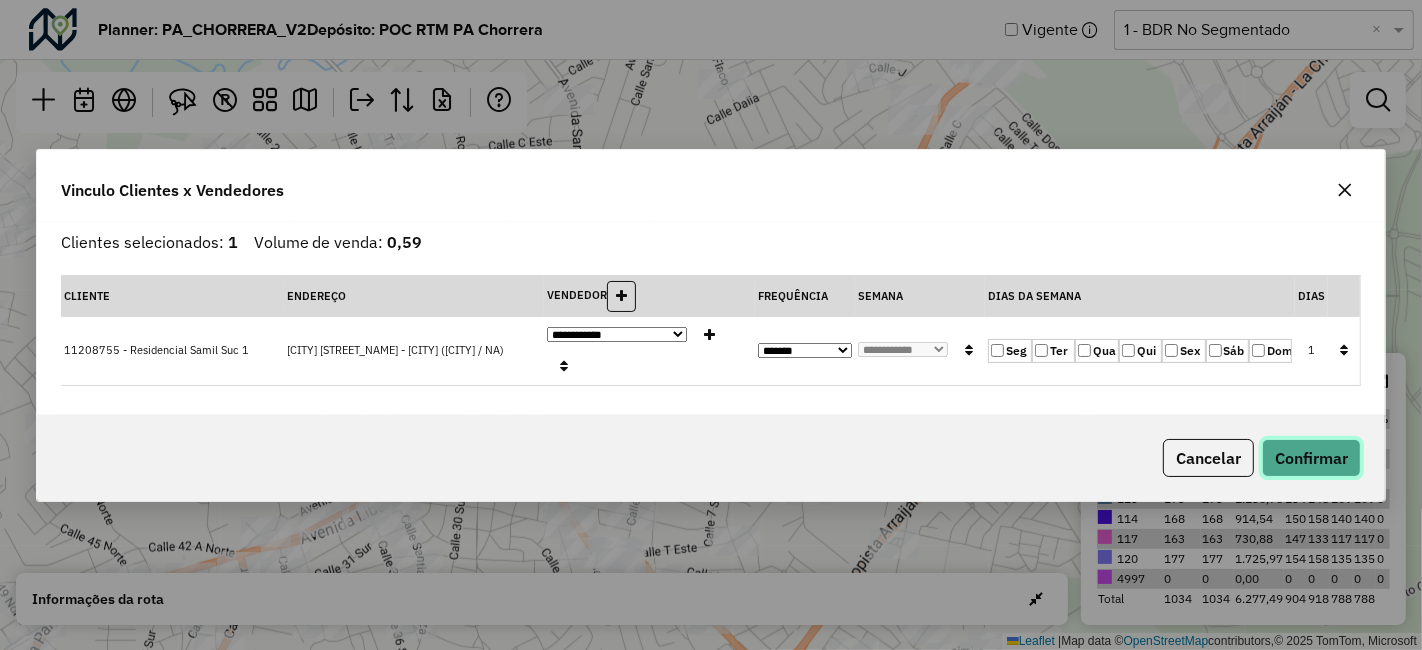 click on "Confirmar" 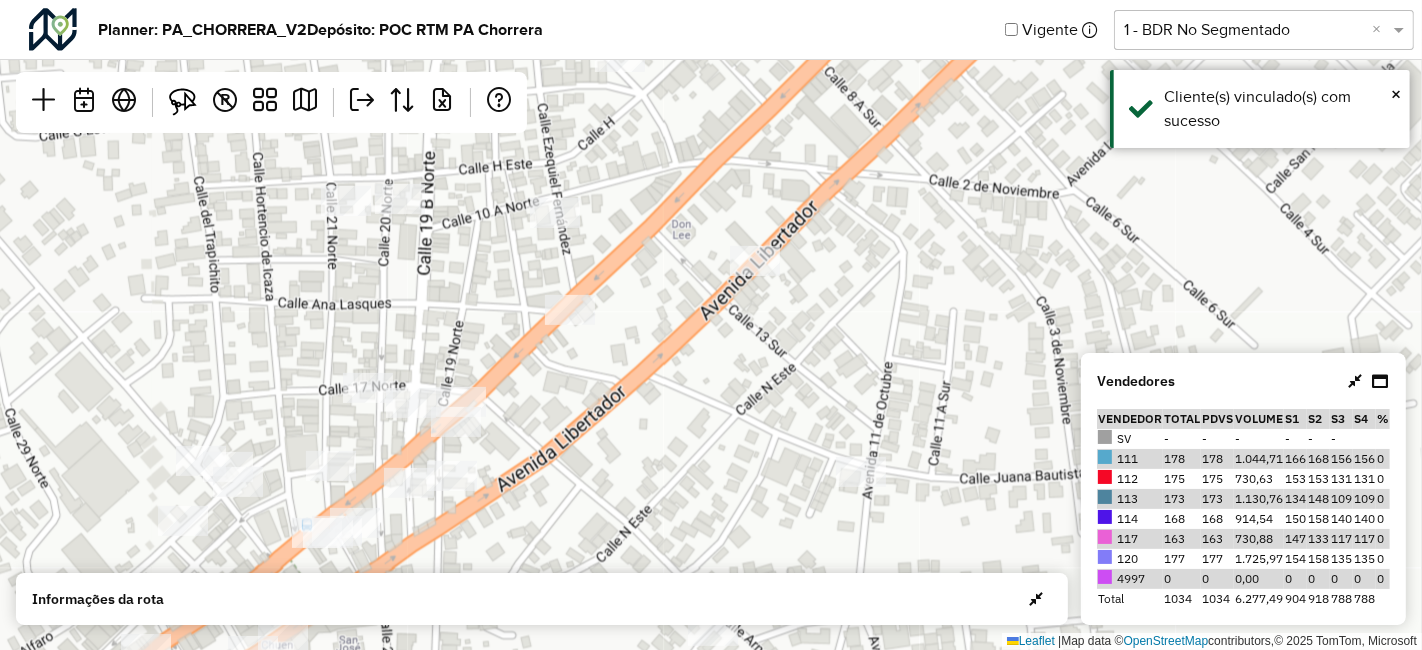 drag, startPoint x: 583, startPoint y: 366, endPoint x: 689, endPoint y: 397, distance: 110.440025 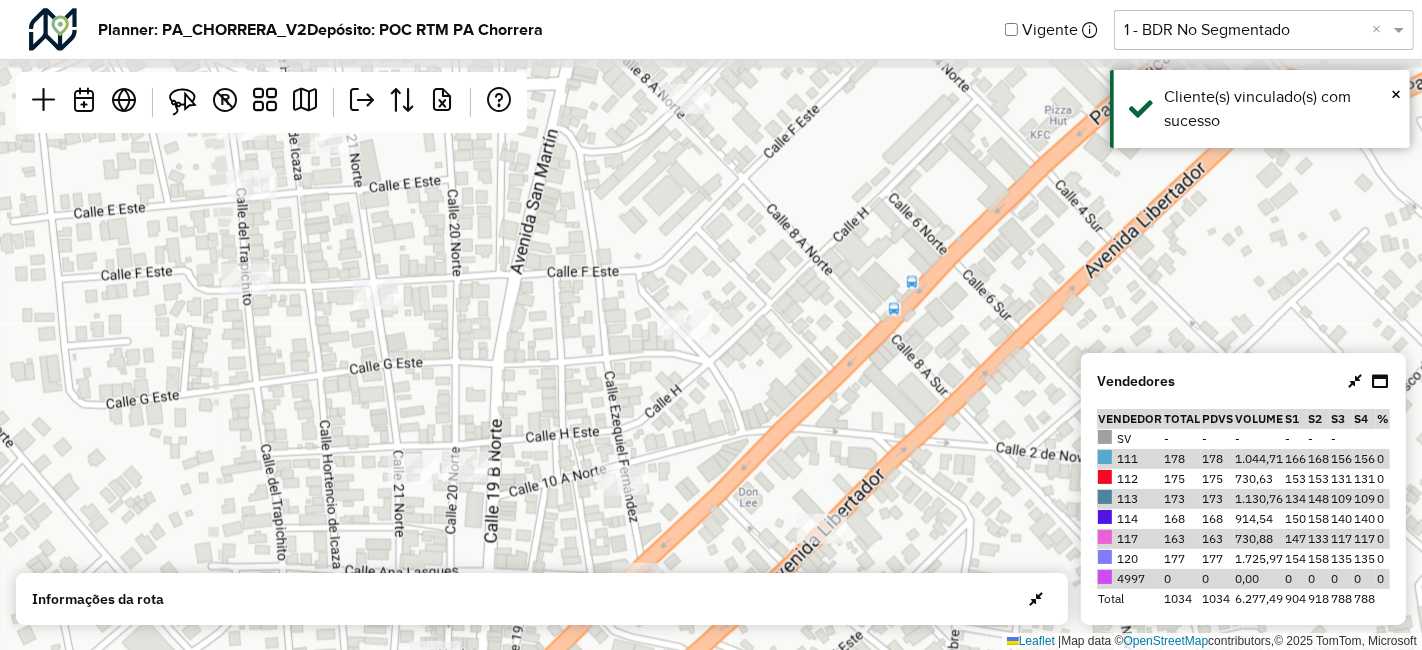 drag, startPoint x: 637, startPoint y: 138, endPoint x: 628, endPoint y: 436, distance: 298.13586 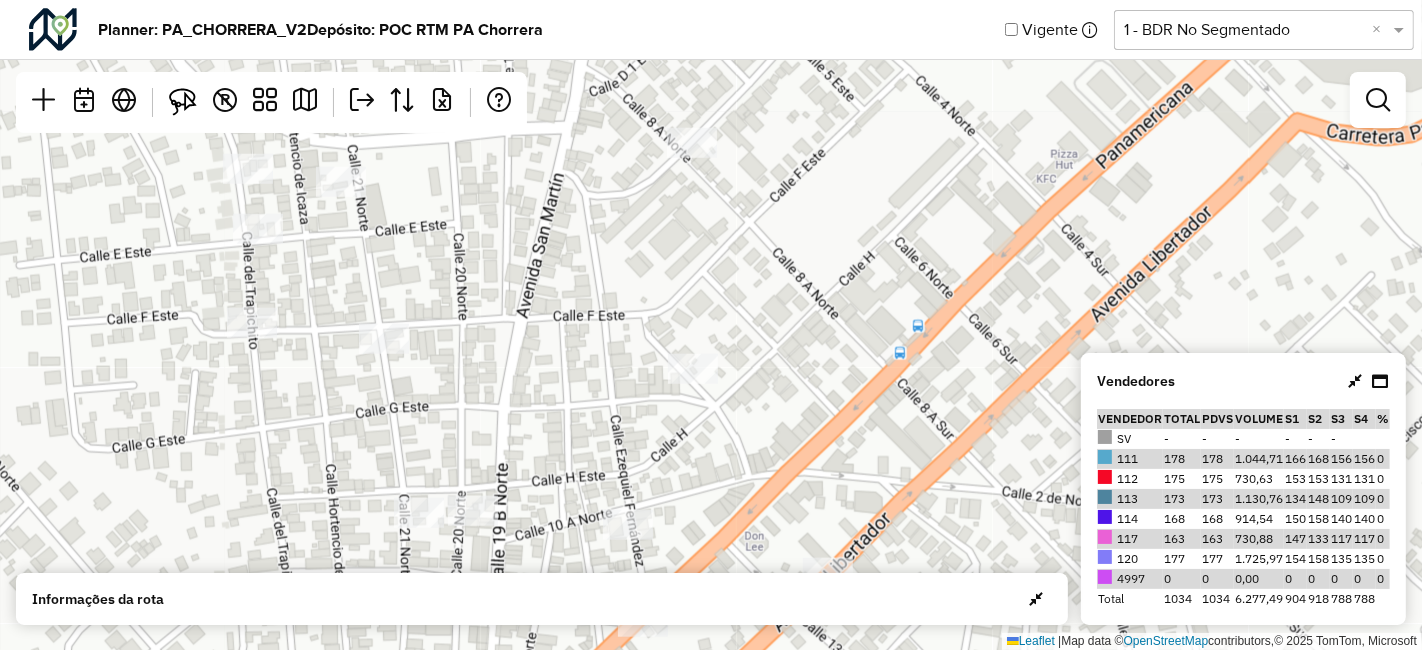 drag, startPoint x: 577, startPoint y: 335, endPoint x: 582, endPoint y: 149, distance: 186.0672 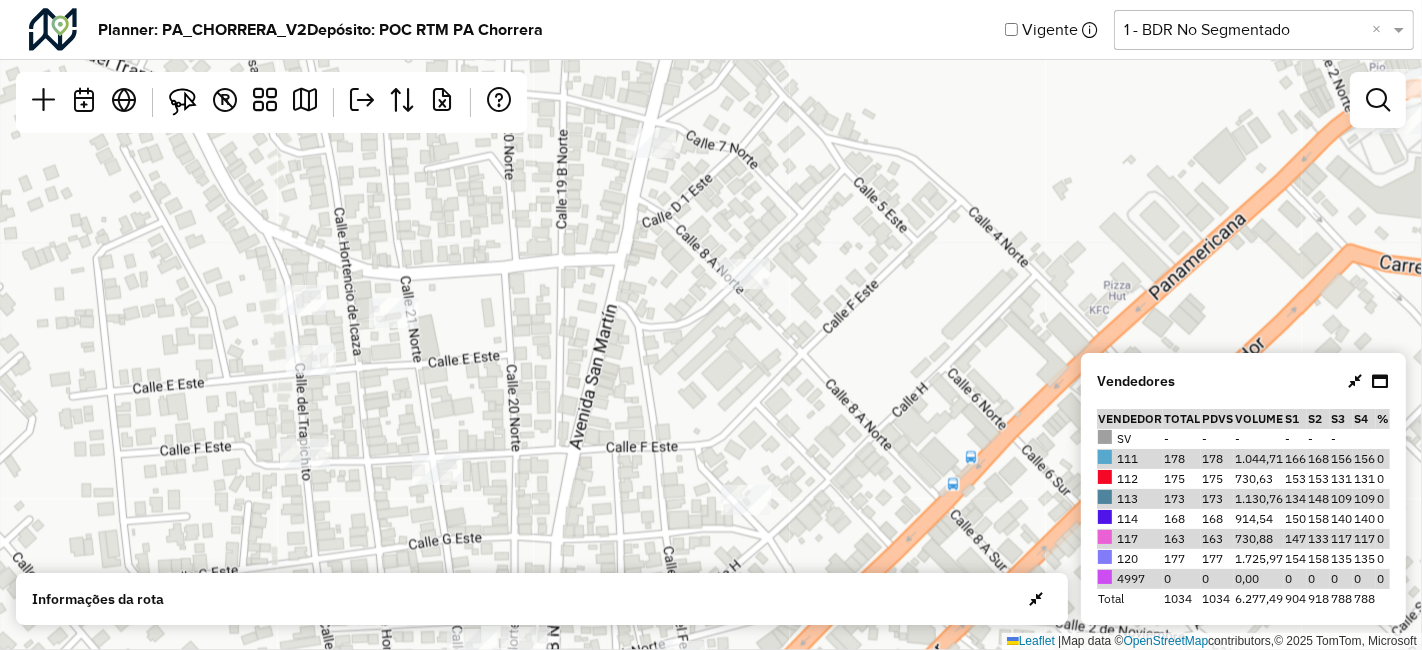 drag, startPoint x: 627, startPoint y: 392, endPoint x: 620, endPoint y: 587, distance: 195.1256 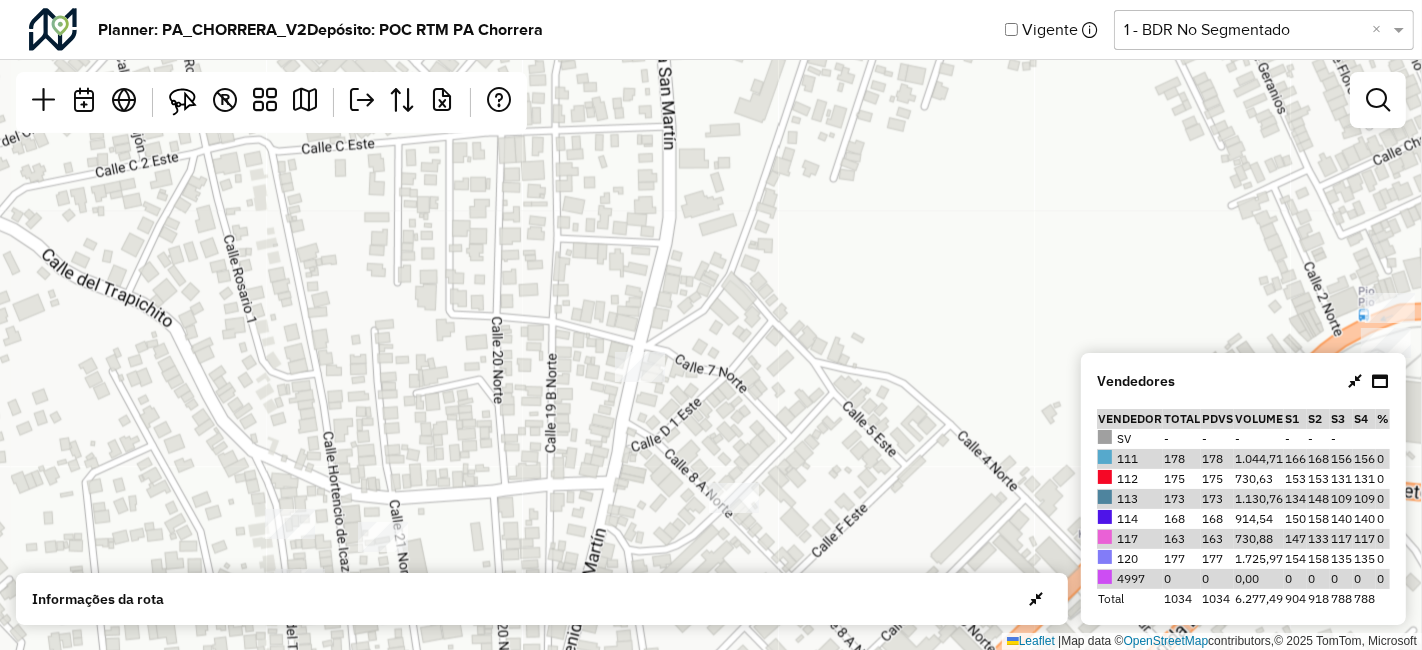 drag, startPoint x: 648, startPoint y: 361, endPoint x: 685, endPoint y: 262, distance: 105.68822 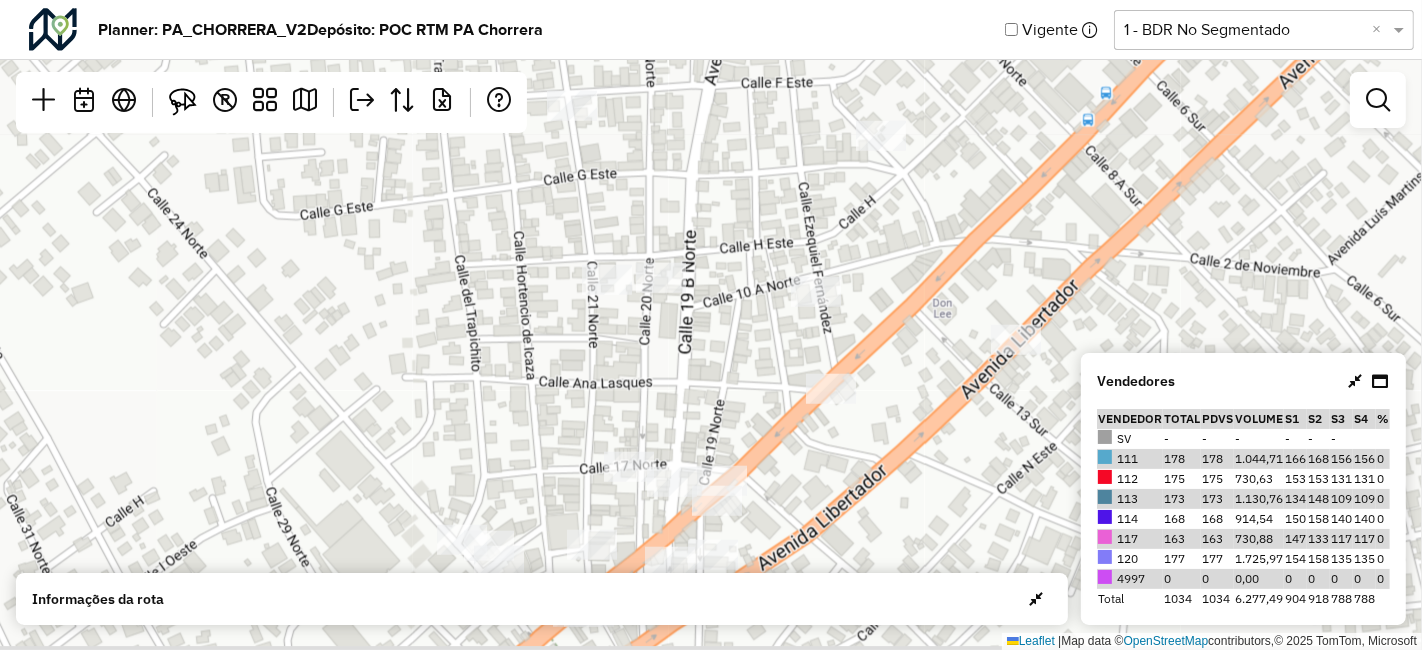 drag, startPoint x: 676, startPoint y: 546, endPoint x: 666, endPoint y: 238, distance: 308.1623 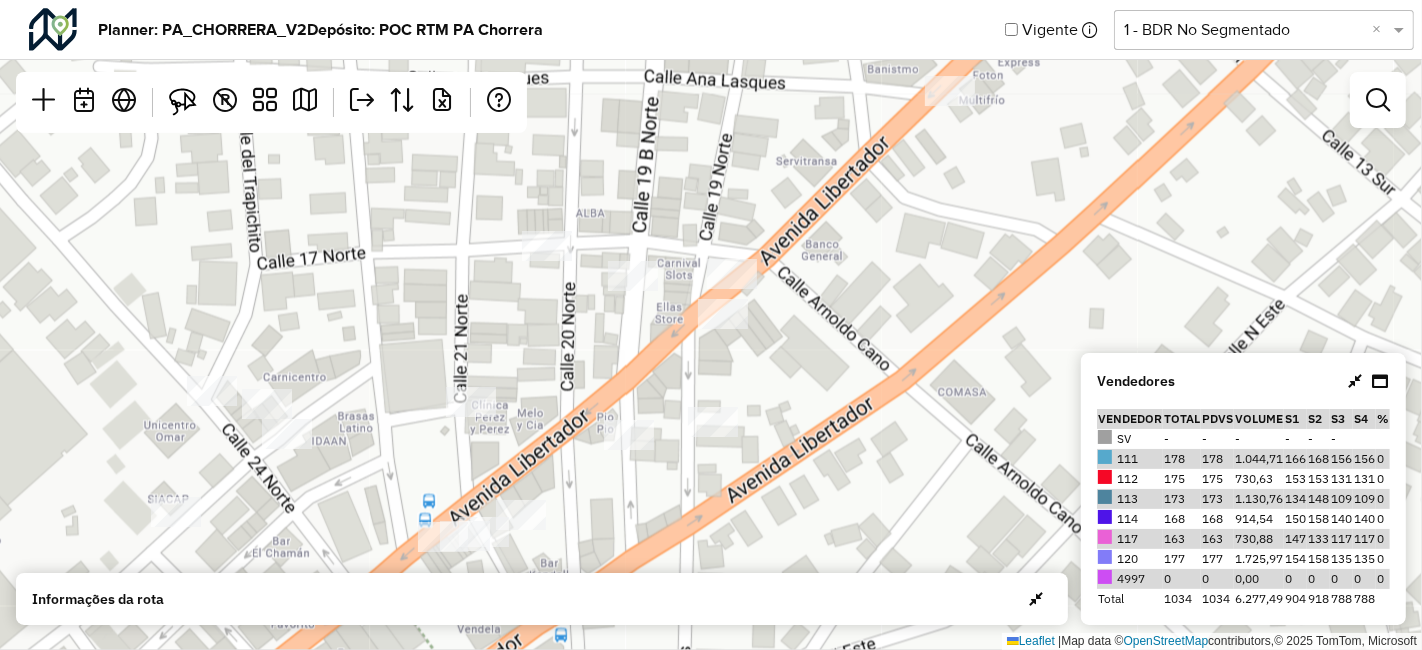 drag, startPoint x: 746, startPoint y: 407, endPoint x: 734, endPoint y: 372, distance: 37 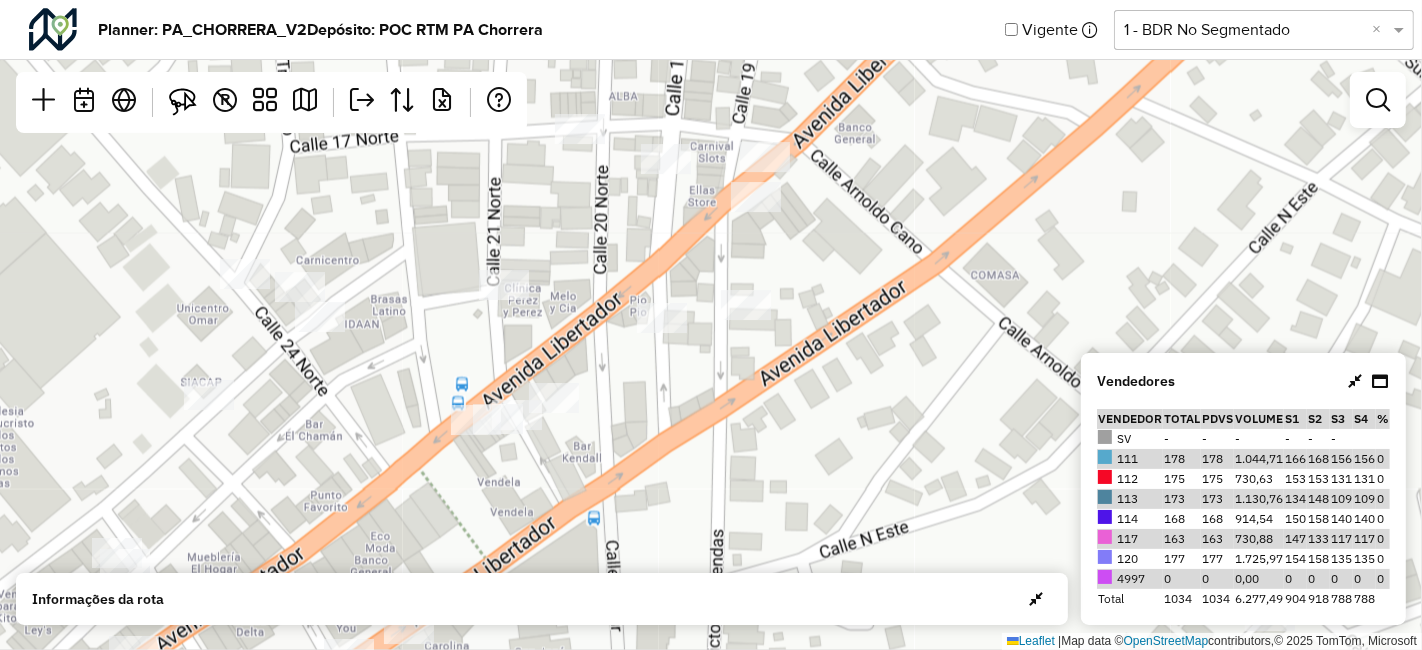 drag, startPoint x: 797, startPoint y: 302, endPoint x: 843, endPoint y: 162, distance: 147.3635 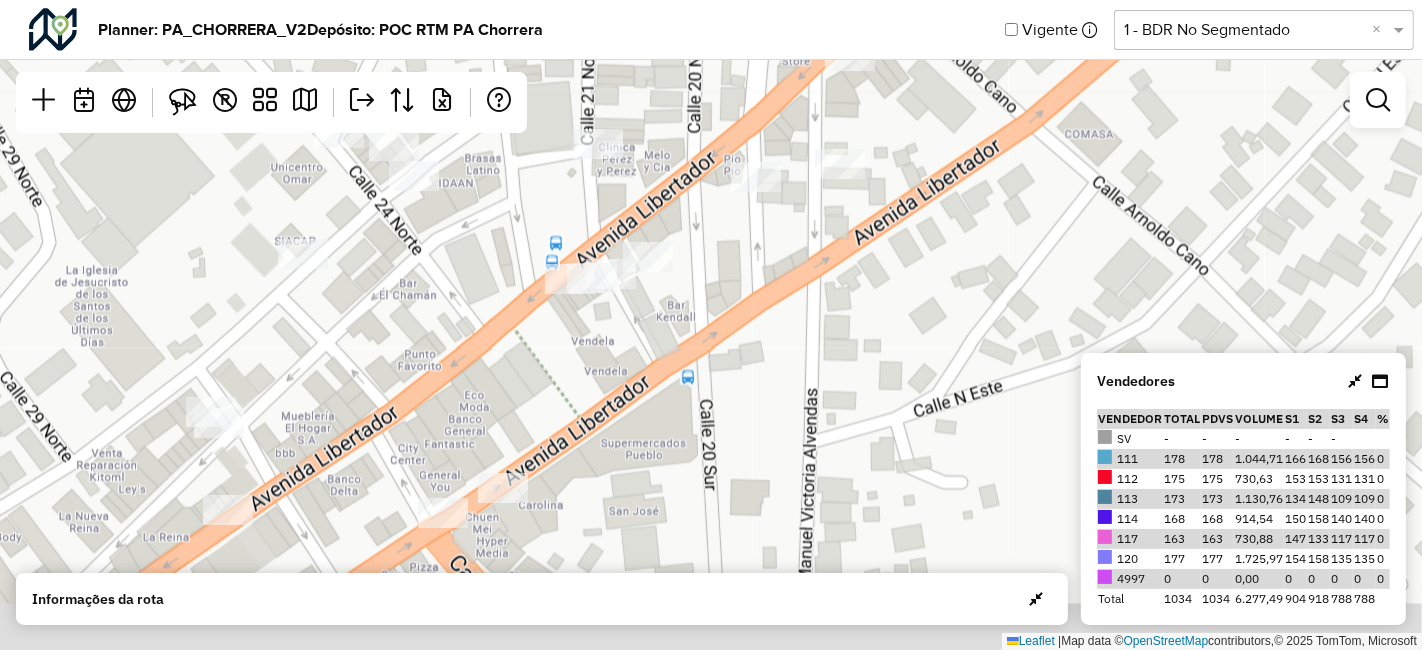 drag, startPoint x: 773, startPoint y: 253, endPoint x: 877, endPoint y: 144, distance: 150.65524 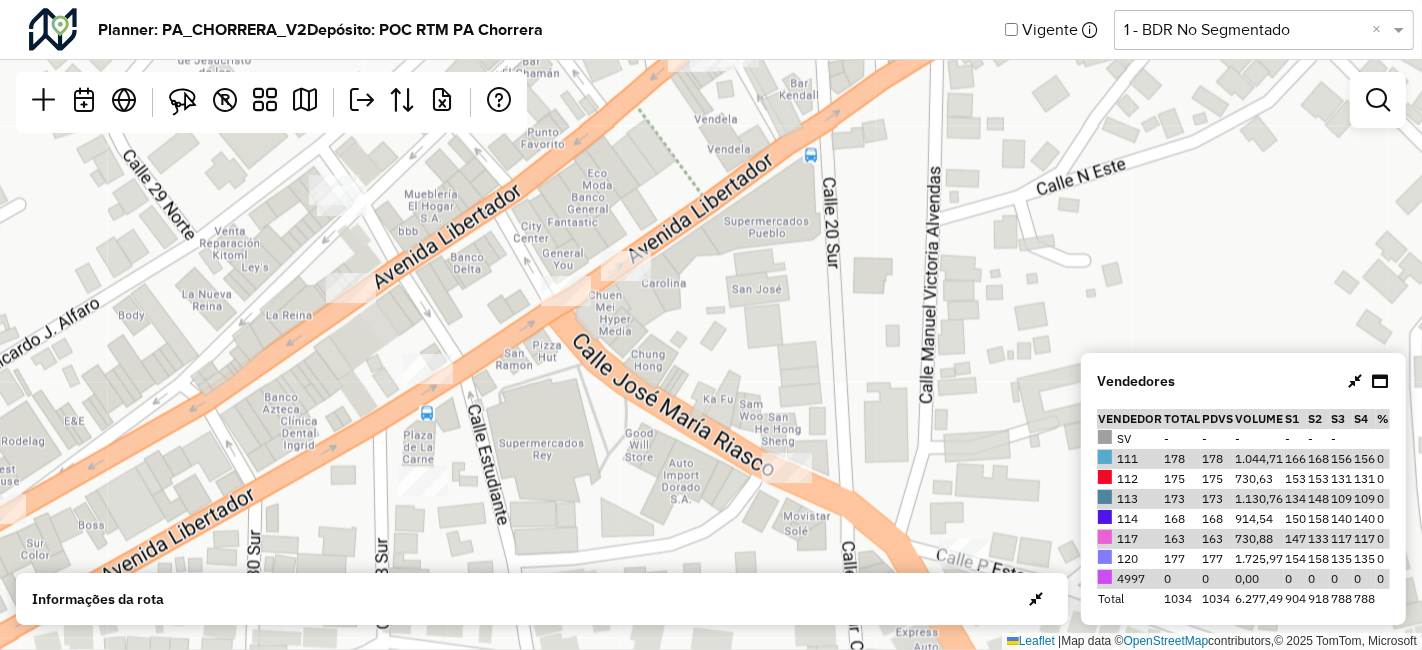 drag, startPoint x: 796, startPoint y: 280, endPoint x: 705, endPoint y: 384, distance: 138.1919 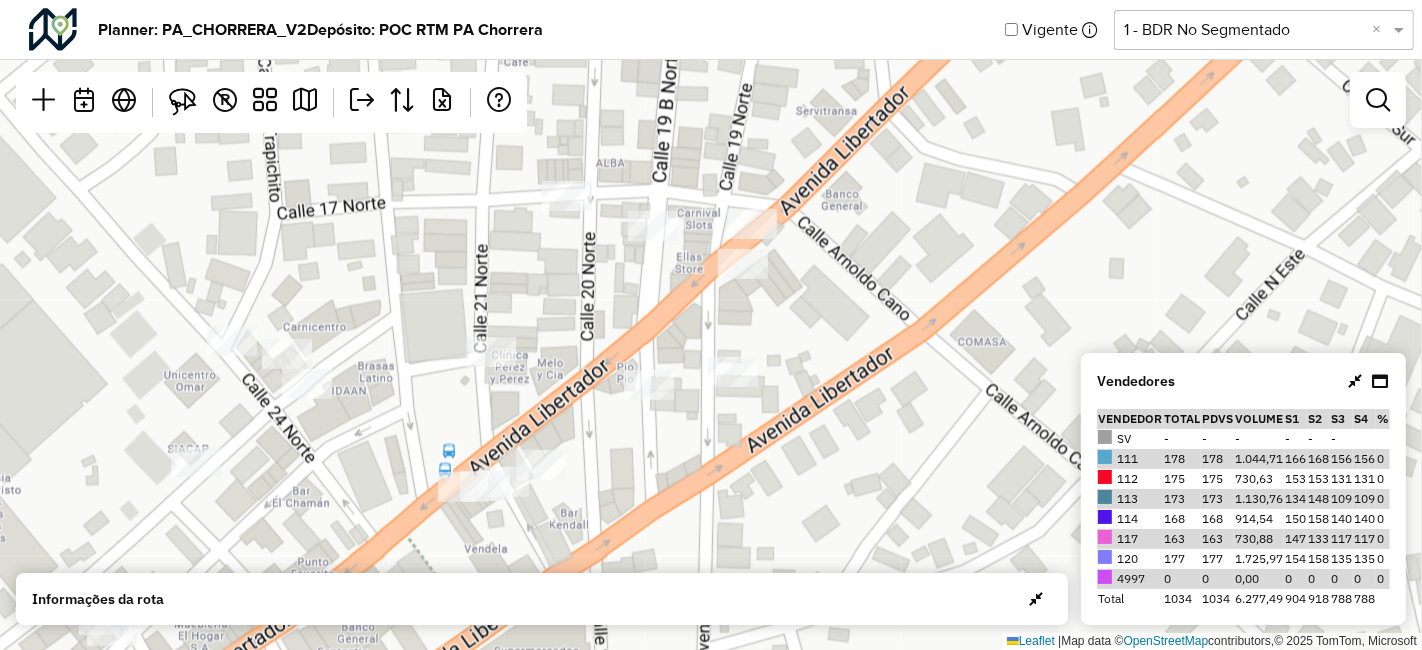 drag, startPoint x: 787, startPoint y: 226, endPoint x: 691, endPoint y: 389, distance: 189.16924 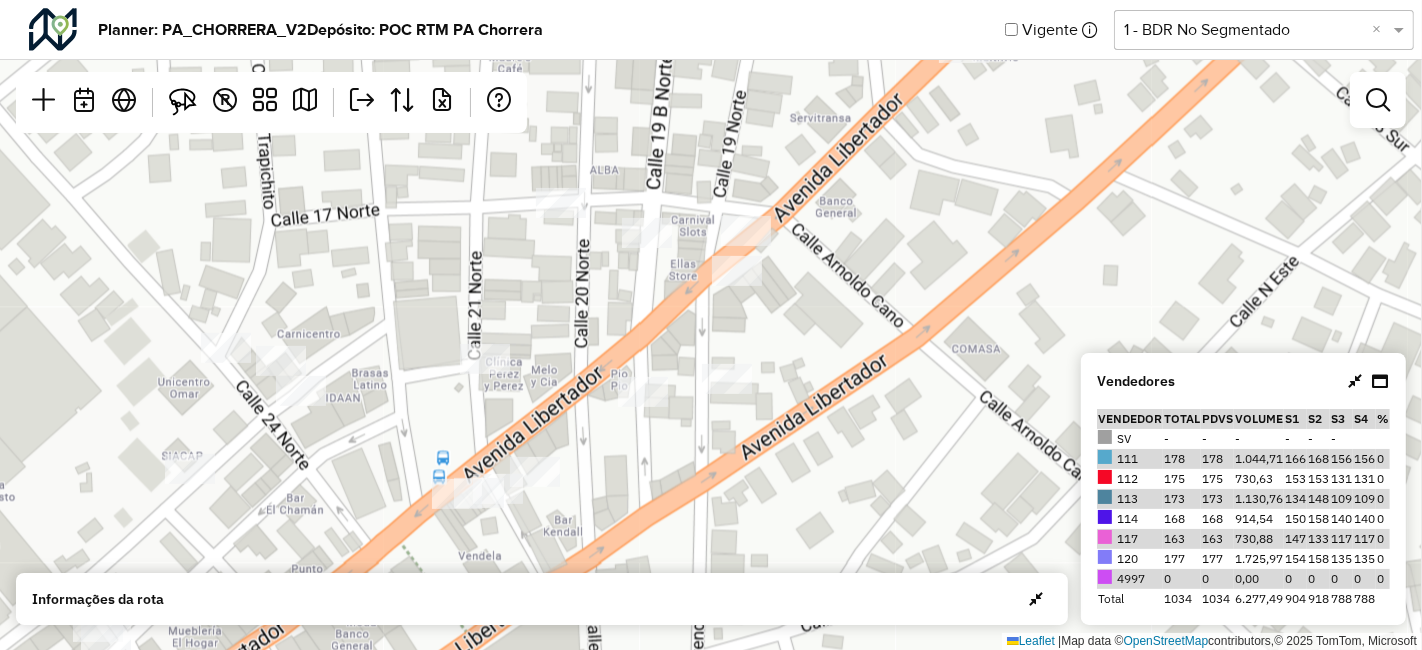 drag, startPoint x: 673, startPoint y: 204, endPoint x: 614, endPoint y: 449, distance: 252.00397 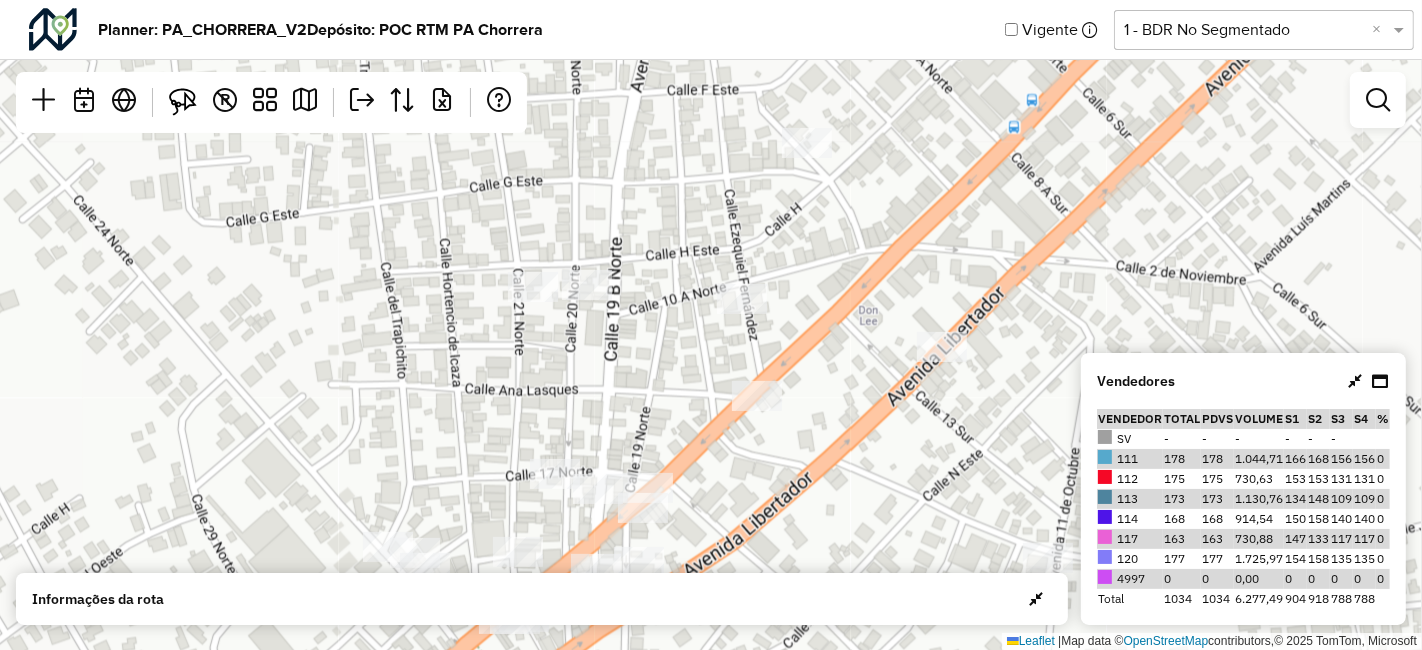 drag, startPoint x: 678, startPoint y: 210, endPoint x: 628, endPoint y: 478, distance: 272.6243 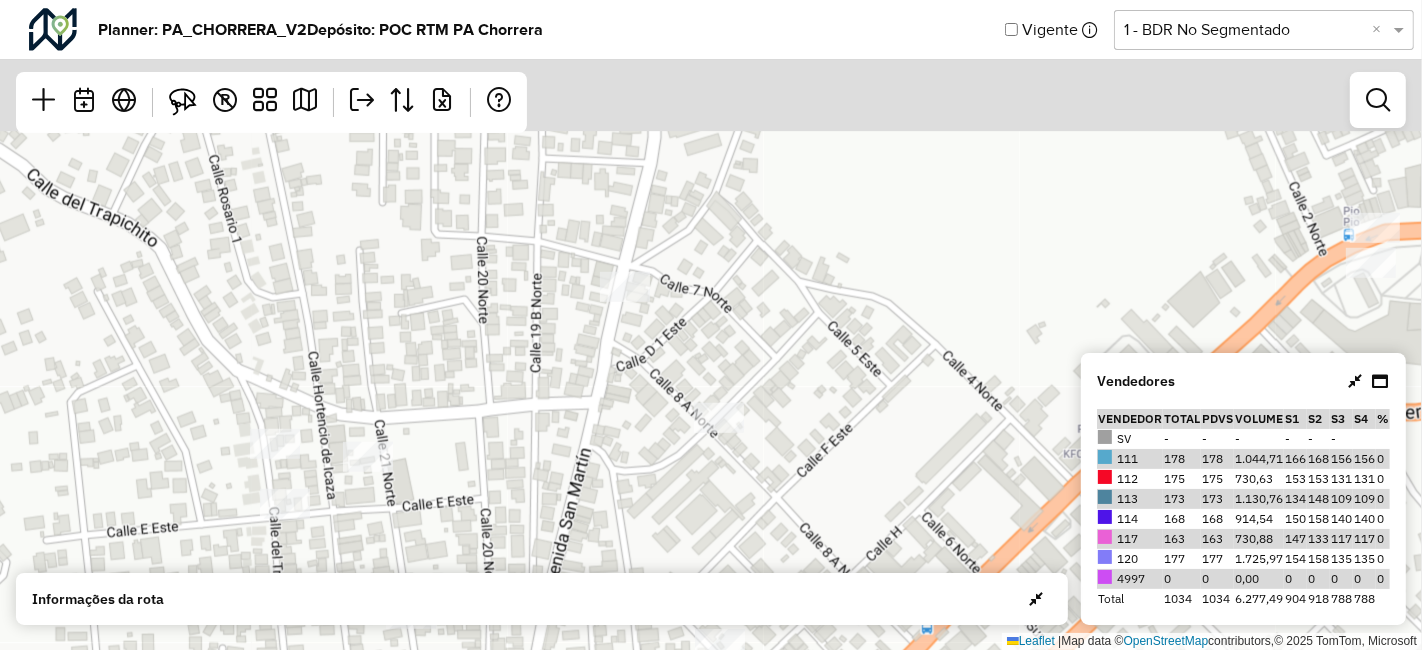 drag, startPoint x: 645, startPoint y: 267, endPoint x: 631, endPoint y: 385, distance: 118.82761 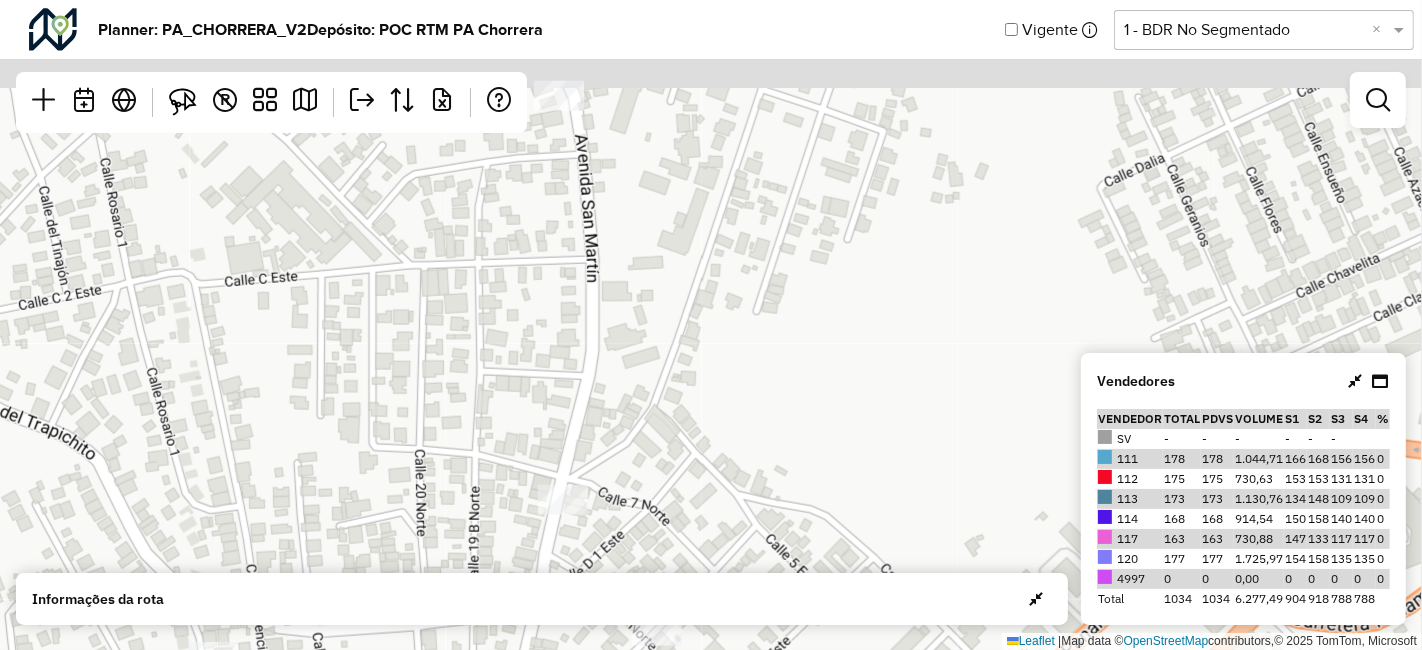 drag, startPoint x: 645, startPoint y: 315, endPoint x: 628, endPoint y: 405, distance: 91.591484 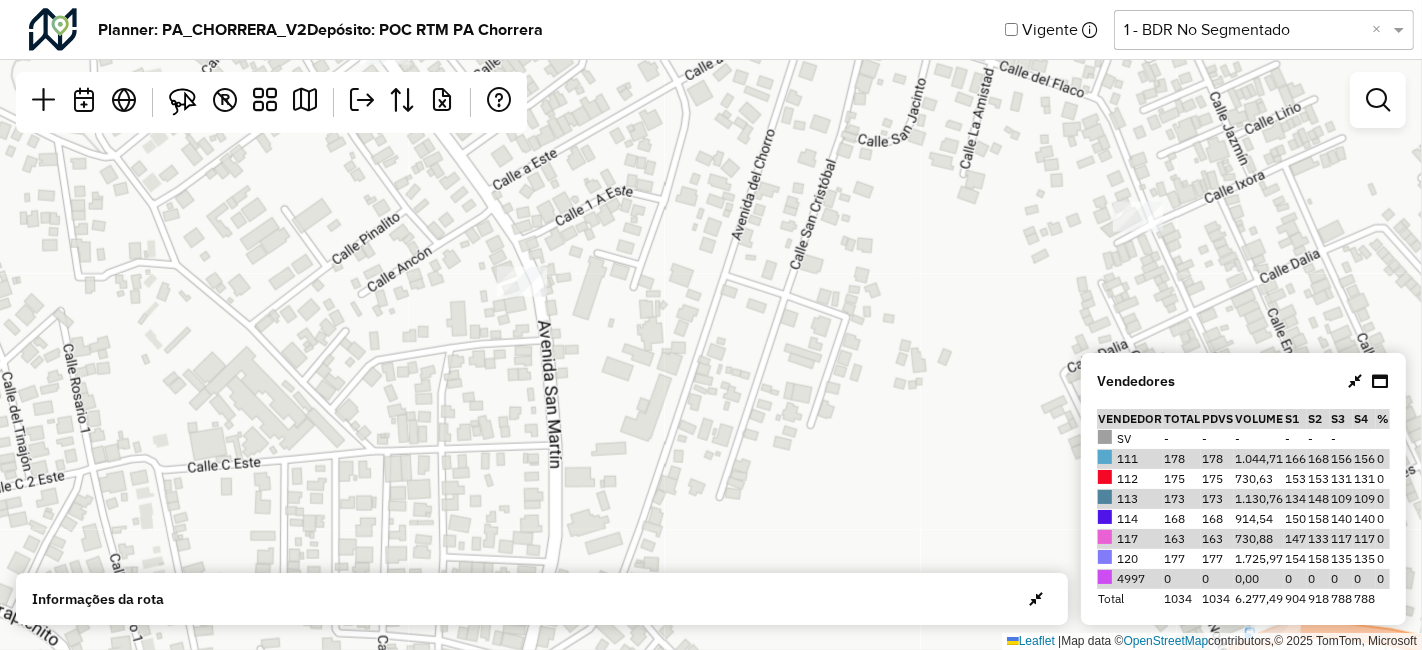 drag, startPoint x: 649, startPoint y: 282, endPoint x: 656, endPoint y: 578, distance: 296.08276 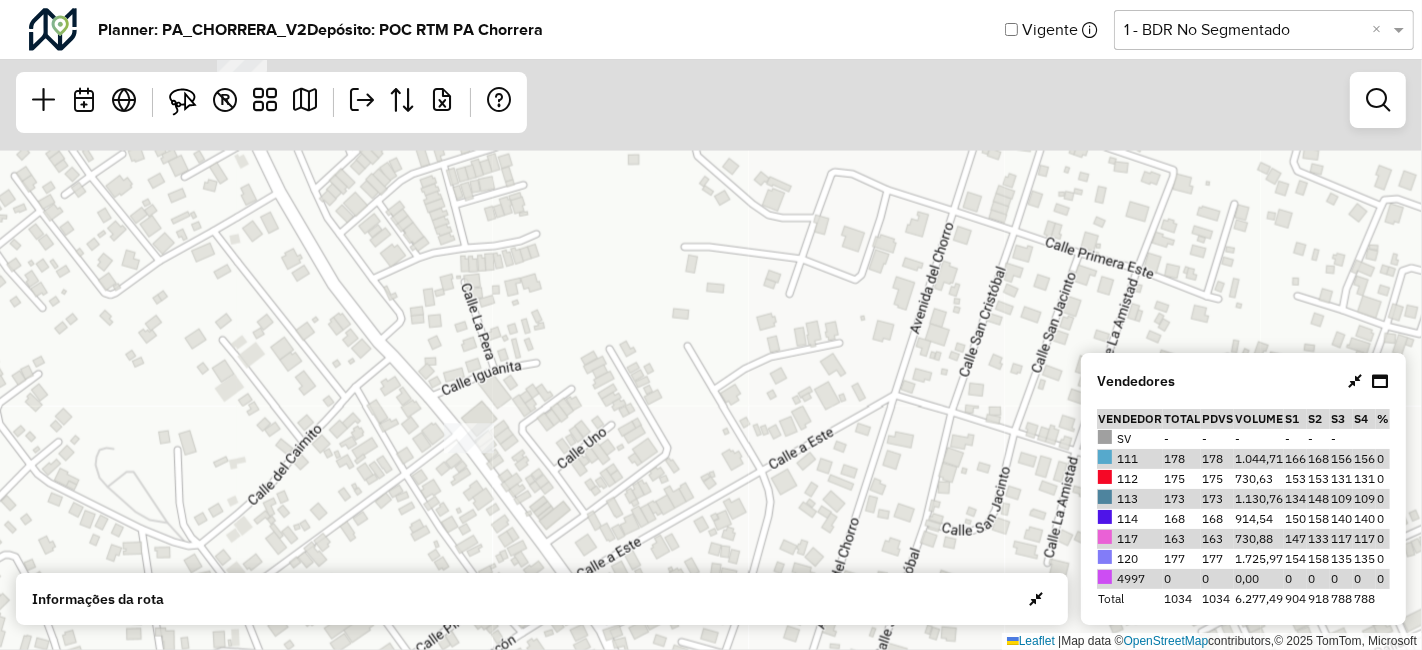 drag 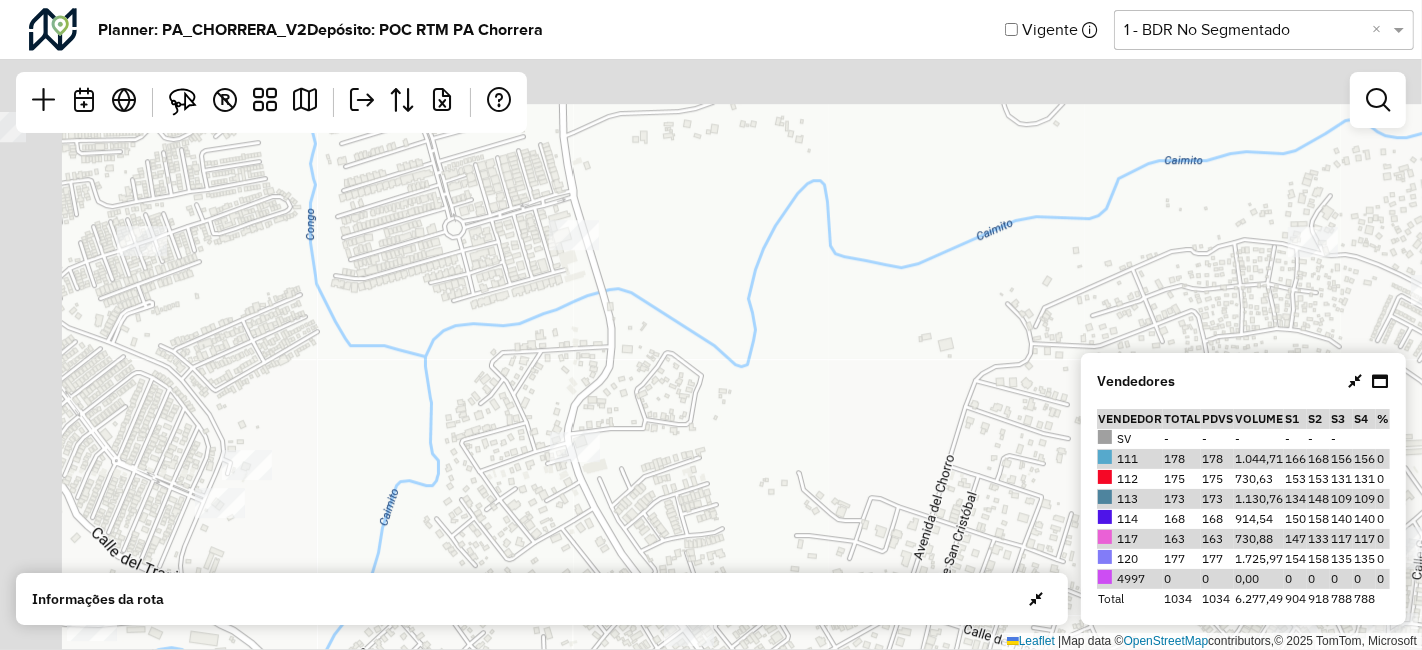 click on "Leaflet   |  Map data ©  OpenStreetMap  contributors,© 2025 TomTom, Microsoft" 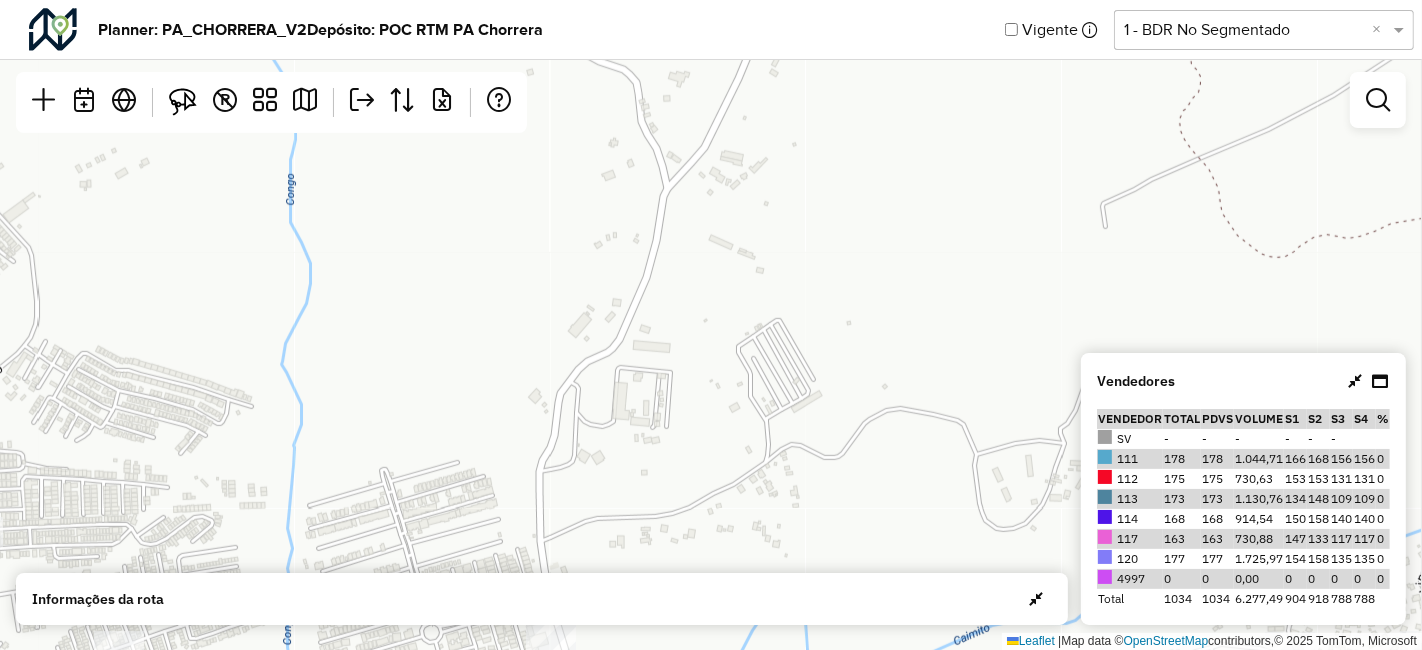 click on "Leaflet   |  Map data ©  OpenStreetMap  contributors,© 2025 TomTom, Microsoft" 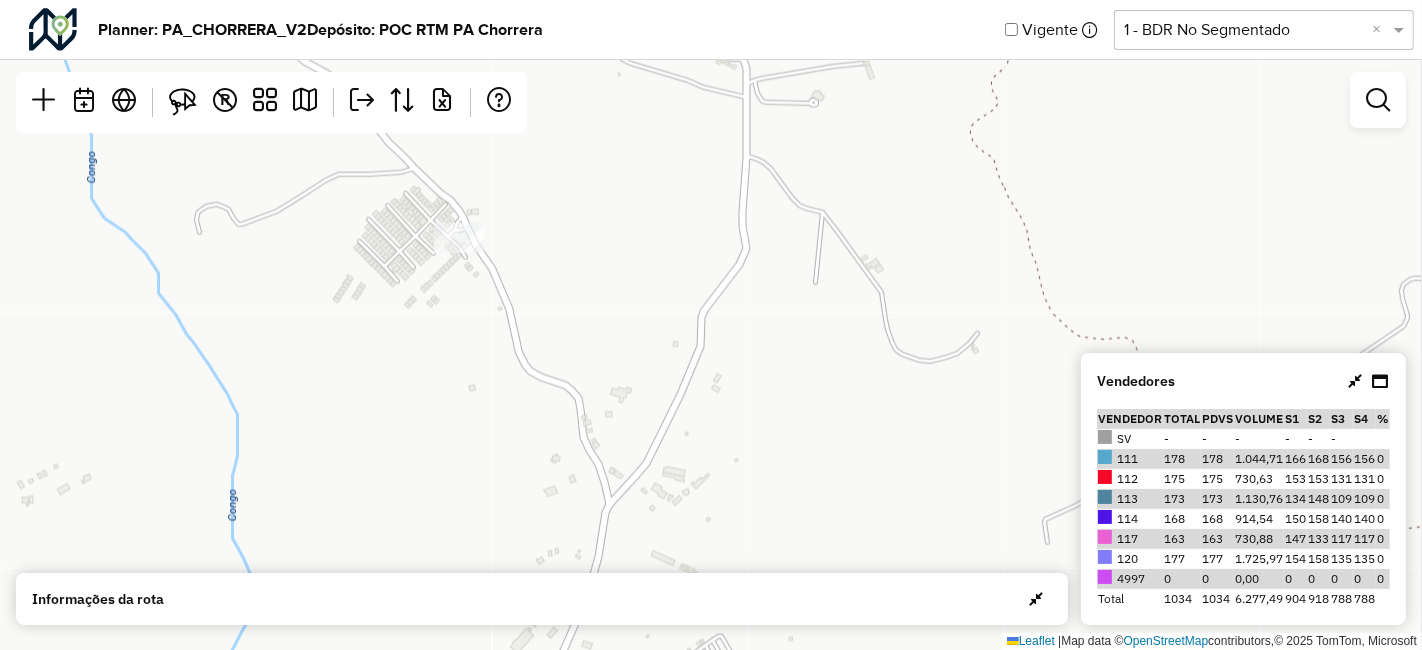click on "Leaflet   |  Map data ©  OpenStreetMap  contributors,© 2025 TomTom, Microsoft" 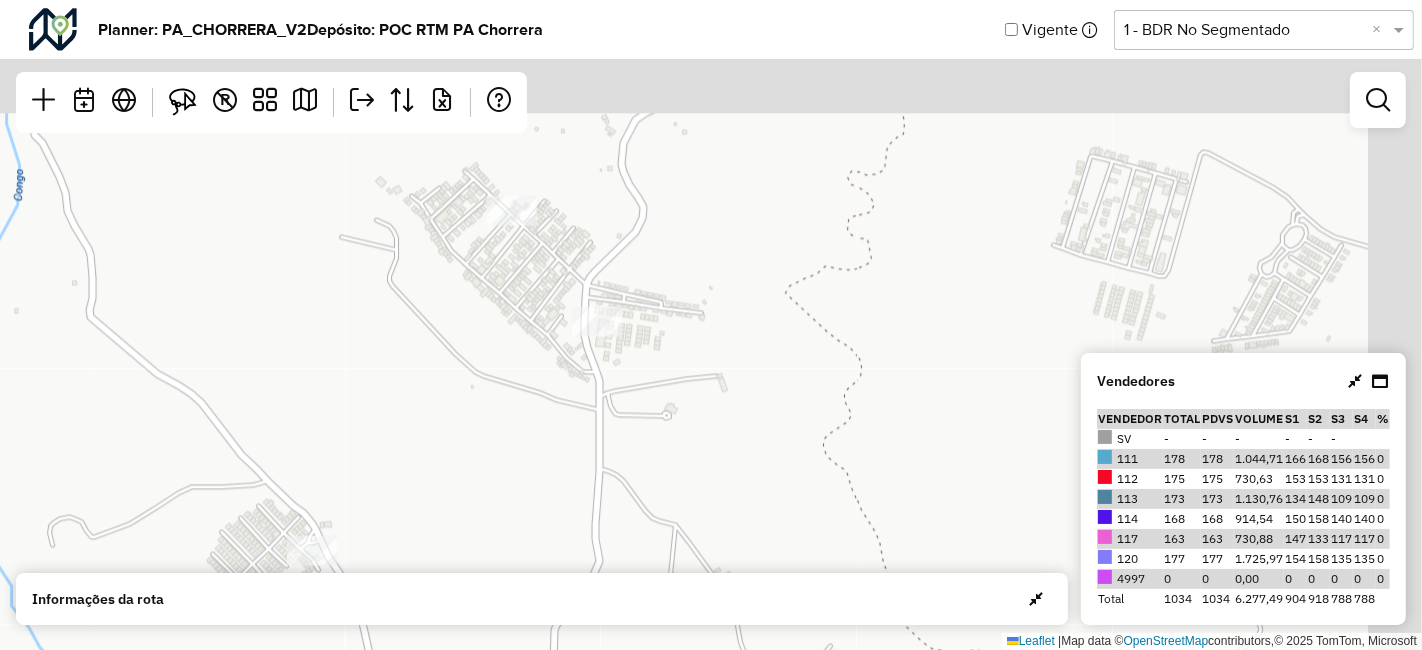 click on "Leaflet   |  Map data ©  OpenStreetMap  contributors,© 2025 TomTom, Microsoft" 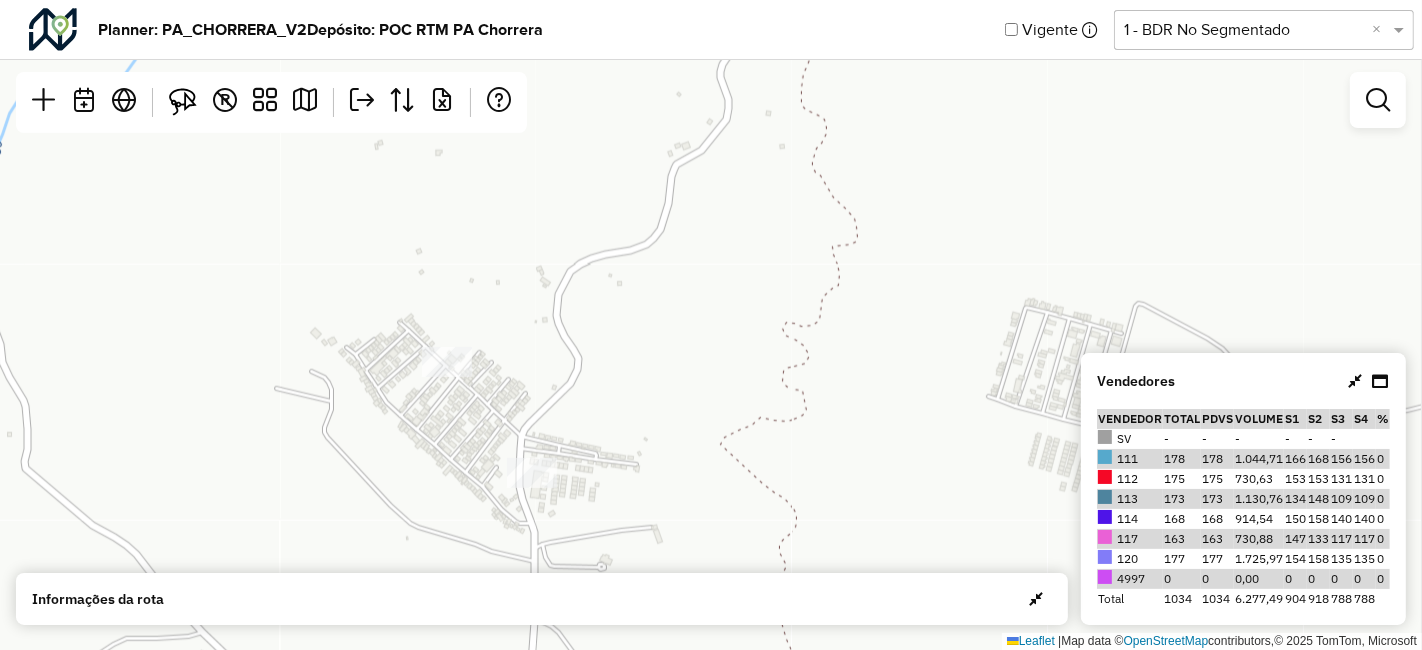 click on "Leaflet   |  Map data ©  OpenStreetMap  contributors,© 2025 TomTom, Microsoft" 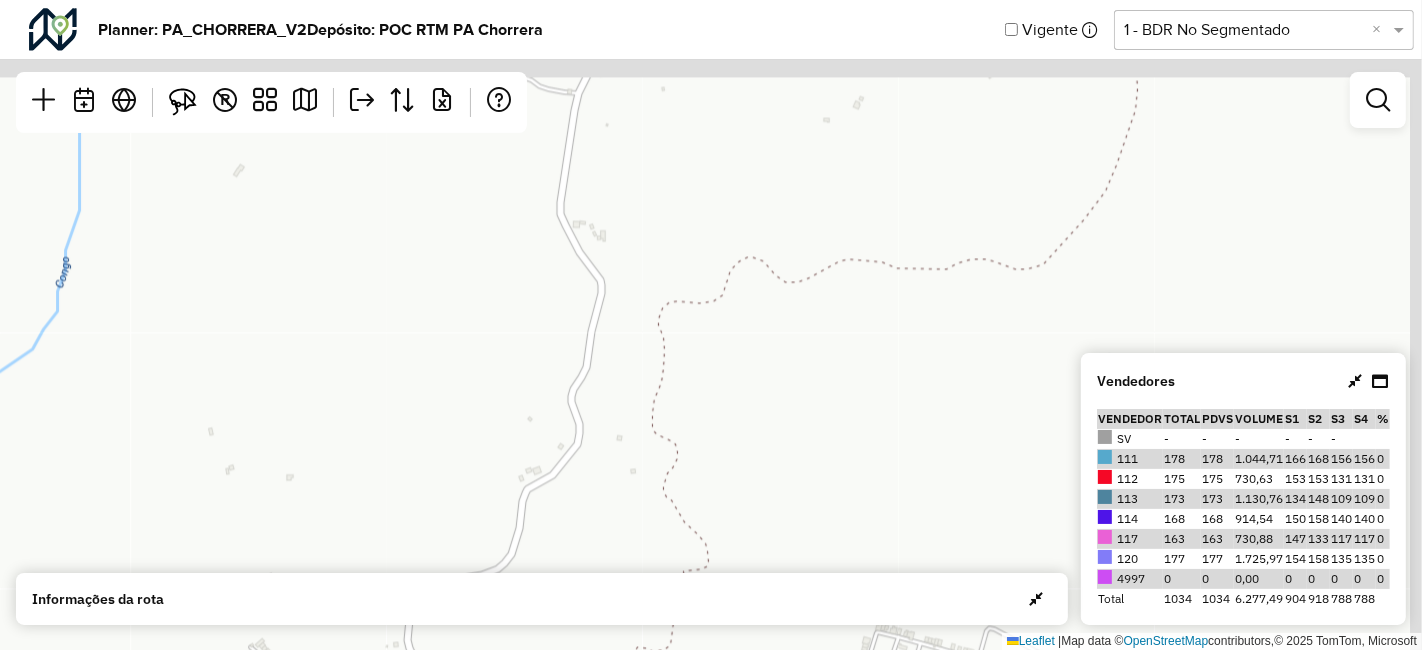 click on "Leaflet   |  Map data ©  OpenStreetMap  contributors,© 2025 TomTom, Microsoft" 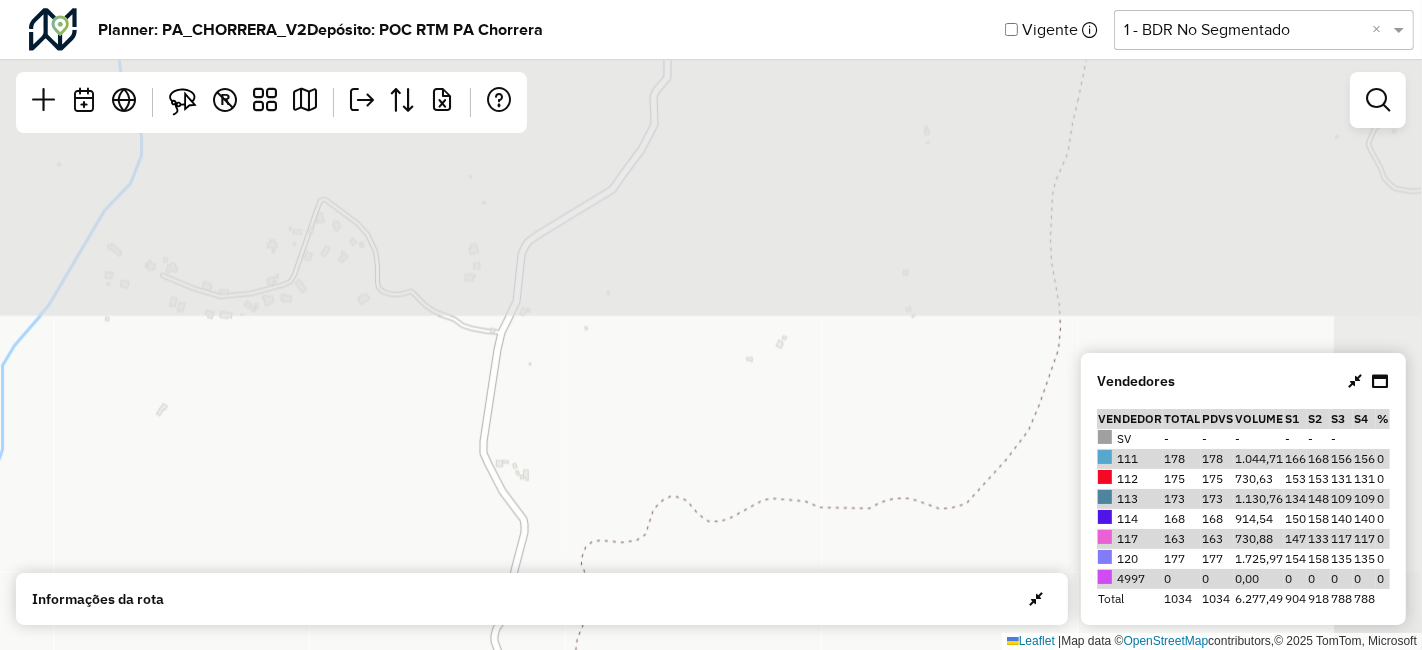 click on "Leaflet   |  Map data ©  OpenStreetMap  contributors,© 2025 TomTom, Microsoft" 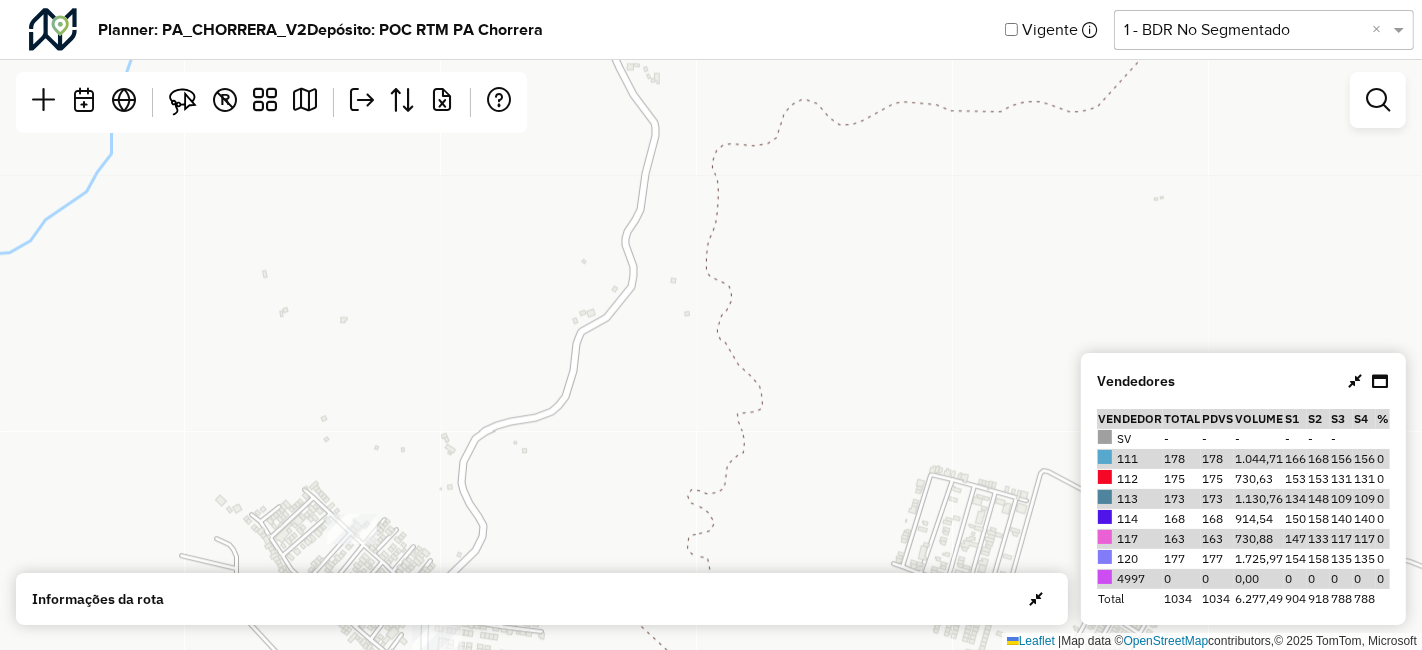 click on "Aguarde...  Pop-up bloqueado!  Seu navegador bloqueou automáticamente a abertura de uma nova janela.   Acesse as configurações e adicione o endereço do sistema a lista de permissão.   Fechar   Planner: [PLANNER]   Depósito: [DEPÓSITO]   Vigente  Selecione uma opção  1 - BDR No Segmentado  ×  Leaflet   |  Map data ©  OpenStreetMap  contributors,© 2025 TomTom, Microsoft R Vendedores  Vendedor   Total  PDVs Volume S1 S2 S3 S4 % SV  - - - - - -  111  178  178 [VOLUME] 166 168 156 156 0  112  175  175 [VOLUME] 153 153 131 131 0  113  173  173 [VOLUME] 134 148 109 109 0  114  168  168 [VOLUME] 150 158 140 140 0  117  163  163 [VOLUME] 147 133 117 117 0  120  177  177 [VOLUME] 154 158 135 135 0  4997  0  0 [VOLUME] 0 0 0 0 0 Total  1034  1034 [VOLUME] 904 918 788 788 Informações da rota  Dia Semana   Vendedor  Vendedores x Clientes Roteiros Resumo Vendedor/Dia Visitas Volume de venda  Segunda - Semana 1 - Total visitas: 181 - Total clientes: 181 - Volume de venda: [VOLUME]  Vendedor/Dia" at bounding box center [711, 325] 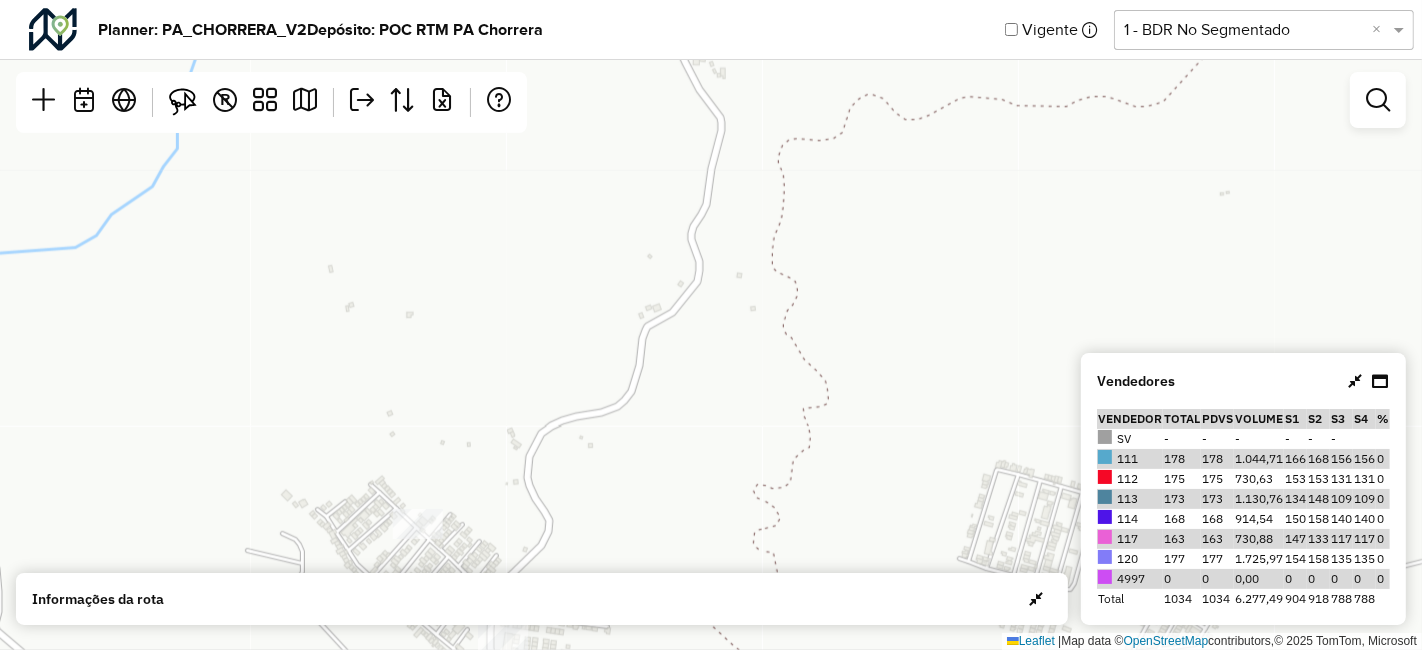 click on "Leaflet   |  Map data ©  OpenStreetMap  contributors,© 2025 TomTom, Microsoft" 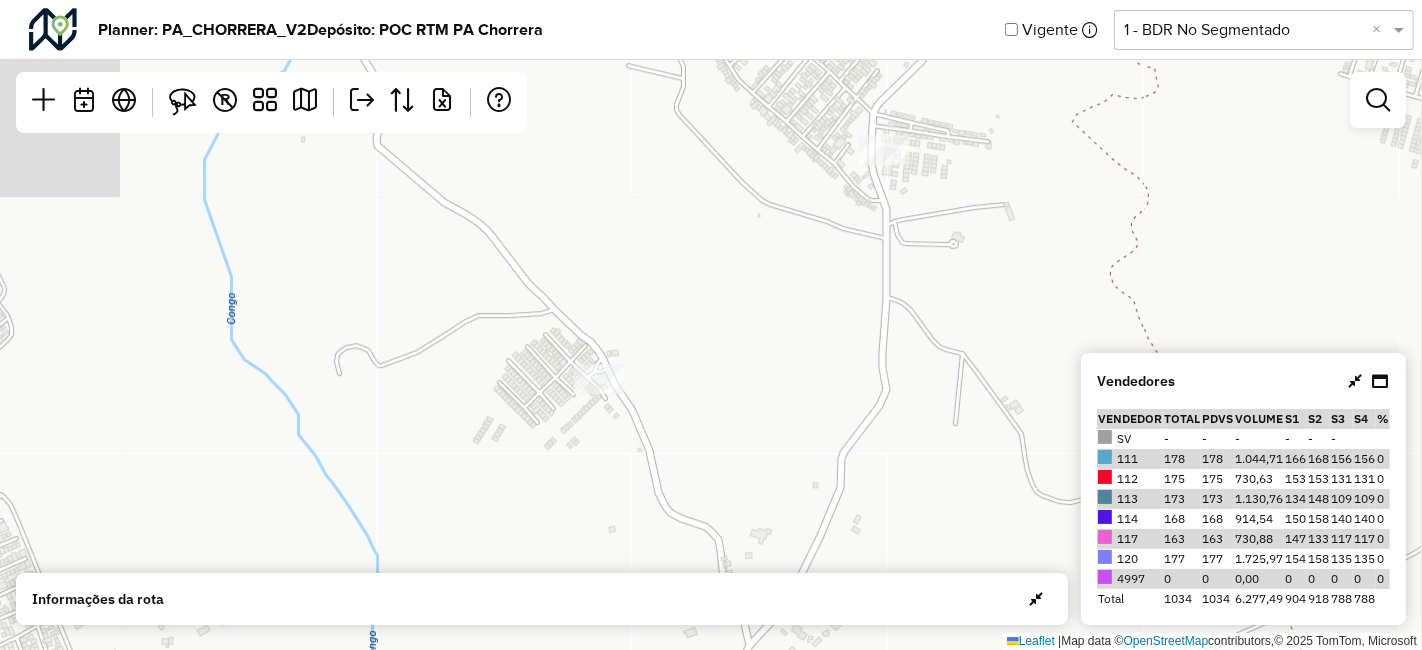 click on "Leaflet   |  Map data ©  OpenStreetMap  contributors,© 2025 TomTom, Microsoft" 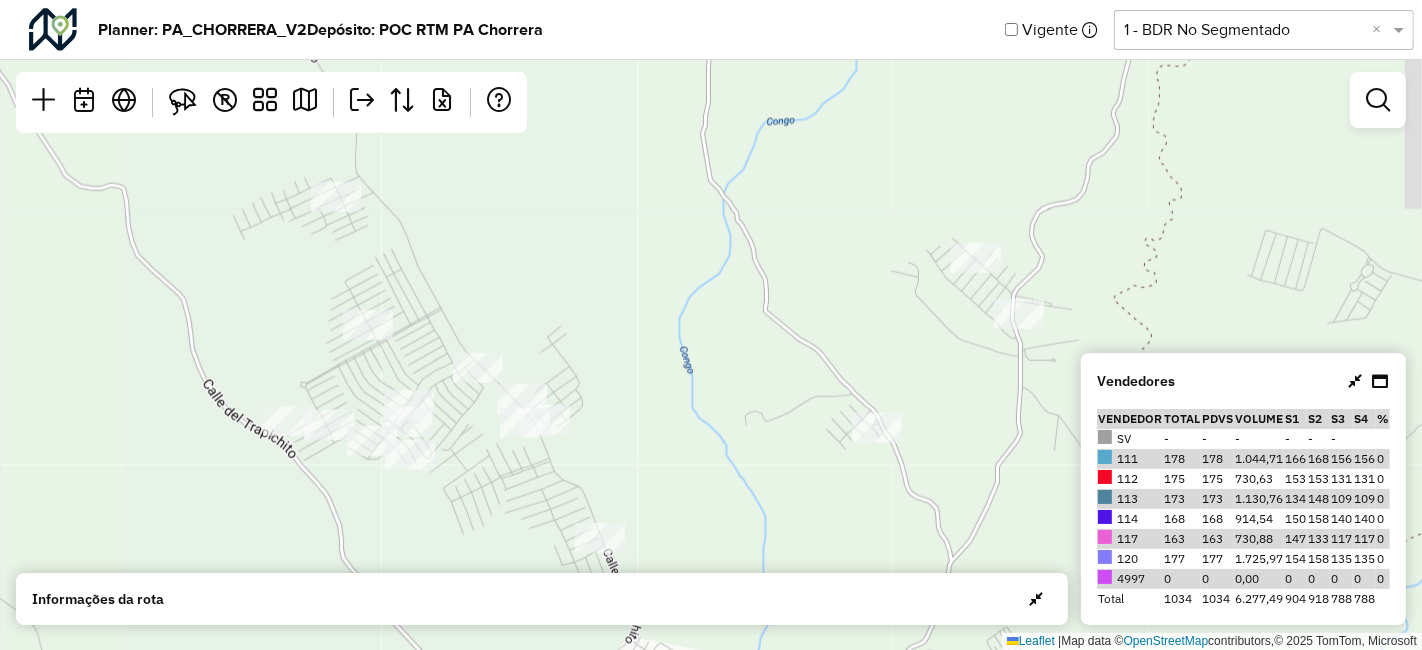 click on "Leaflet   |  Map data ©  OpenStreetMap  contributors,© 2025 TomTom, Microsoft" 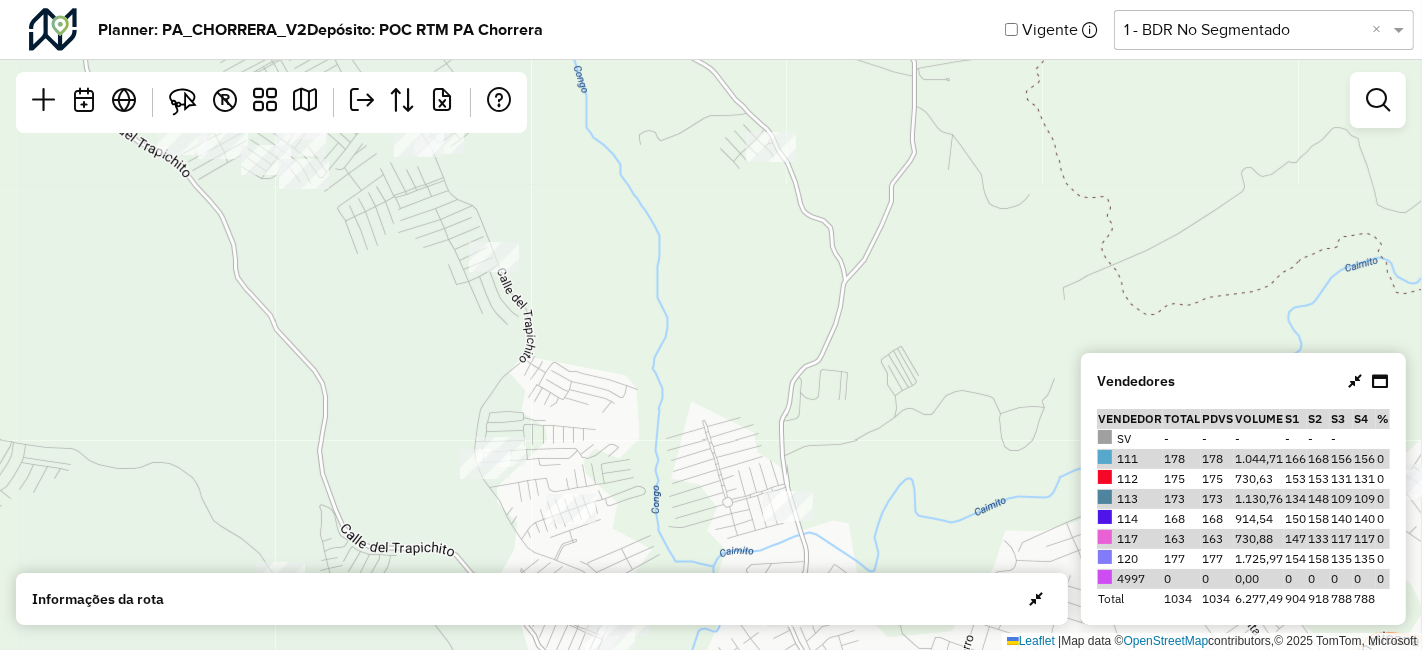 click on "Leaflet   |  Map data ©  OpenStreetMap  contributors,© 2025 TomTom, Microsoft" 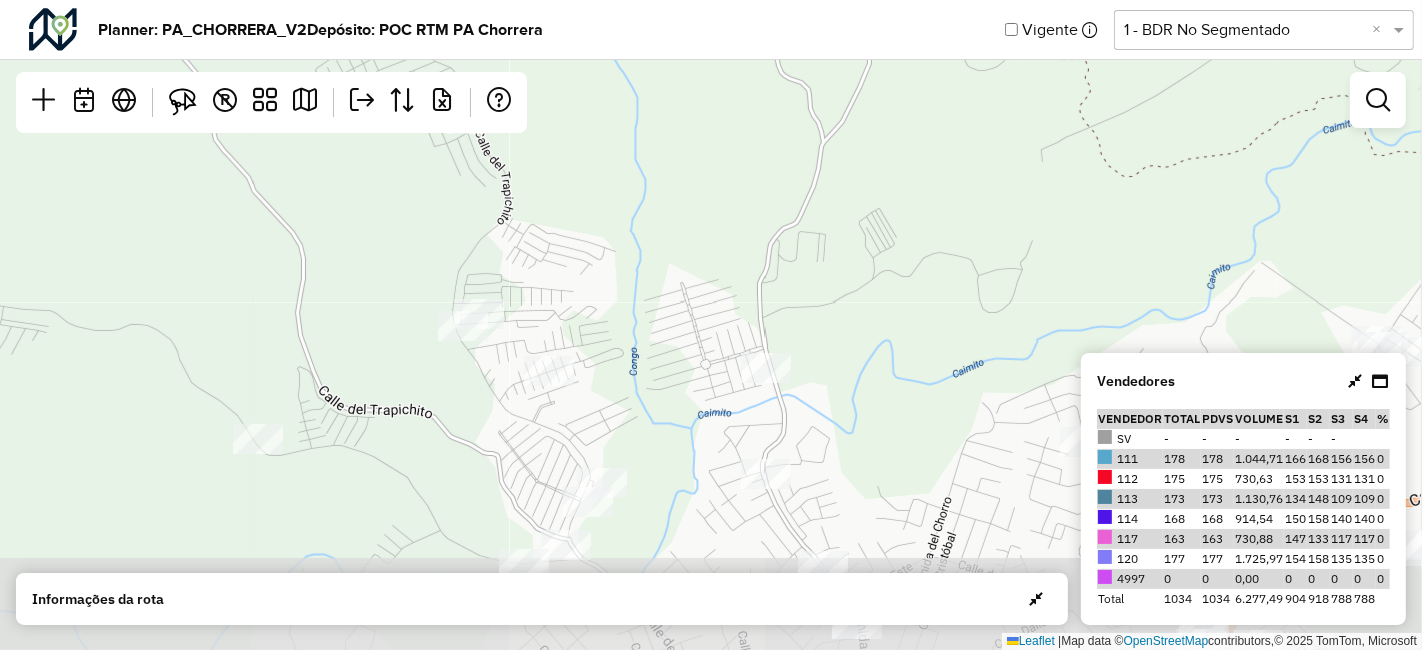 click on "Leaflet   |  Map data ©  OpenStreetMap  contributors,© 2025 TomTom, Microsoft" 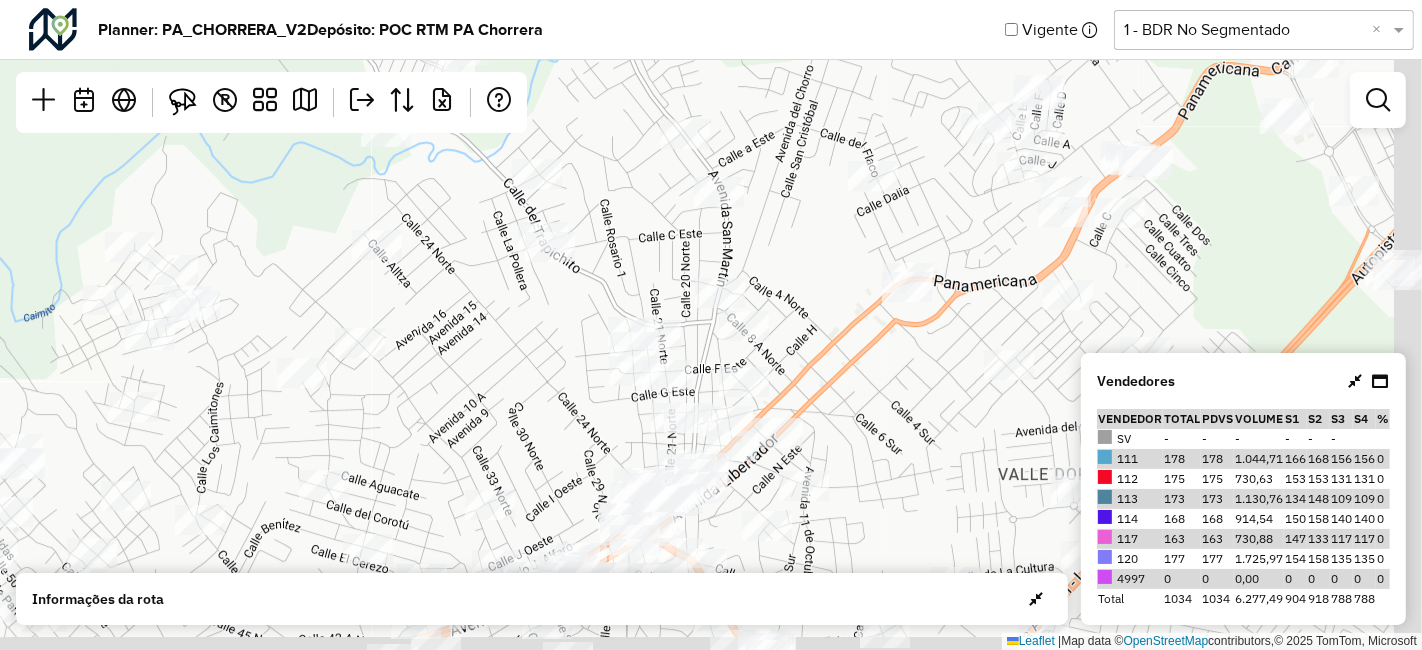 click on "Leaflet   |  Map data ©  OpenStreetMap  contributors,© 2025 TomTom, Microsoft" 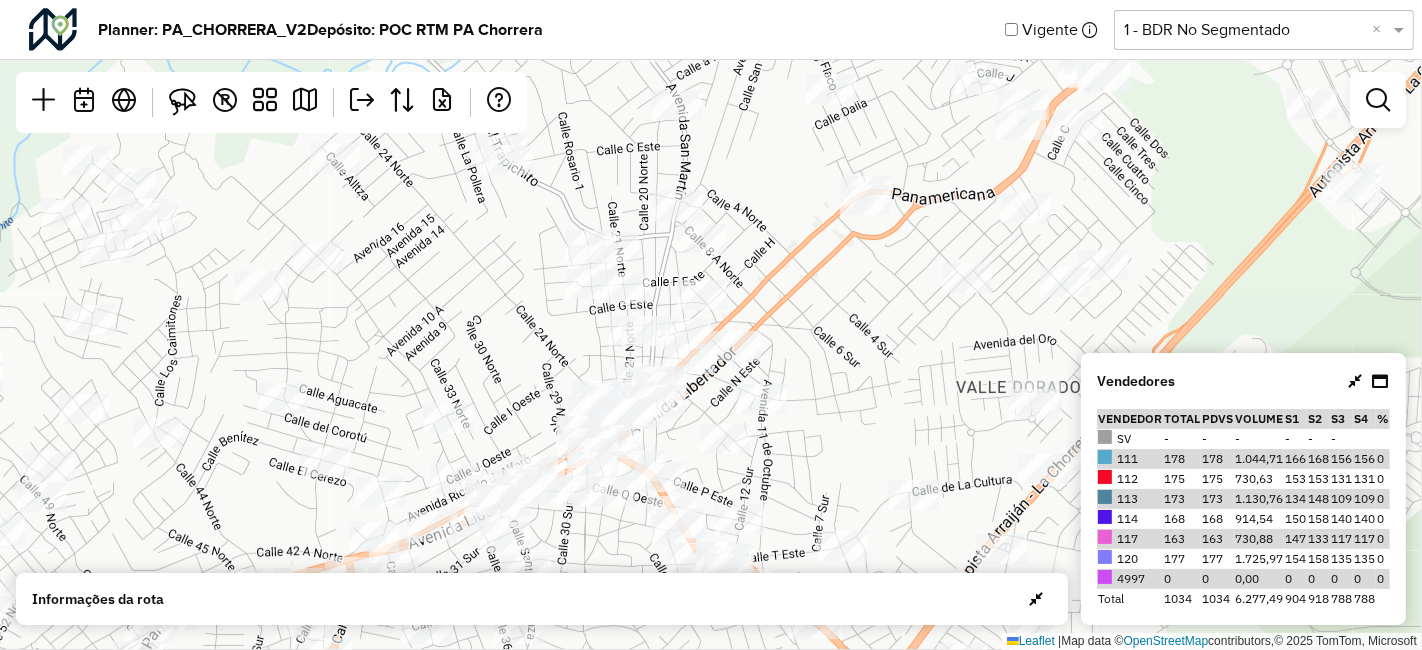 click on "Leaflet   |  Map data ©  OpenStreetMap  contributors,© 2025 TomTom, Microsoft" 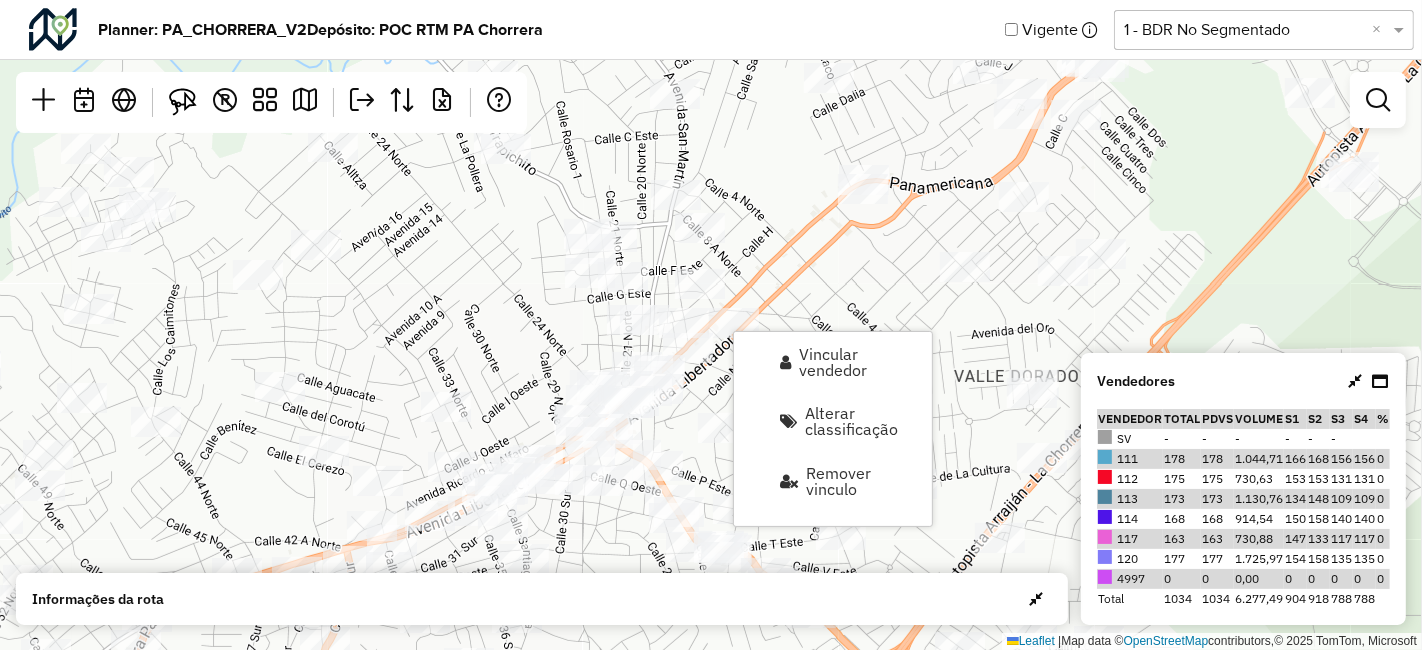 click on "Leaflet   |  Map data ©  OpenStreetMap  contributors,© 2025 TomTom, Microsoft" 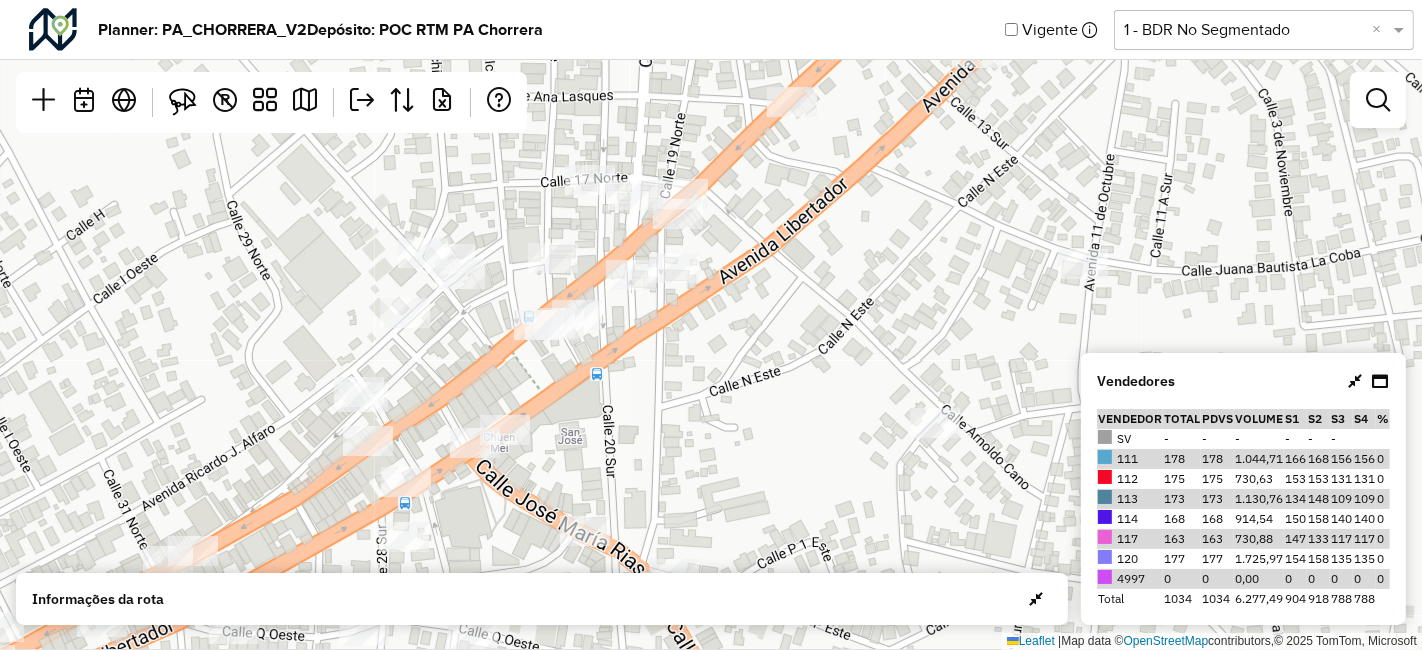 click on "Leaflet   |  Map data ©  OpenStreetMap  contributors,© 2025 TomTom, Microsoft" 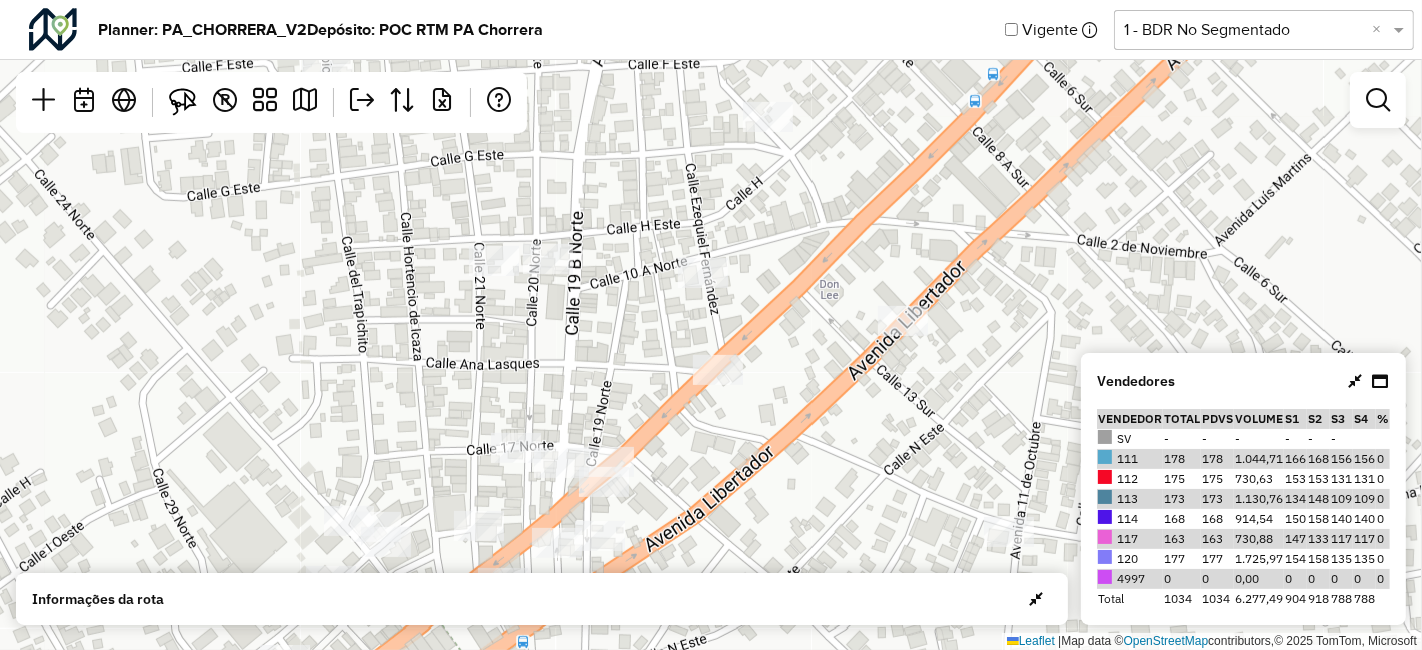 click on "Leaflet   |  Map data ©  OpenStreetMap  contributors,© 2025 TomTom, Microsoft" 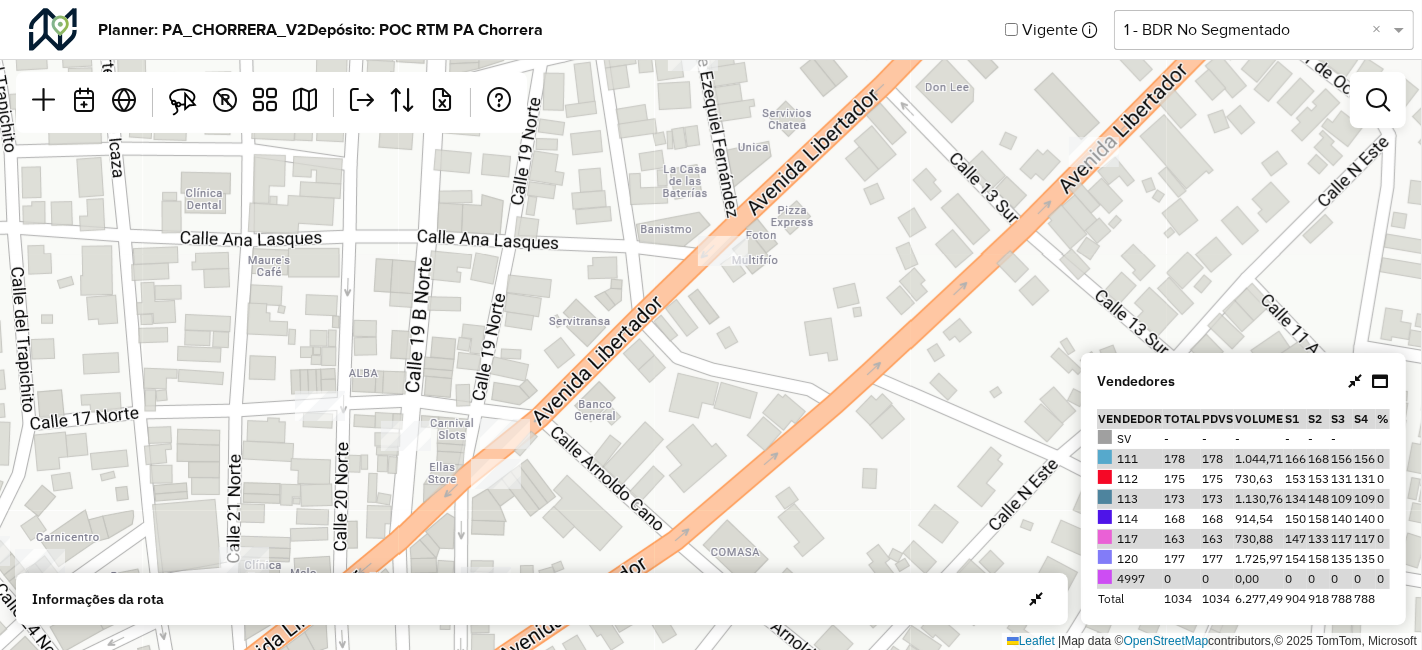 click on "Leaflet   |  Map data ©  OpenStreetMap  contributors,© 2025 TomTom, Microsoft" 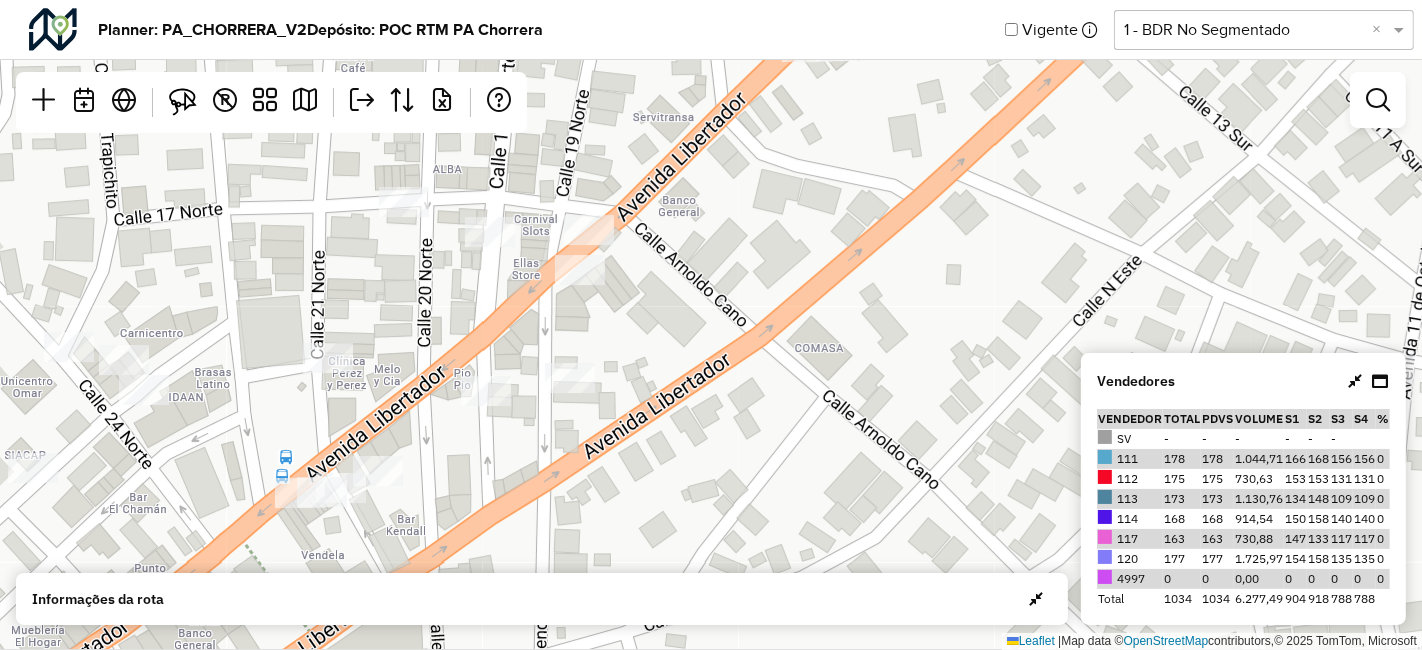 click on "Leaflet   |  Map data ©  OpenStreetMap  contributors,© 2025 TomTom, Microsoft" 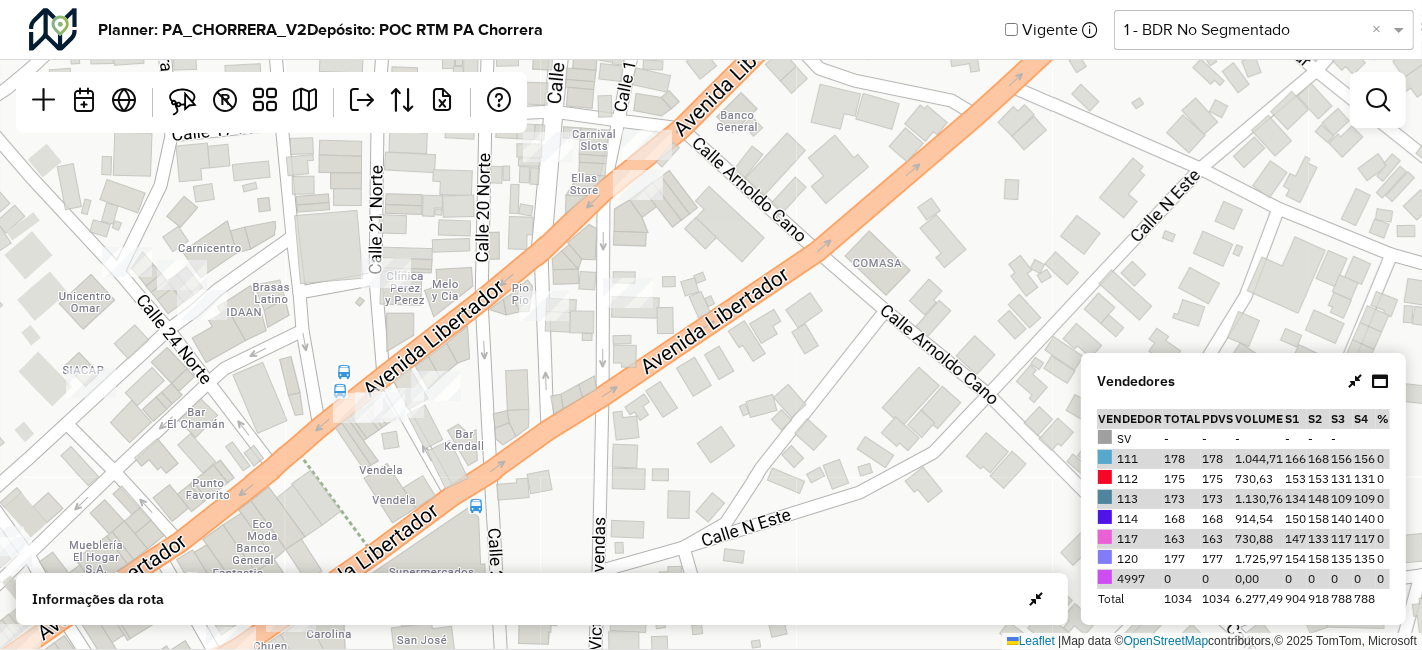 click on "Leaflet   |  Map data ©  OpenStreetMap  contributors,© 2025 TomTom, Microsoft" 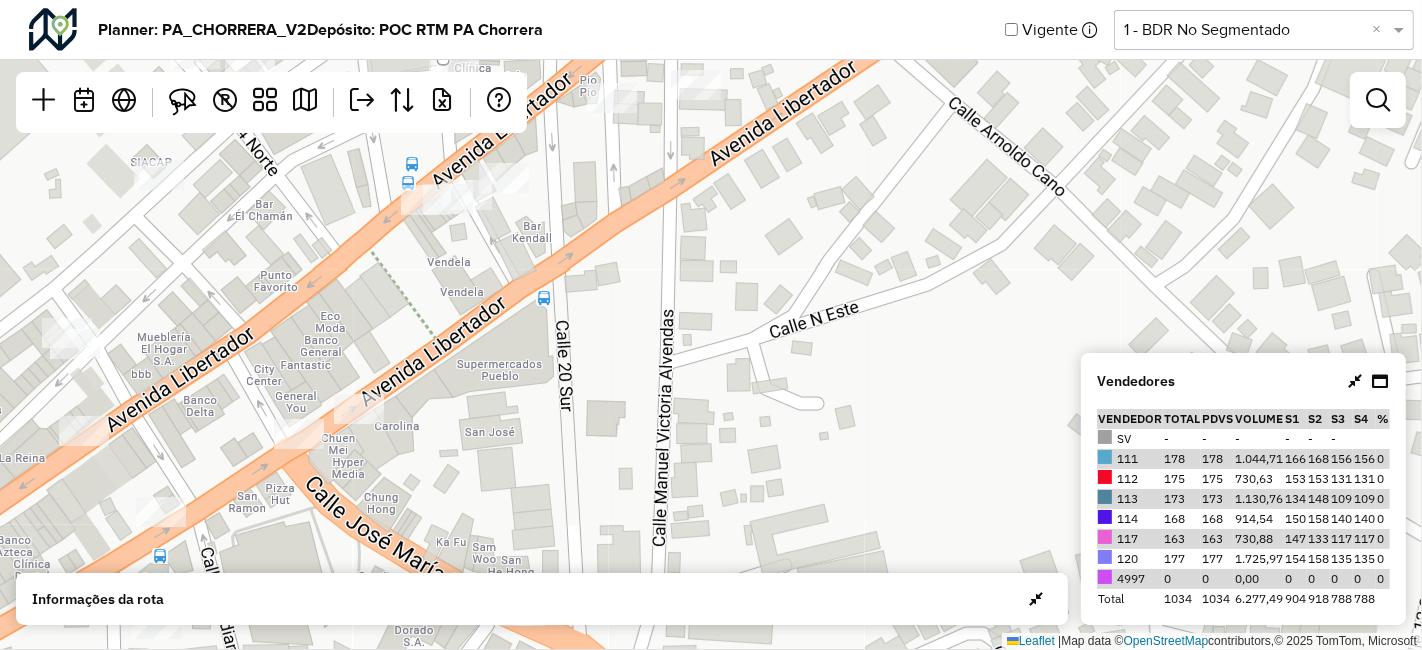 click on "Leaflet   |  Map data ©  OpenStreetMap  contributors,© 2025 TomTom, Microsoft" 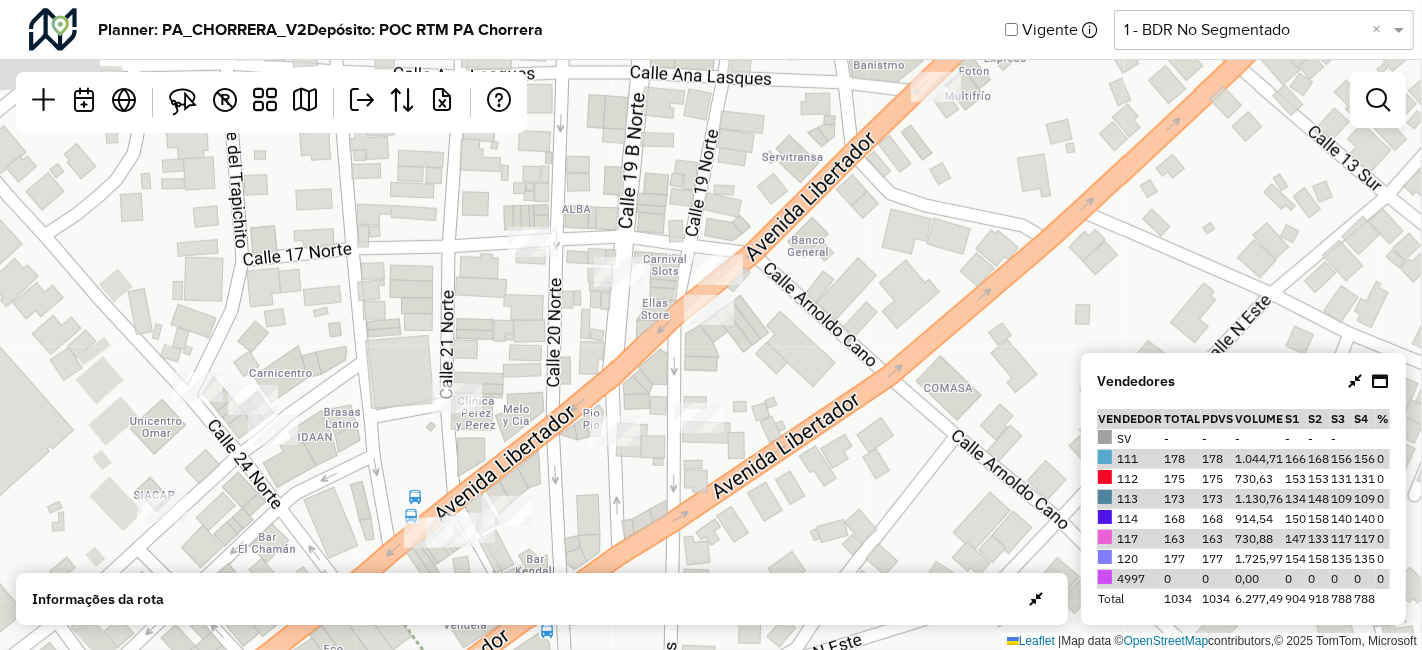 click on "Leaflet   |  Map data ©  OpenStreetMap  contributors,© 2025 TomTom, Microsoft" 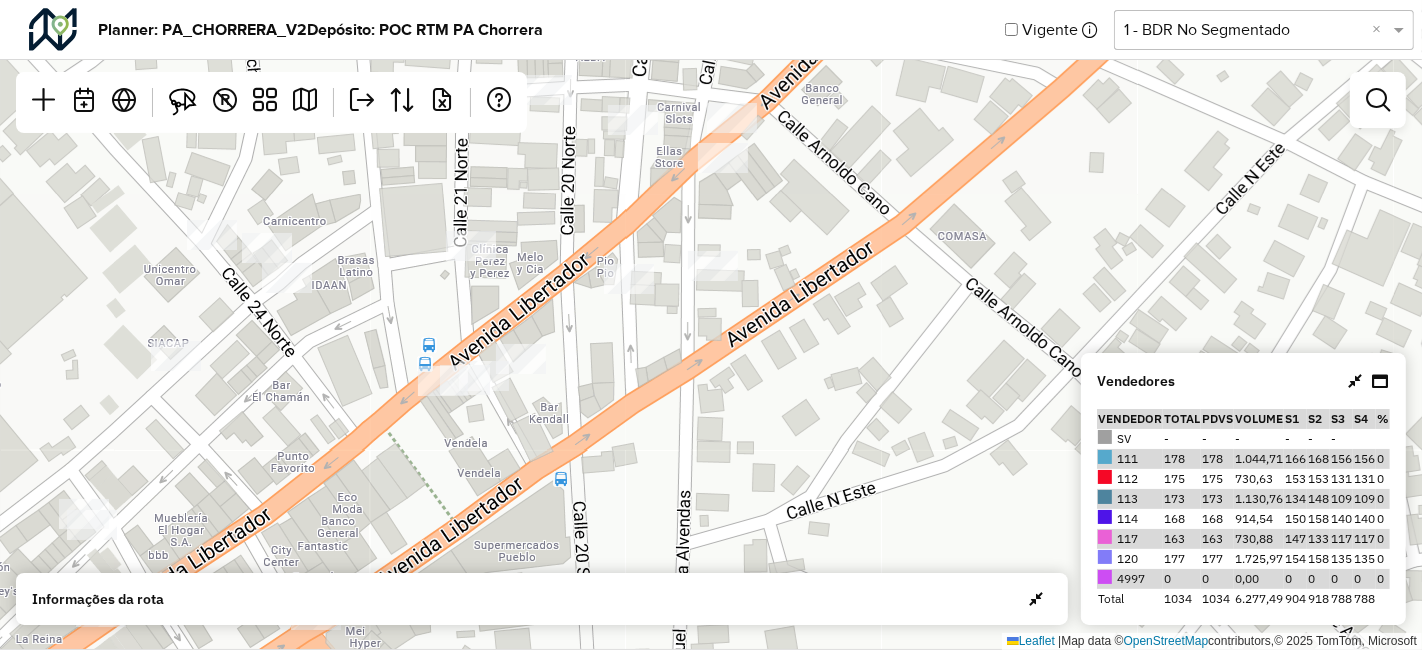 click on "Leaflet   |  Map data ©  OpenStreetMap  contributors,© 2025 TomTom, Microsoft" 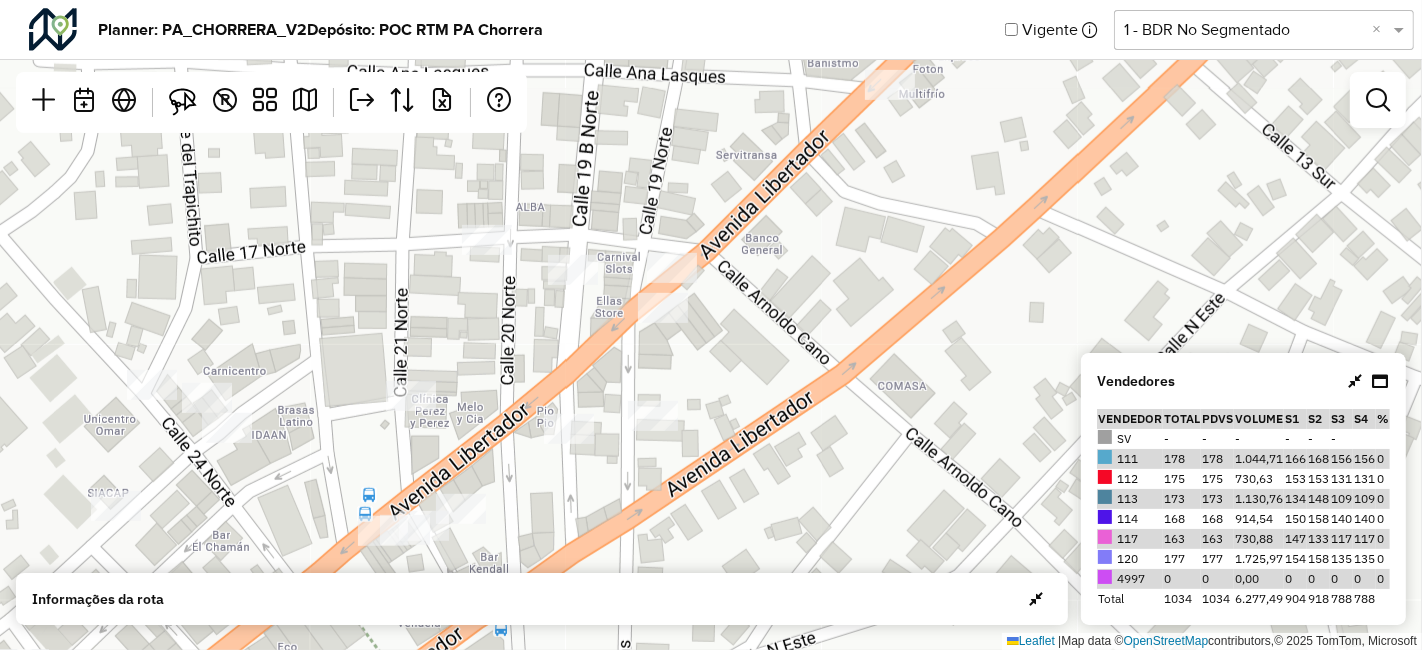 click on "Leaflet   |  Map data ©  OpenStreetMap  contributors,© 2025 TomTom, Microsoft" 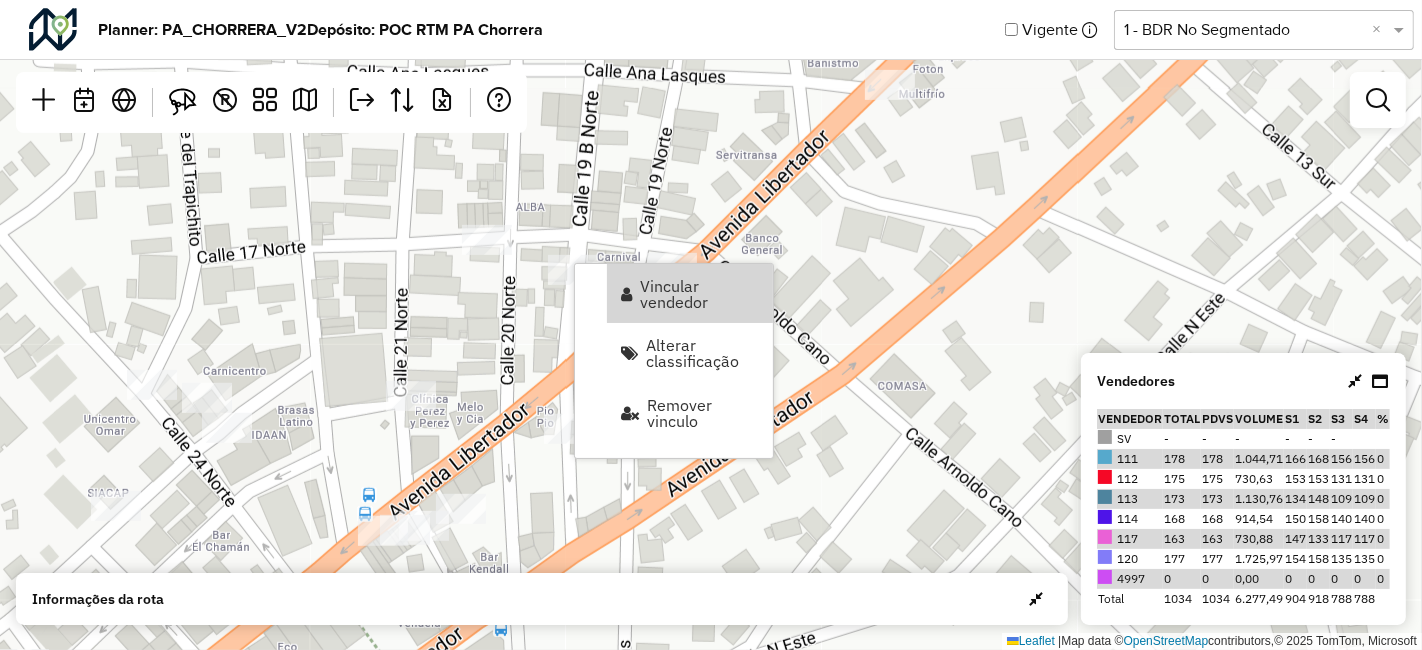 click on "Leaflet   |  Map data ©  OpenStreetMap  contributors,© 2025 TomTom, Microsoft" 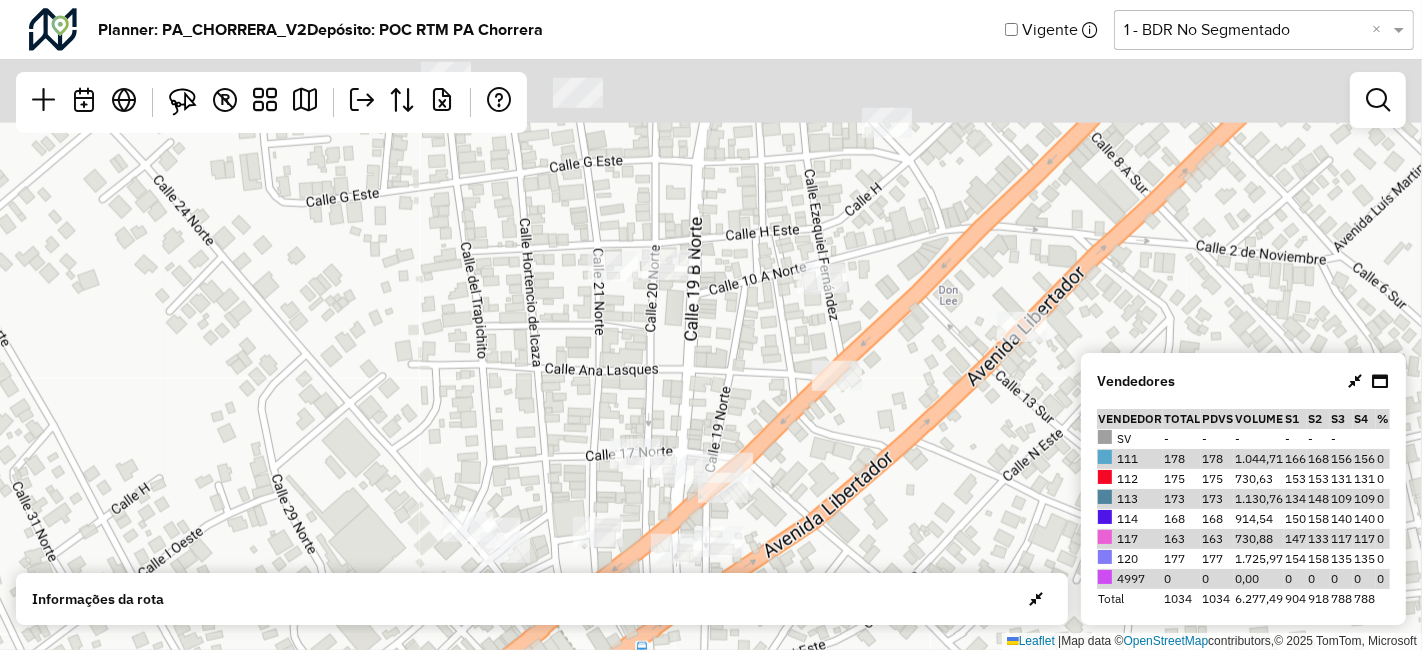 click on "Leaflet   |  Map data ©  OpenStreetMap  contributors,© 2025 TomTom, Microsoft" 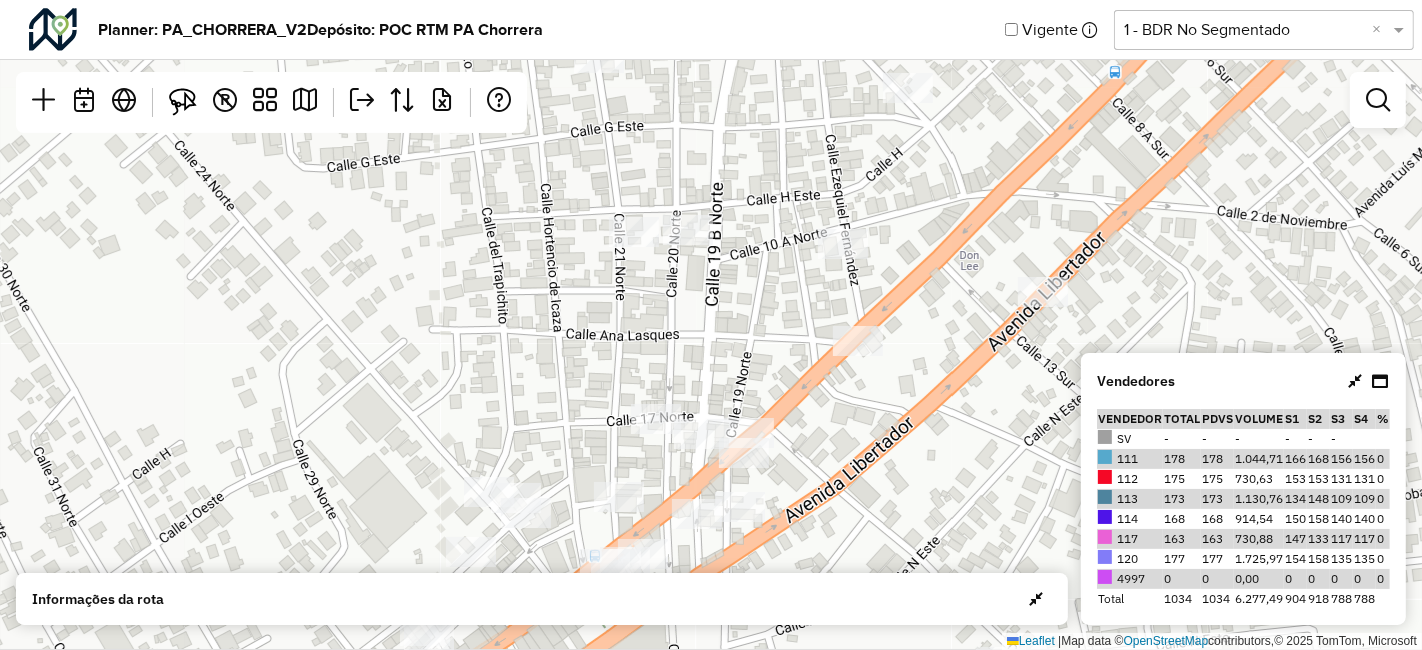 click on "Leaflet   |  Map data ©  OpenStreetMap  contributors,© 2025 TomTom, Microsoft" 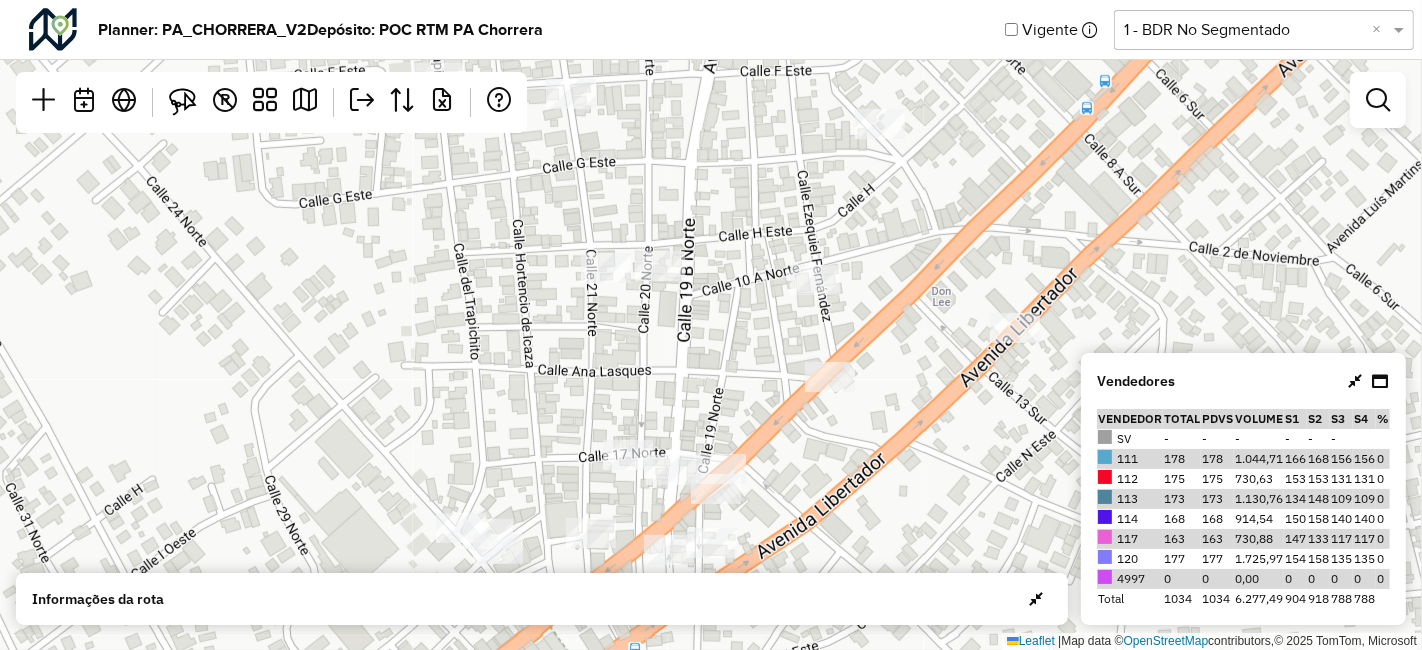 click on "Leaflet   |  Map data ©  OpenStreetMap  contributors,© 2025 TomTom, Microsoft" 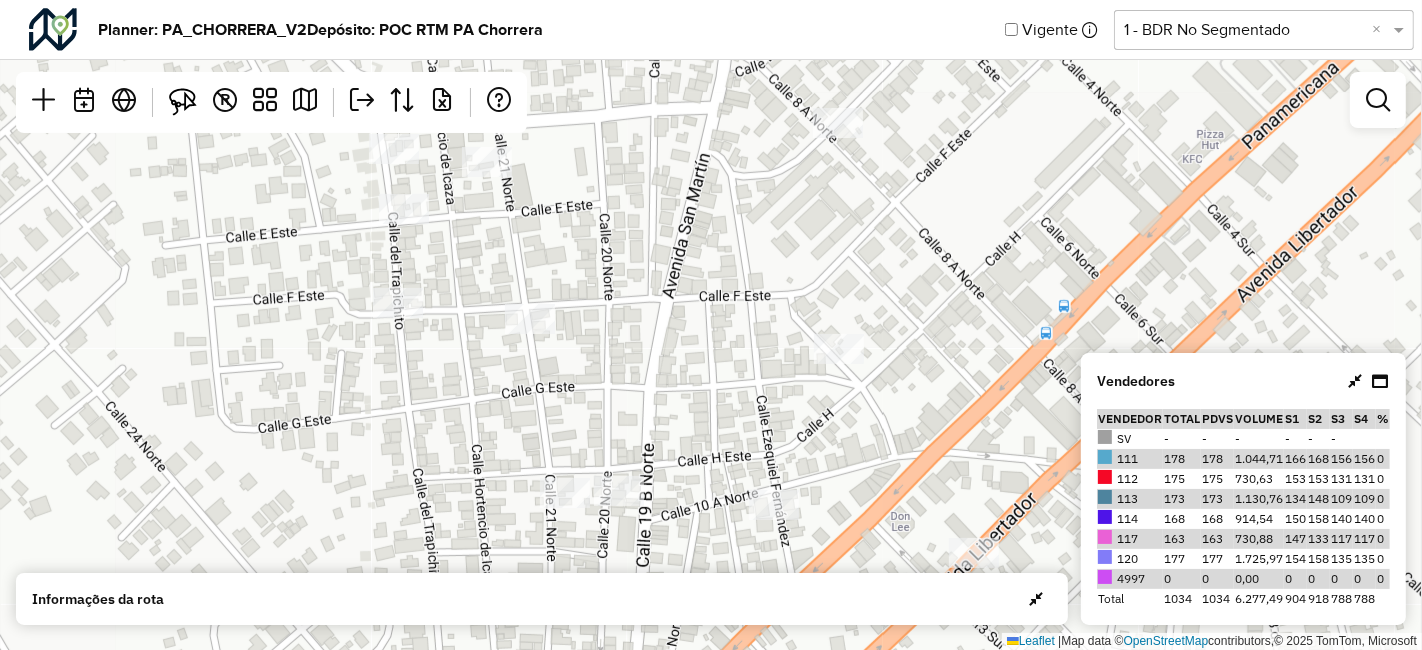 click on "Leaflet   |  Map data ©  OpenStreetMap  contributors,© 2025 TomTom, Microsoft" 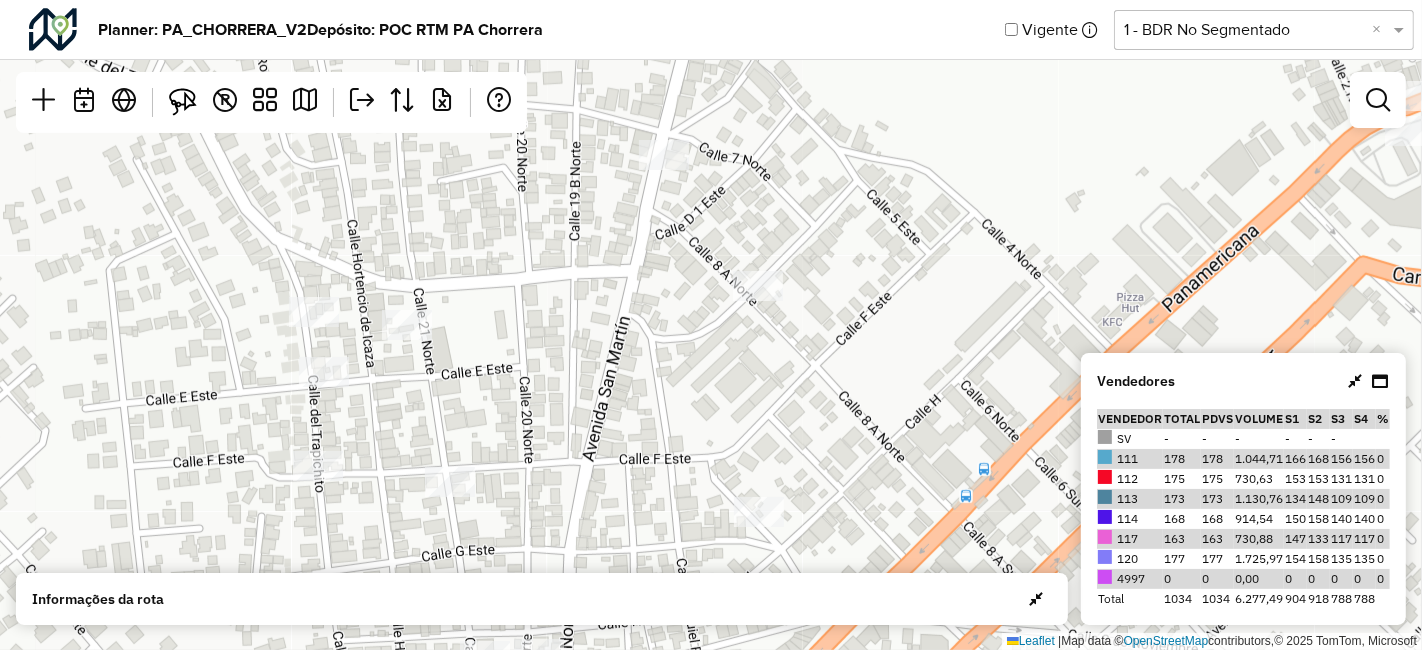 click on "Leaflet   |  Map data ©  OpenStreetMap  contributors,© 2025 TomTom, Microsoft" 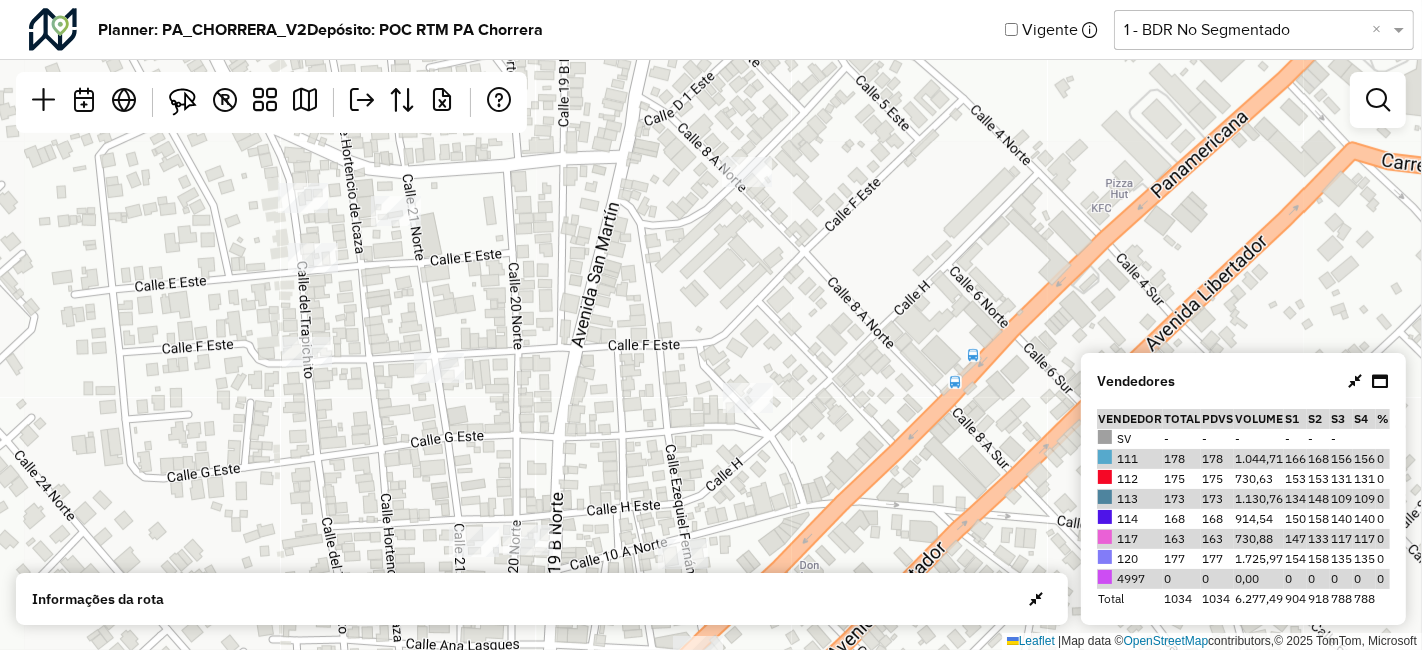 click on "Leaflet   |  Map data ©  OpenStreetMap  contributors,© 2025 TomTom, Microsoft" 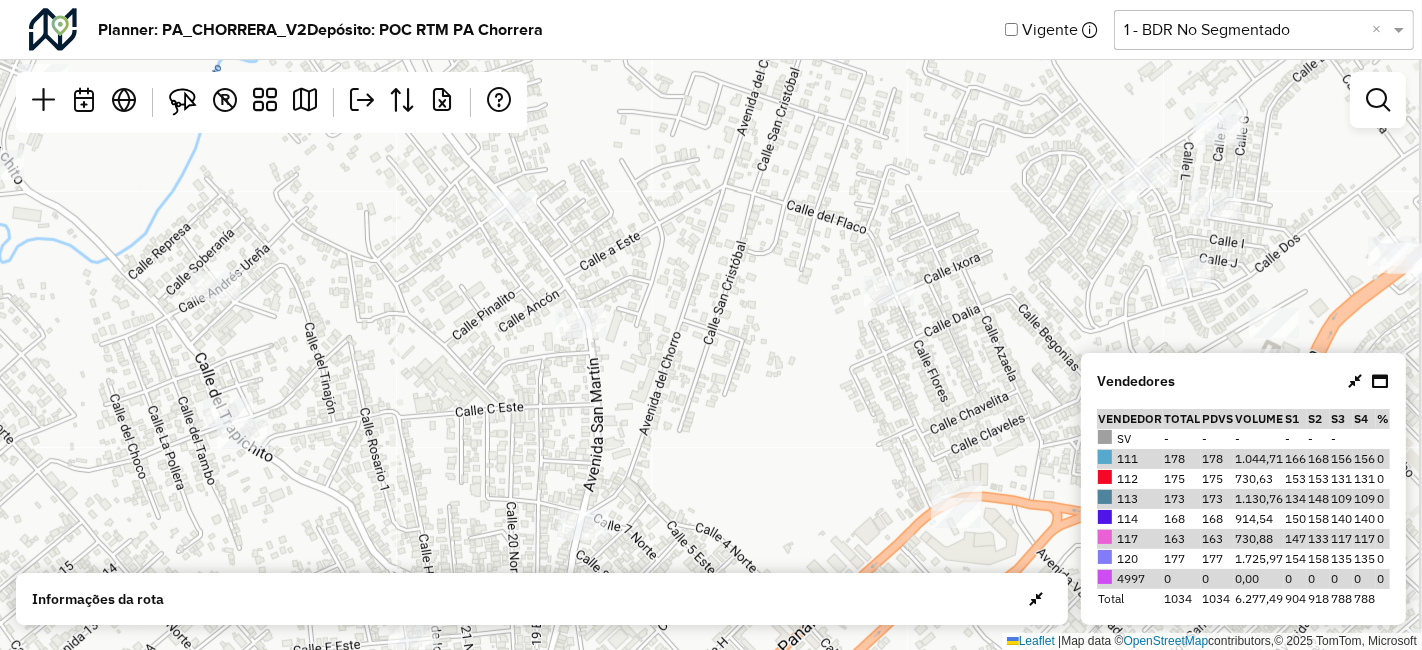 click on "Leaflet   |  Map data ©  OpenStreetMap  contributors,© 2025 TomTom, Microsoft" 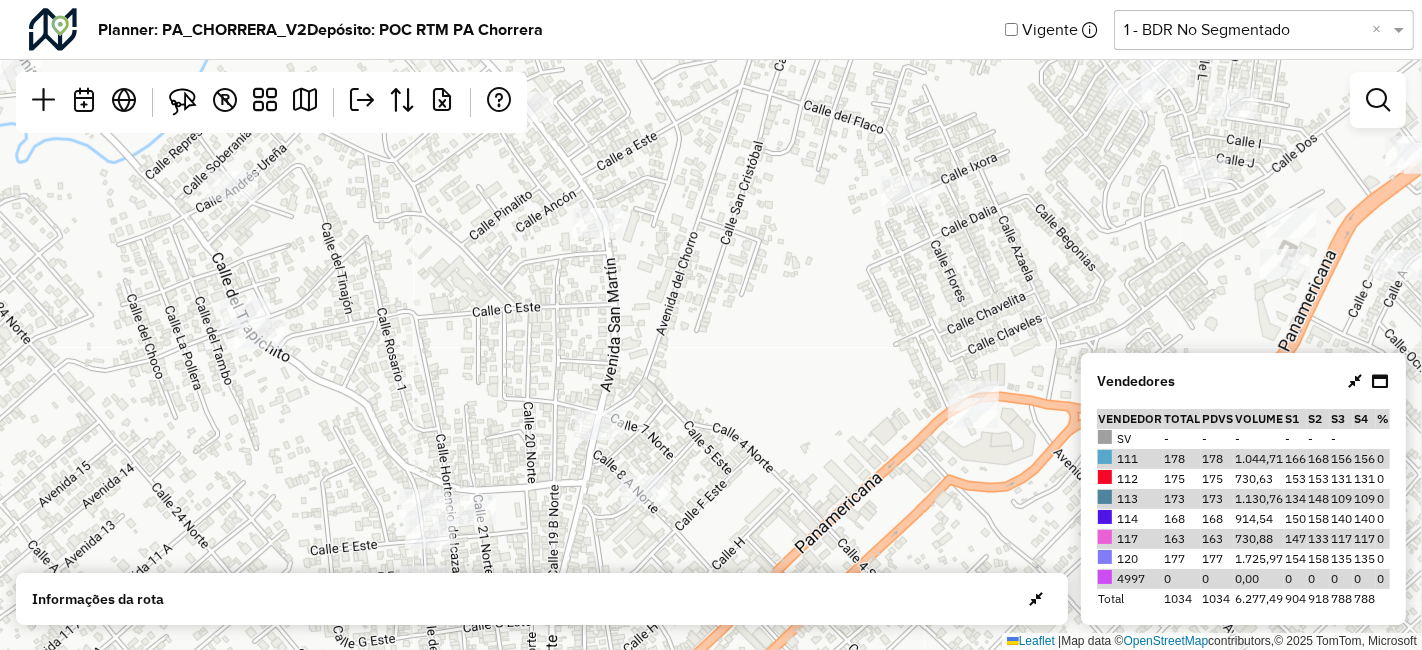 drag, startPoint x: 541, startPoint y: 418, endPoint x: 662, endPoint y: 192, distance: 256.35327 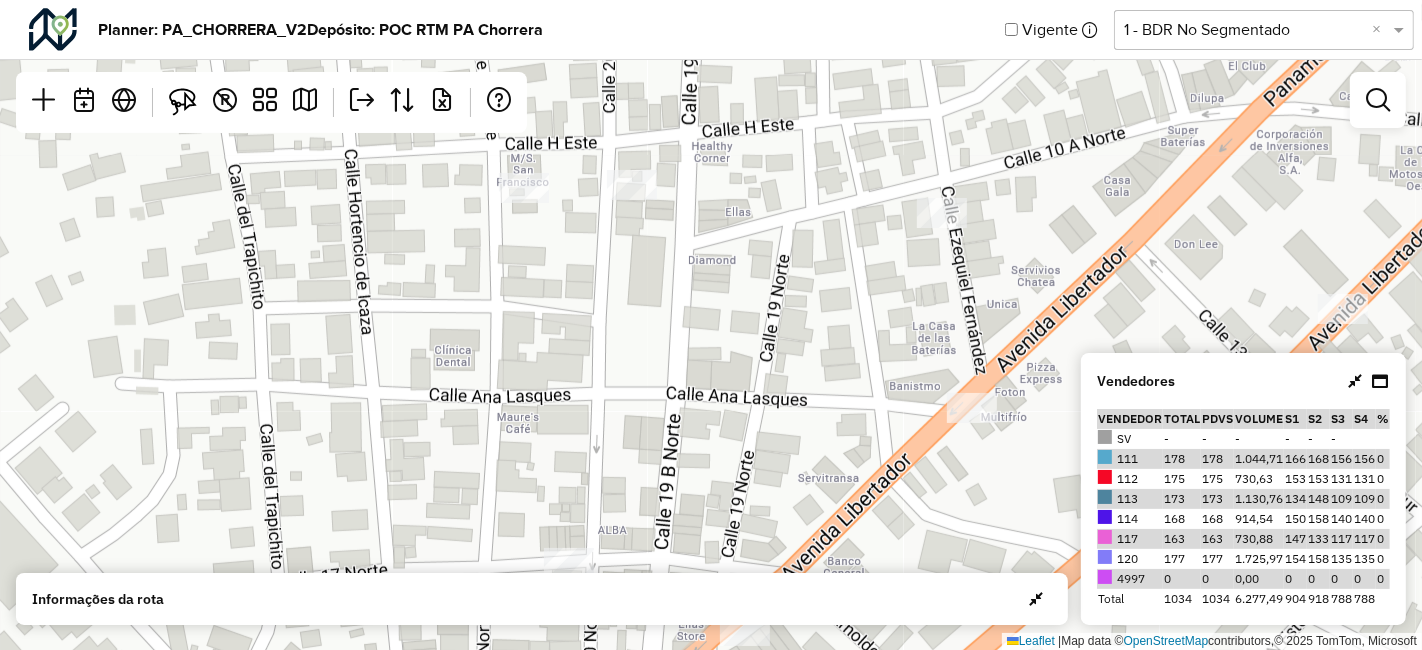 drag, startPoint x: 629, startPoint y: 269, endPoint x: 688, endPoint y: 164, distance: 120.44086 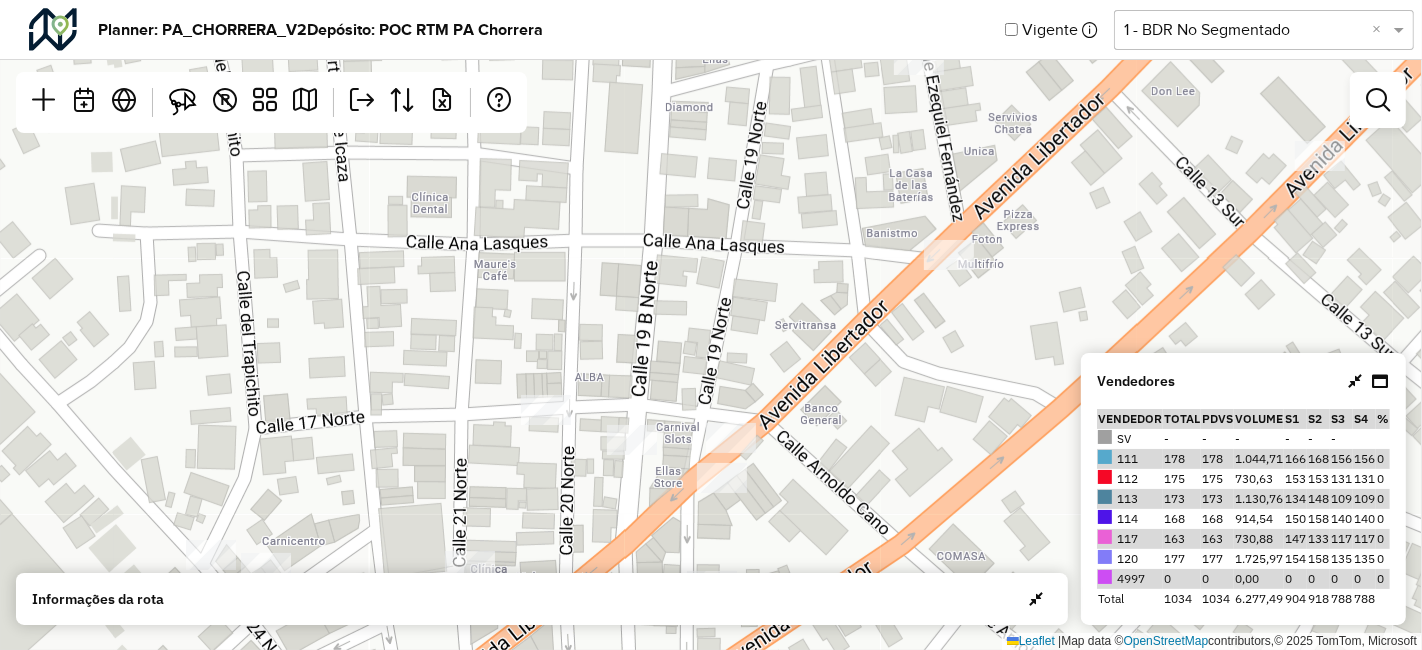 drag, startPoint x: 714, startPoint y: 301, endPoint x: 685, endPoint y: 127, distance: 176.40012 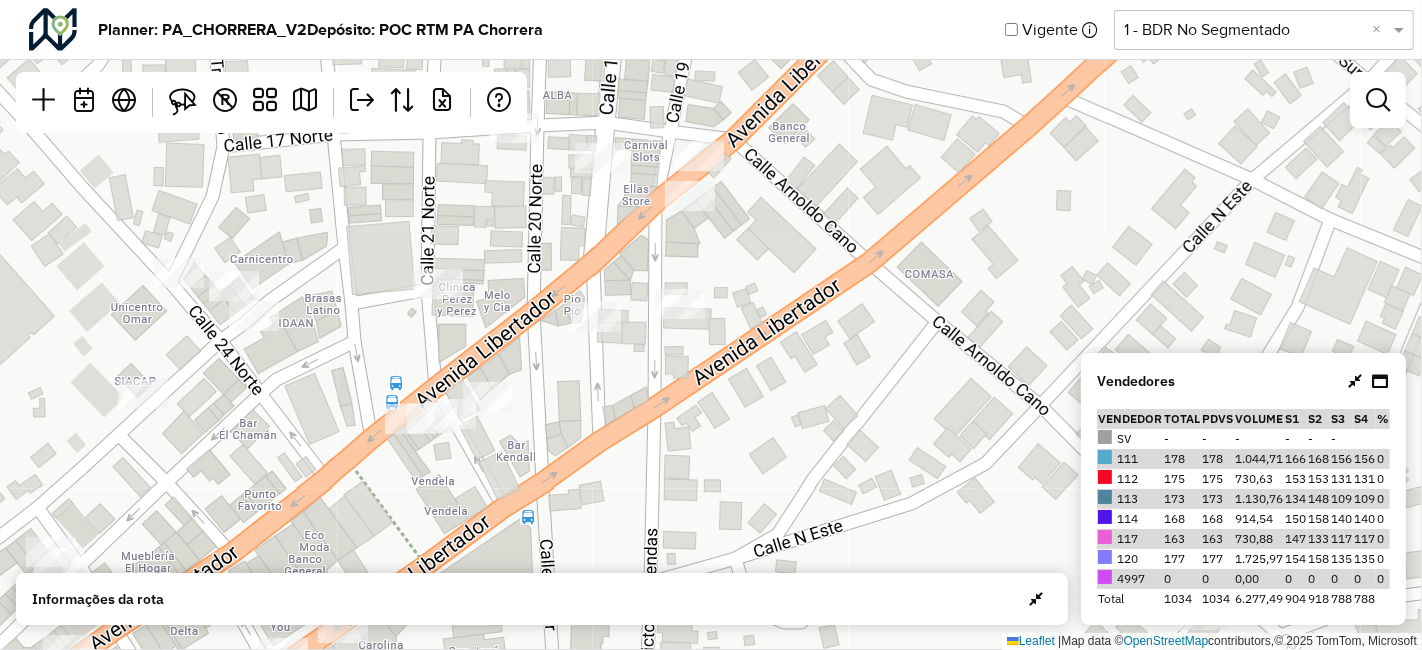 drag, startPoint x: 669, startPoint y: 323, endPoint x: 665, endPoint y: 250, distance: 73.109505 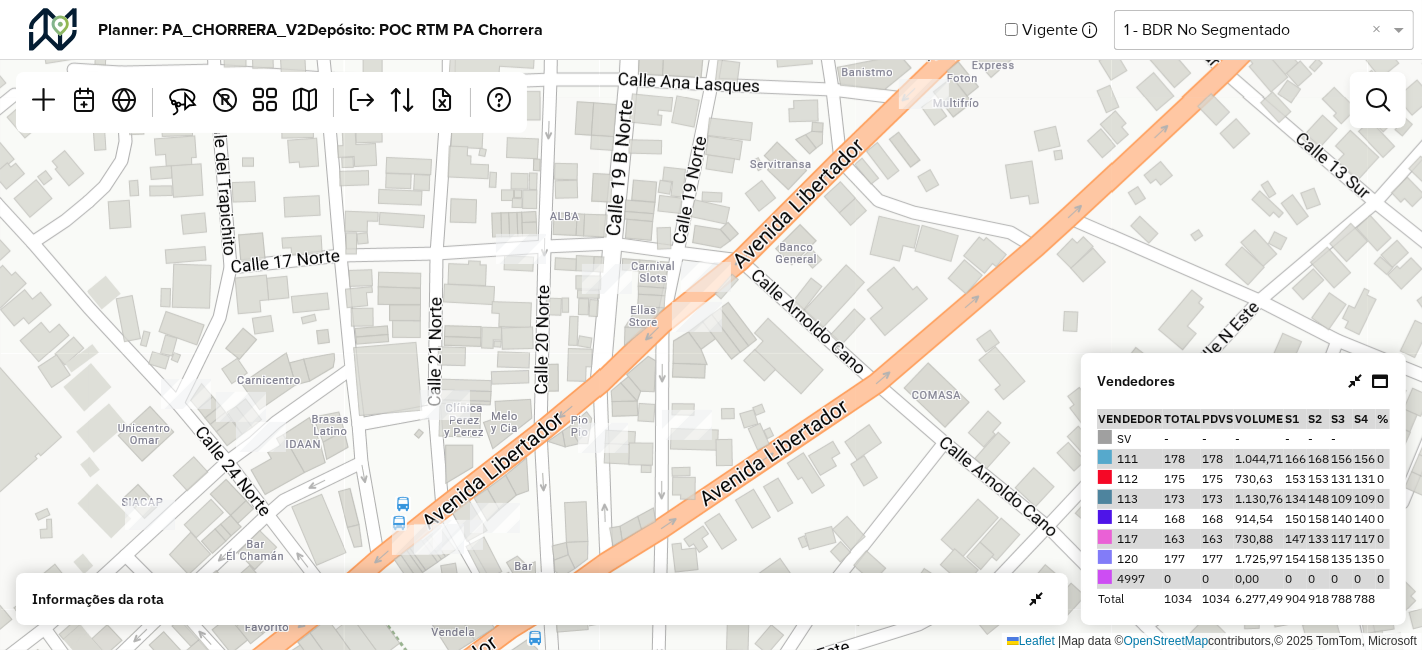drag, startPoint x: 625, startPoint y: 232, endPoint x: 632, endPoint y: 353, distance: 121.20231 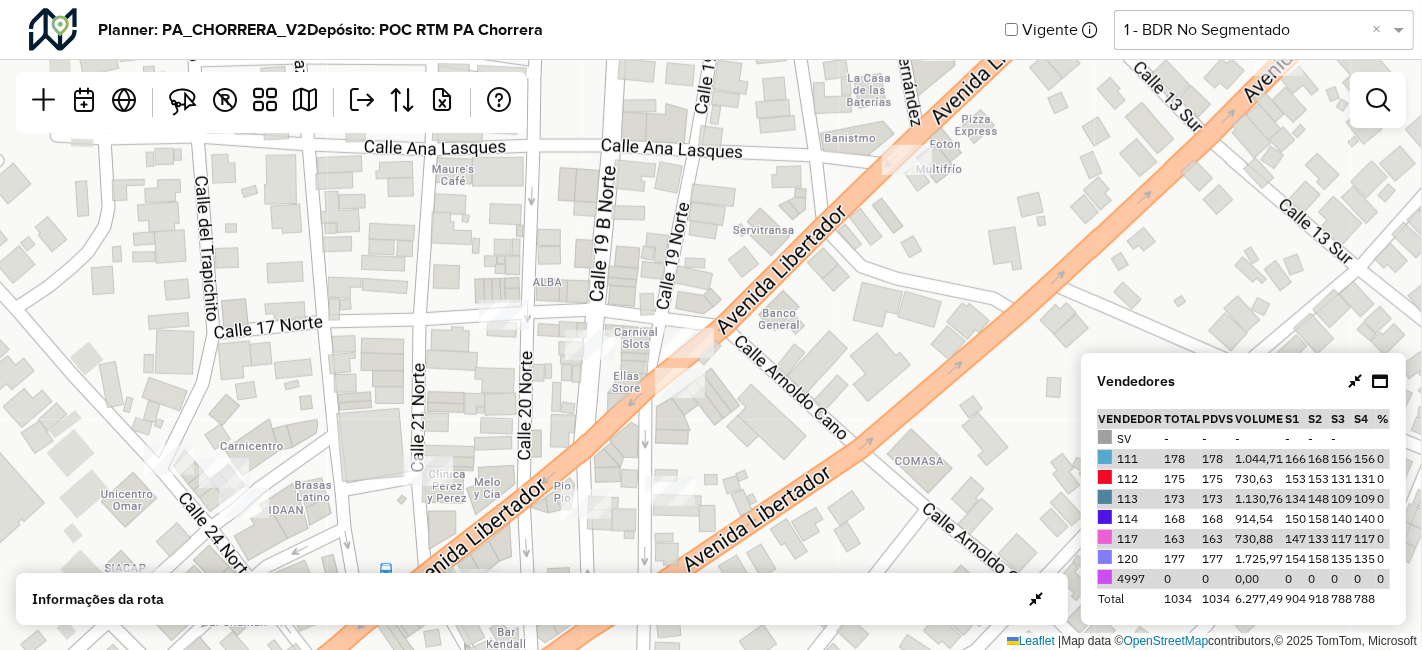 drag, startPoint x: 631, startPoint y: 177, endPoint x: 574, endPoint y: 428, distance: 257.39075 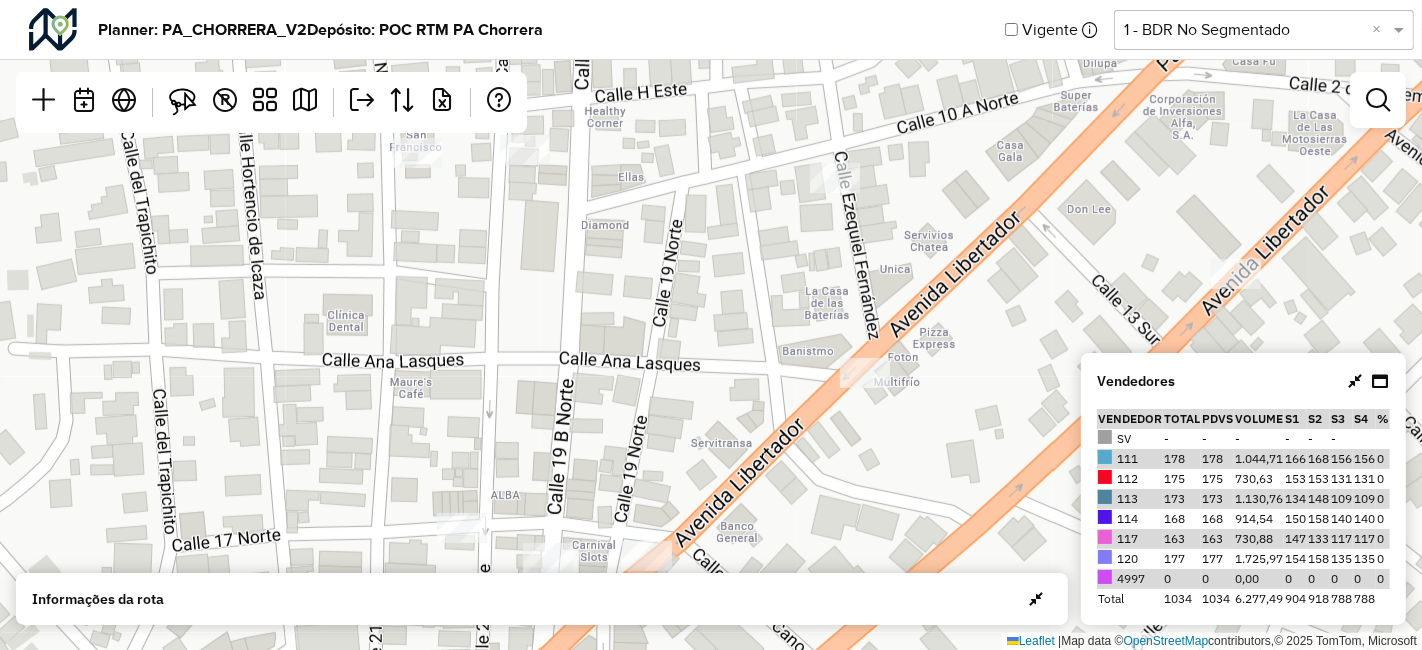 drag, startPoint x: 666, startPoint y: 312, endPoint x: 641, endPoint y: 475, distance: 164.90604 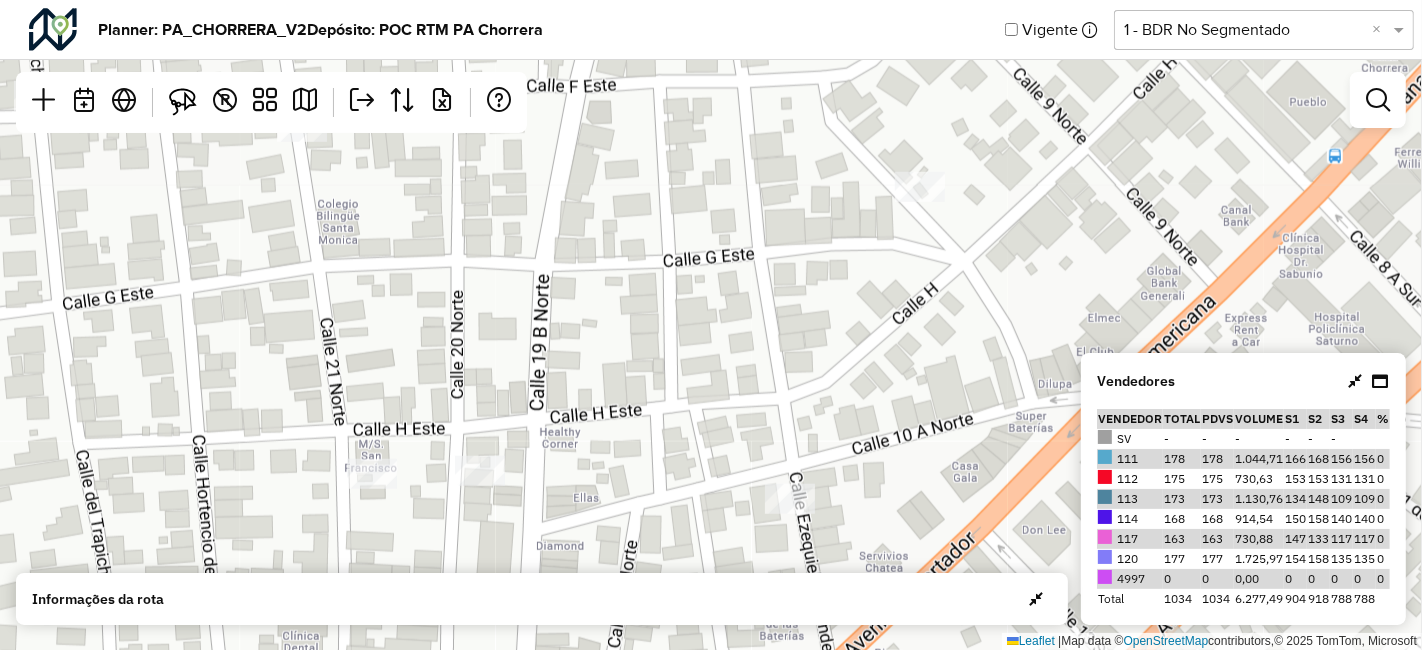 drag, startPoint x: 723, startPoint y: 276, endPoint x: 783, endPoint y: 661, distance: 389.64728 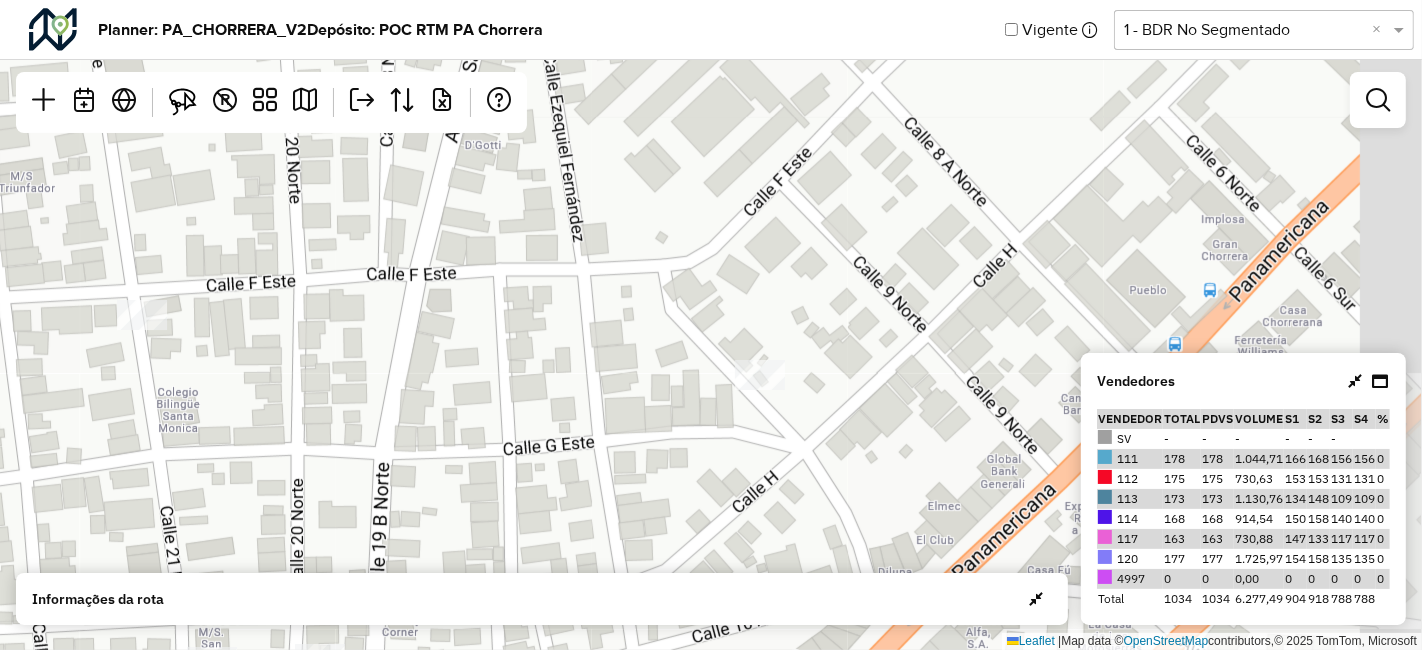 drag, startPoint x: 793, startPoint y: 512, endPoint x: 542, endPoint y: 335, distance: 307.1319 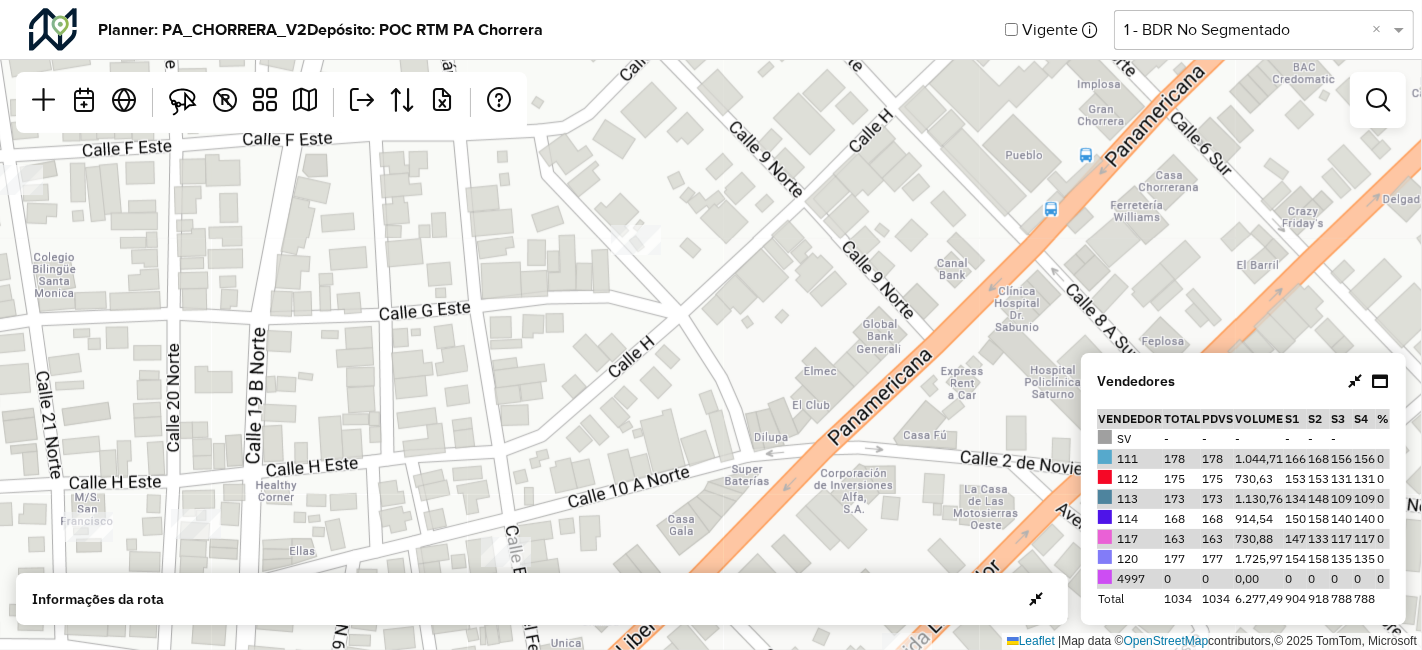 drag, startPoint x: 714, startPoint y: 355, endPoint x: 634, endPoint y: 244, distance: 136.8247 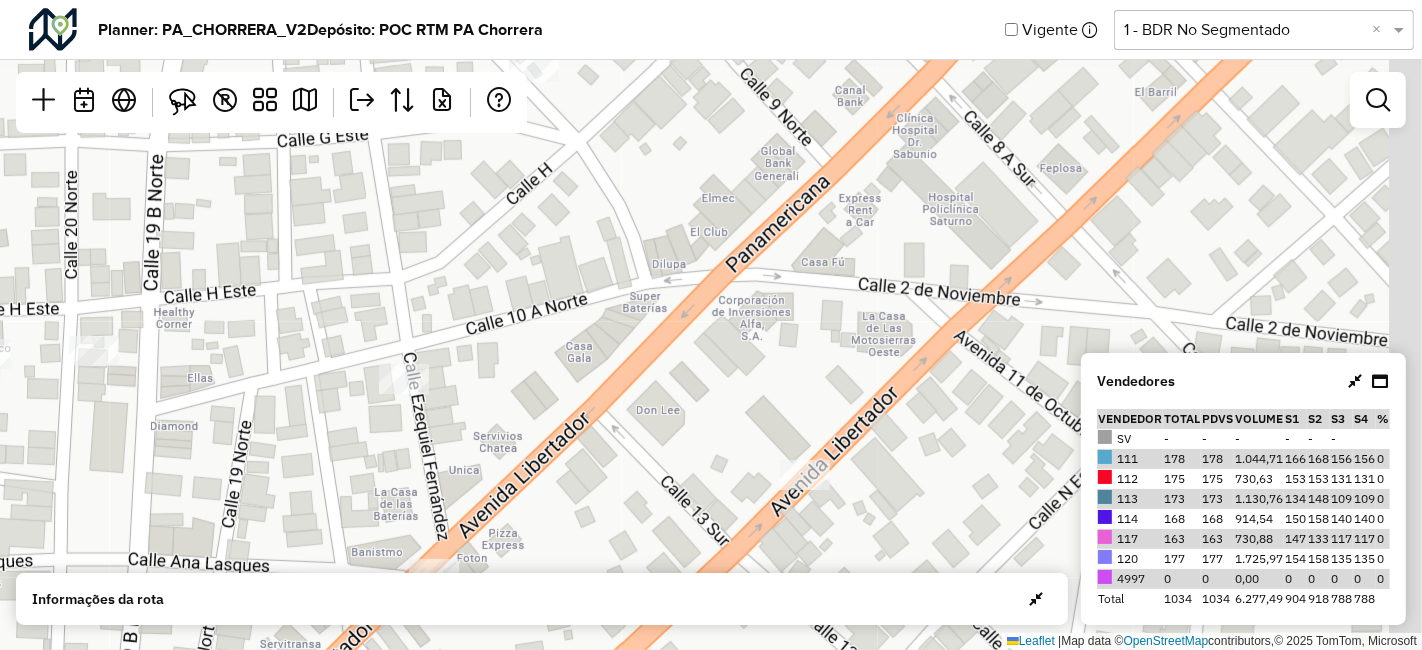 drag, startPoint x: 634, startPoint y: 422, endPoint x: 613, endPoint y: 344, distance: 80.77747 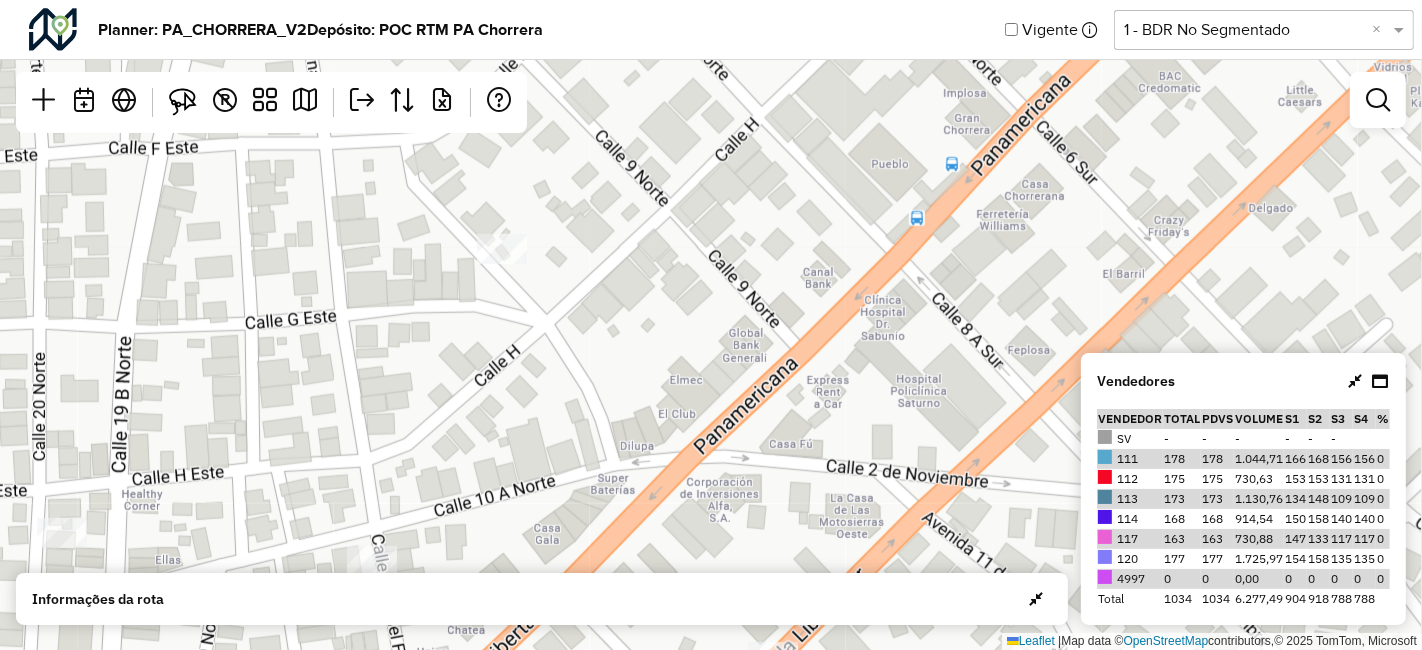 drag, startPoint x: 544, startPoint y: 277, endPoint x: 531, endPoint y: 587, distance: 310.27246 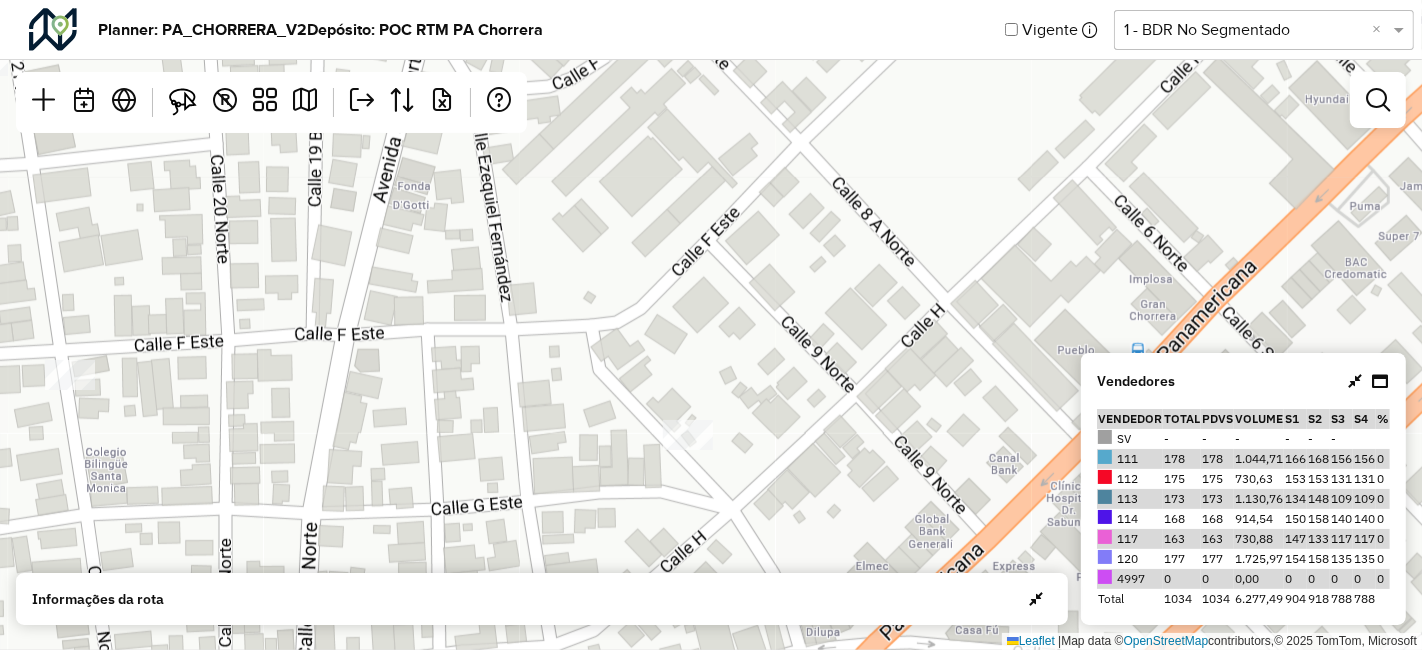 drag, startPoint x: 494, startPoint y: 408, endPoint x: 777, endPoint y: 430, distance: 283.85382 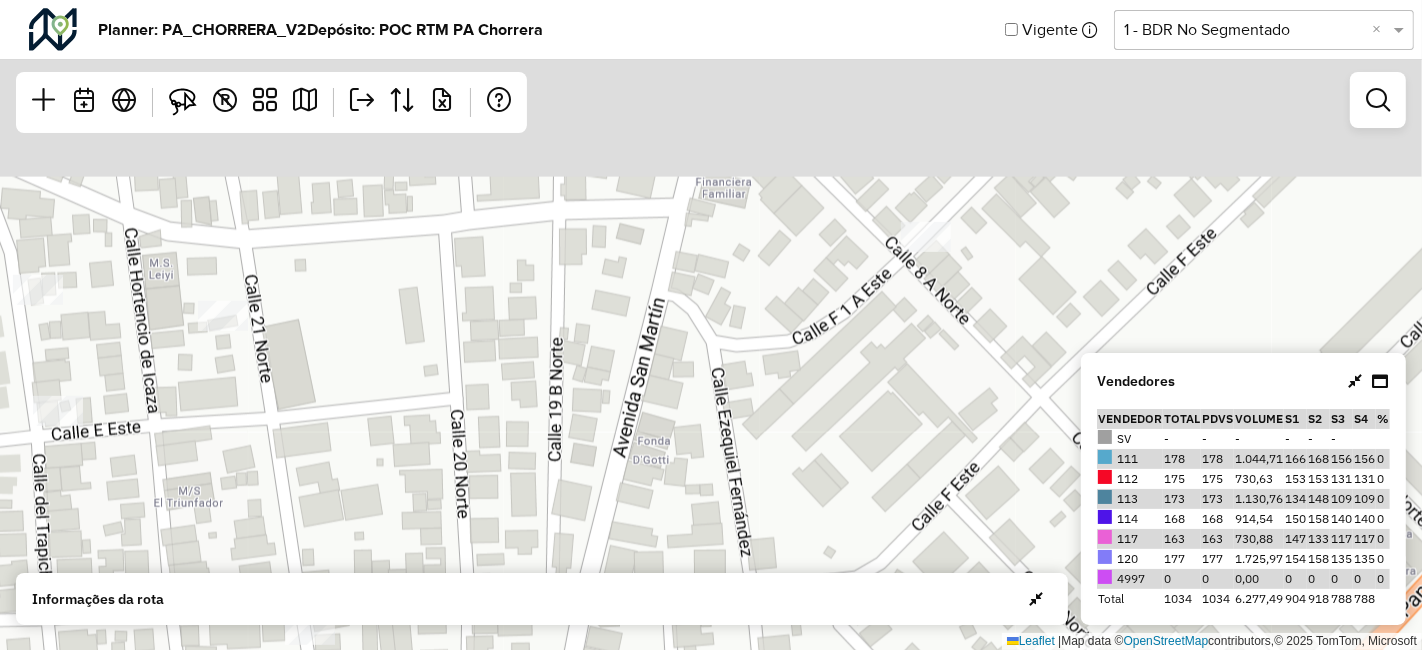 drag, startPoint x: 523, startPoint y: 409, endPoint x: 634, endPoint y: 630, distance: 247.30952 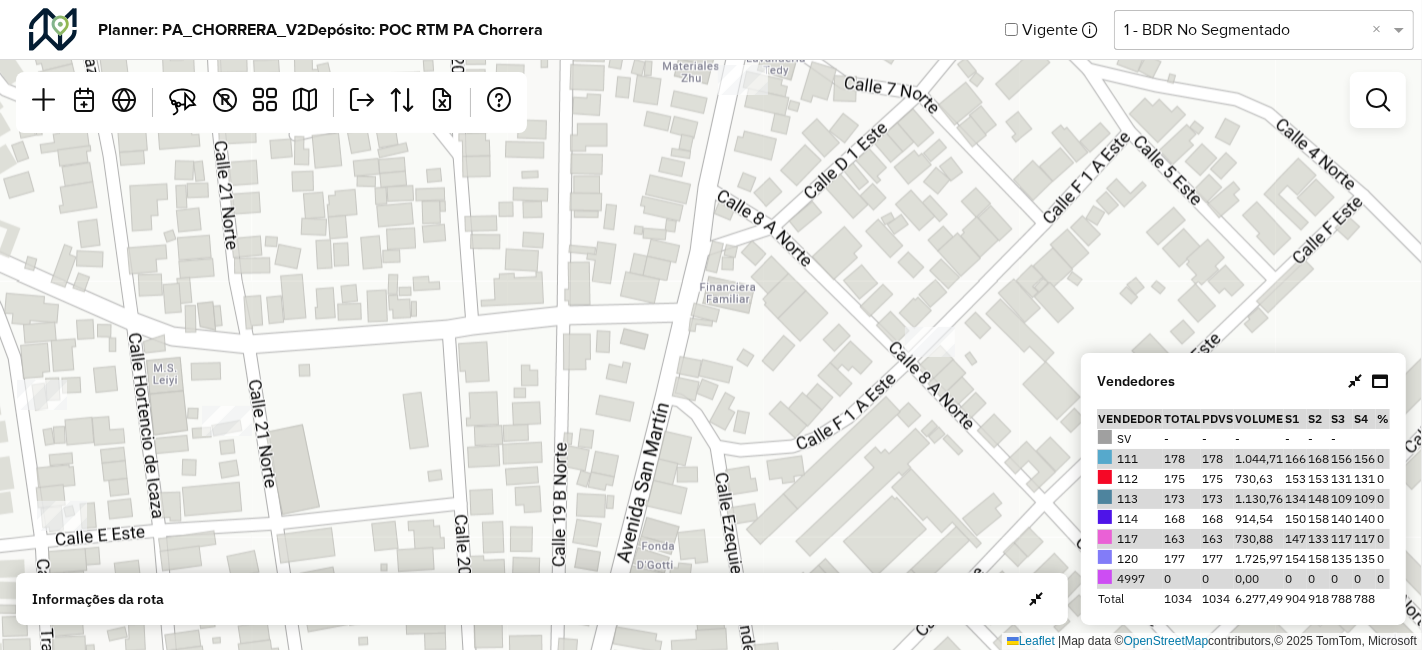 drag, startPoint x: 696, startPoint y: 435, endPoint x: 689, endPoint y: 513, distance: 78.31347 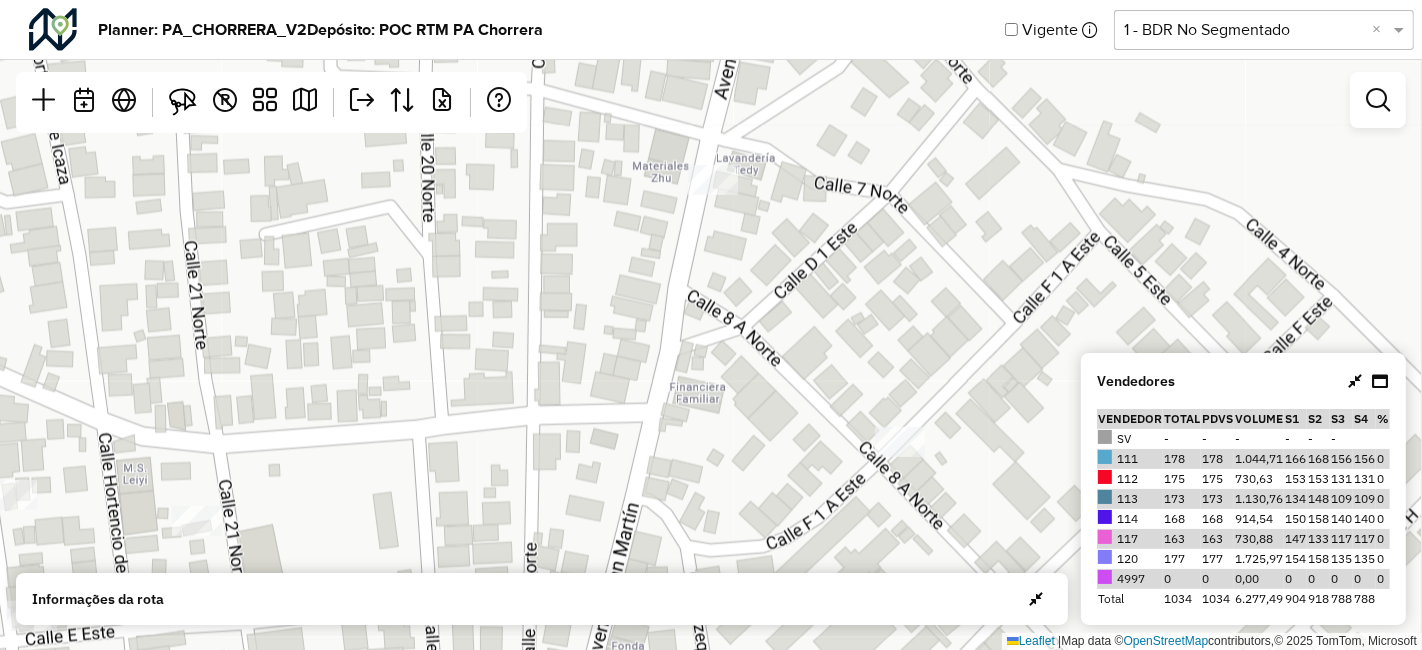 drag, startPoint x: 889, startPoint y: 394, endPoint x: 875, endPoint y: 528, distance: 134.72935 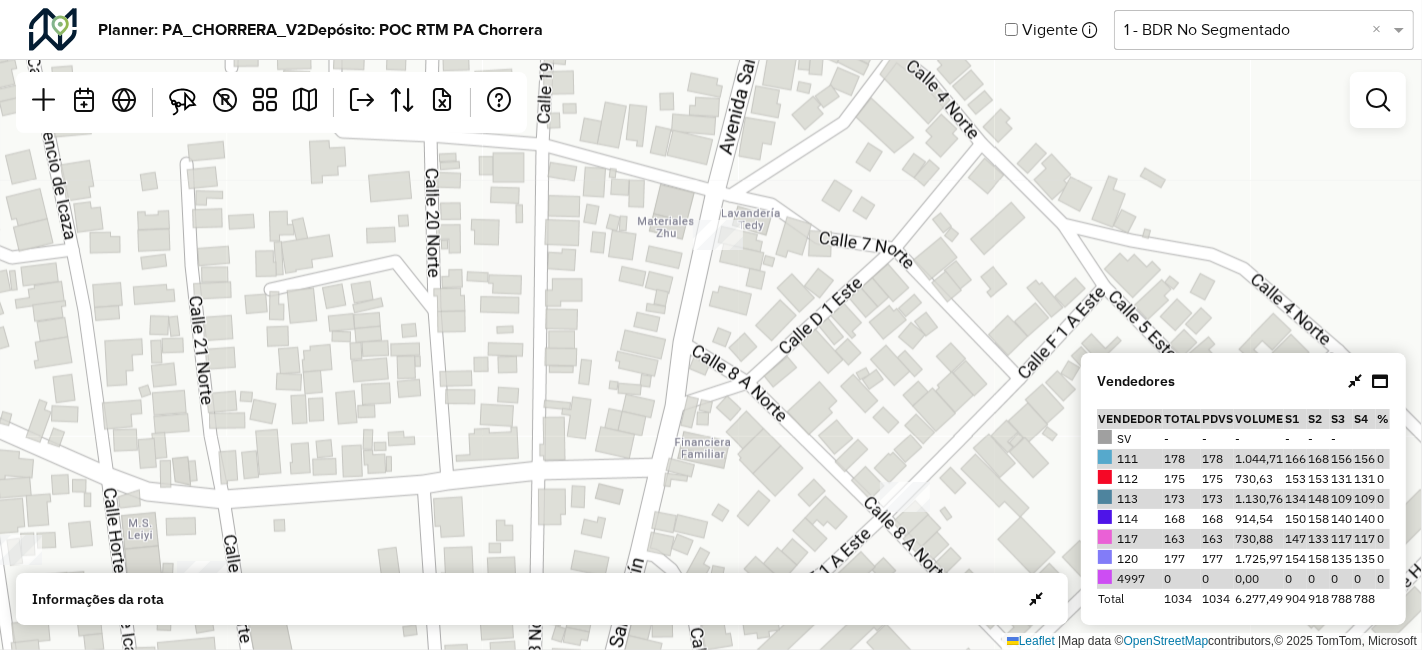 drag, startPoint x: 840, startPoint y: 428, endPoint x: 715, endPoint y: 212, distance: 249.56161 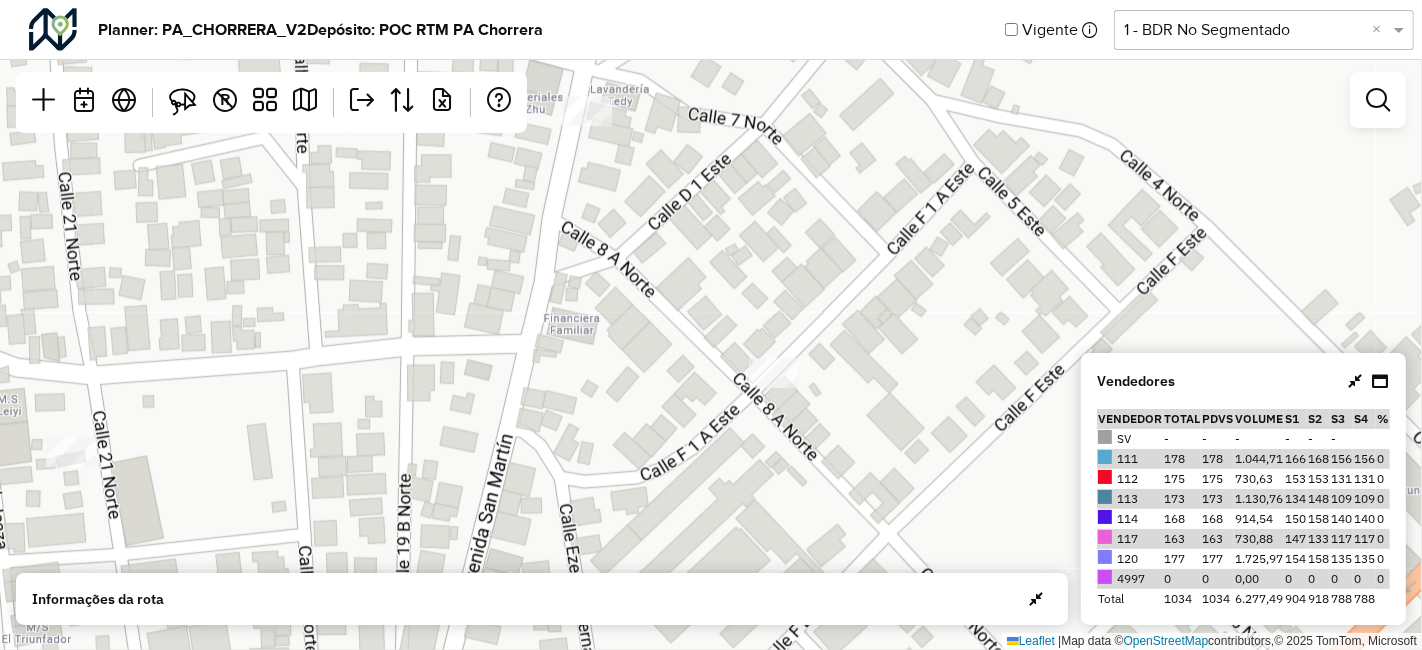 drag, startPoint x: 760, startPoint y: 266, endPoint x: 808, endPoint y: 464, distance: 203.73512 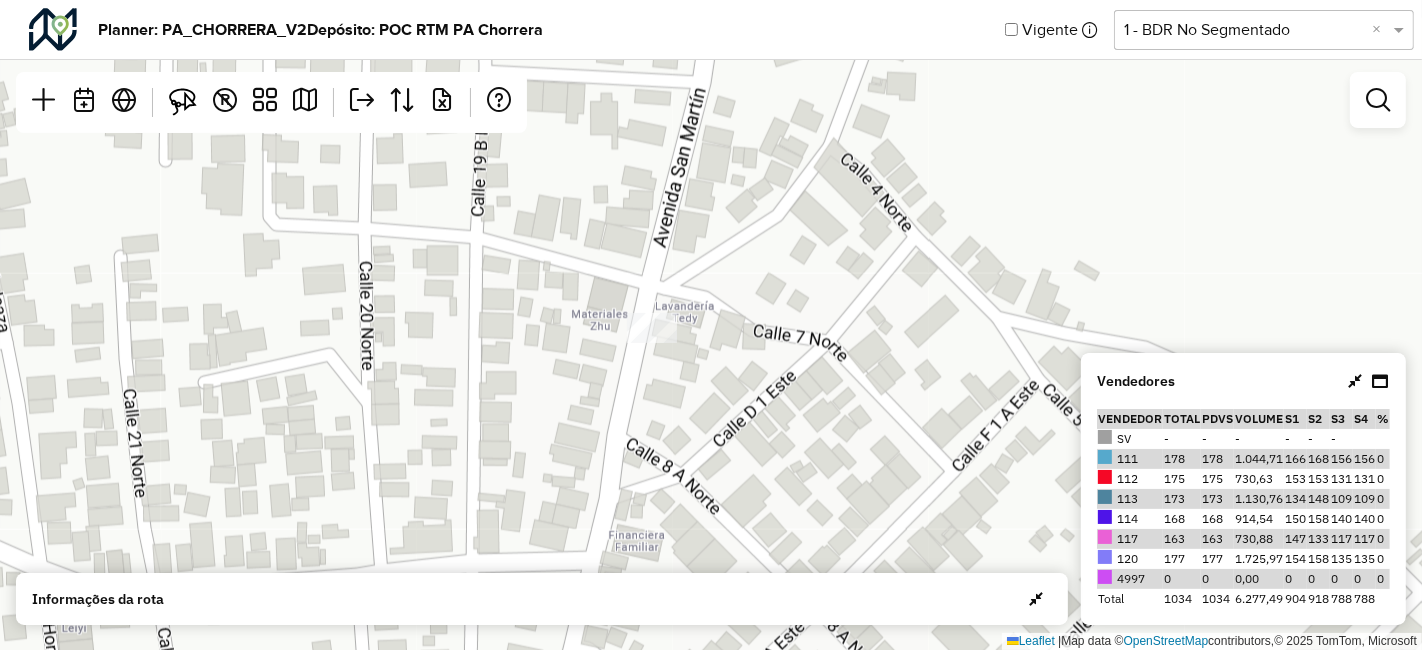 drag, startPoint x: 636, startPoint y: 346, endPoint x: 664, endPoint y: 450, distance: 107.70329 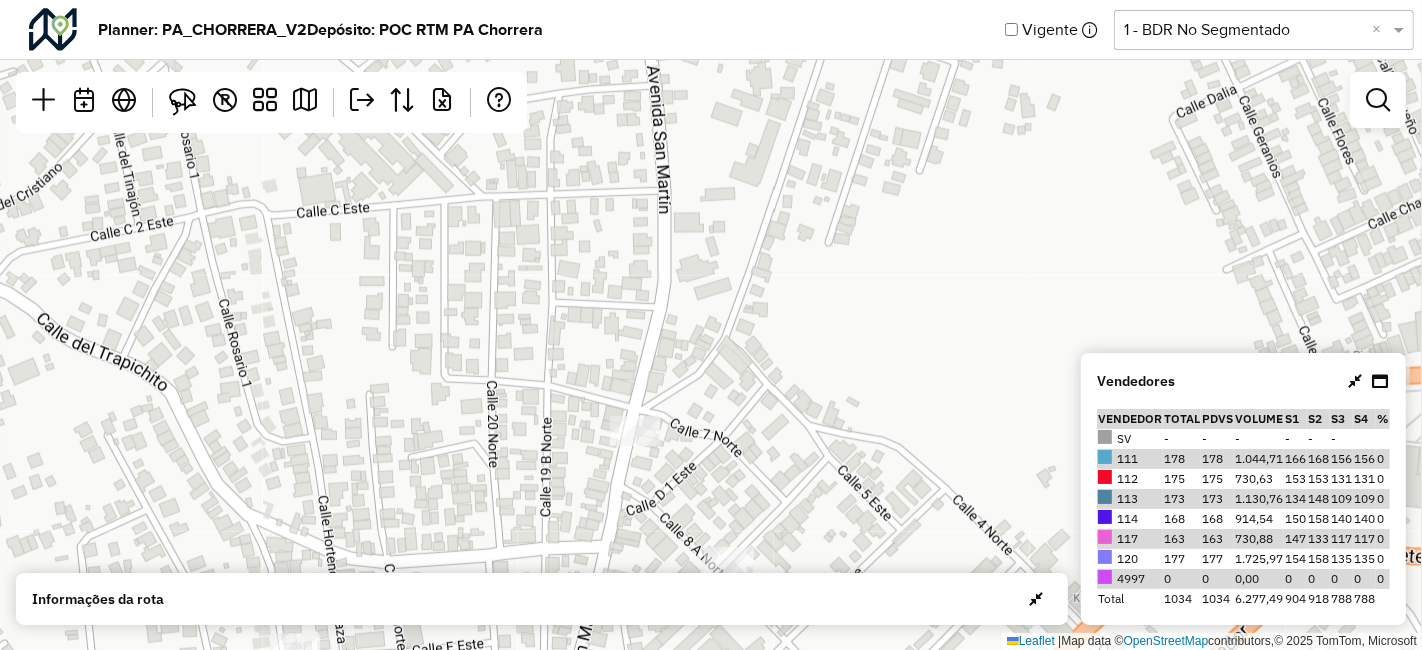 drag, startPoint x: 691, startPoint y: 315, endPoint x: 611, endPoint y: 578, distance: 274.89816 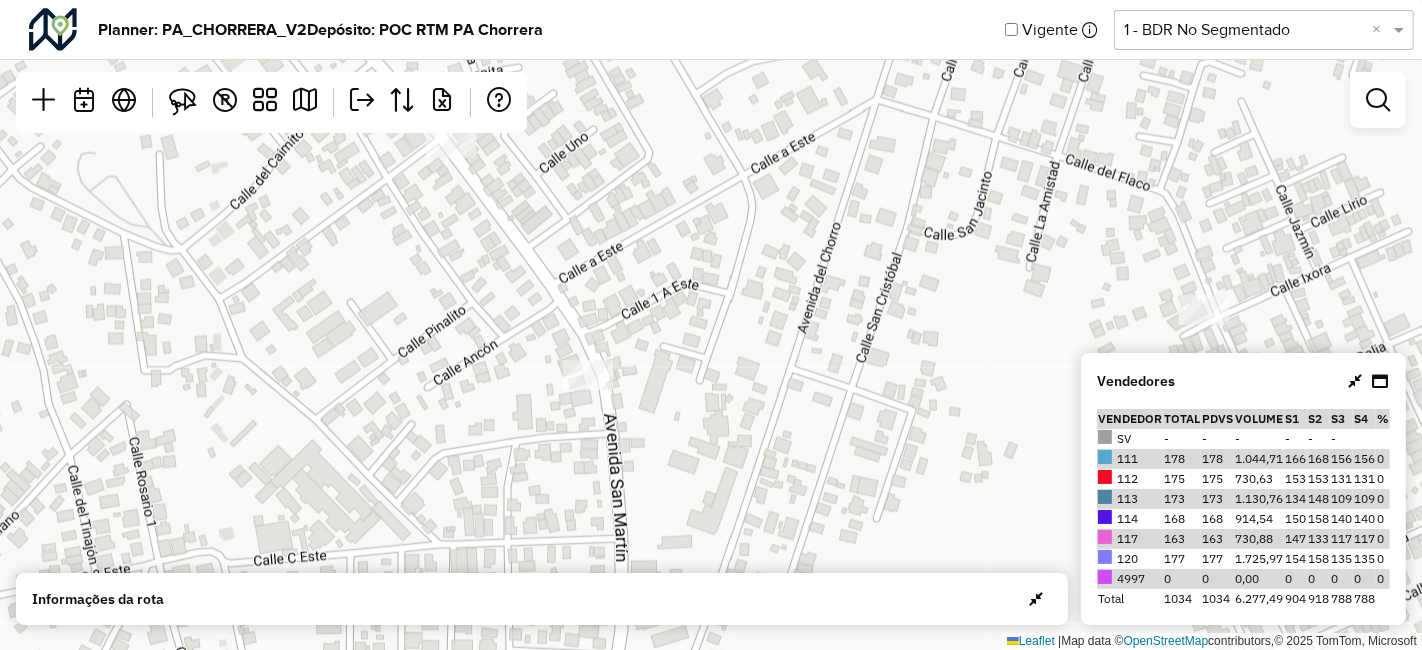 drag, startPoint x: 600, startPoint y: 404, endPoint x: 615, endPoint y: 577, distance: 173.64908 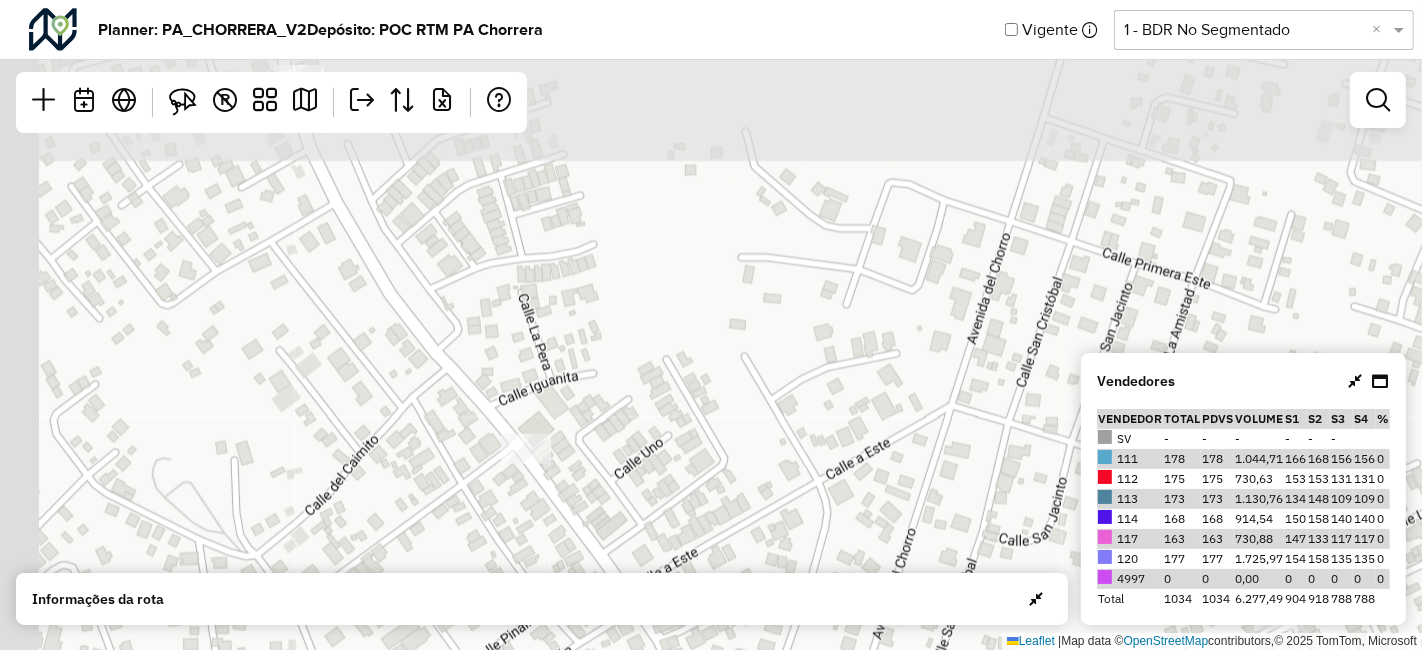 drag, startPoint x: 596, startPoint y: 404, endPoint x: 685, endPoint y: 580, distance: 197.22322 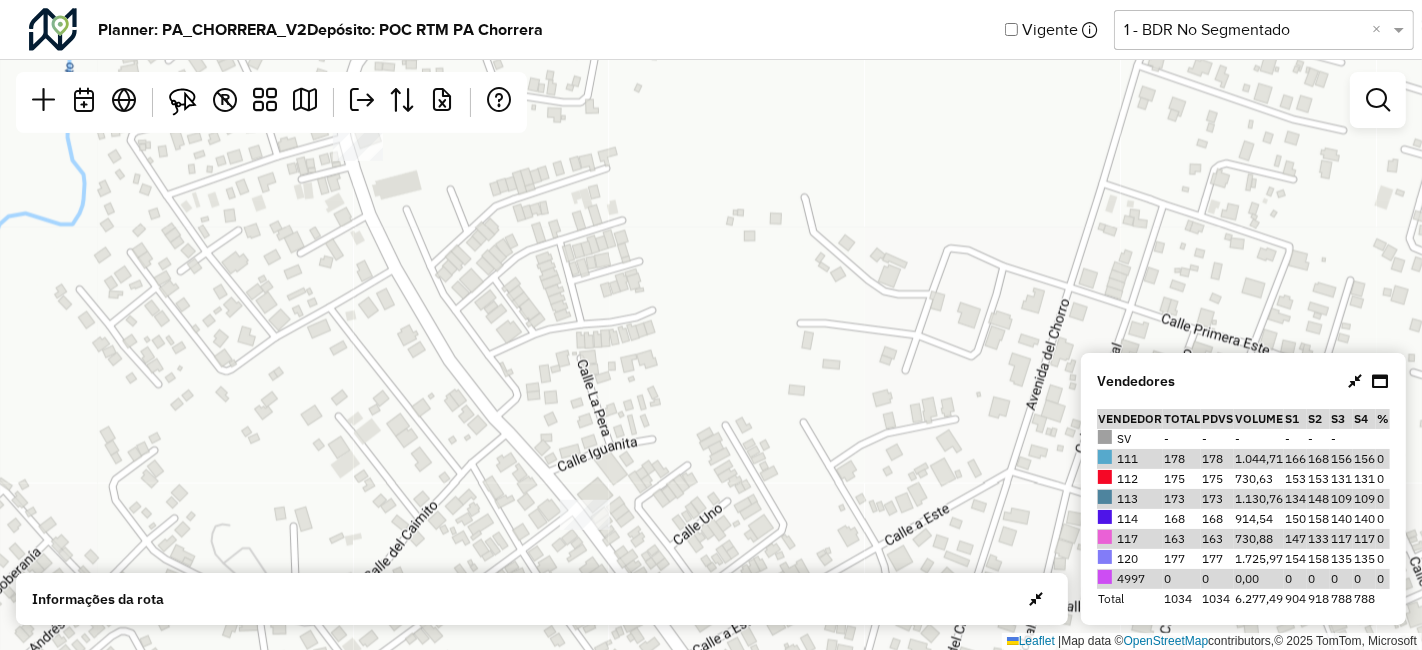 drag, startPoint x: 585, startPoint y: 436, endPoint x: 738, endPoint y: 614, distance: 234.71898 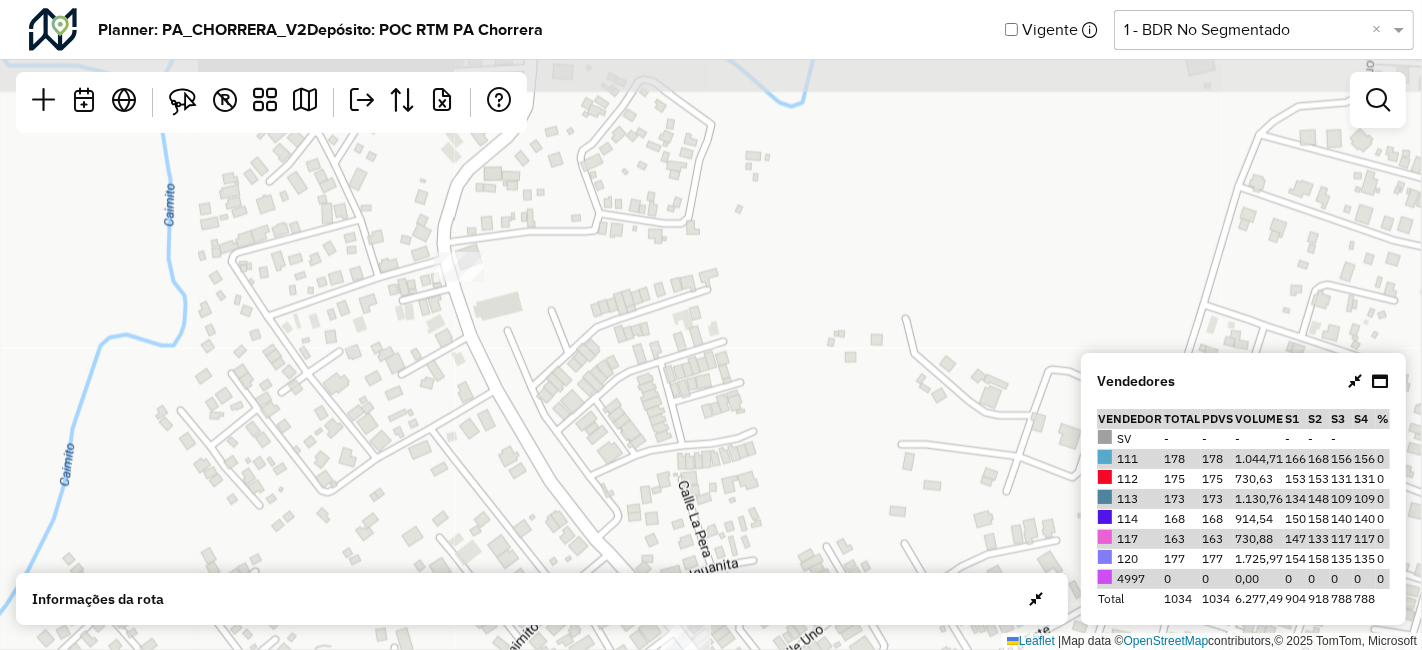 drag, startPoint x: 600, startPoint y: 424, endPoint x: 608, endPoint y: 610, distance: 186.17197 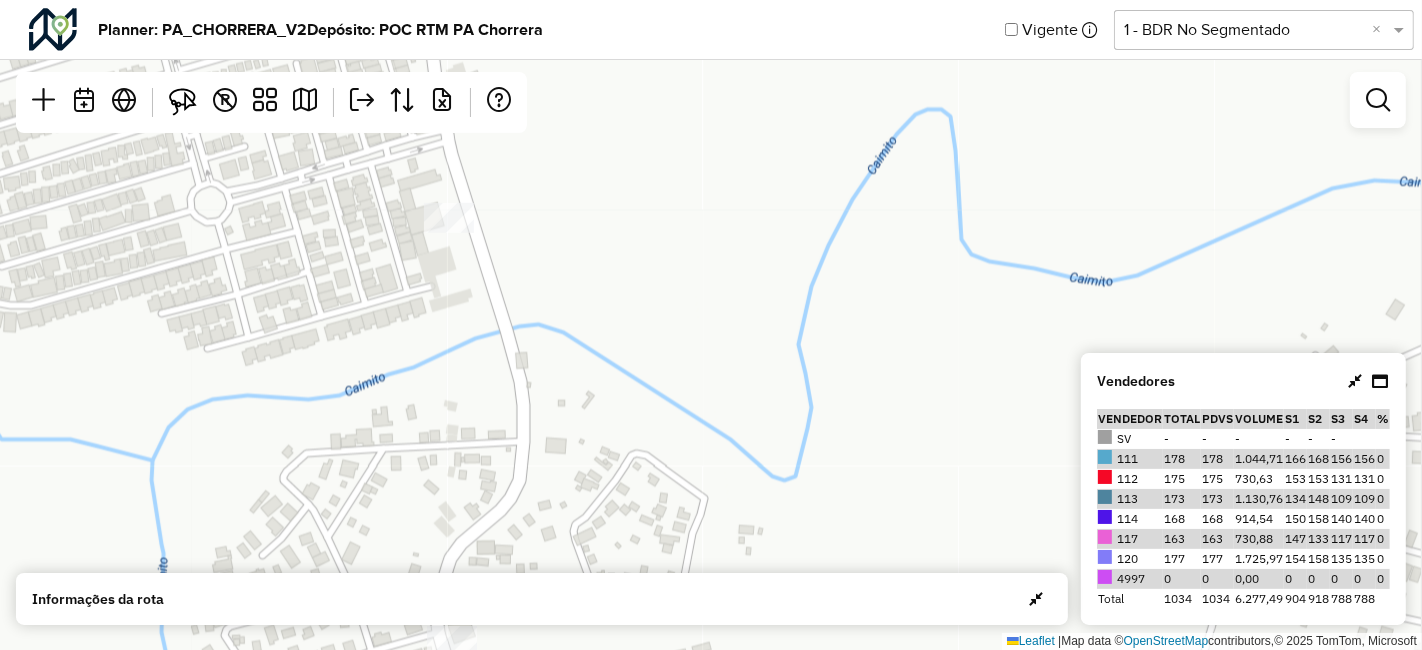 drag, startPoint x: 594, startPoint y: 390, endPoint x: 578, endPoint y: 566, distance: 176.72577 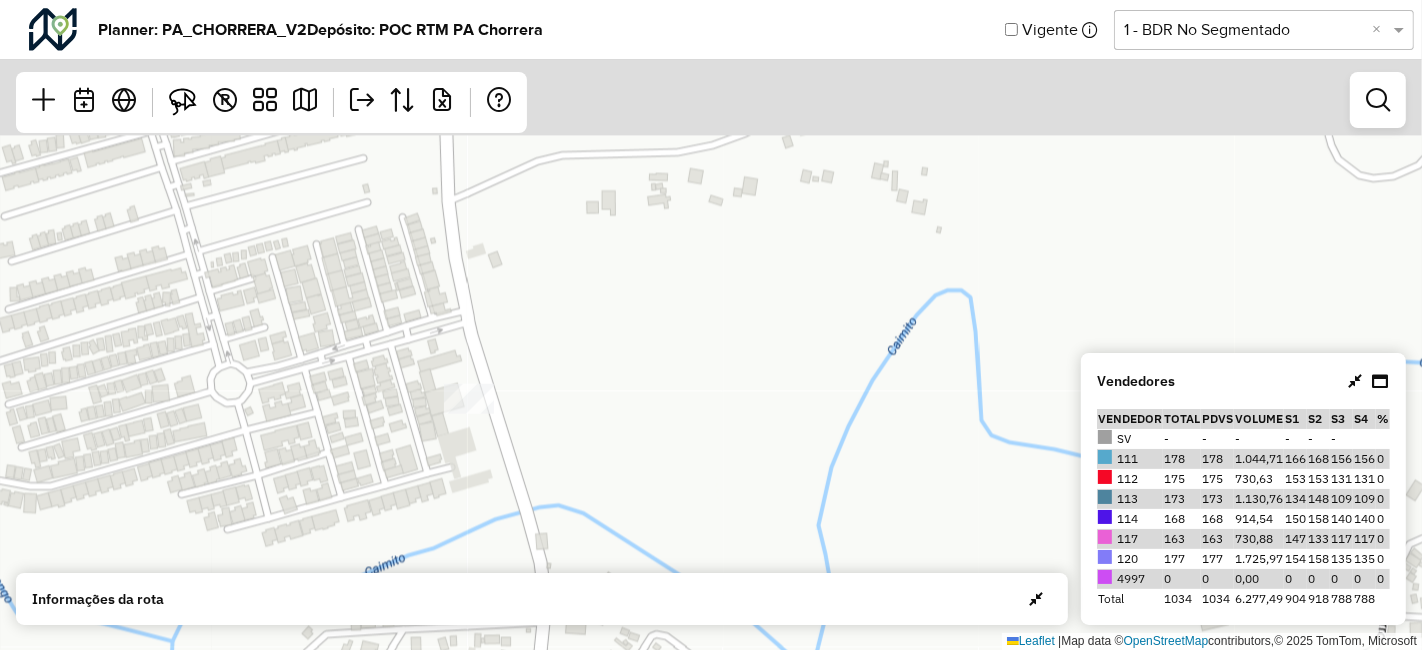drag, startPoint x: 530, startPoint y: 260, endPoint x: 582, endPoint y: 495, distance: 240.68445 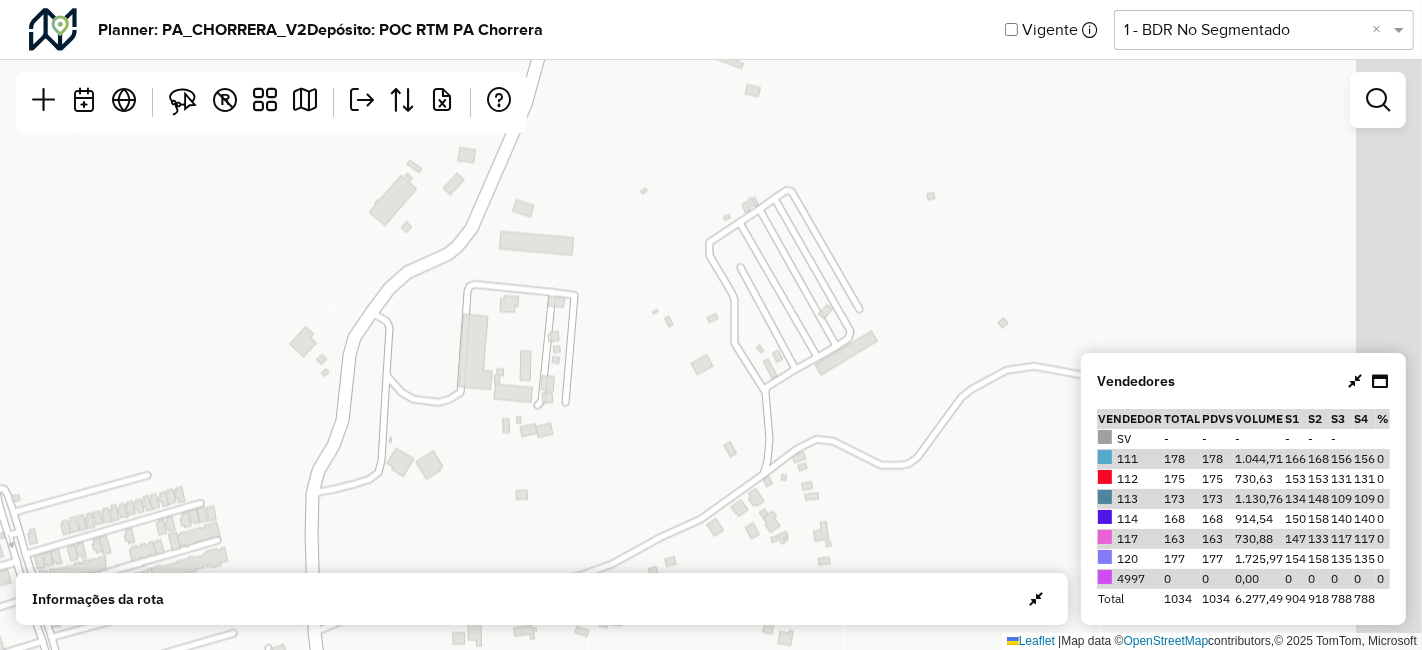drag, startPoint x: 602, startPoint y: 284, endPoint x: 472, endPoint y: 578, distance: 321.45917 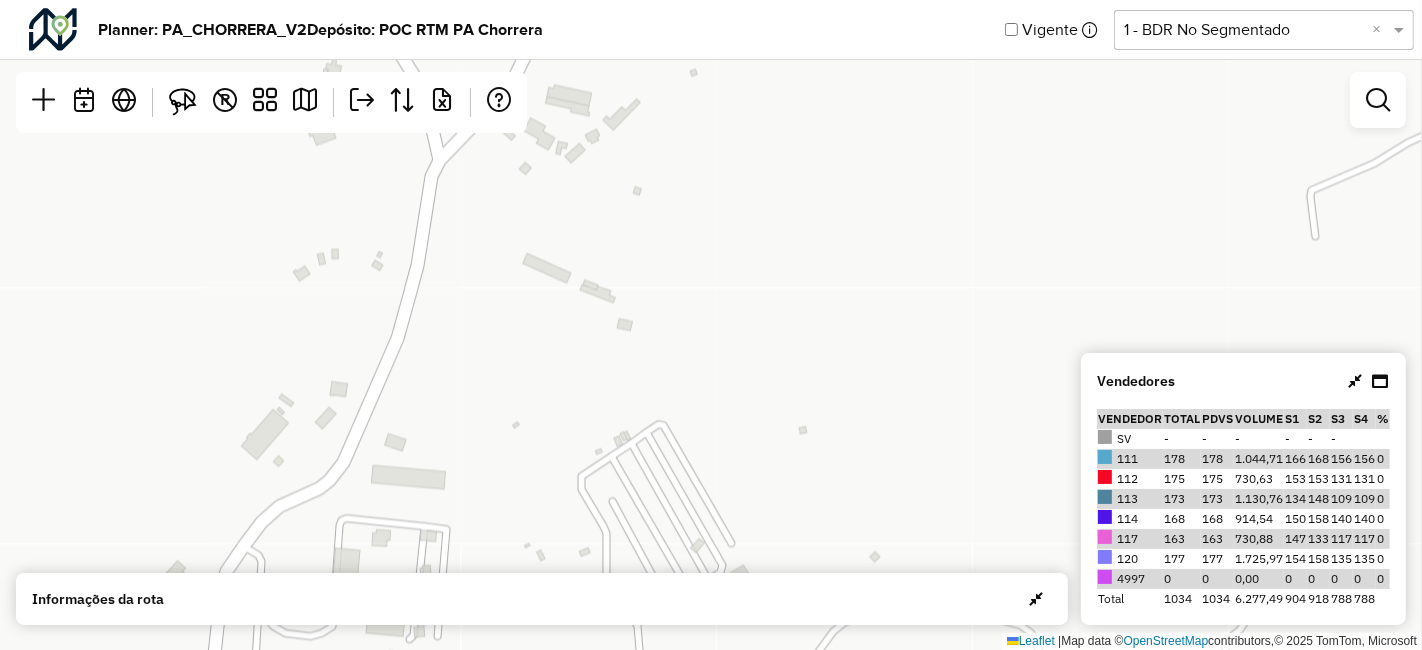 drag, startPoint x: 542, startPoint y: 337, endPoint x: 381, endPoint y: 650, distance: 351.9801 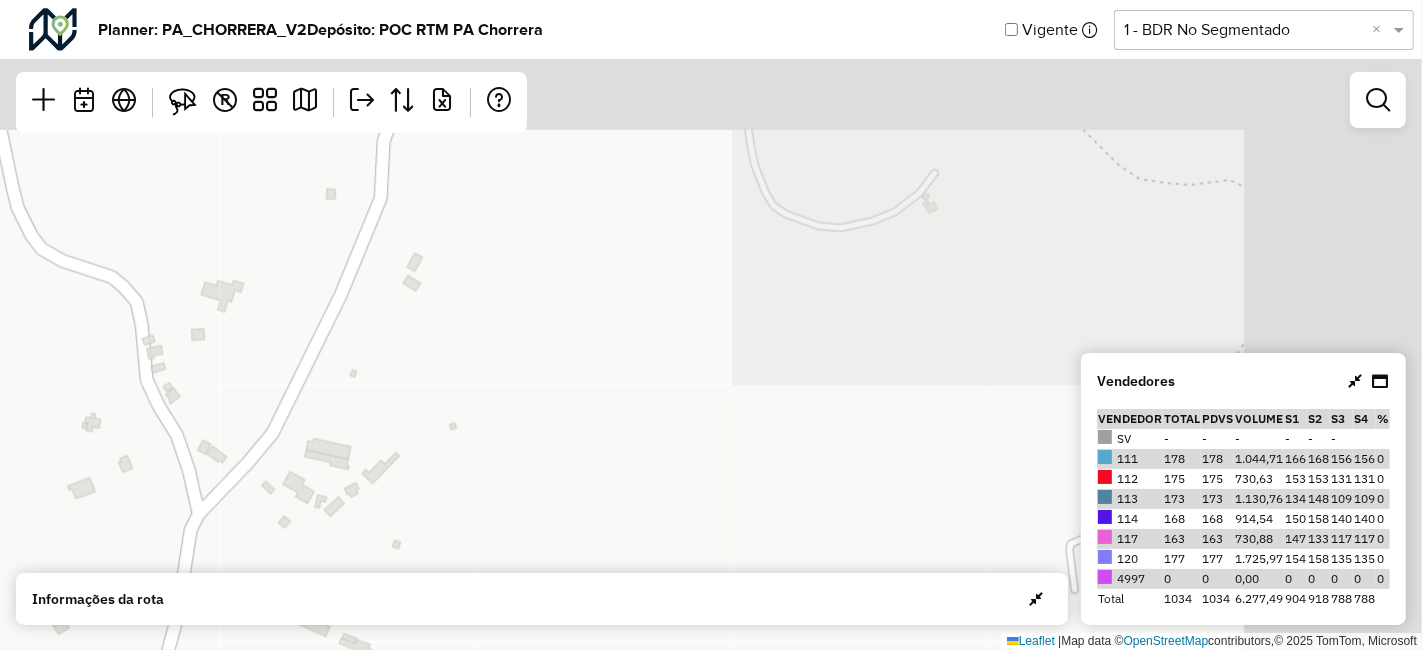 drag, startPoint x: 495, startPoint y: 429, endPoint x: 343, endPoint y: 603, distance: 231.04112 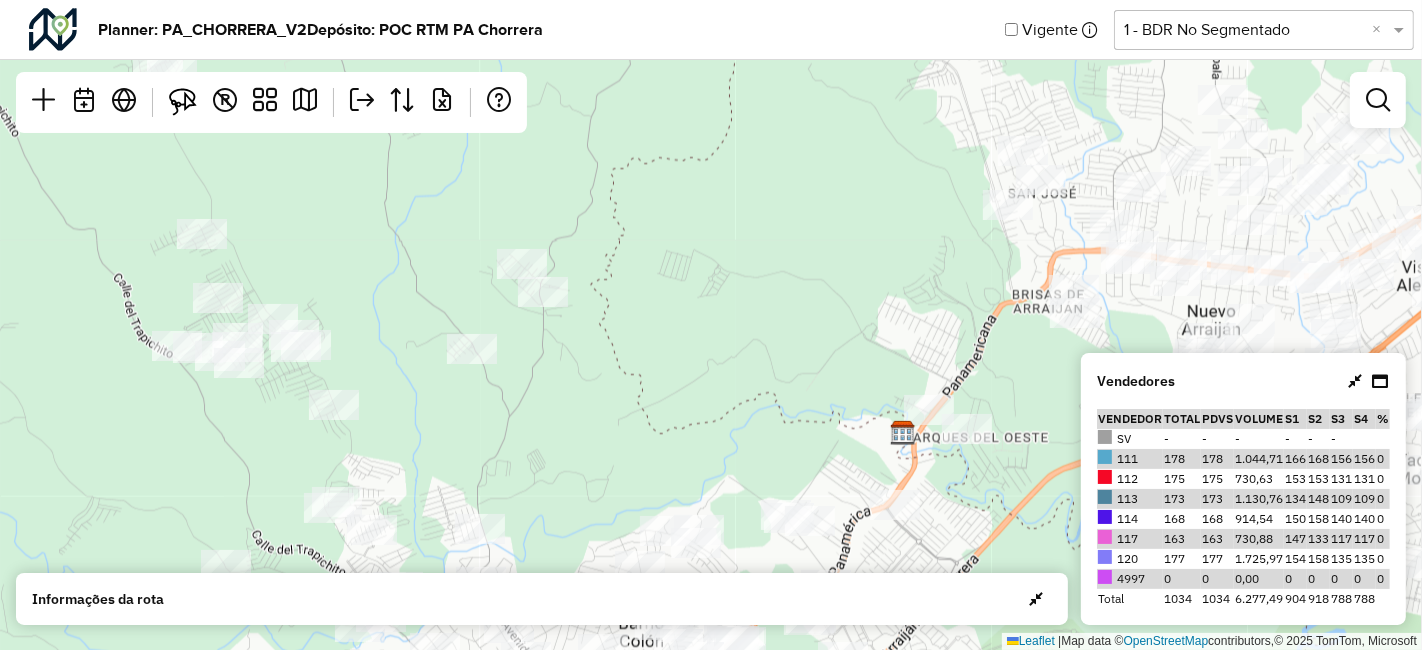 drag, startPoint x: 665, startPoint y: 375, endPoint x: 669, endPoint y: 171, distance: 204.03922 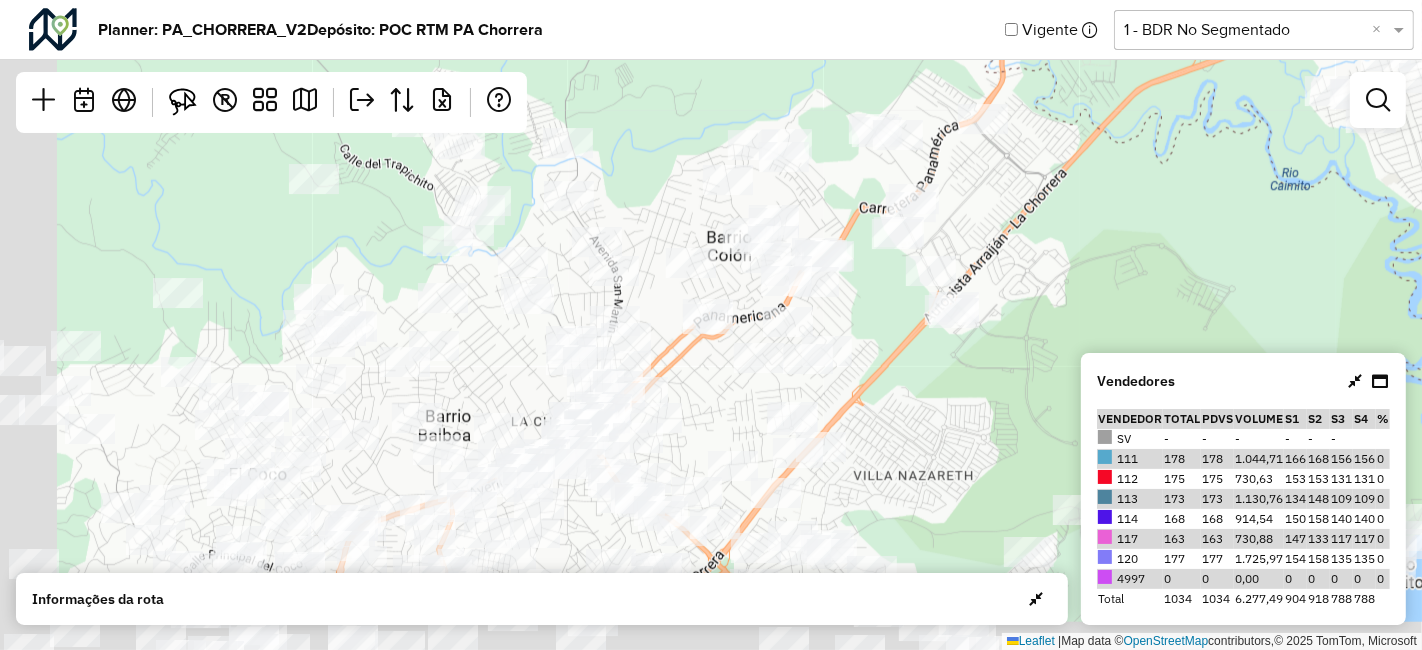 click on "Leaflet   |  Map data ©  OpenStreetMap  contributors,© 2025 TomTom, Microsoft" 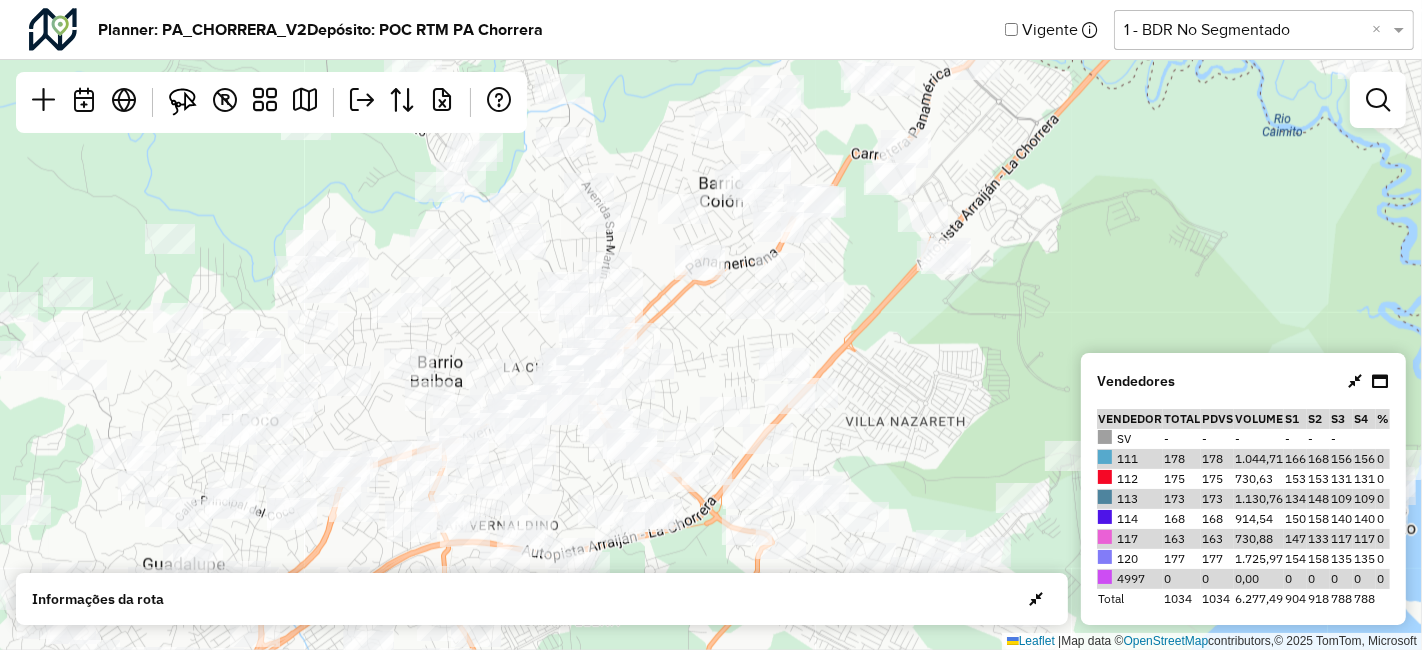 click on "Leaflet   |  Map data ©  OpenStreetMap  contributors,© 2025 TomTom, Microsoft" 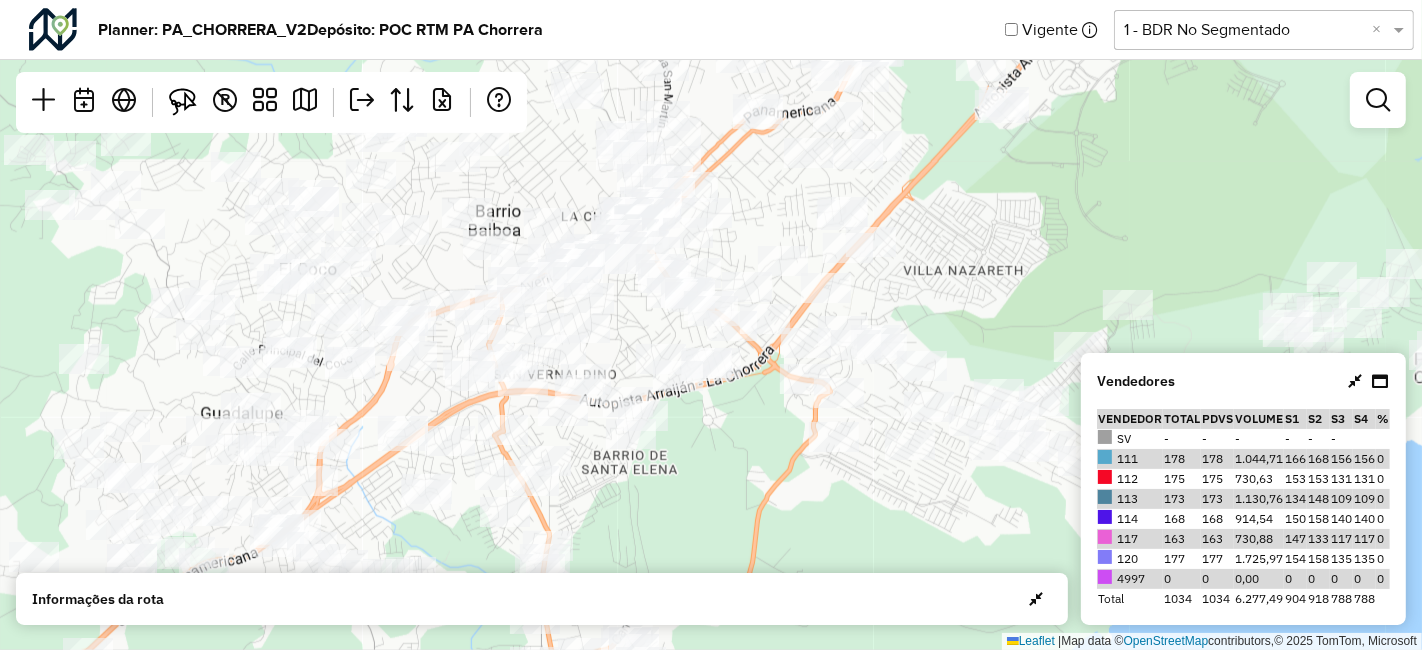 click on "Leaflet   |  Map data ©  OpenStreetMap  contributors,© 2025 TomTom, Microsoft" 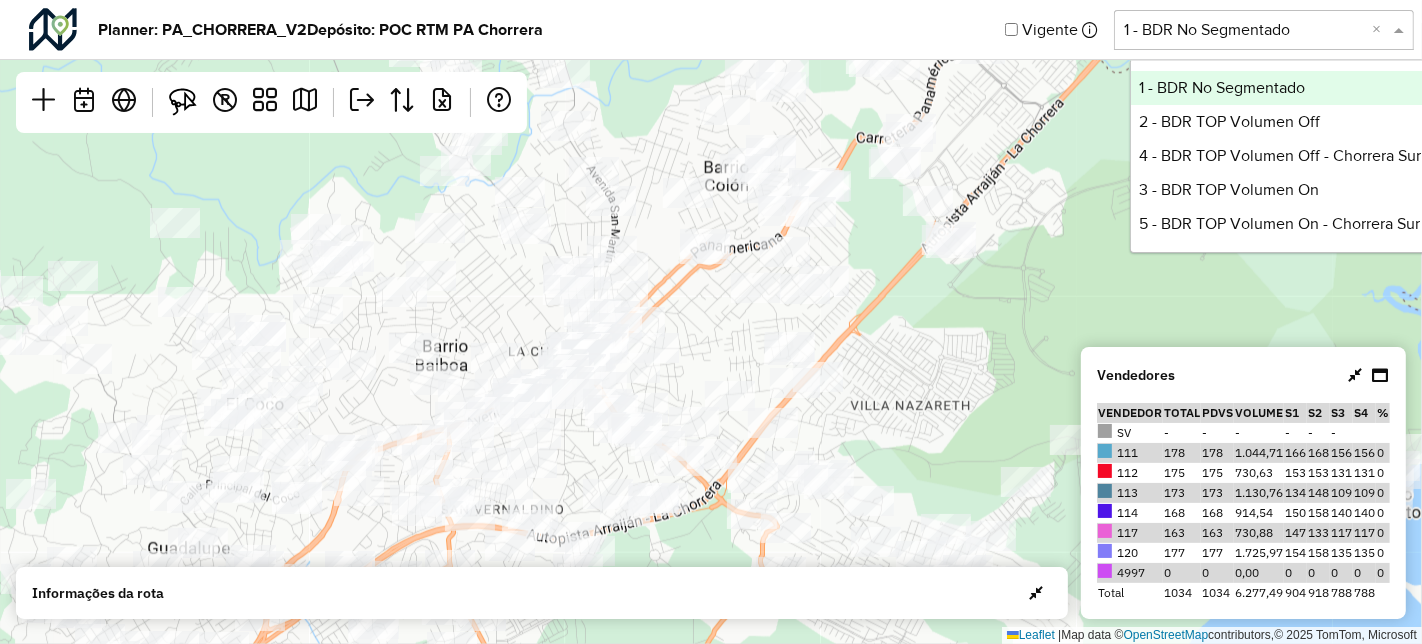 click 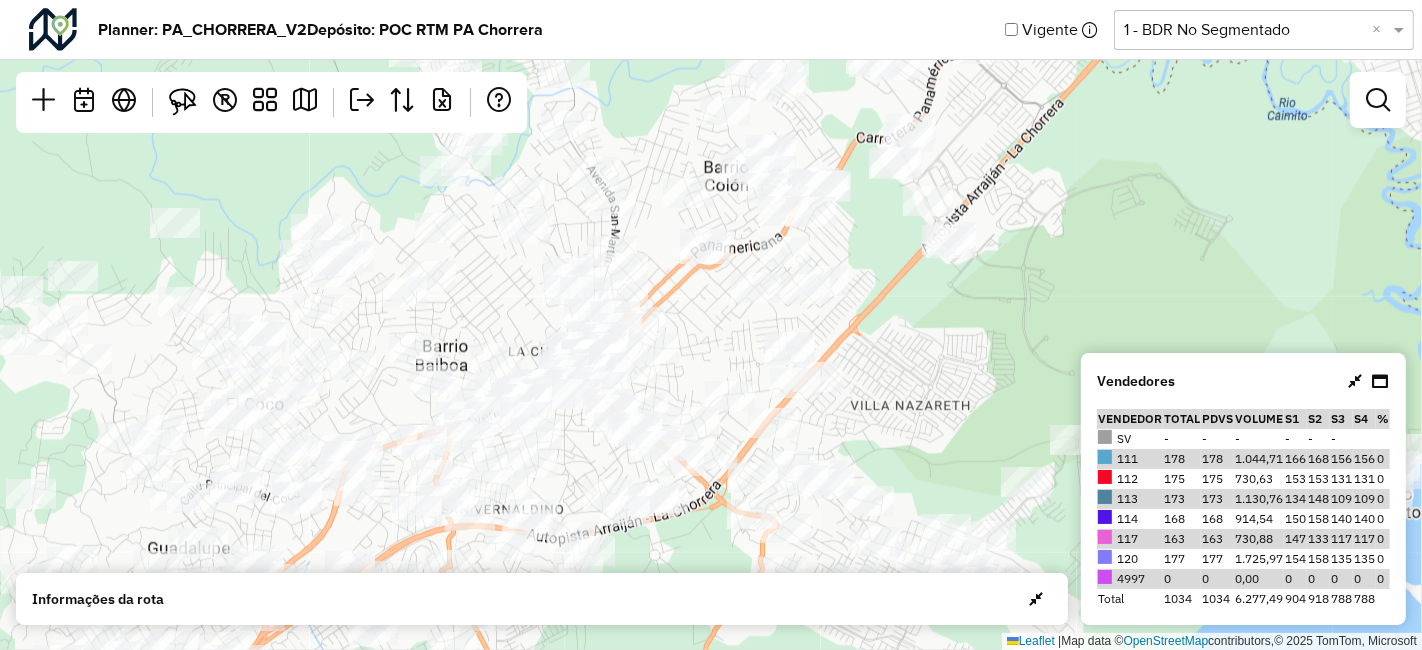 click at bounding box center [1378, 100] 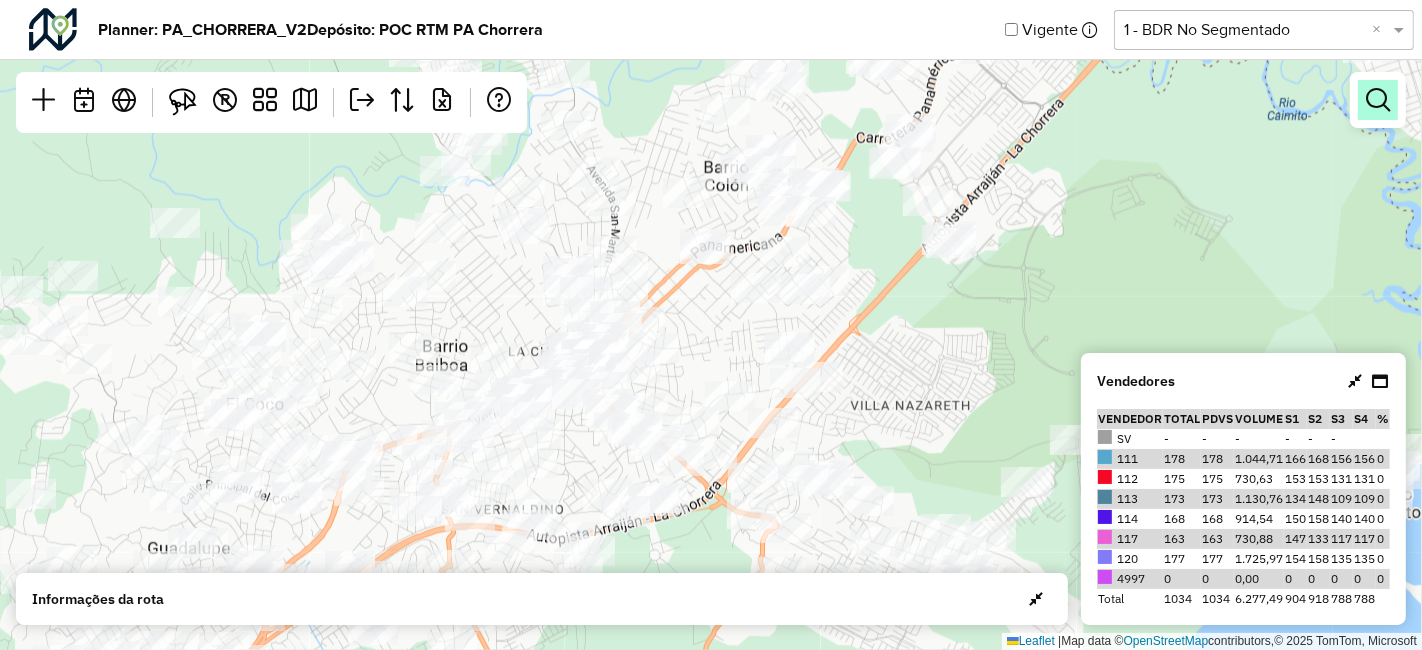 click at bounding box center (1378, 100) 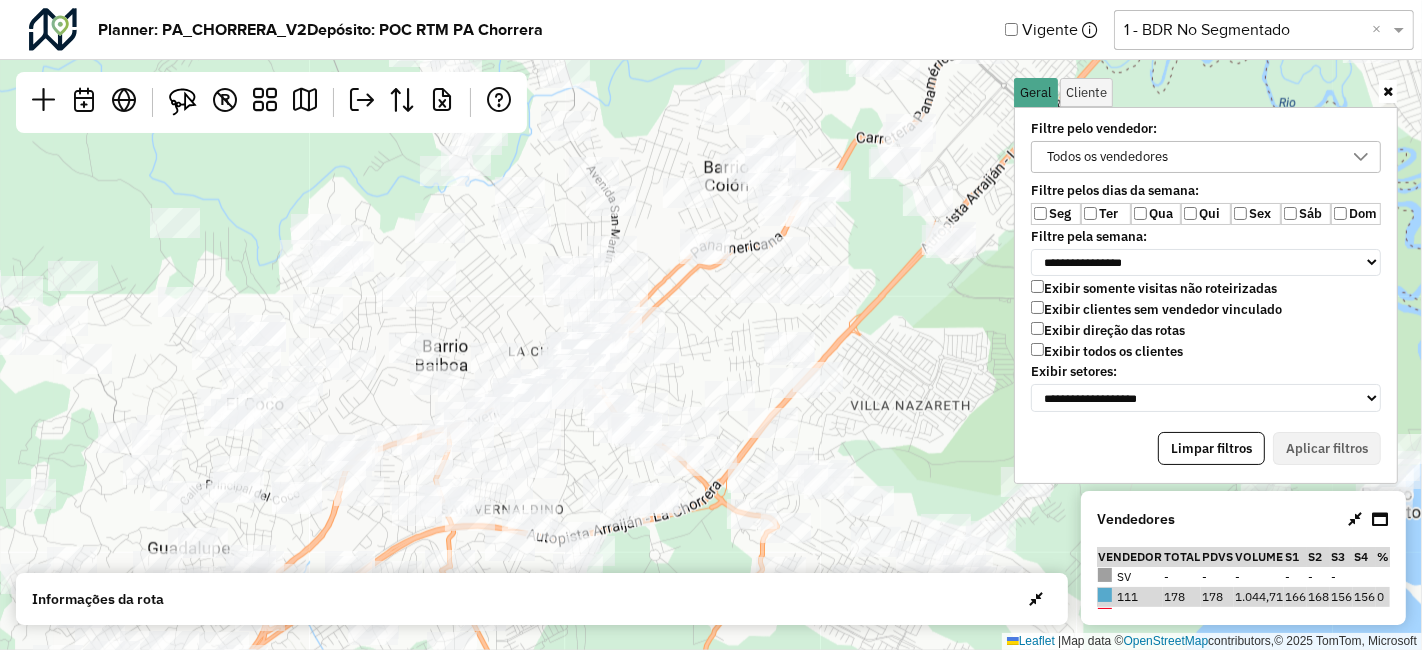 click on "Todos os vendedores" at bounding box center [1107, 157] 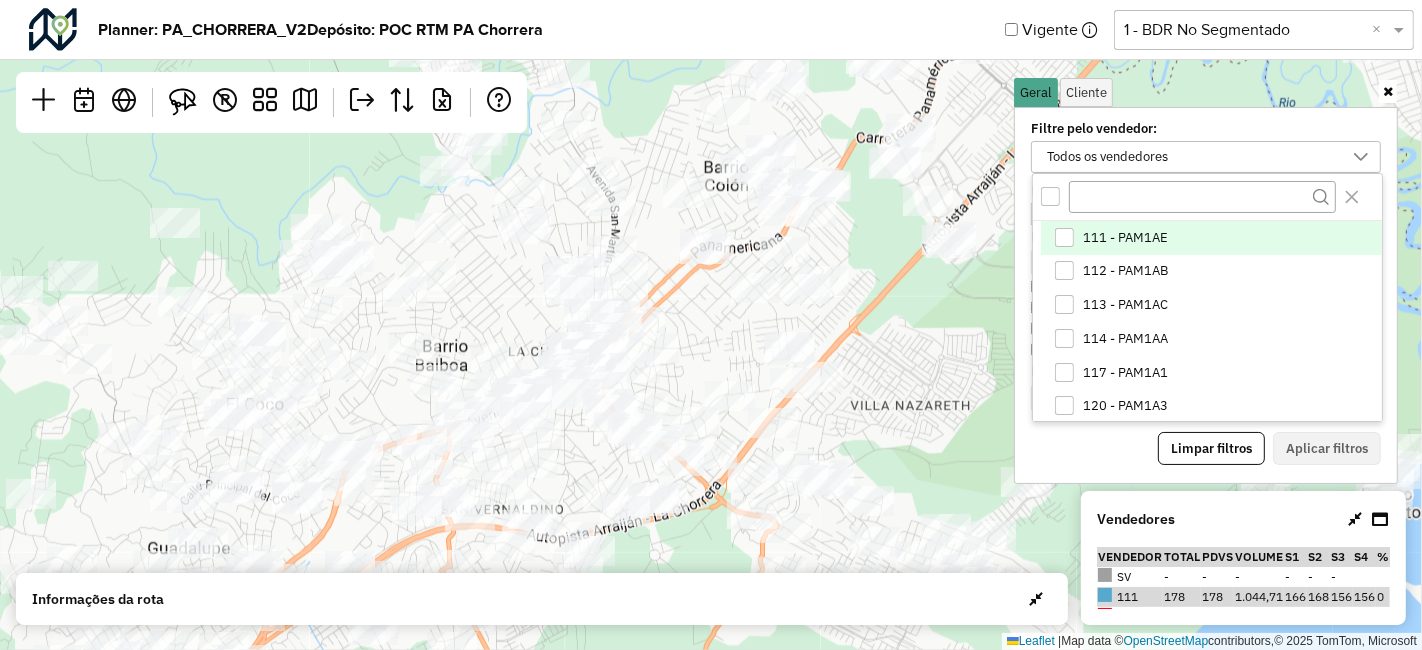 click at bounding box center [1065, 238] 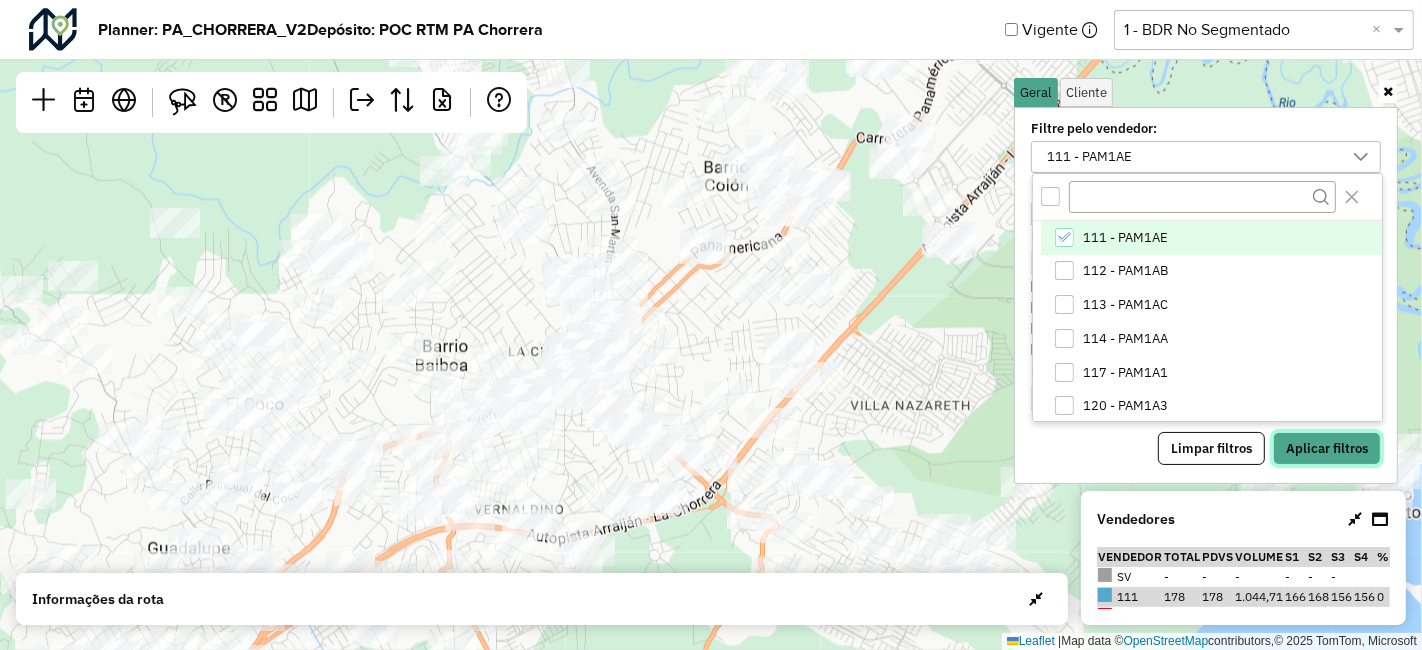 click on "Aplicar filtros" at bounding box center [1327, 449] 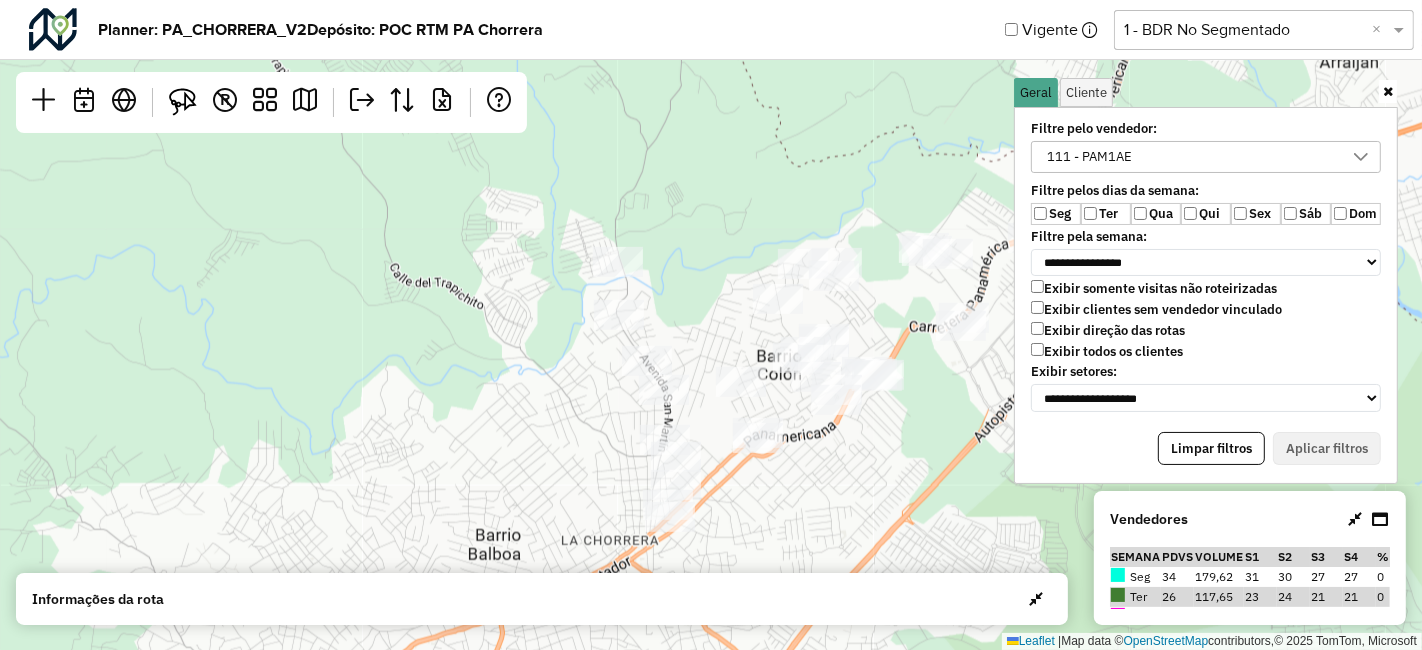 click on "Leaflet   |  Map data ©  OpenStreetMap  contributors,© 2025 TomTom, Microsoft" 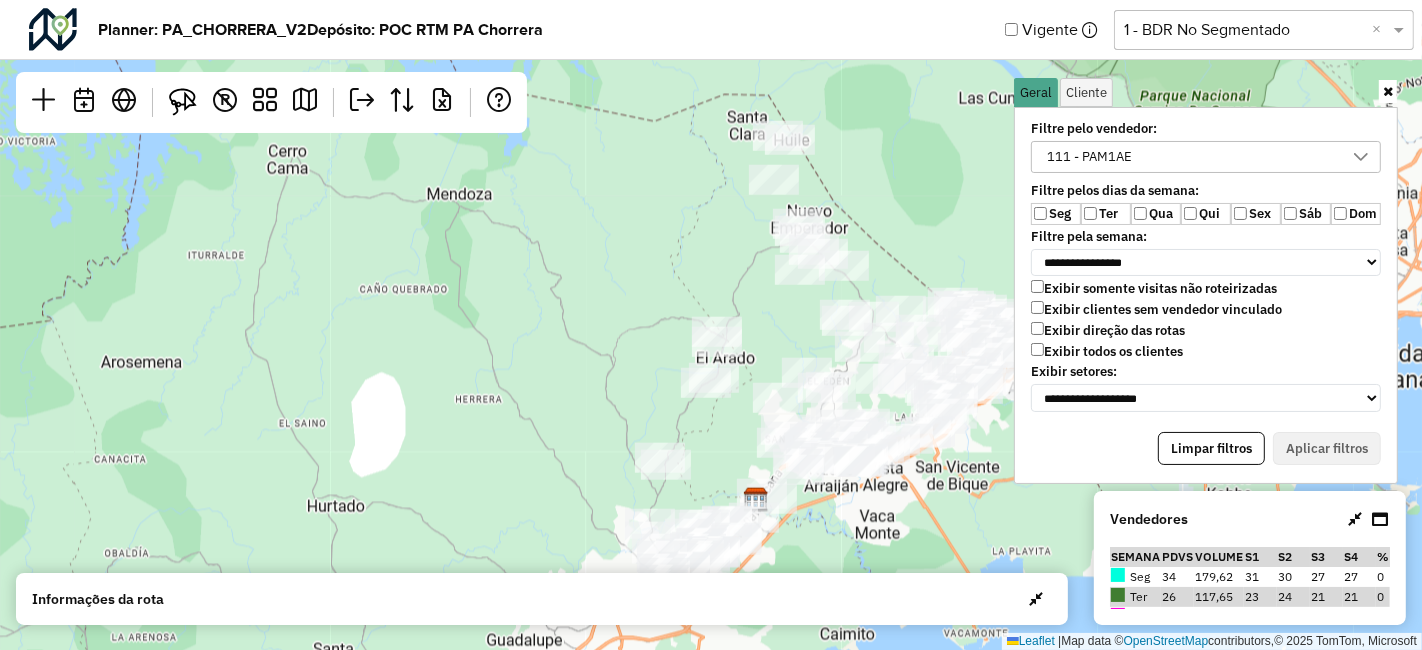 click on "Leaflet   |  Map data ©  OpenStreetMap  contributors,© 2025 TomTom, Microsoft" 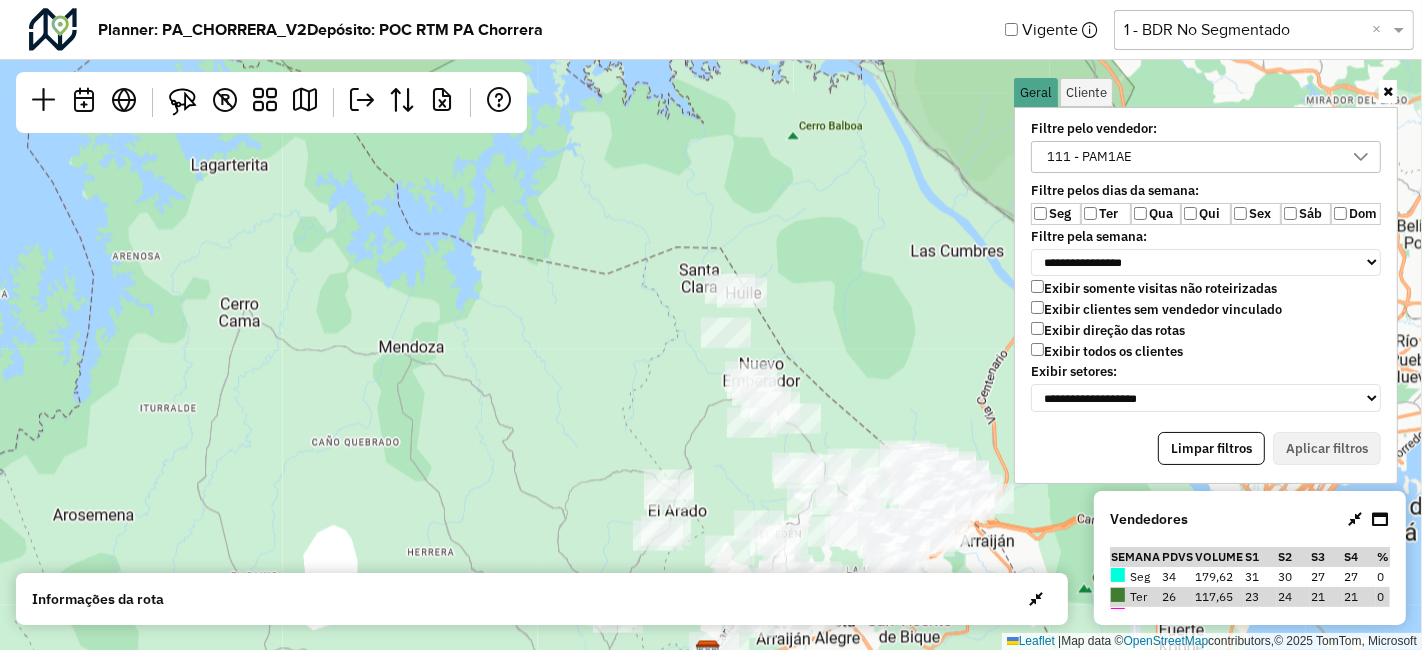 click on "Leaflet   |  Map data ©  OpenStreetMap  contributors,© 2025 TomTom, Microsoft" 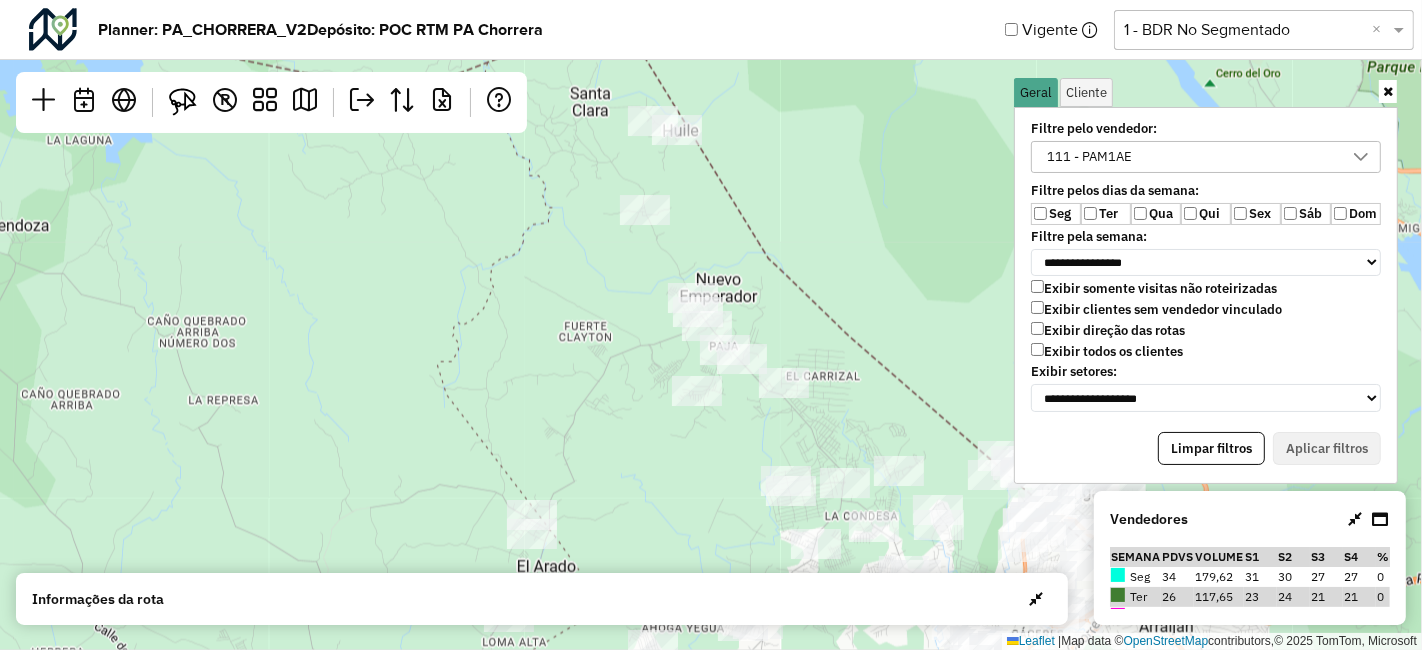 click on "Leaflet   |  Map data ©  OpenStreetMap  contributors,© 2025 TomTom, Microsoft" 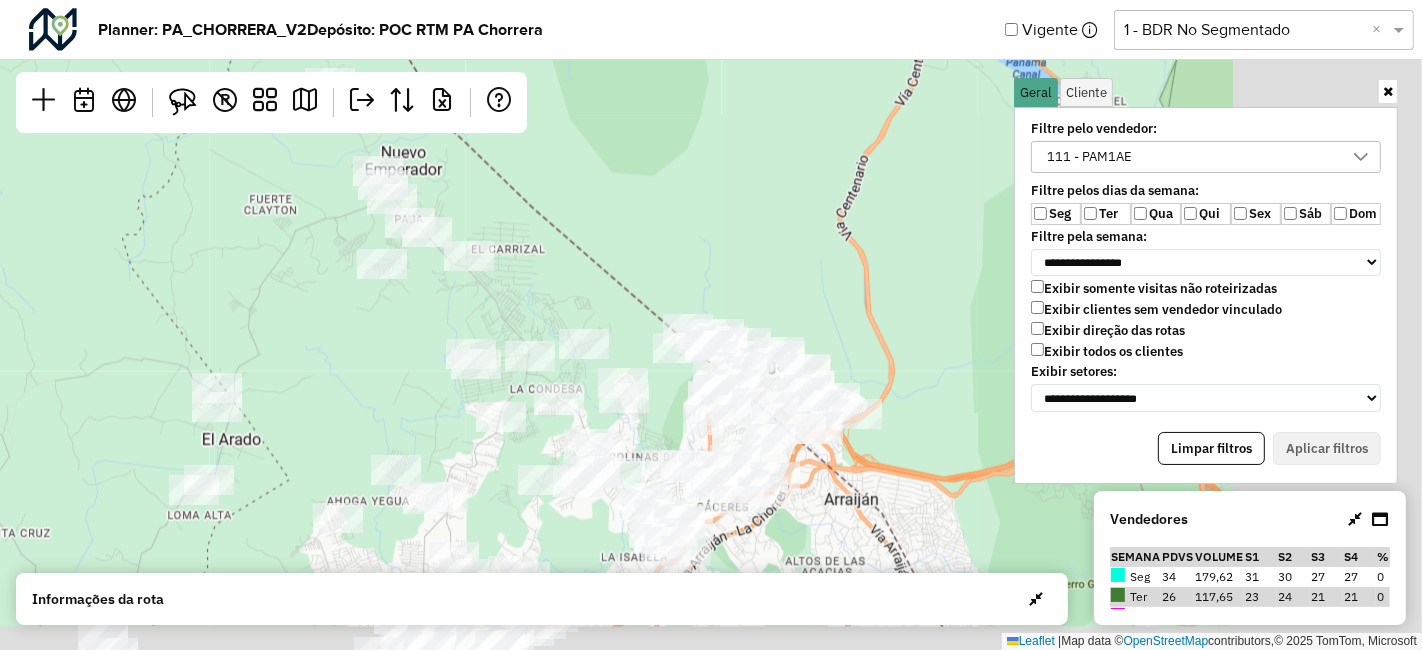 click on "Leaflet   |  Map data ©  OpenStreetMap  contributors,© 2025 TomTom, Microsoft" 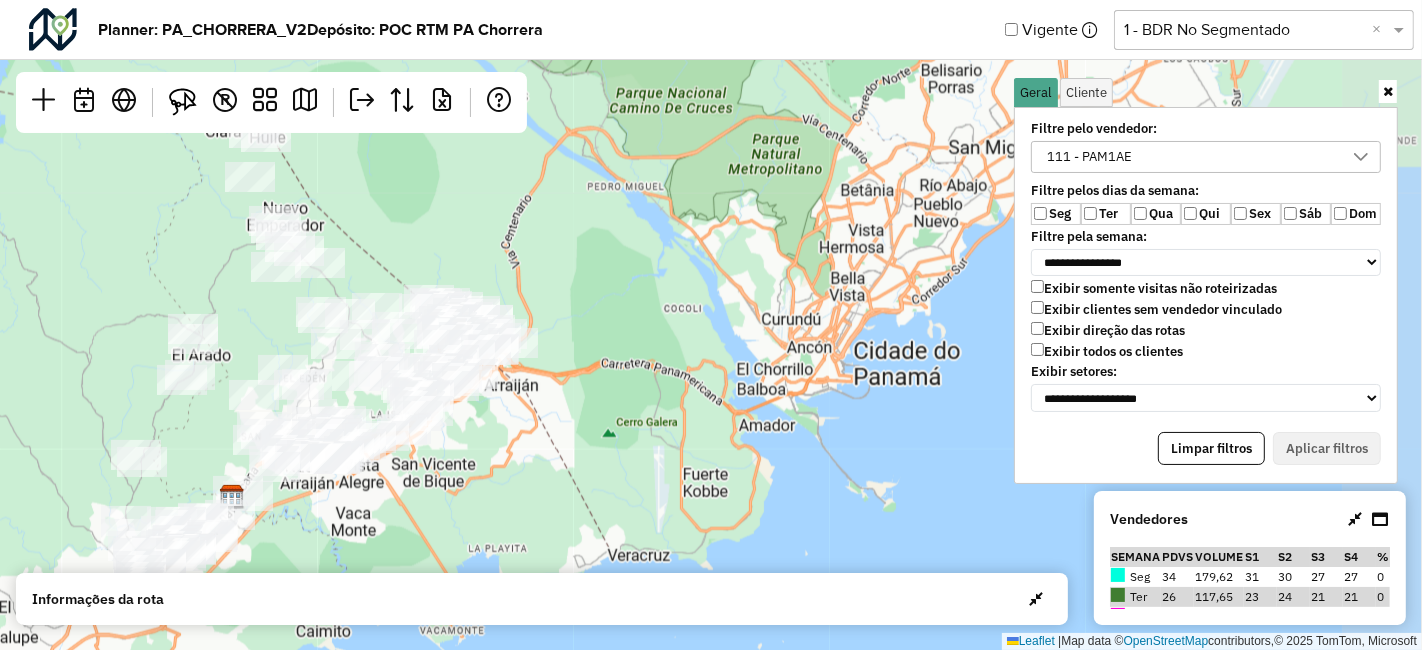 click on "Leaflet   |  Map data ©  OpenStreetMap  contributors,© 2025 TomTom, Microsoft" 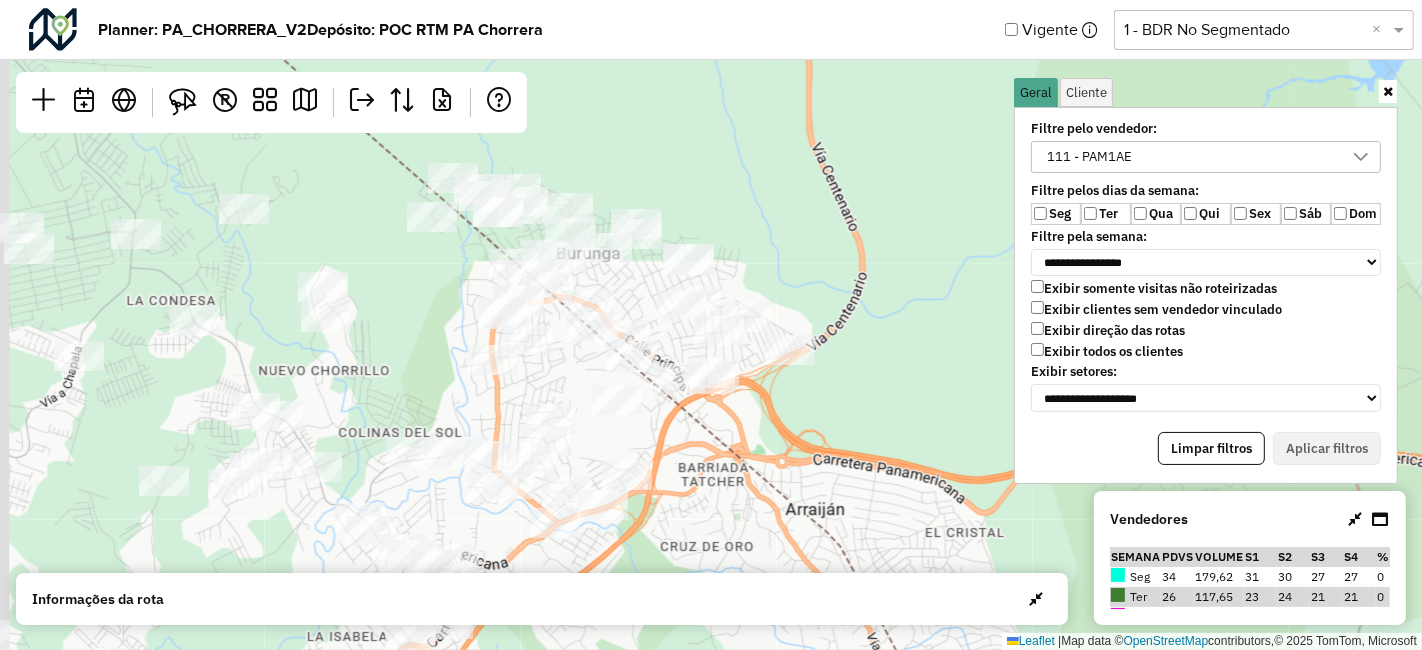 click on "Leaflet   |  Map data ©  OpenStreetMap  contributors,© 2025 TomTom, Microsoft" 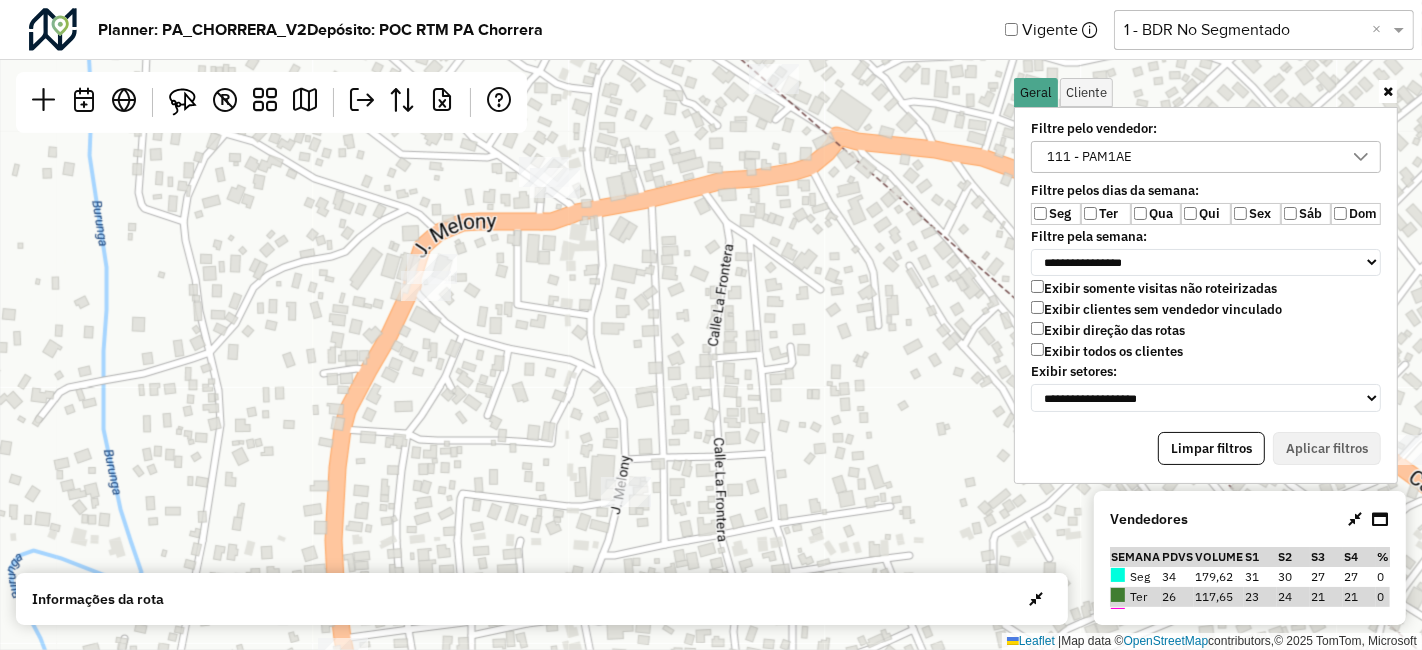 click on "Leaflet   |  Map data ©  OpenStreetMap  contributors,© 2025 TomTom, Microsoft" 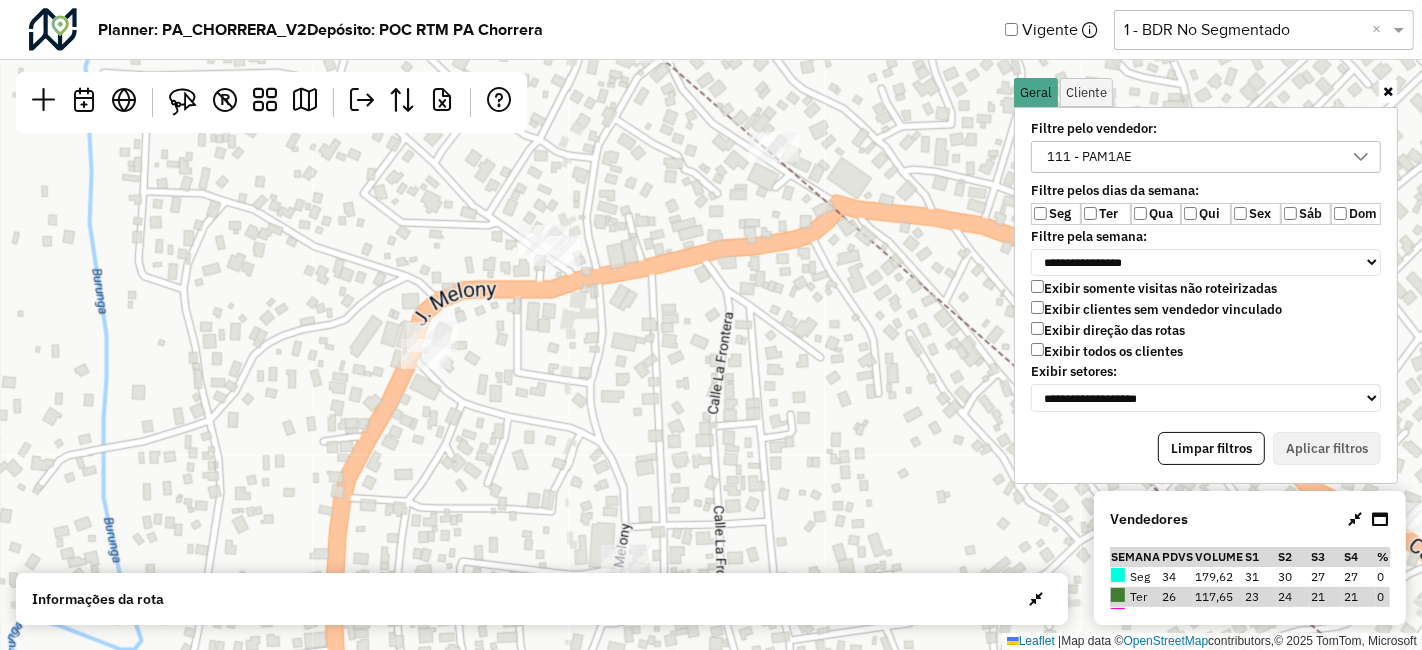 click on "Leaflet   |  Map data ©  OpenStreetMap  contributors,© 2025 TomTom, Microsoft" 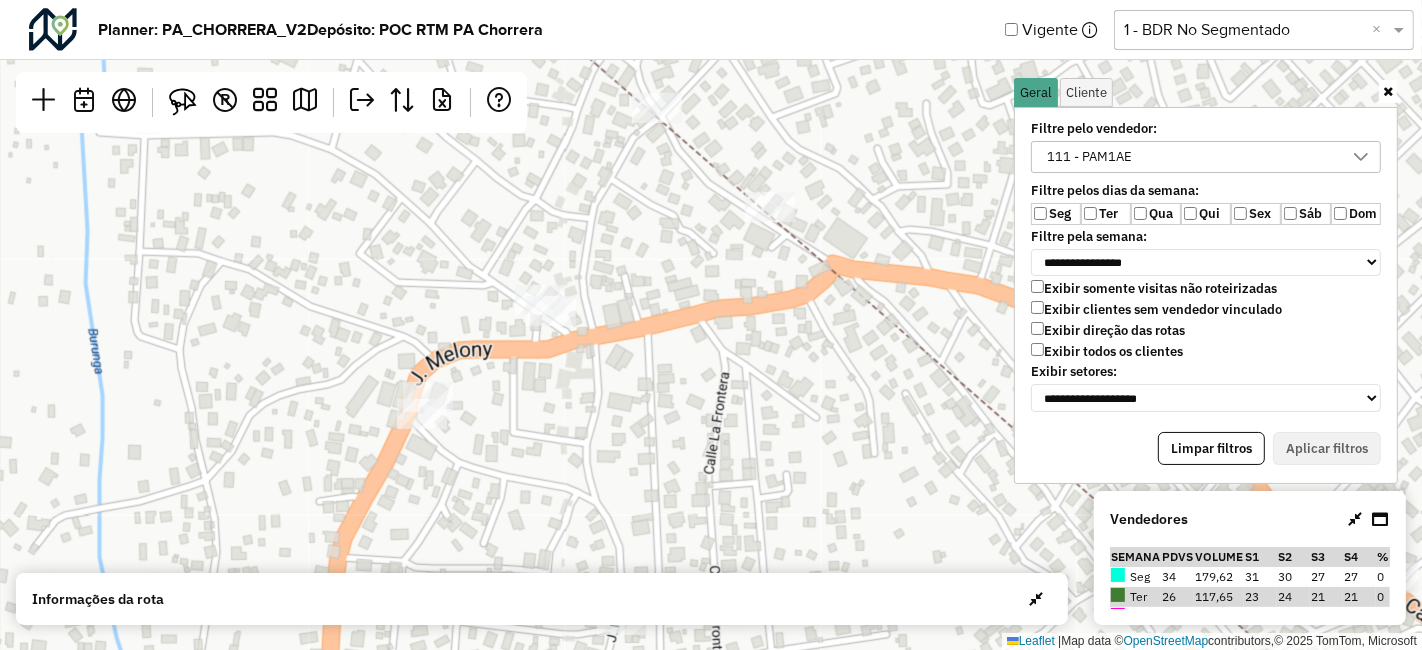 click at bounding box center [1355, 519] 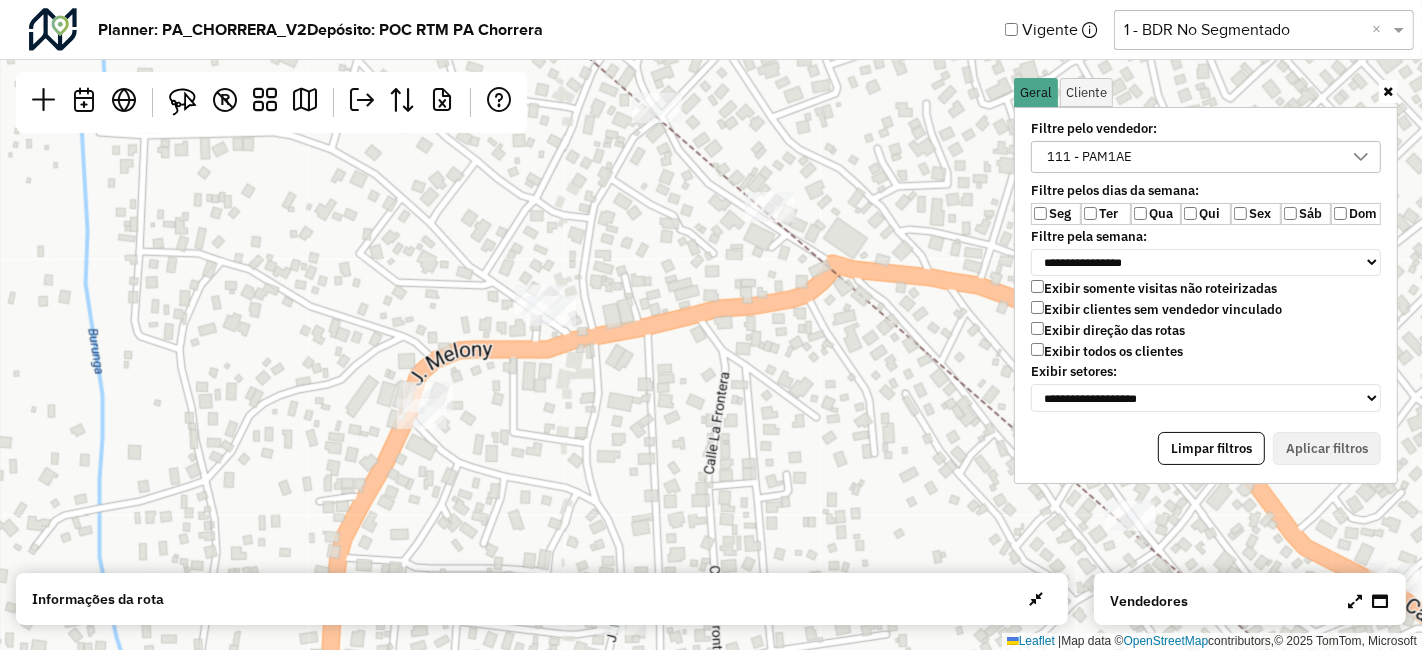 click on "Leaflet   |  Map data ©  OpenStreetMap  contributors,© 2025 TomTom, Microsoft" 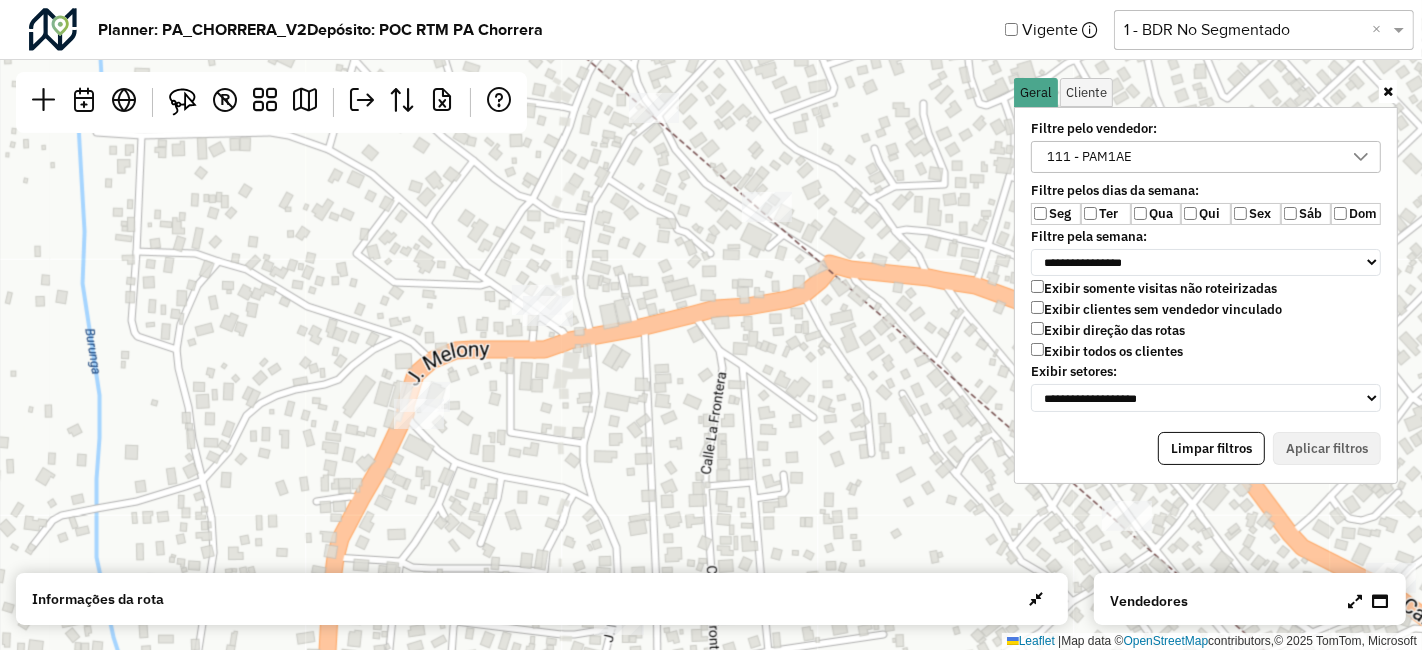 click at bounding box center [1355, 601] 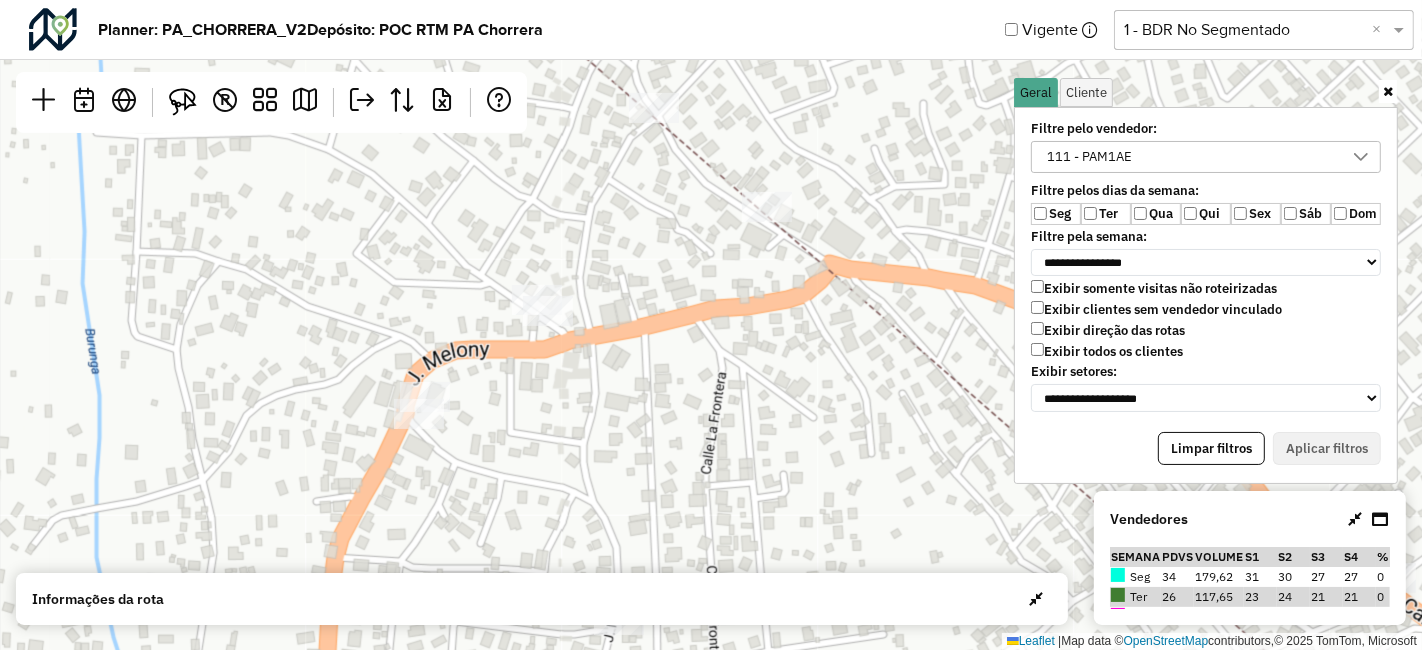 click at bounding box center (1388, 91) 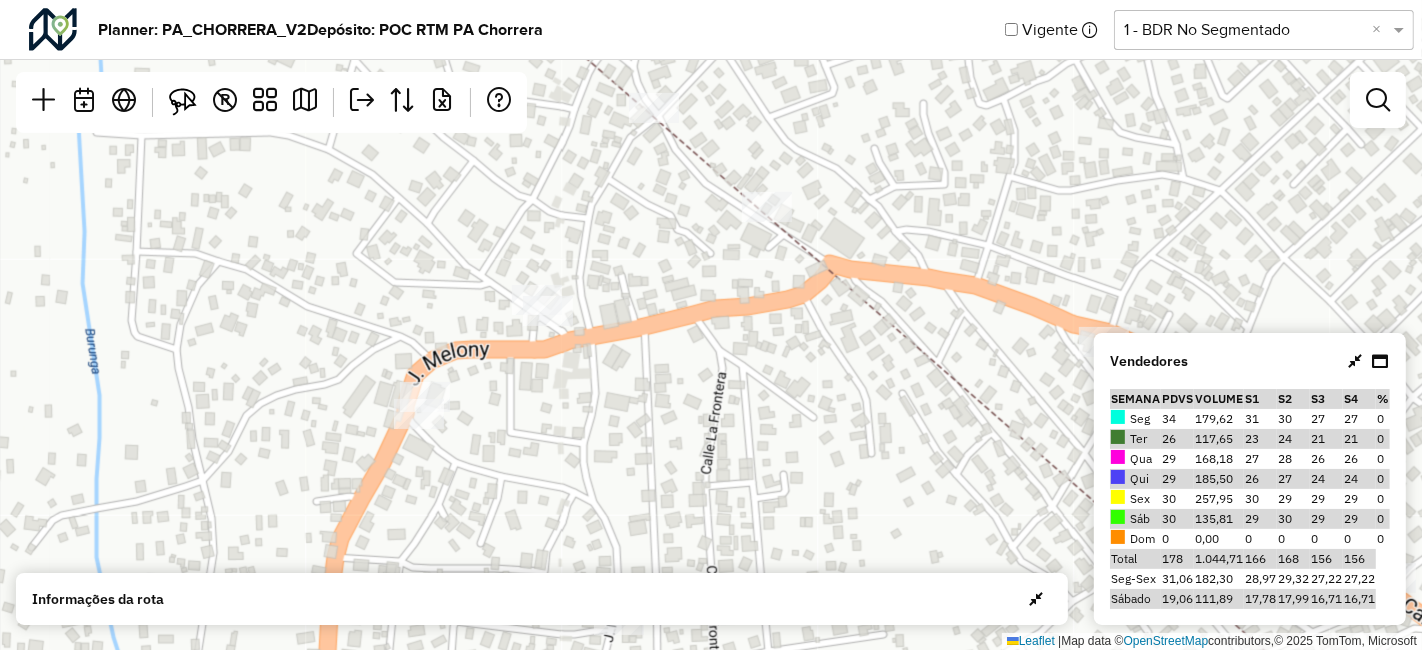 click on "Leaflet   |  Map data ©  OpenStreetMap  contributors,© 2025 TomTom, Microsoft" 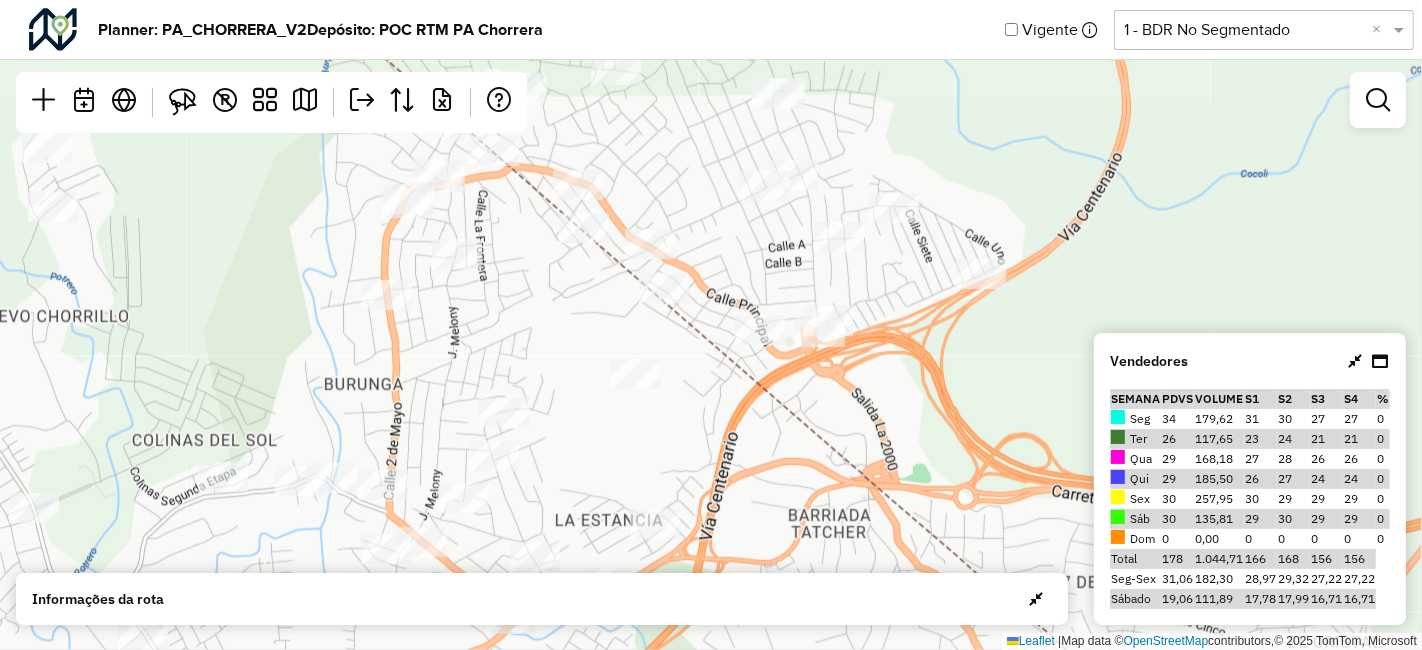 drag, startPoint x: 913, startPoint y: 364, endPoint x: 740, endPoint y: 344, distance: 174.15224 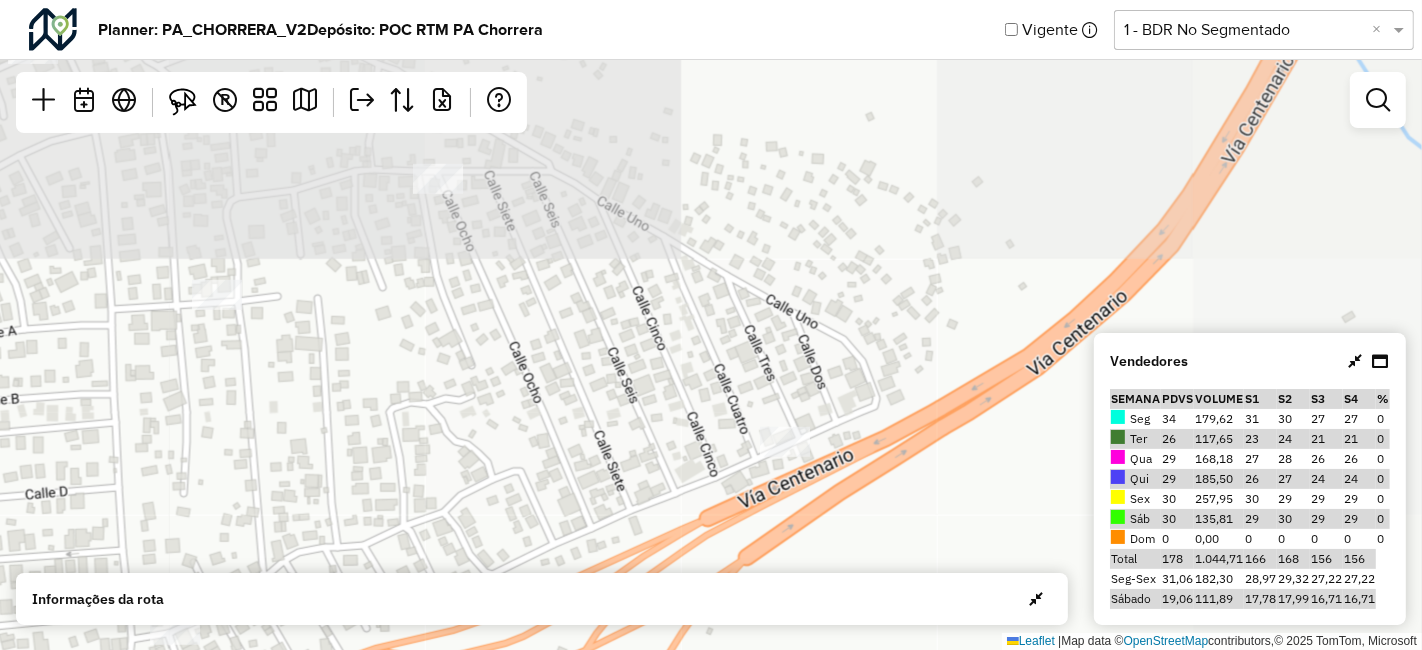 drag, startPoint x: 908, startPoint y: 267, endPoint x: 508, endPoint y: 566, distance: 499.40063 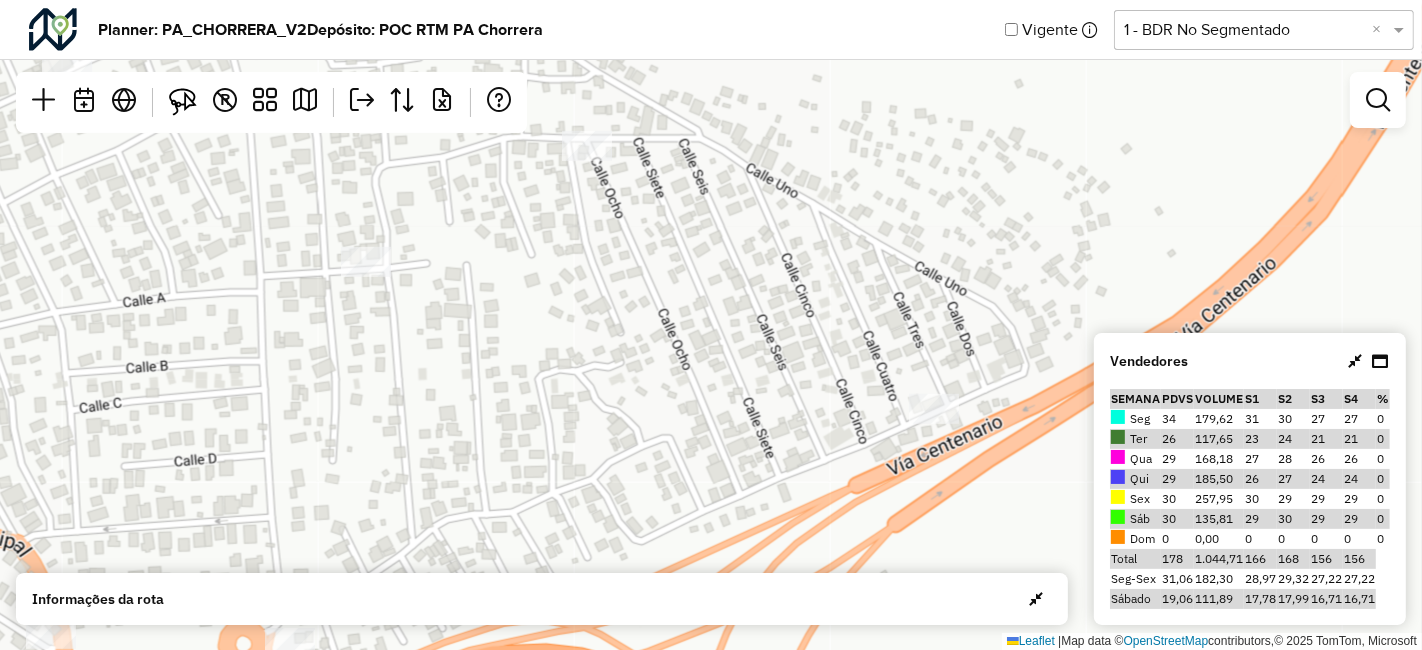 drag, startPoint x: 561, startPoint y: 492, endPoint x: 940, endPoint y: 444, distance: 382.0275 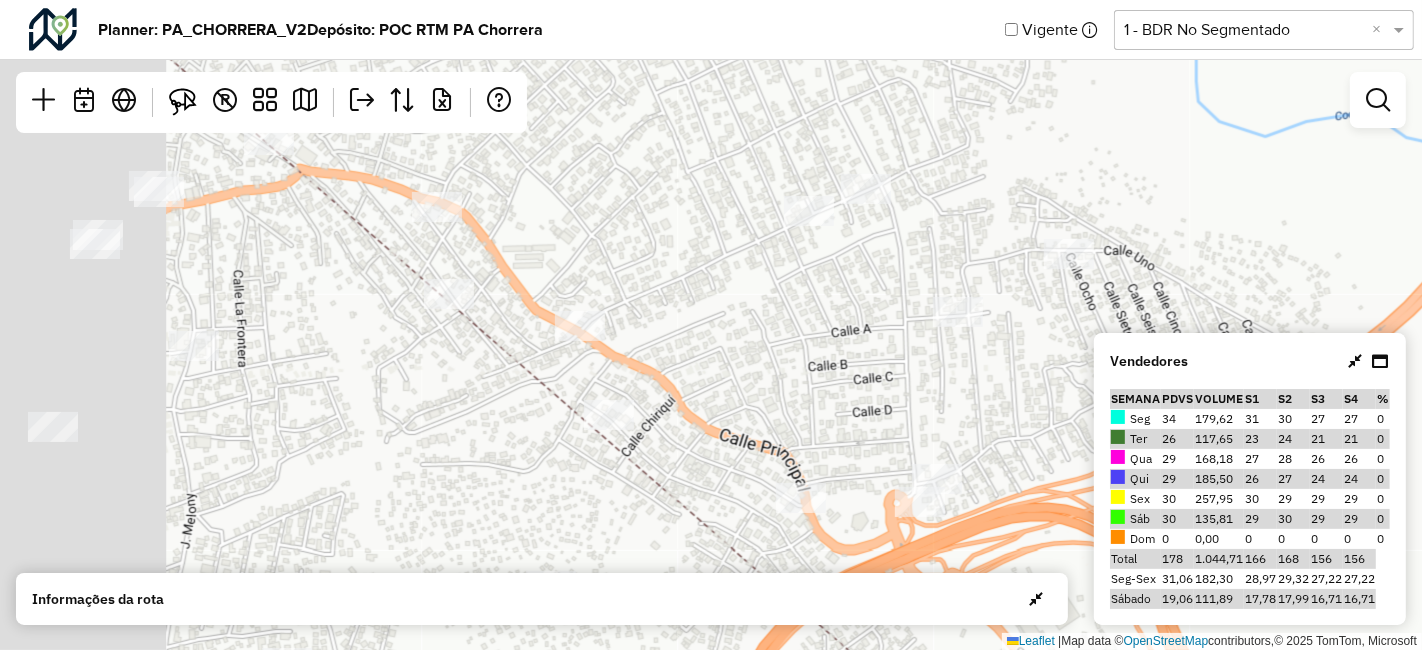 drag, startPoint x: 696, startPoint y: 327, endPoint x: 1031, endPoint y: 328, distance: 335.0015 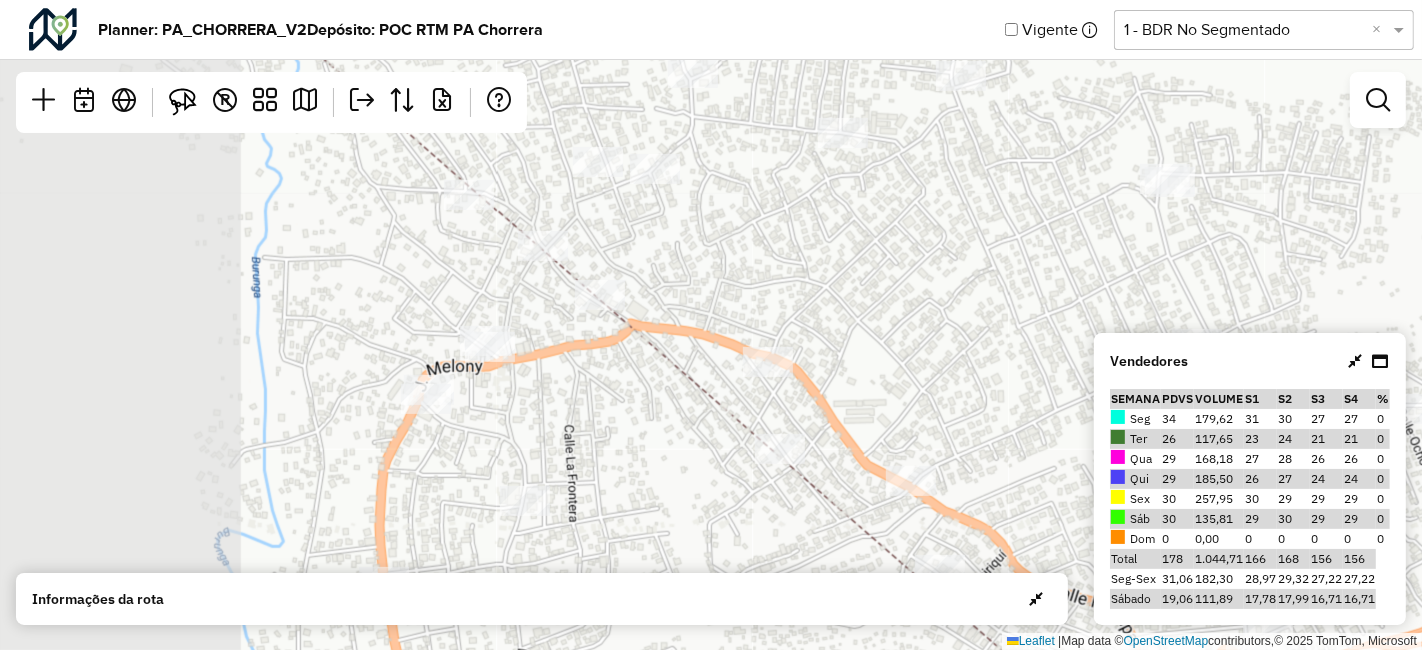 drag, startPoint x: 285, startPoint y: 271, endPoint x: 514, endPoint y: 409, distance: 267.3668 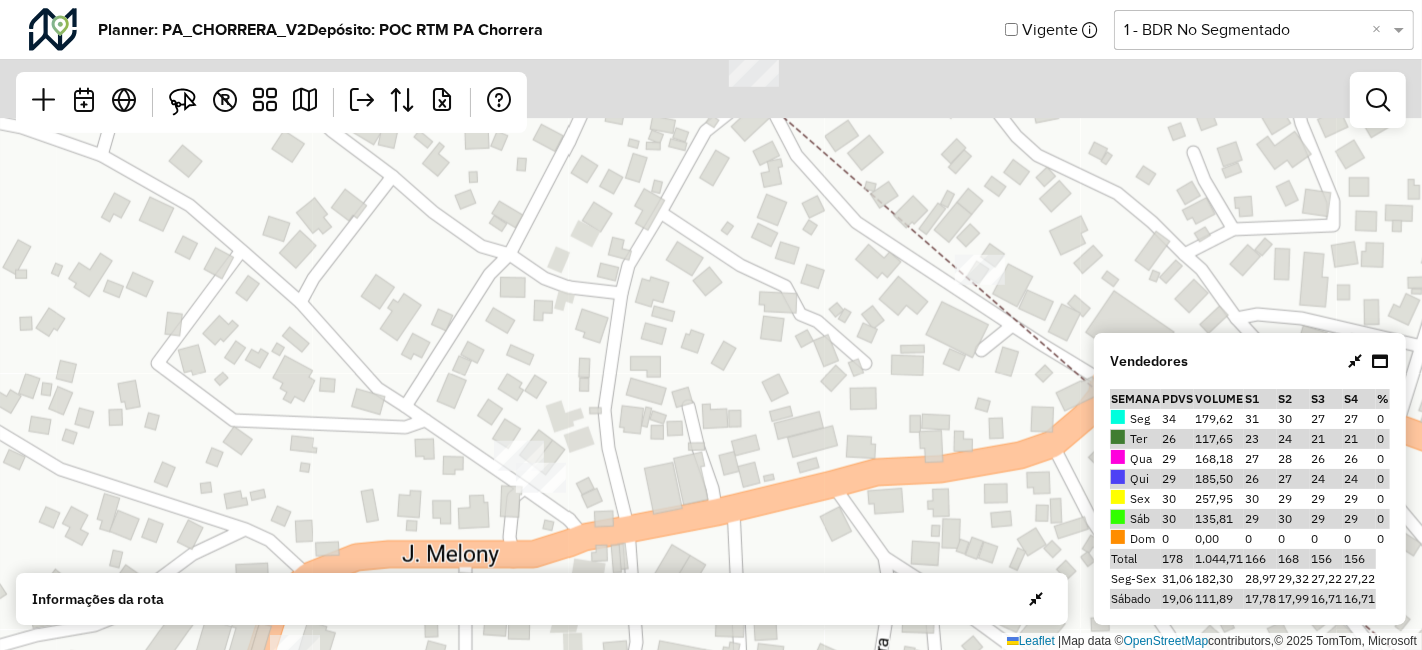 drag, startPoint x: 631, startPoint y: 235, endPoint x: 611, endPoint y: 428, distance: 194.03351 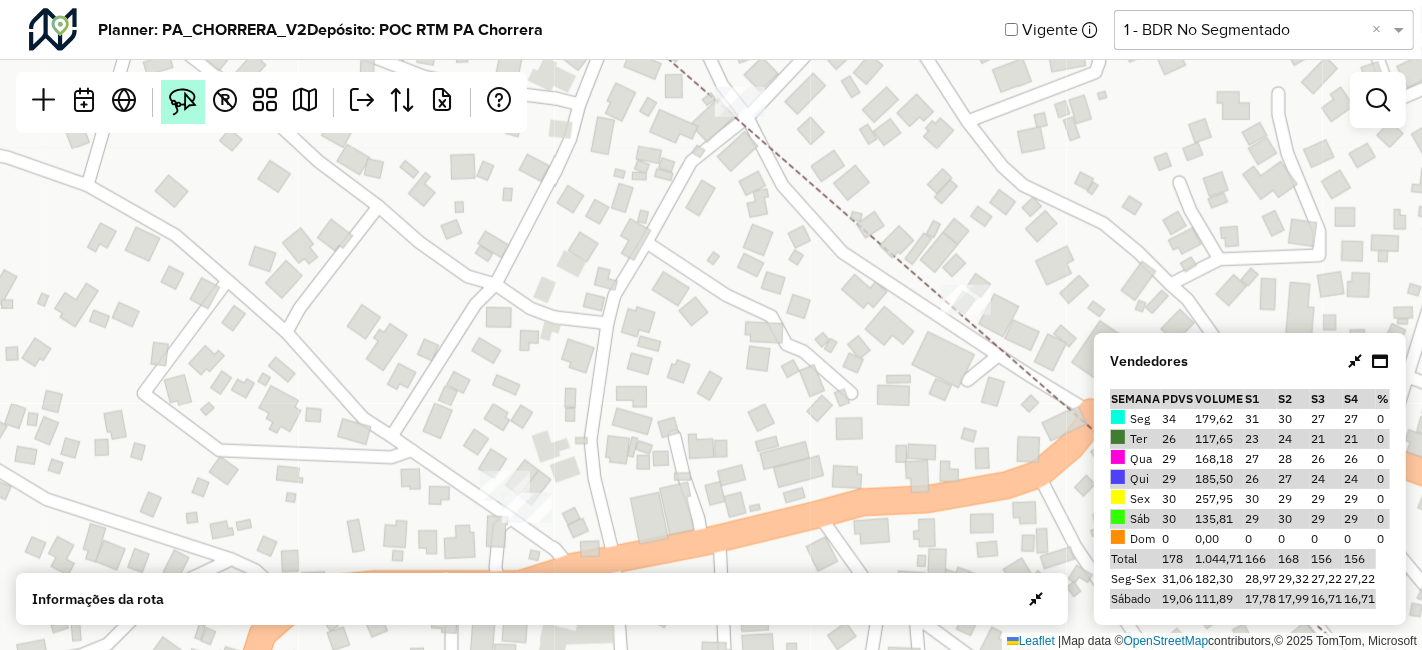 click at bounding box center [183, 102] 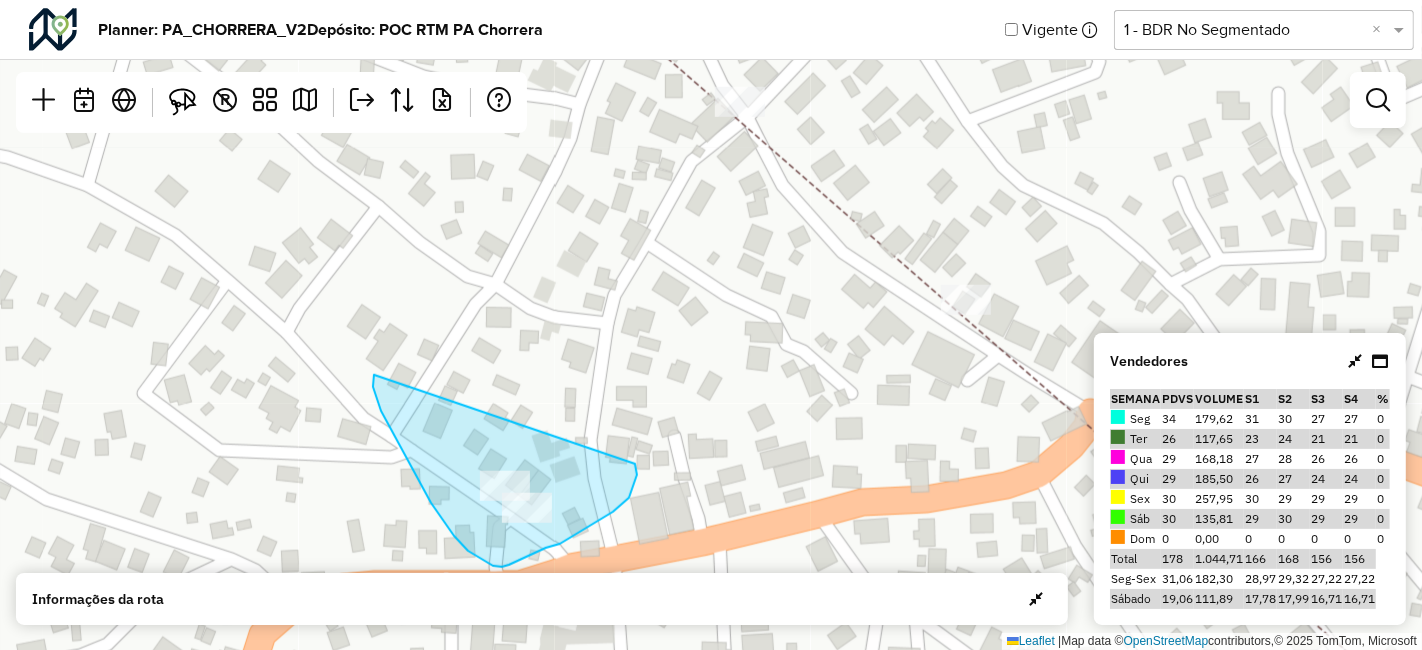 drag, startPoint x: 374, startPoint y: 375, endPoint x: 507, endPoint y: 426, distance: 142.44298 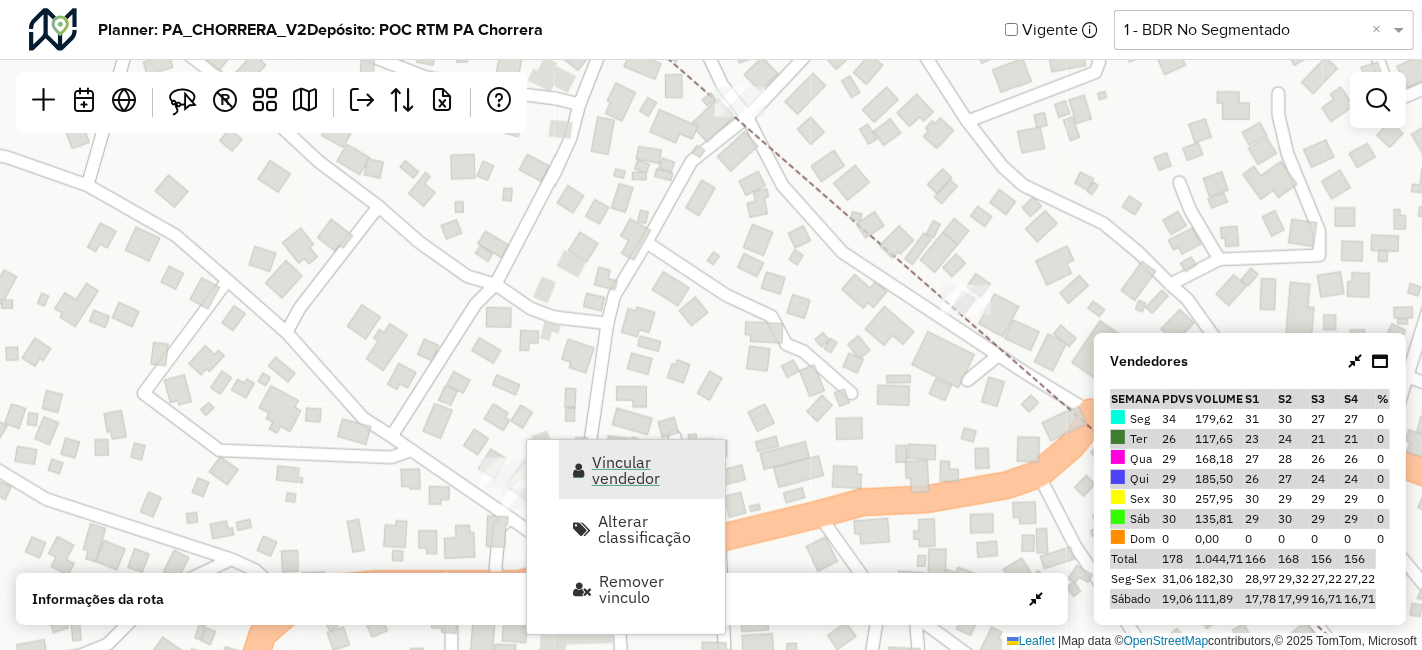 click on "Vincular vendedor" at bounding box center [652, 470] 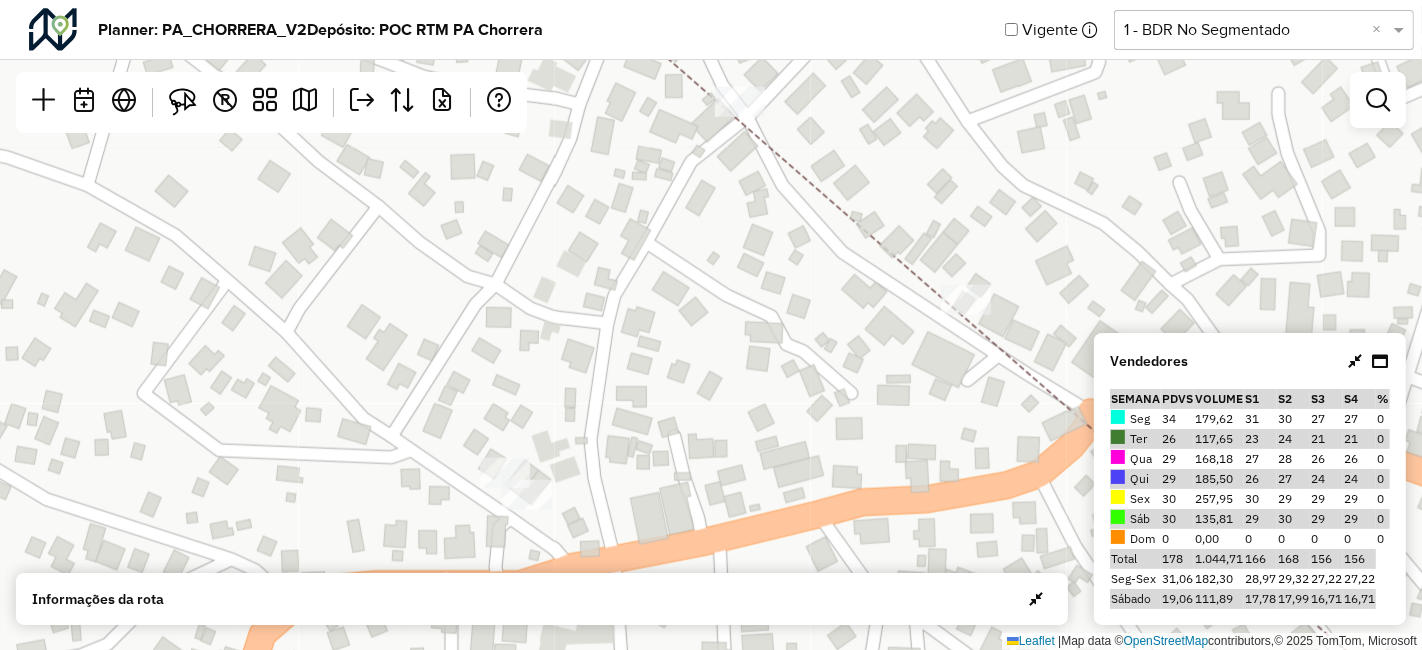 select on "********" 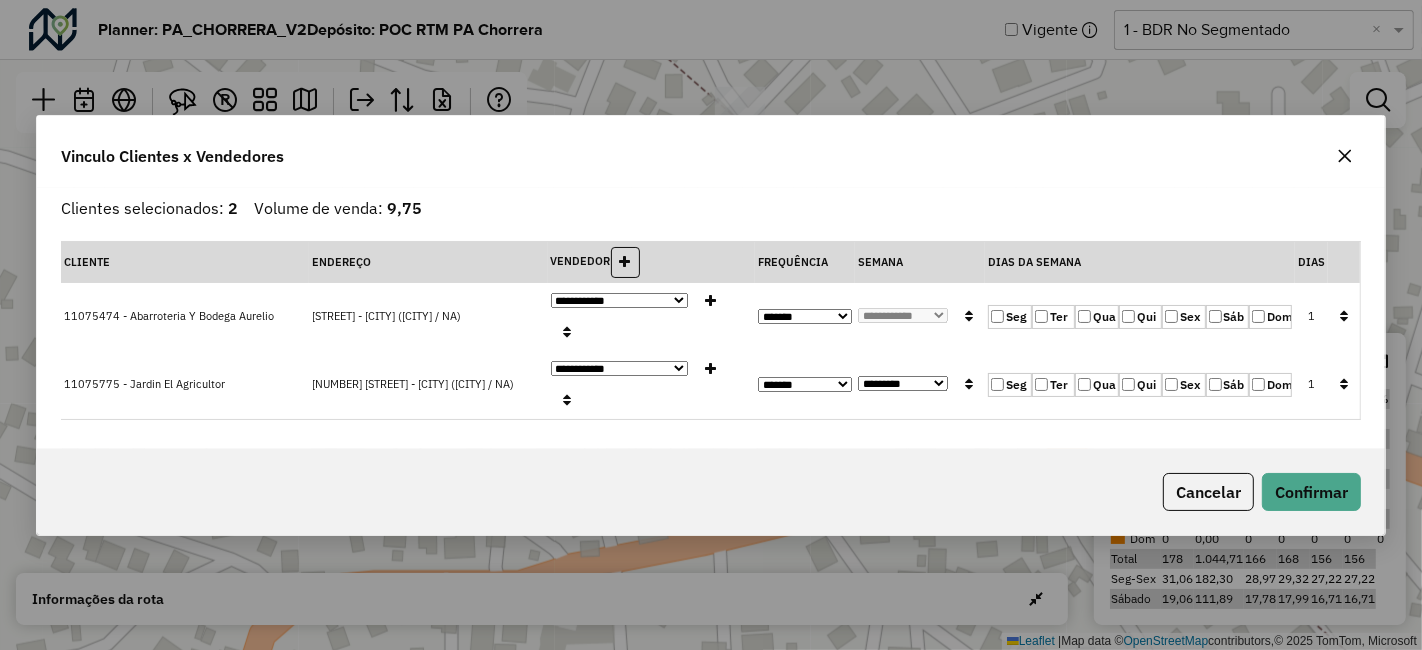 click on "**********" 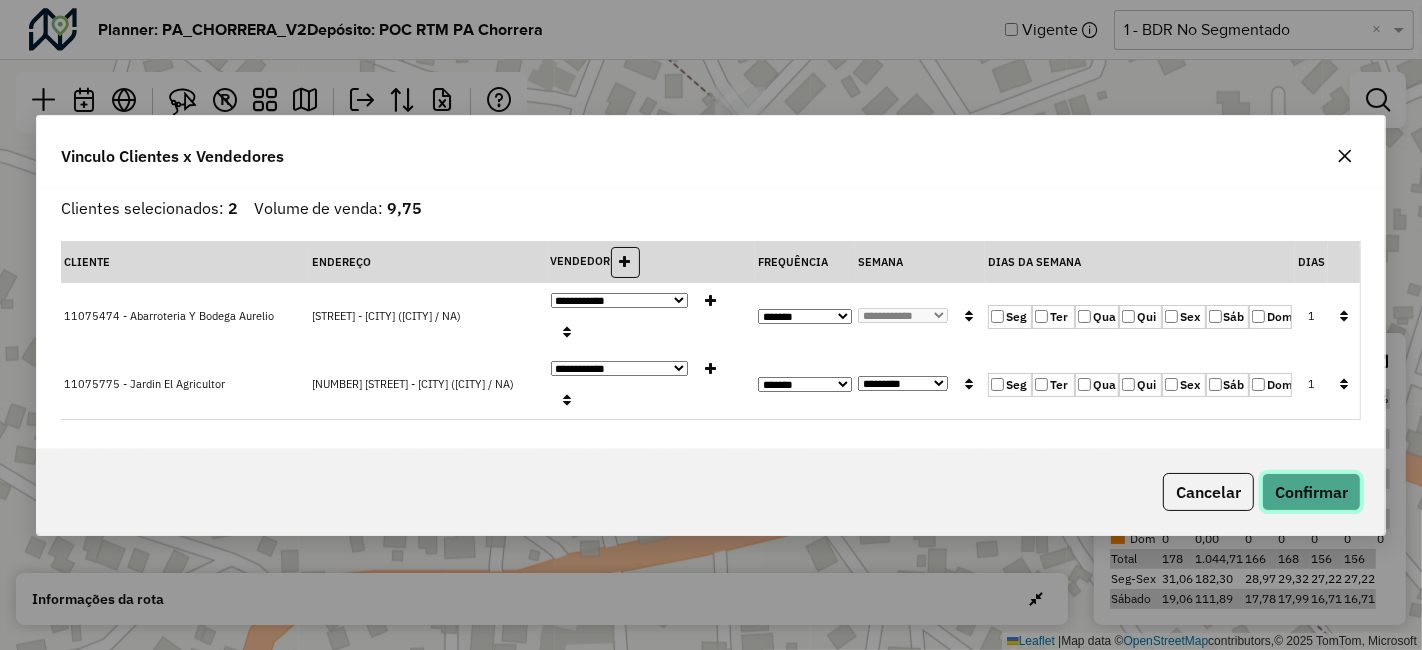 click on "Confirmar" 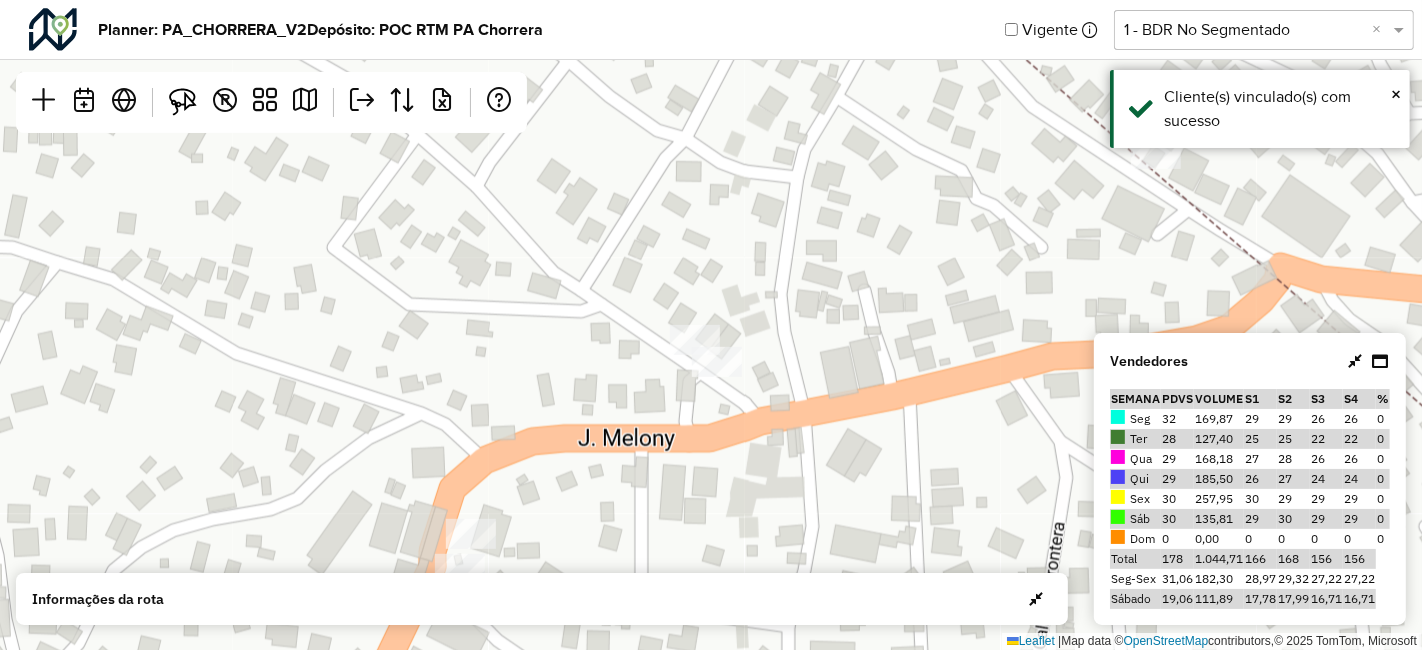 drag, startPoint x: 570, startPoint y: 487, endPoint x: 758, endPoint y: 335, distance: 241.76021 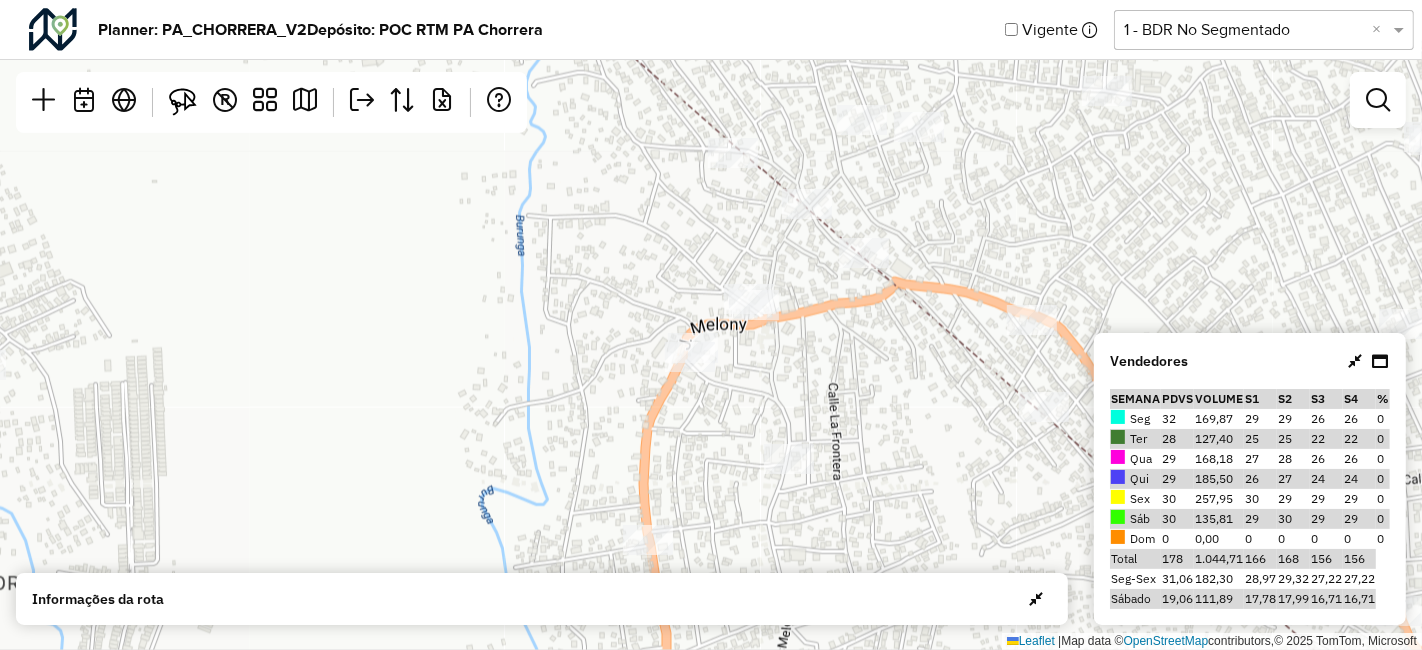 drag, startPoint x: 742, startPoint y: 412, endPoint x: 773, endPoint y: 290, distance: 125.87692 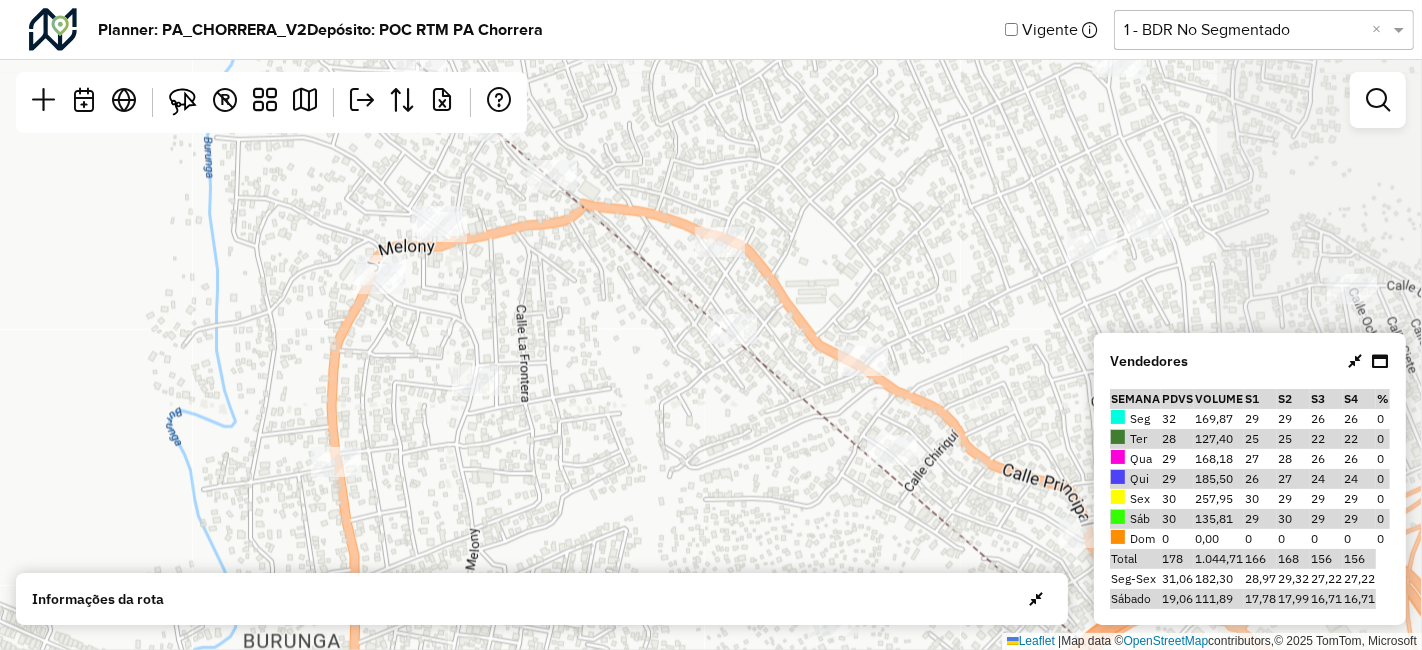 drag, startPoint x: 1013, startPoint y: 282, endPoint x: 609, endPoint y: 290, distance: 404.0792 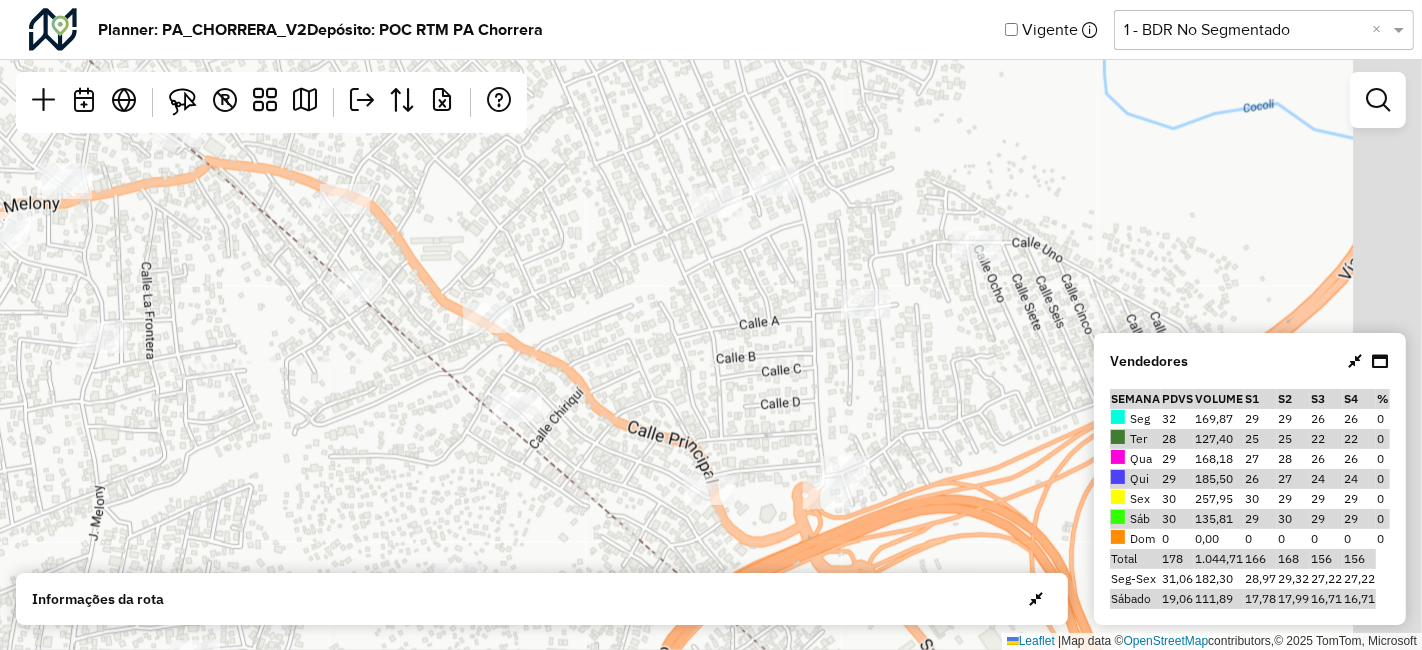 drag, startPoint x: 872, startPoint y: 252, endPoint x: 705, endPoint y: 223, distance: 169.49927 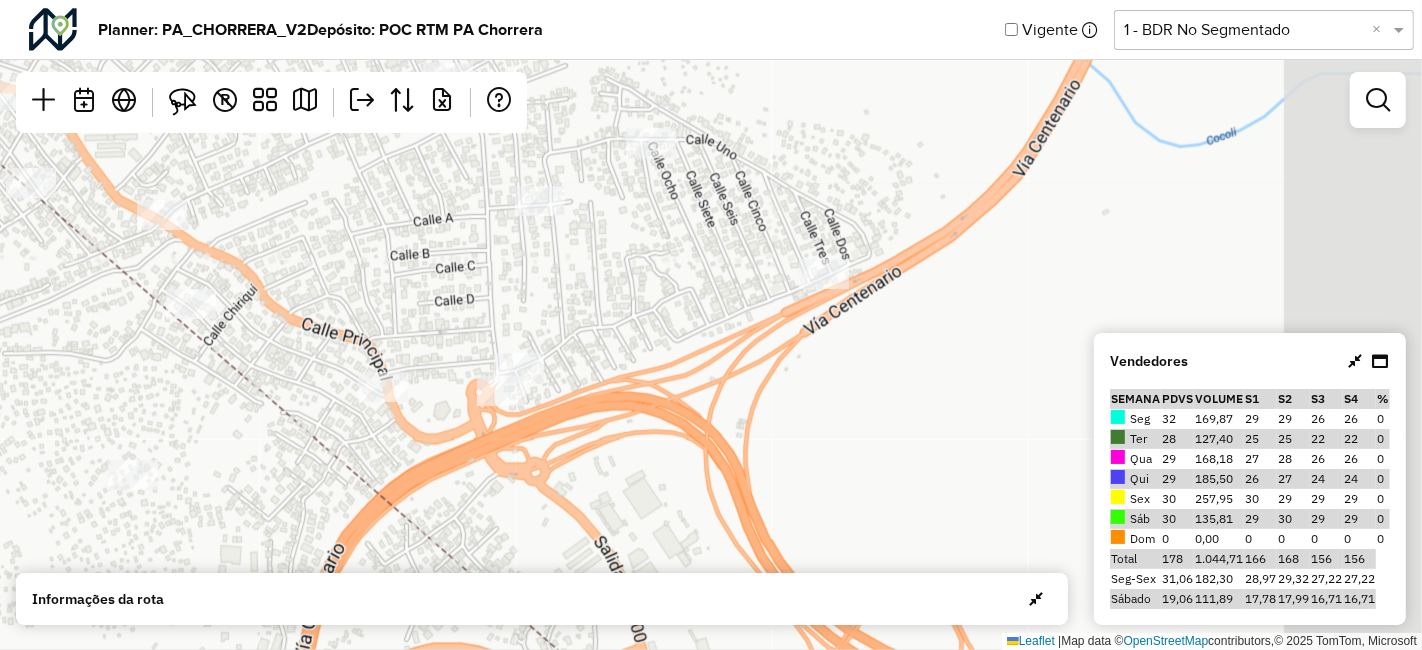 drag, startPoint x: 801, startPoint y: 321, endPoint x: 657, endPoint y: 287, distance: 147.95946 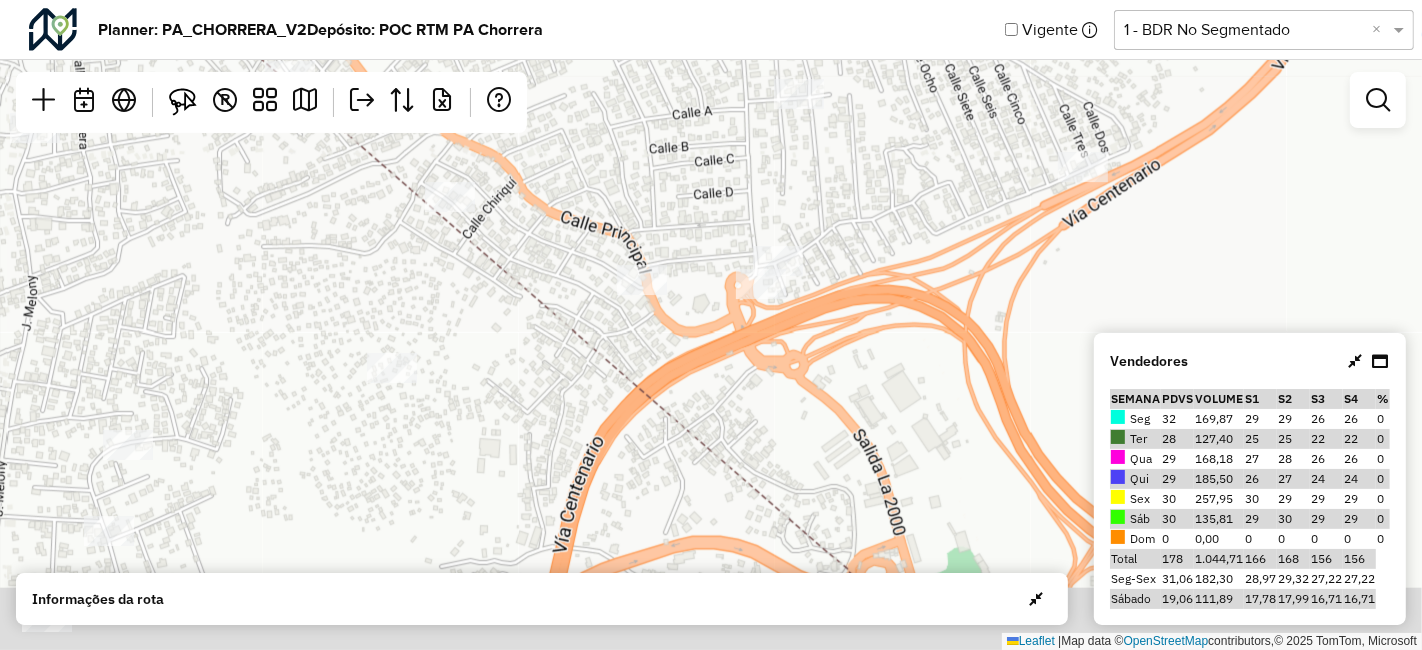 drag, startPoint x: 568, startPoint y: 355, endPoint x: 1098, endPoint y: 208, distance: 550.0082 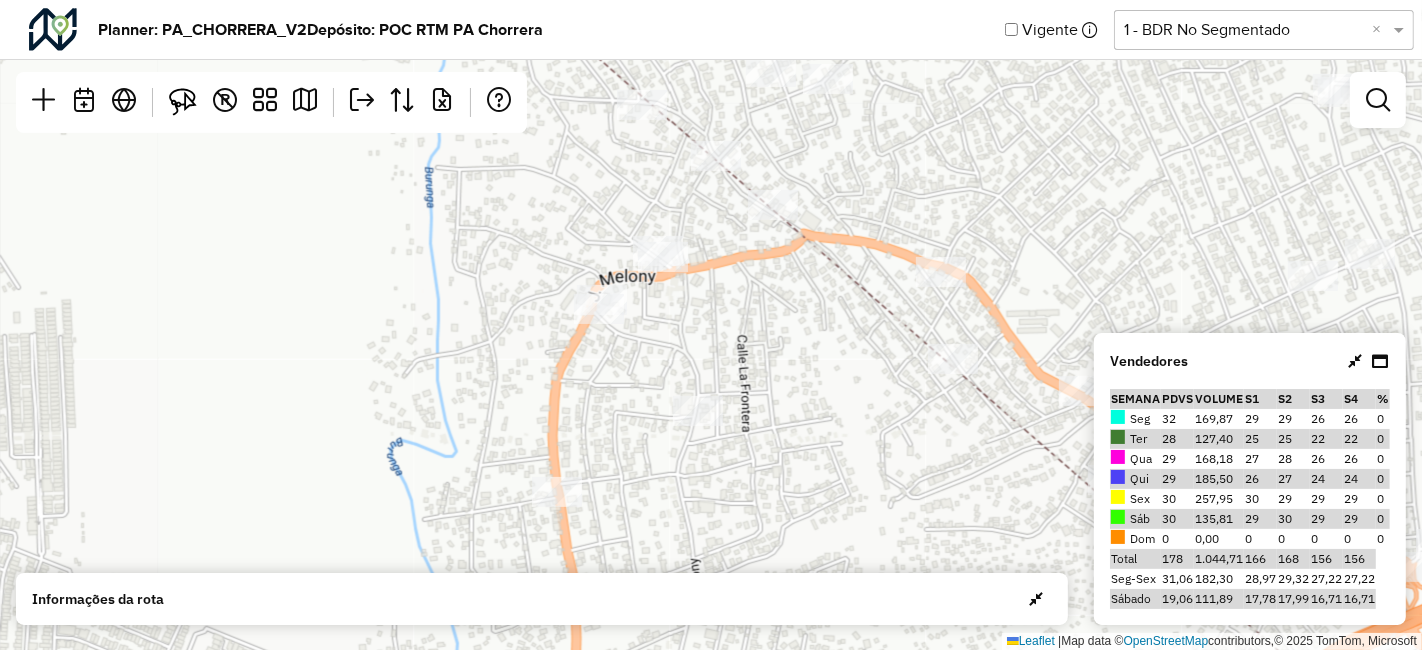 drag, startPoint x: 762, startPoint y: 192, endPoint x: 756, endPoint y: 326, distance: 134.13426 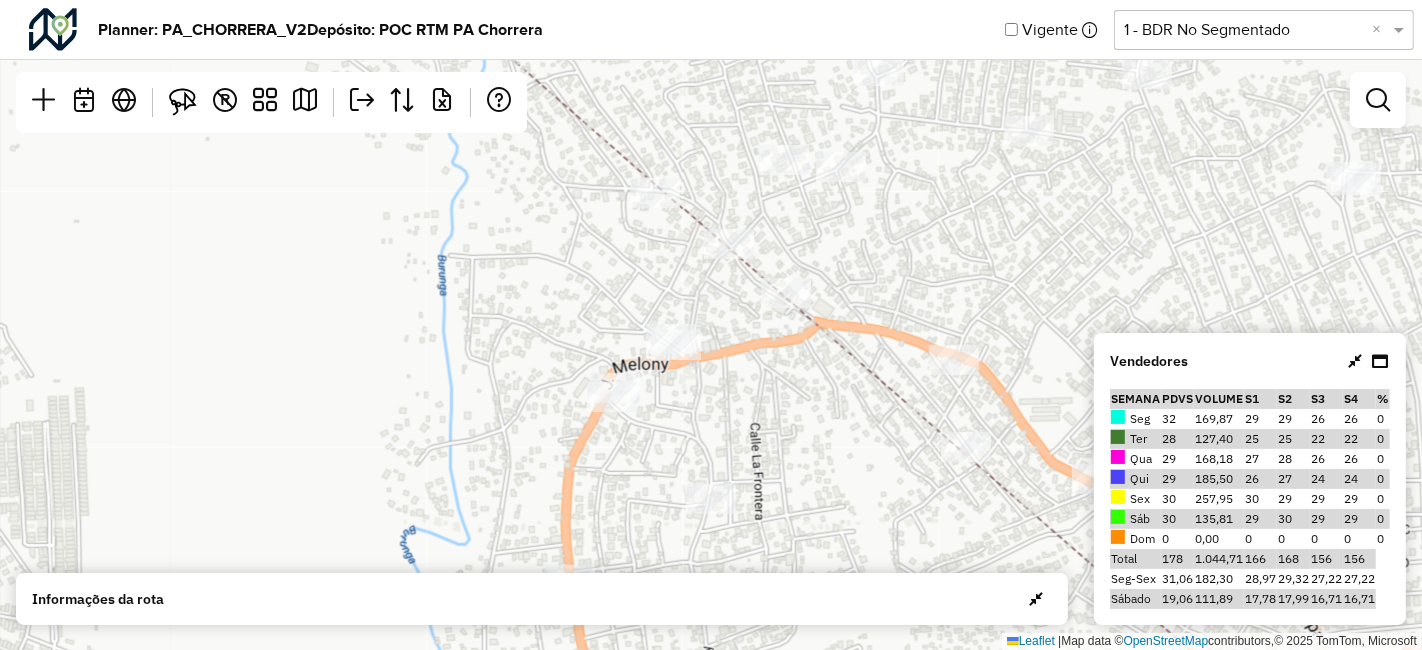 drag, startPoint x: 648, startPoint y: 284, endPoint x: 812, endPoint y: 330, distance: 170.32909 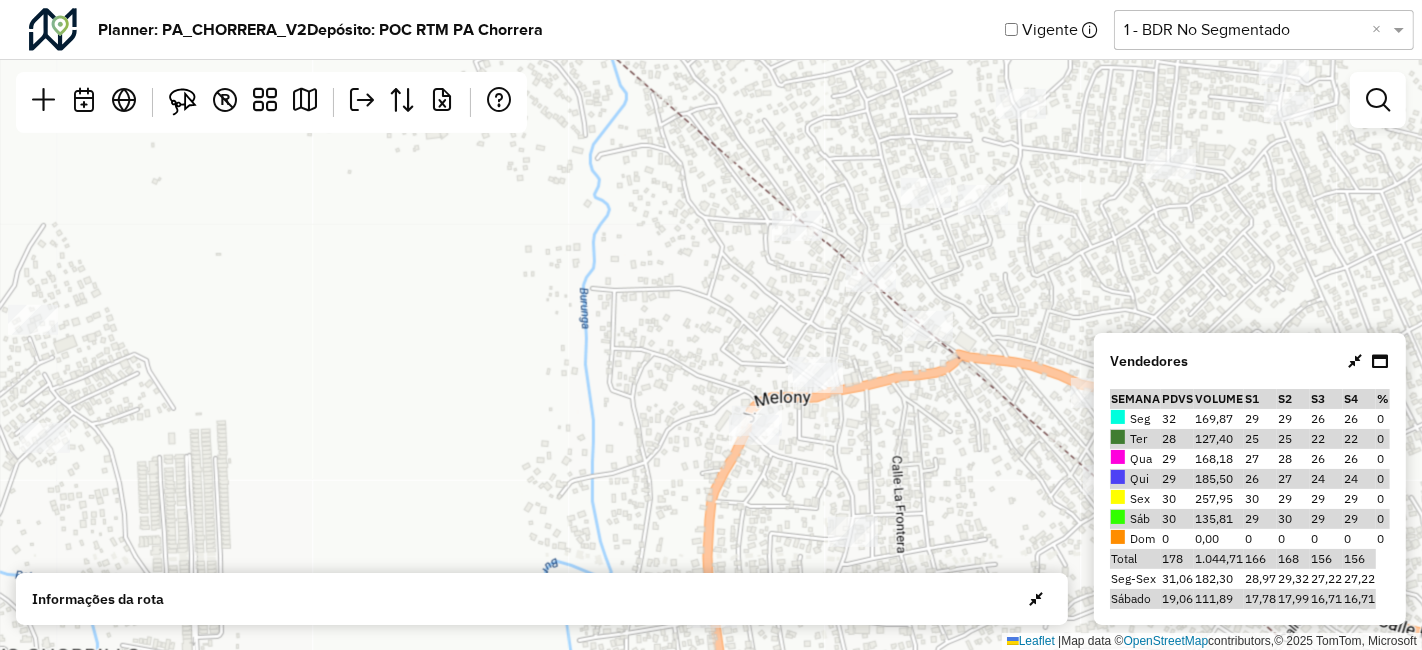 drag, startPoint x: 428, startPoint y: 461, endPoint x: 794, endPoint y: 166, distance: 470.08615 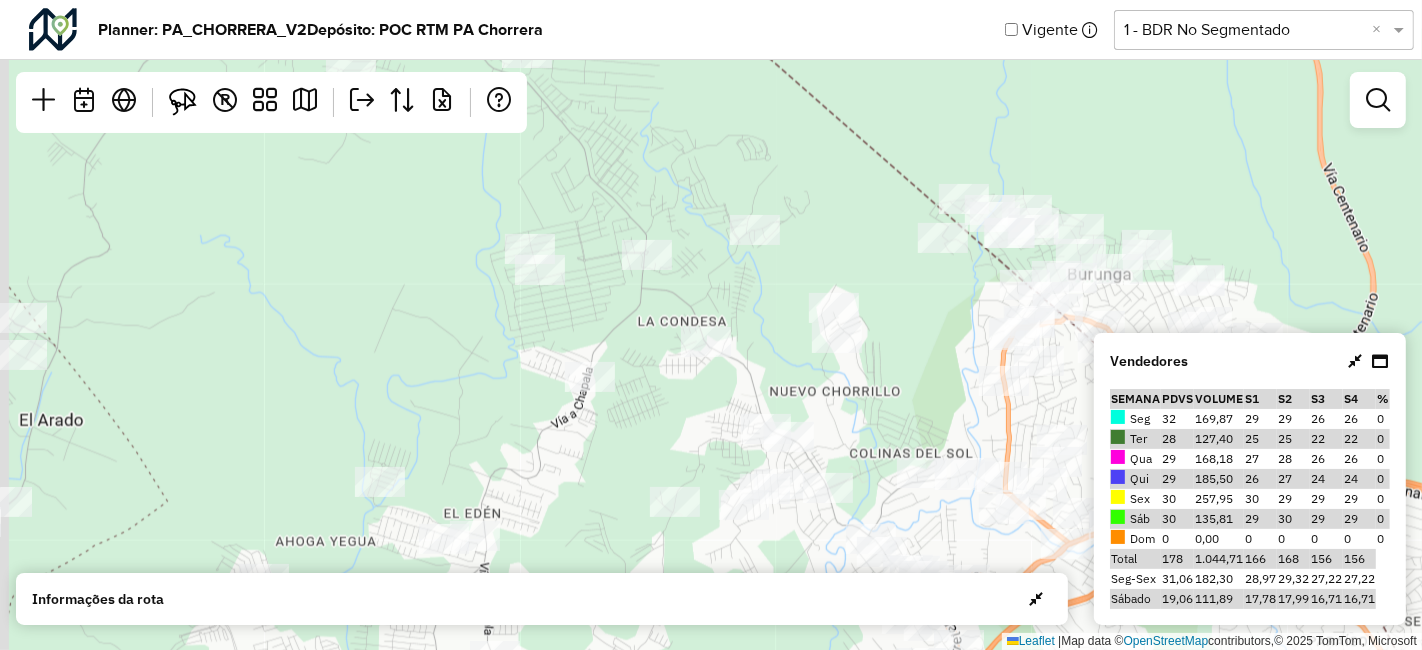 drag, startPoint x: 440, startPoint y: 288, endPoint x: 711, endPoint y: 360, distance: 280.4015 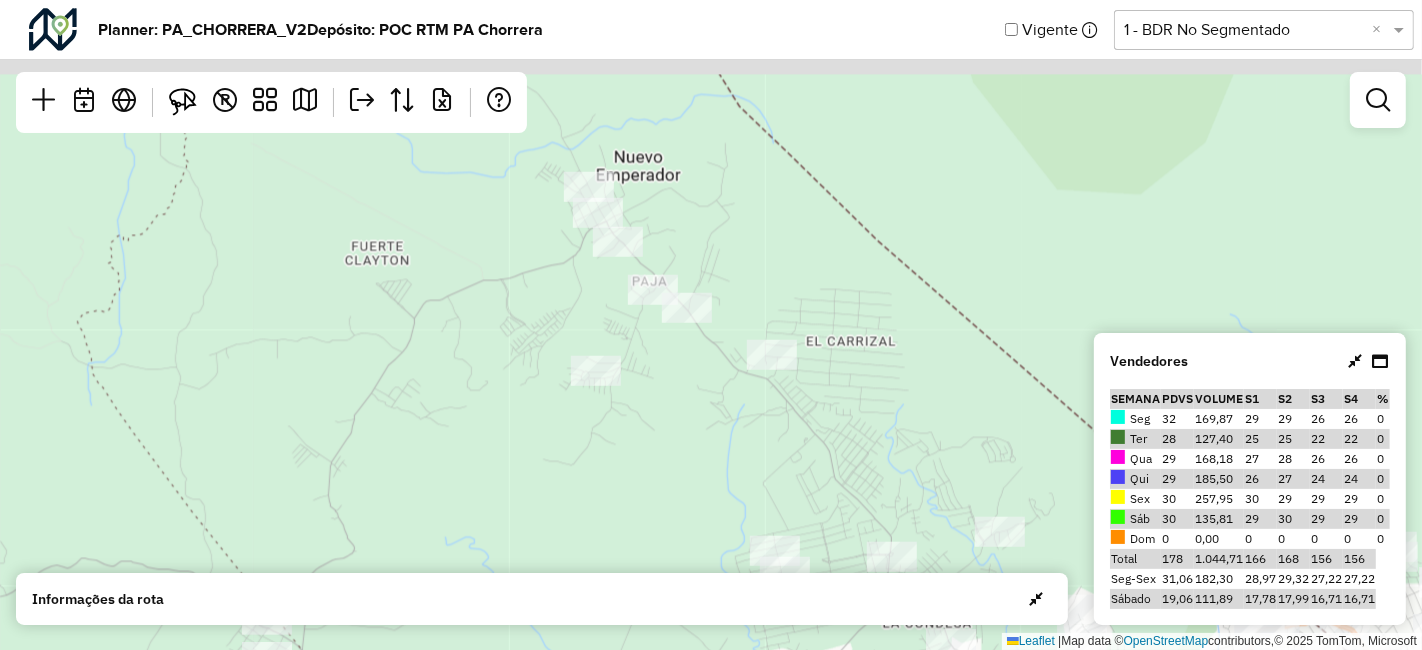 drag, startPoint x: 731, startPoint y: 327, endPoint x: 688, endPoint y: 364, distance: 56.727417 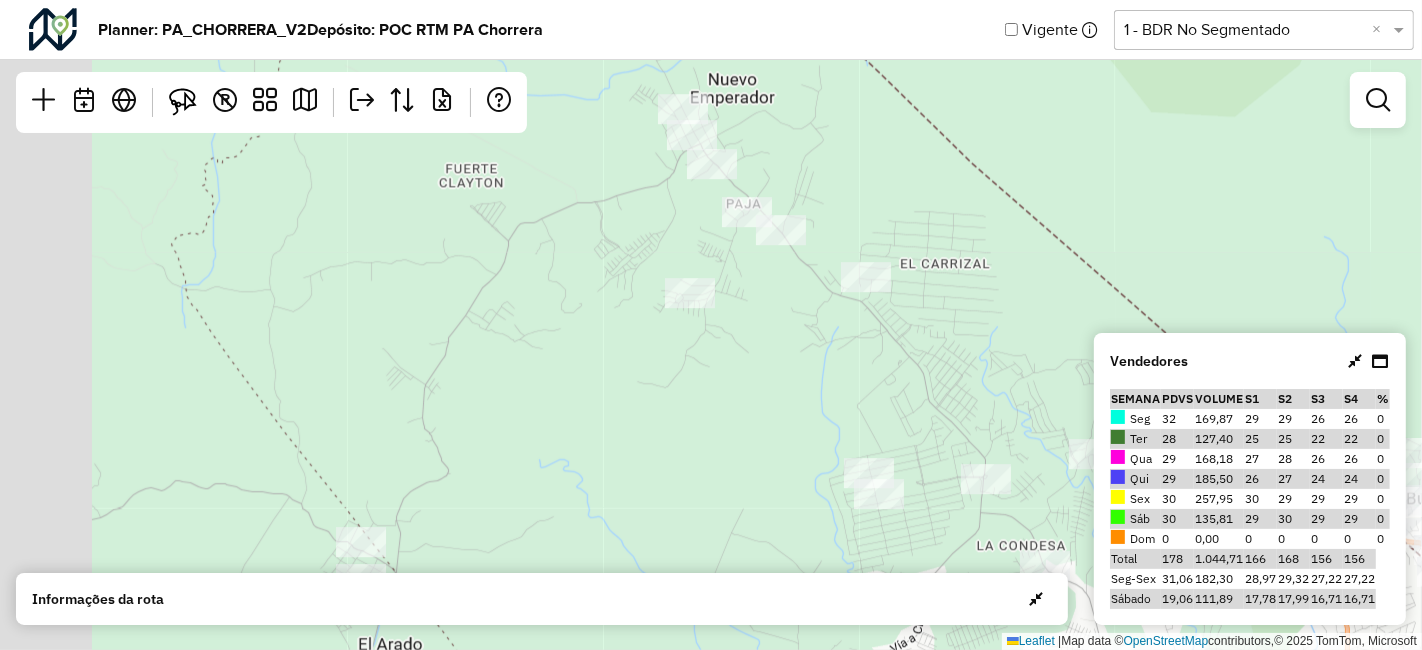 drag, startPoint x: 480, startPoint y: 236, endPoint x: 772, endPoint y: 138, distance: 308.0065 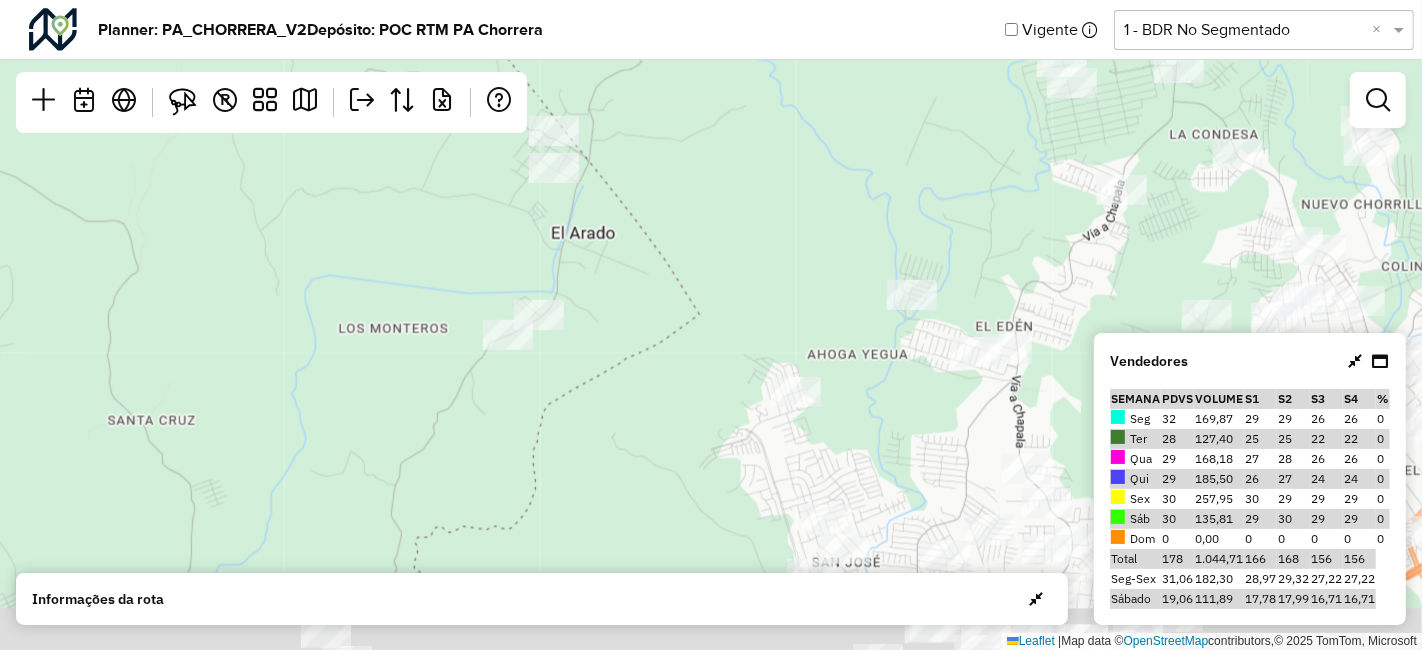 drag, startPoint x: 728, startPoint y: 383, endPoint x: 585, endPoint y: 120, distance: 299.36267 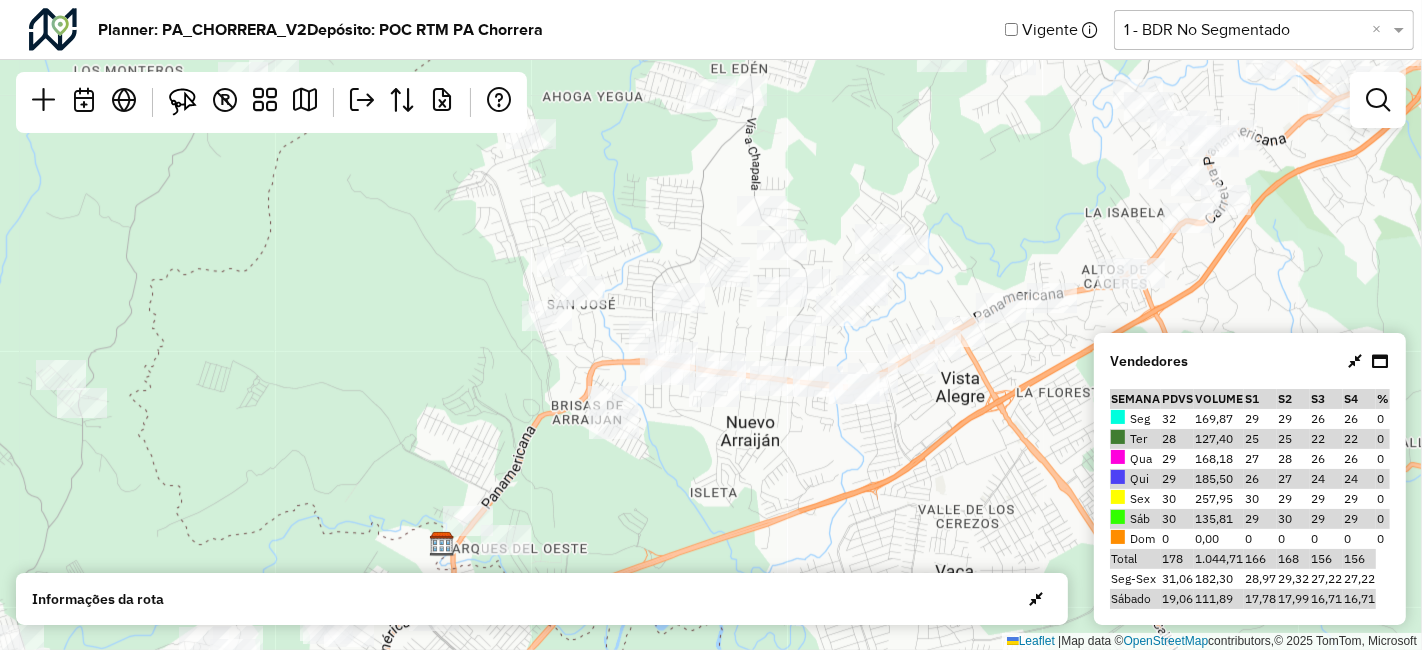 drag, startPoint x: 751, startPoint y: 212, endPoint x: 542, endPoint y: 83, distance: 245.60538 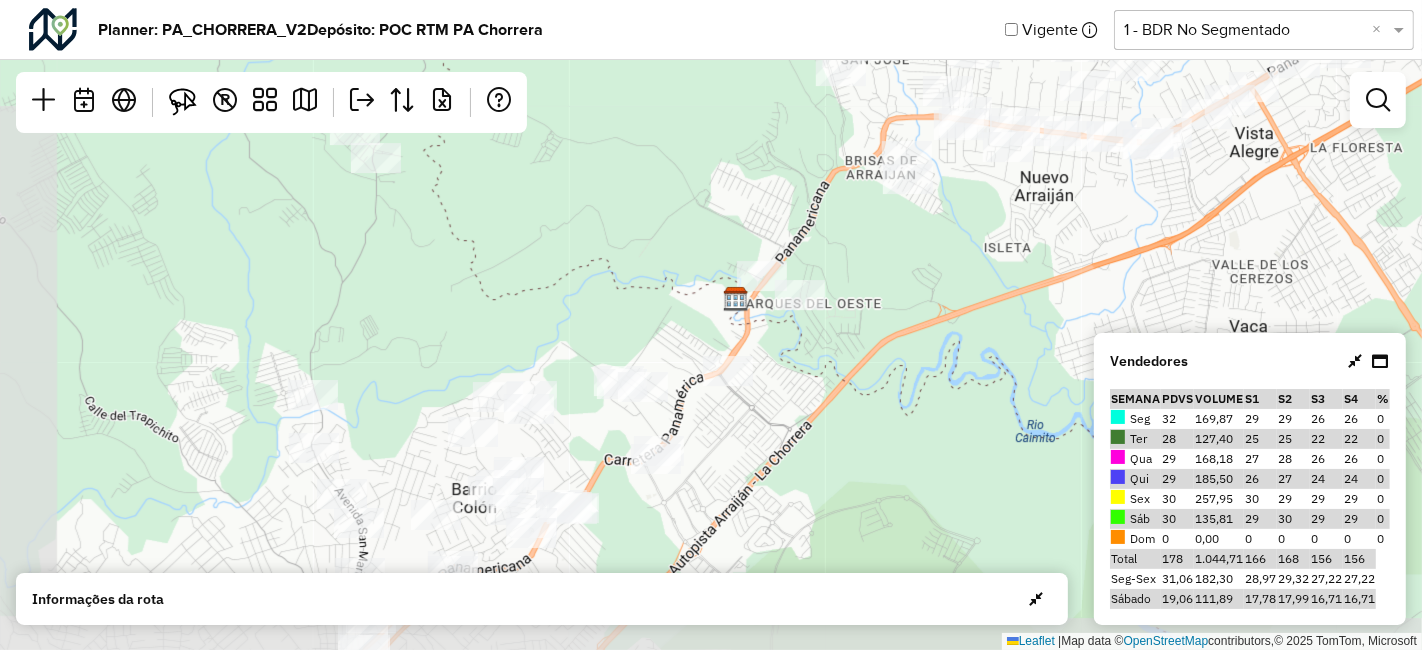 drag, startPoint x: 511, startPoint y: 301, endPoint x: 840, endPoint y: 125, distance: 373.11795 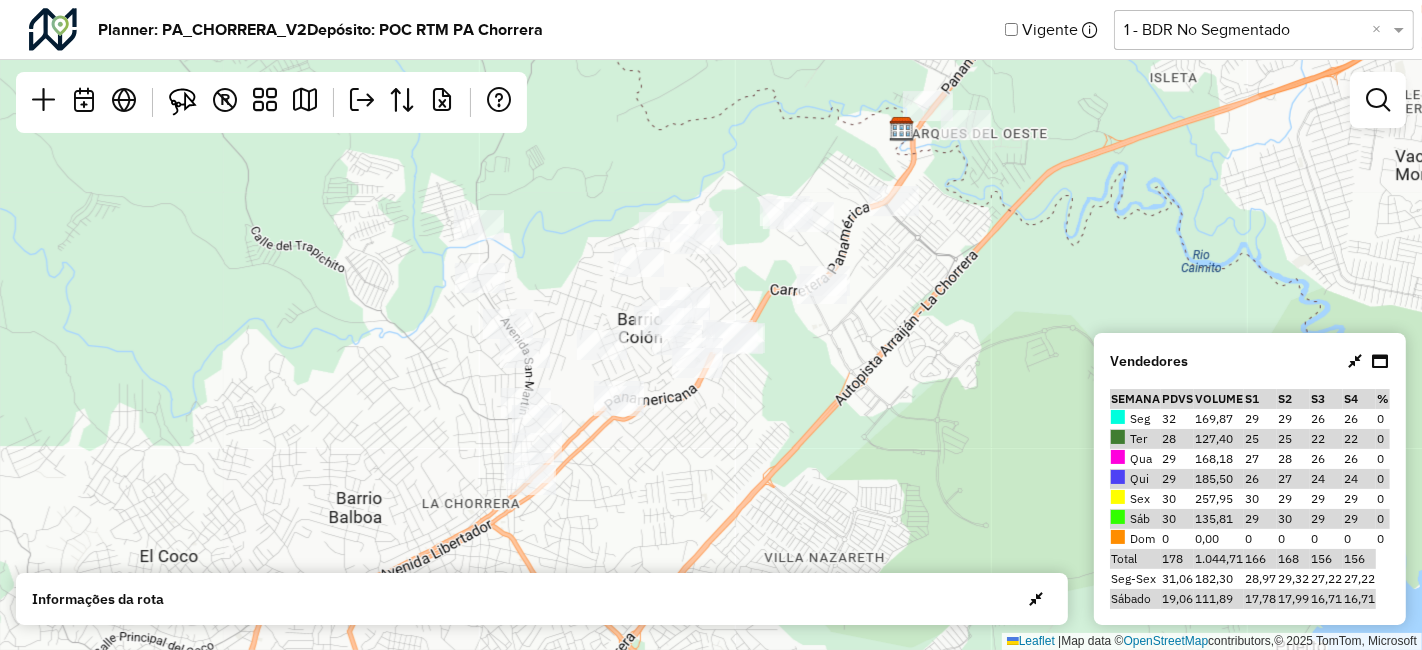 drag, startPoint x: 647, startPoint y: 338, endPoint x: 773, endPoint y: 246, distance: 156.01282 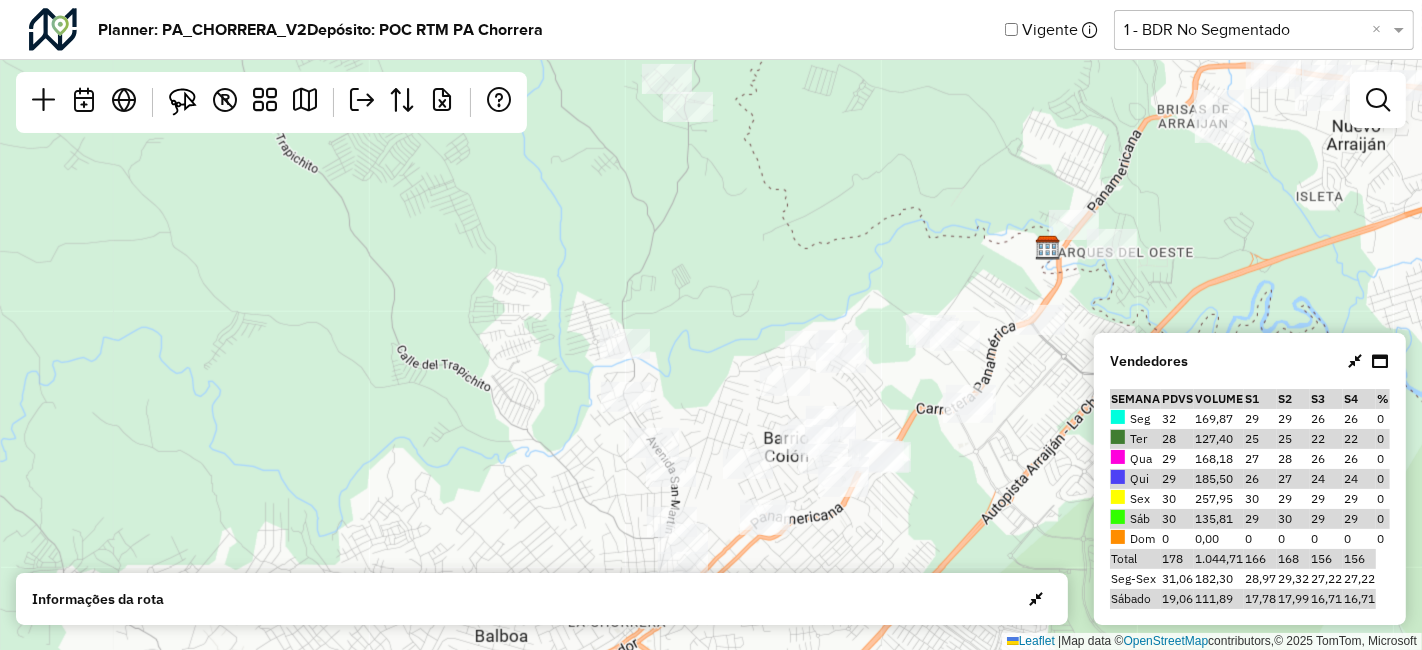 drag, startPoint x: 649, startPoint y: 272, endPoint x: 744, endPoint y: 564, distance: 307.06512 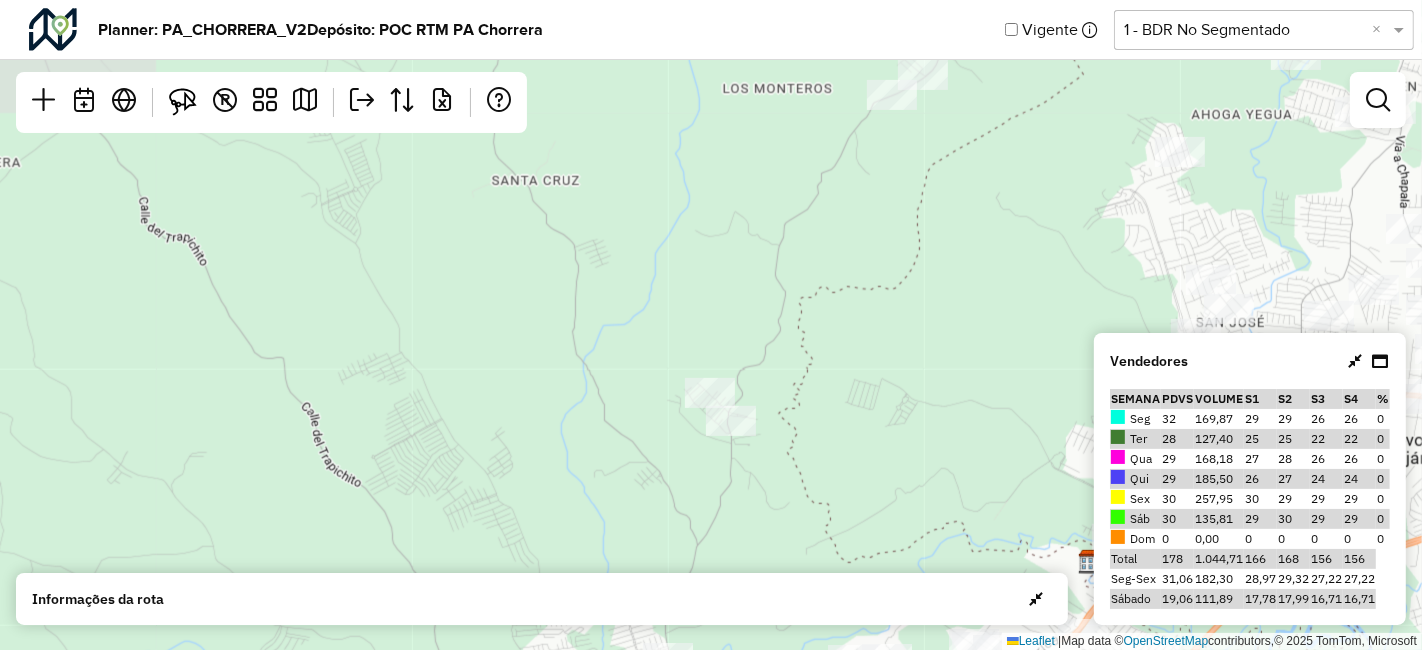 drag, startPoint x: 673, startPoint y: 392, endPoint x: 668, endPoint y: 492, distance: 100.12492 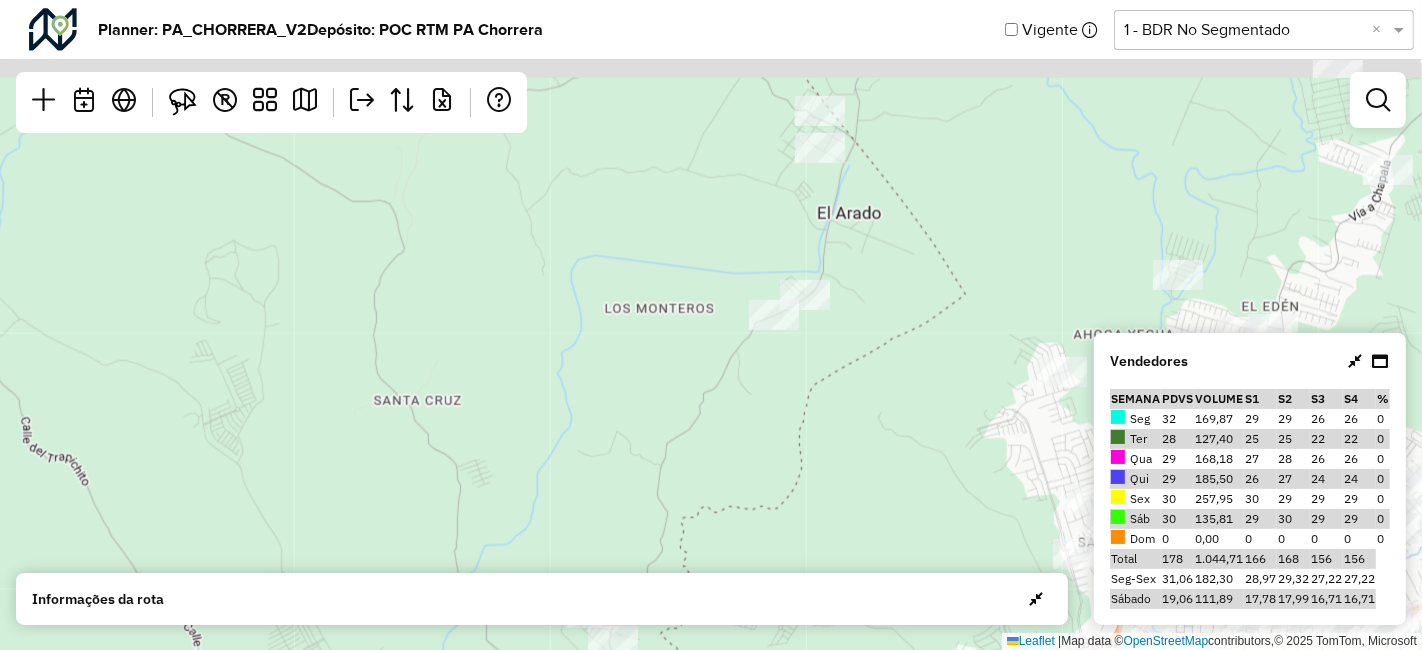 drag, startPoint x: 695, startPoint y: 241, endPoint x: 635, endPoint y: 344, distance: 119.20151 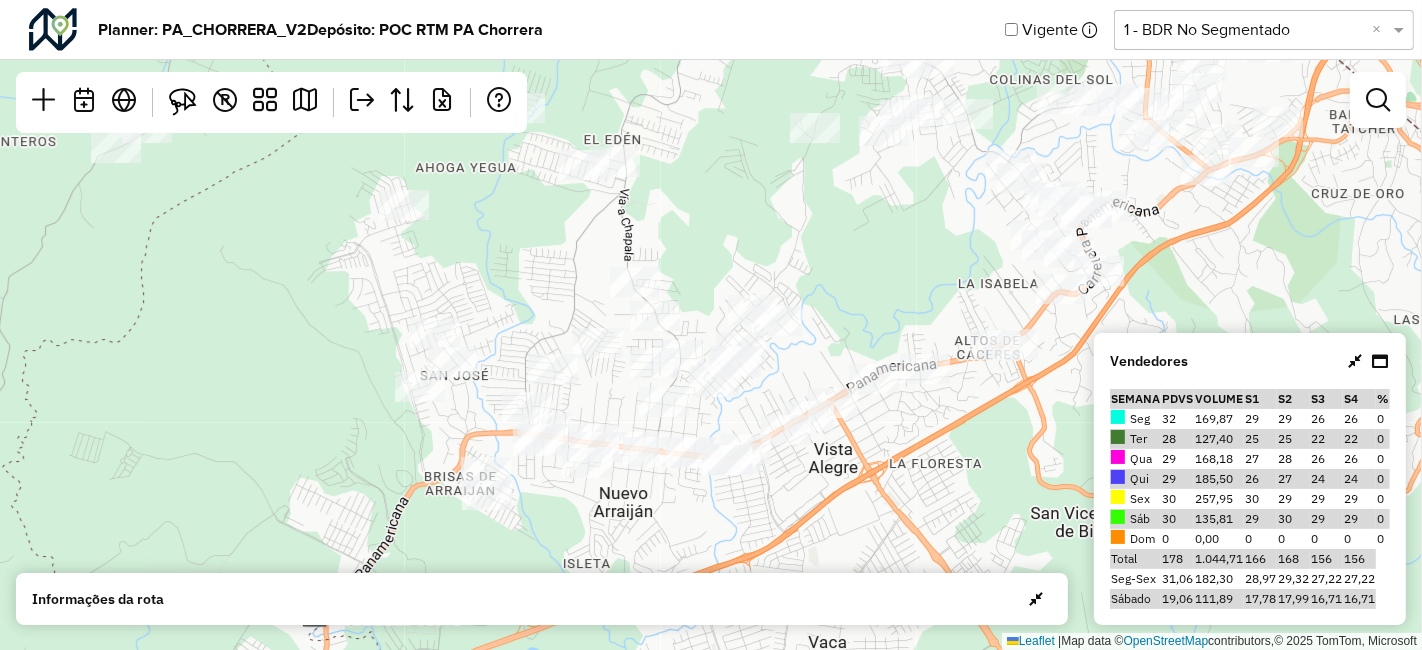 drag, startPoint x: 897, startPoint y: 259, endPoint x: 699, endPoint y: 131, distance: 235.77107 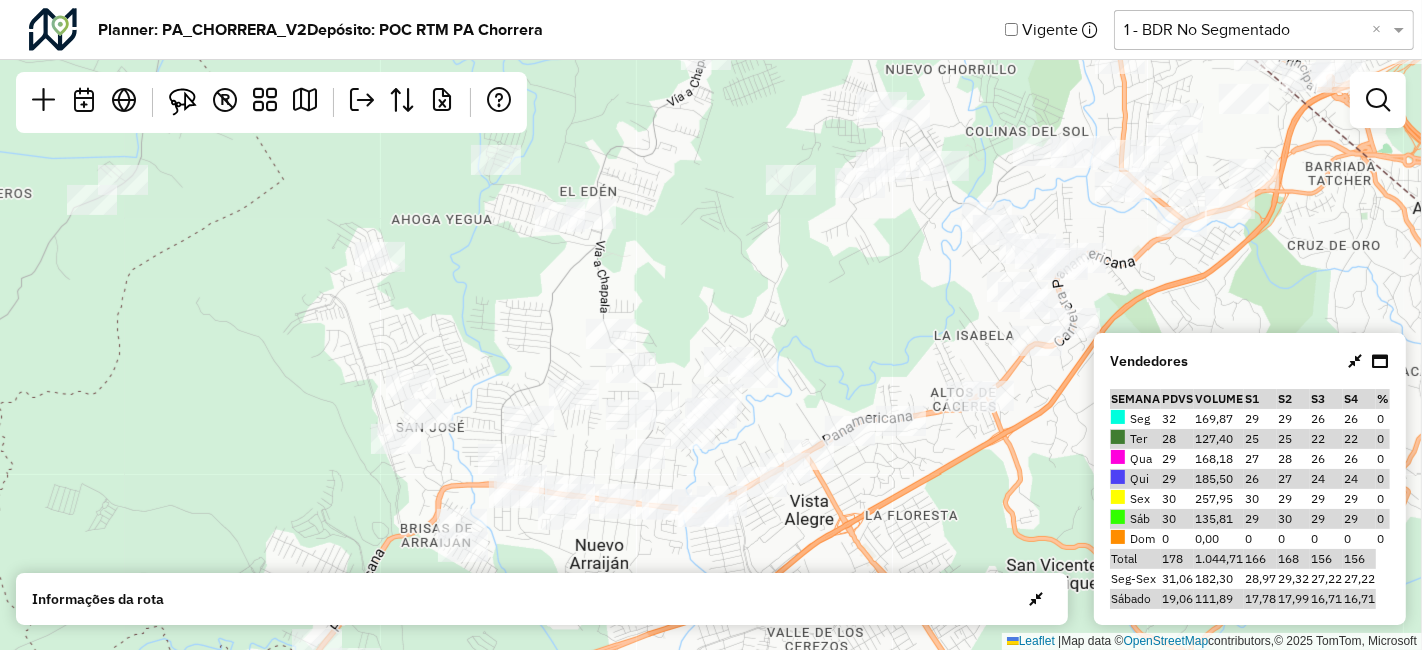 drag, startPoint x: 605, startPoint y: 190, endPoint x: 602, endPoint y: 238, distance: 48.09366 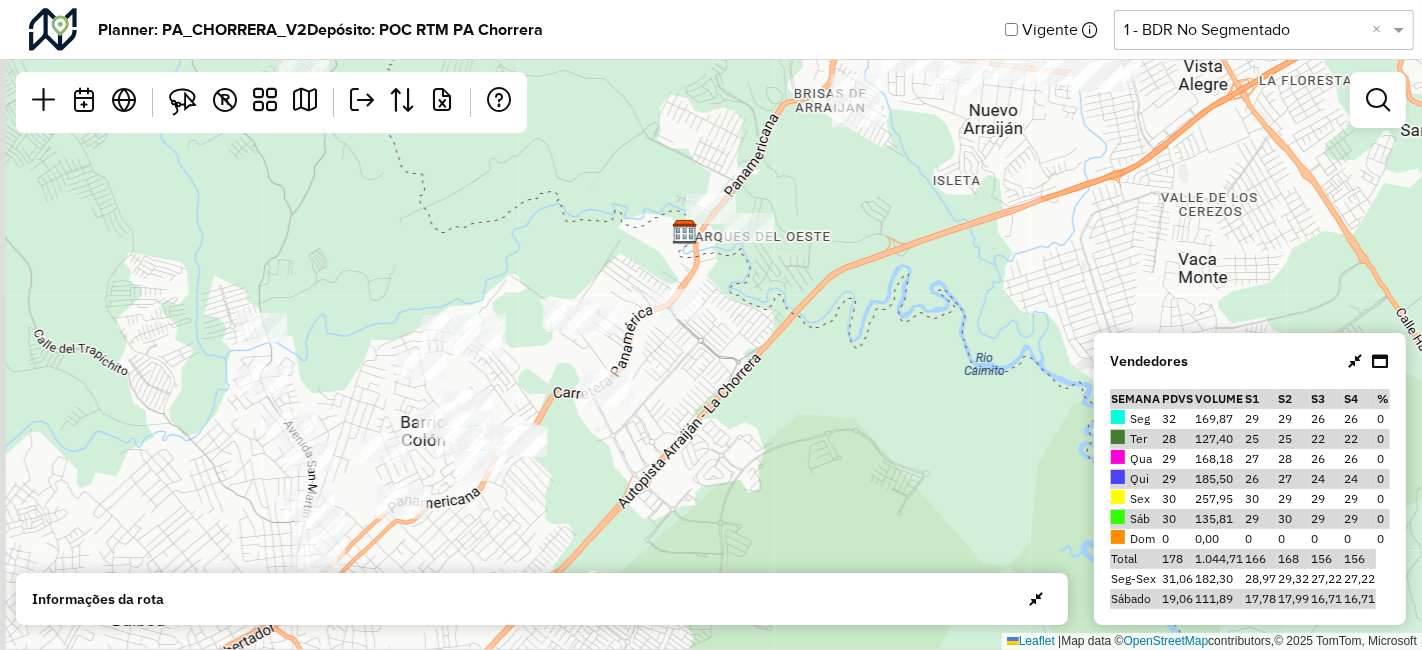 drag, startPoint x: 673, startPoint y: 380, endPoint x: 726, endPoint y: 372, distance: 53.600372 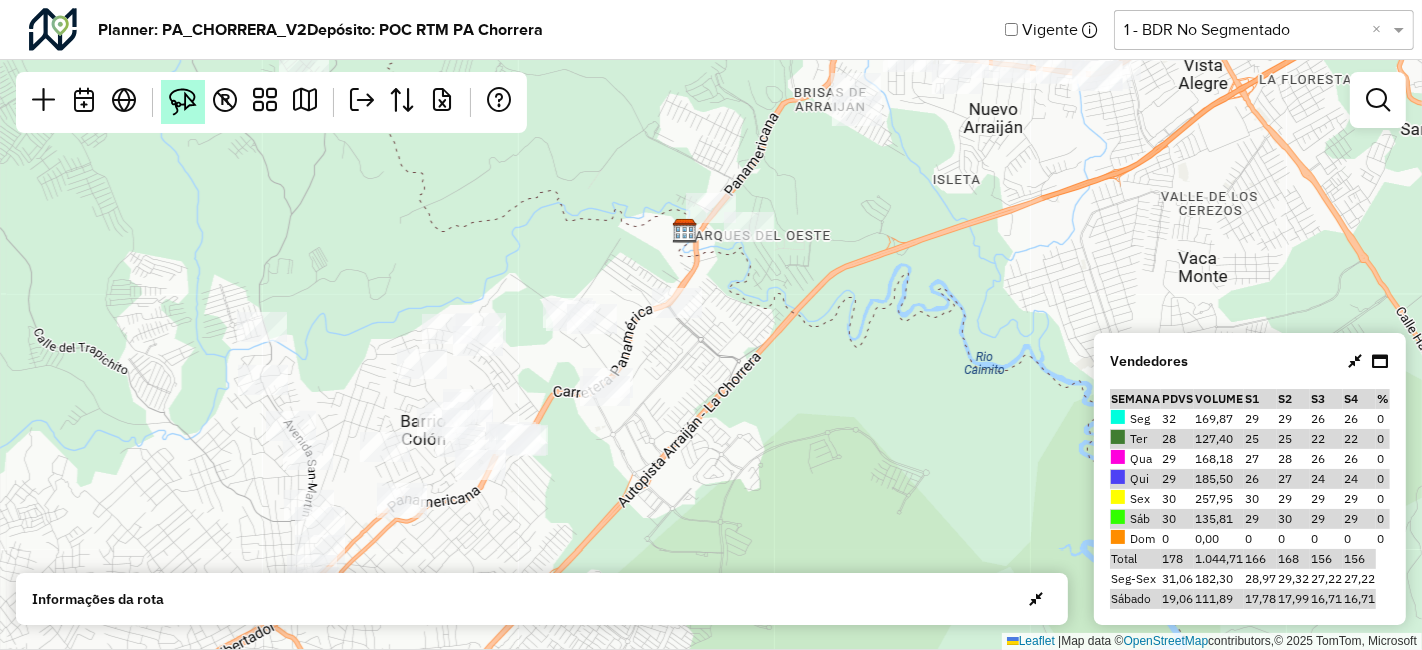 click at bounding box center (183, 102) 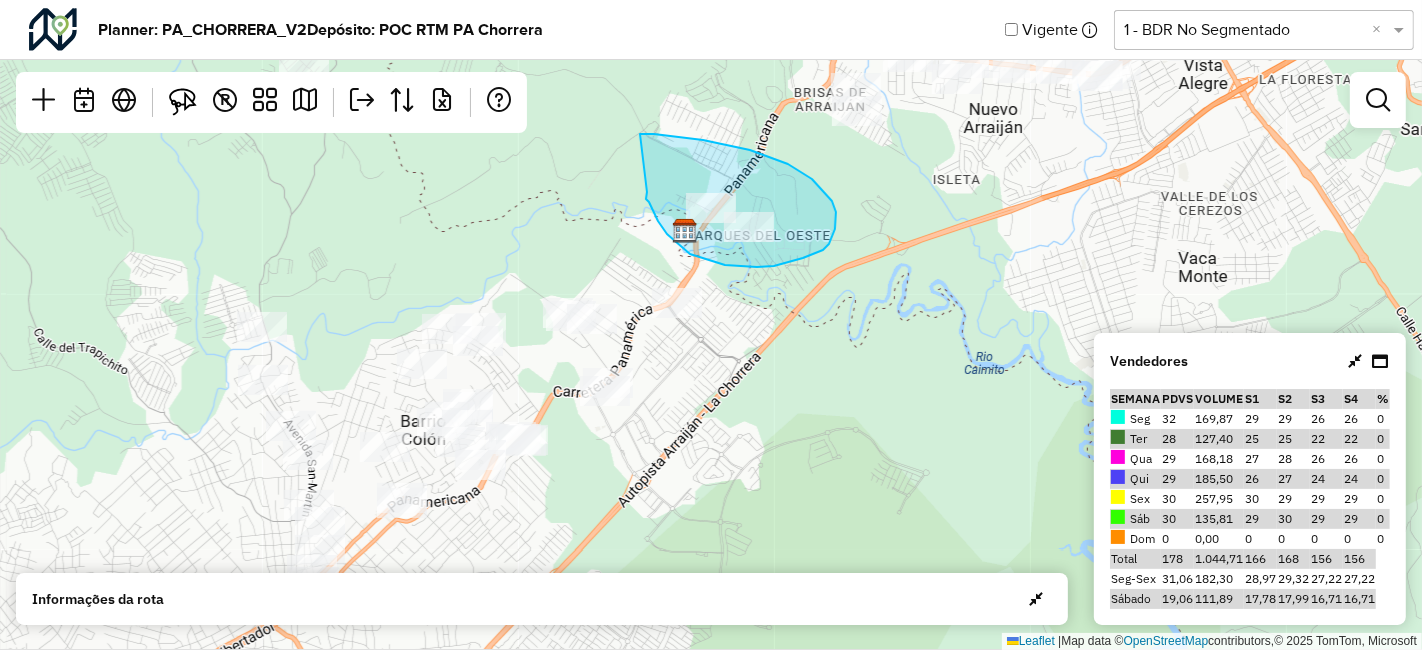 drag, startPoint x: 646, startPoint y: 196, endPoint x: 643, endPoint y: 135, distance: 61.073727 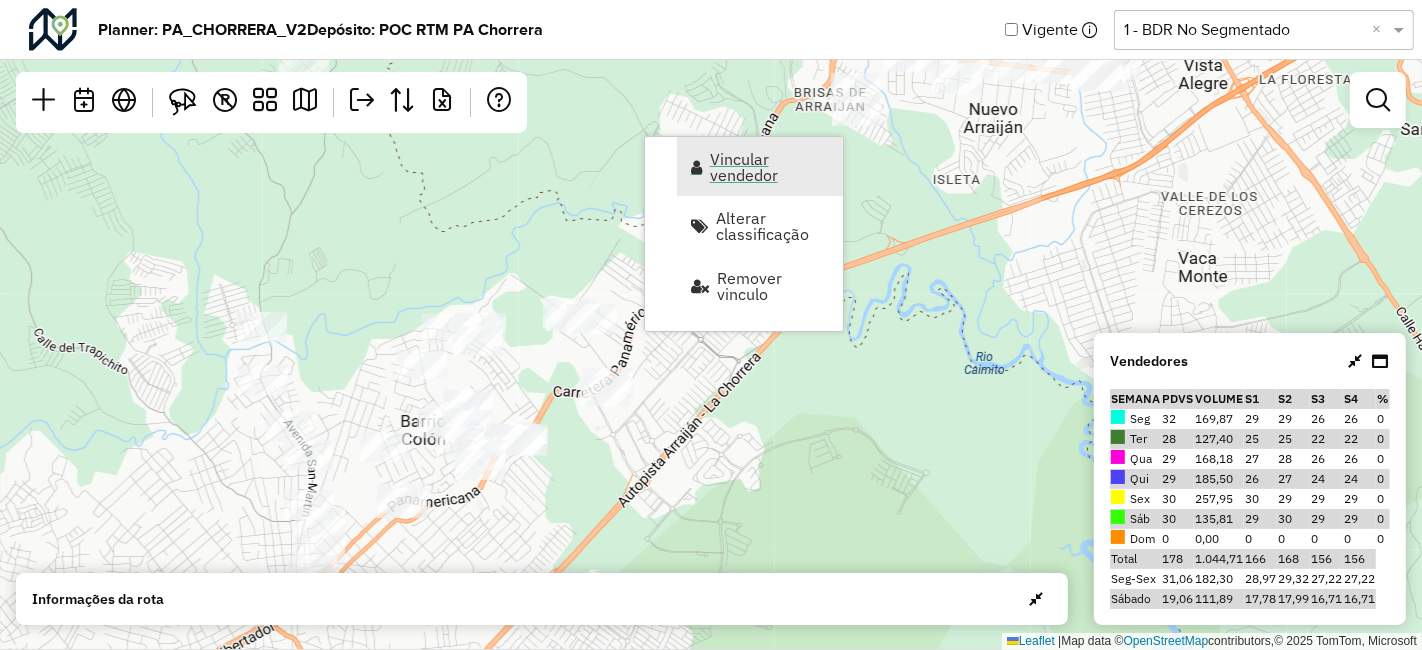 click on "Vincular vendedor" at bounding box center [770, 167] 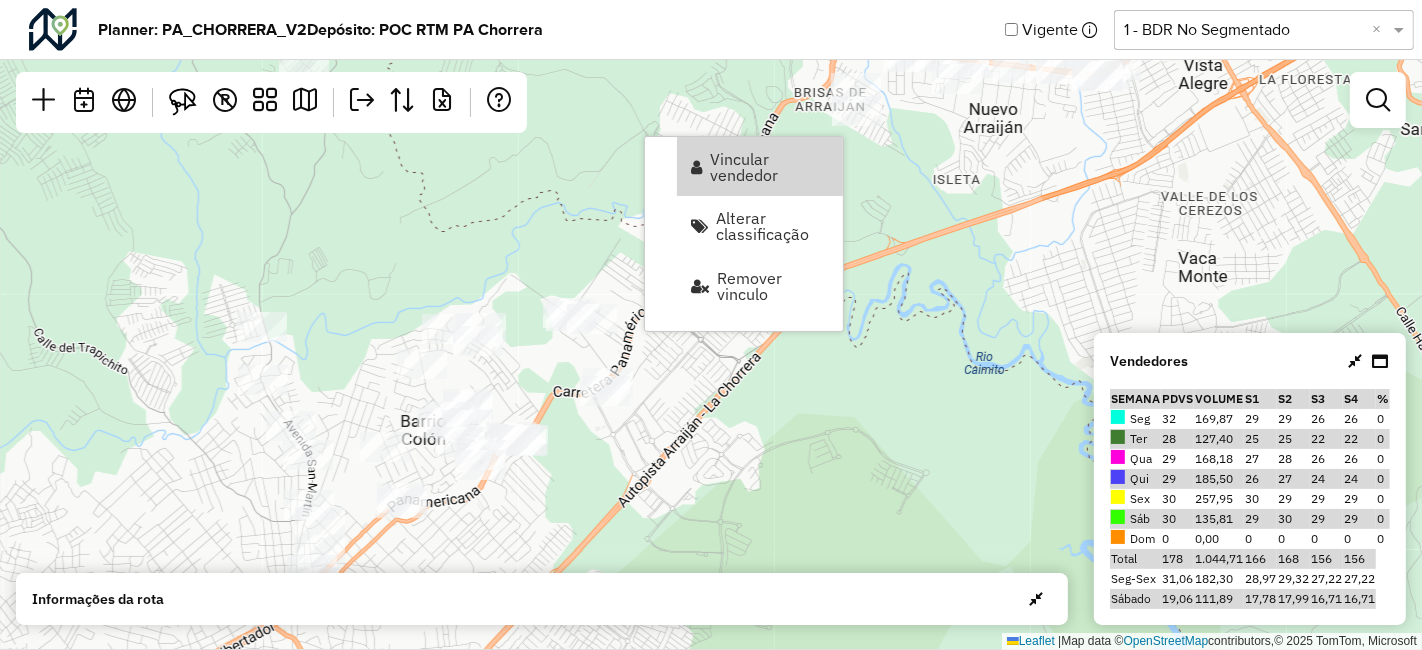 select on "********" 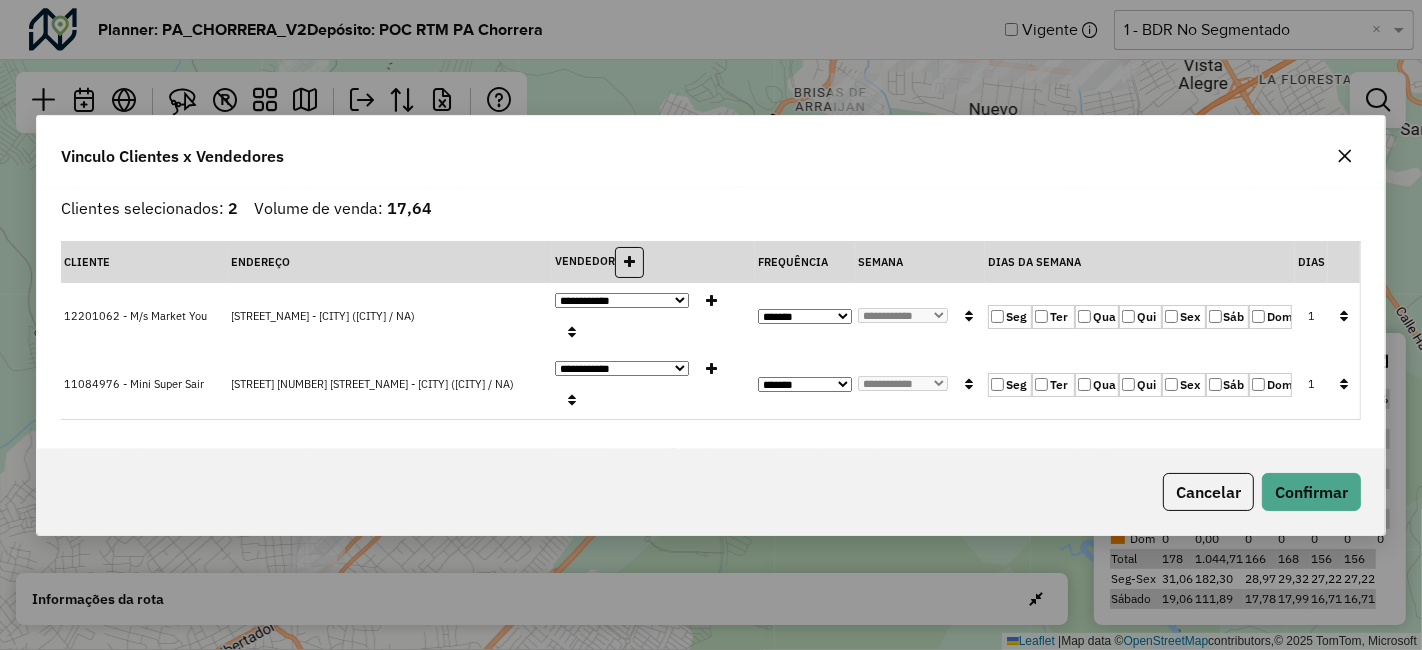 click 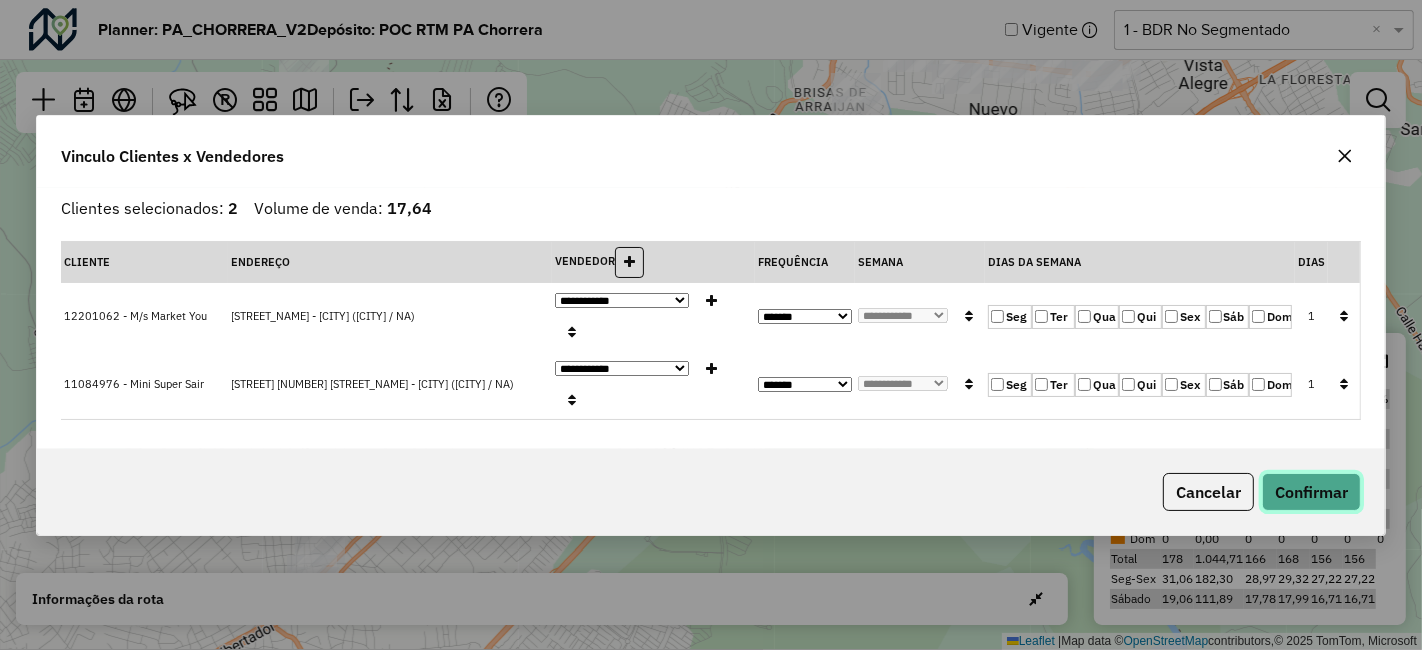 click on "Confirmar" 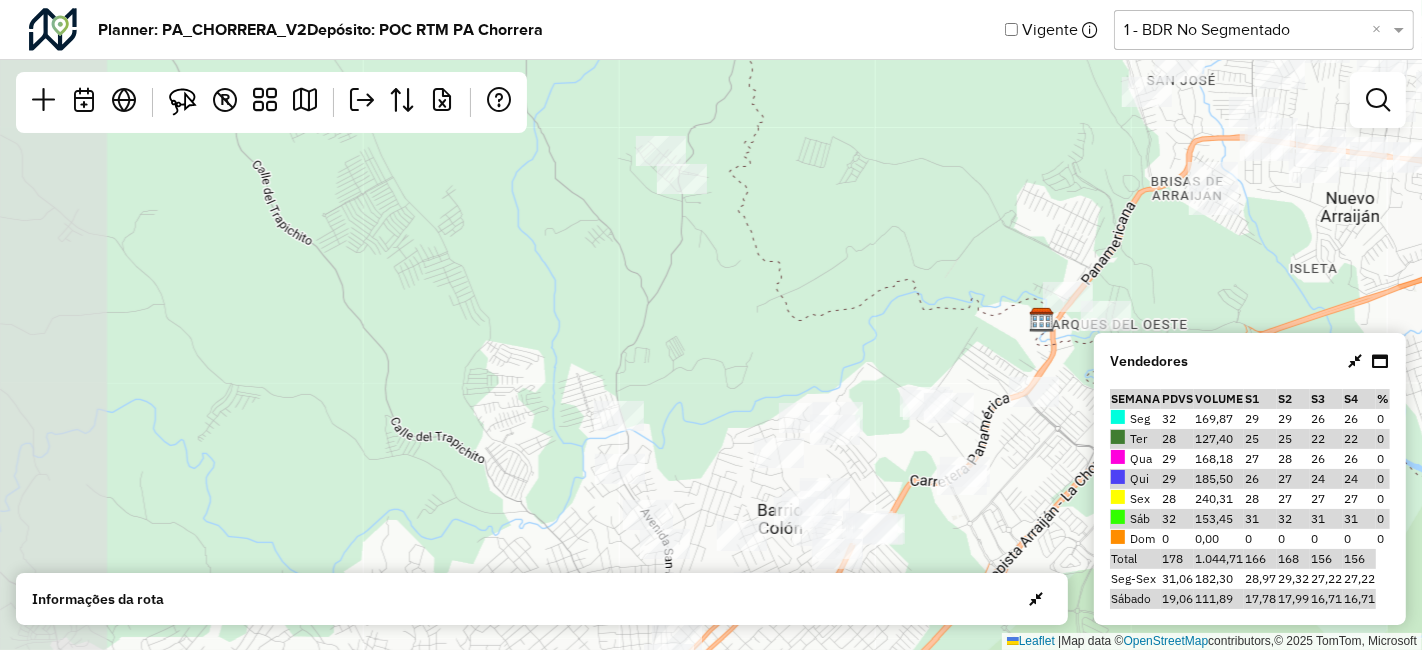 drag, startPoint x: 448, startPoint y: 296, endPoint x: 803, endPoint y: 502, distance: 410.44 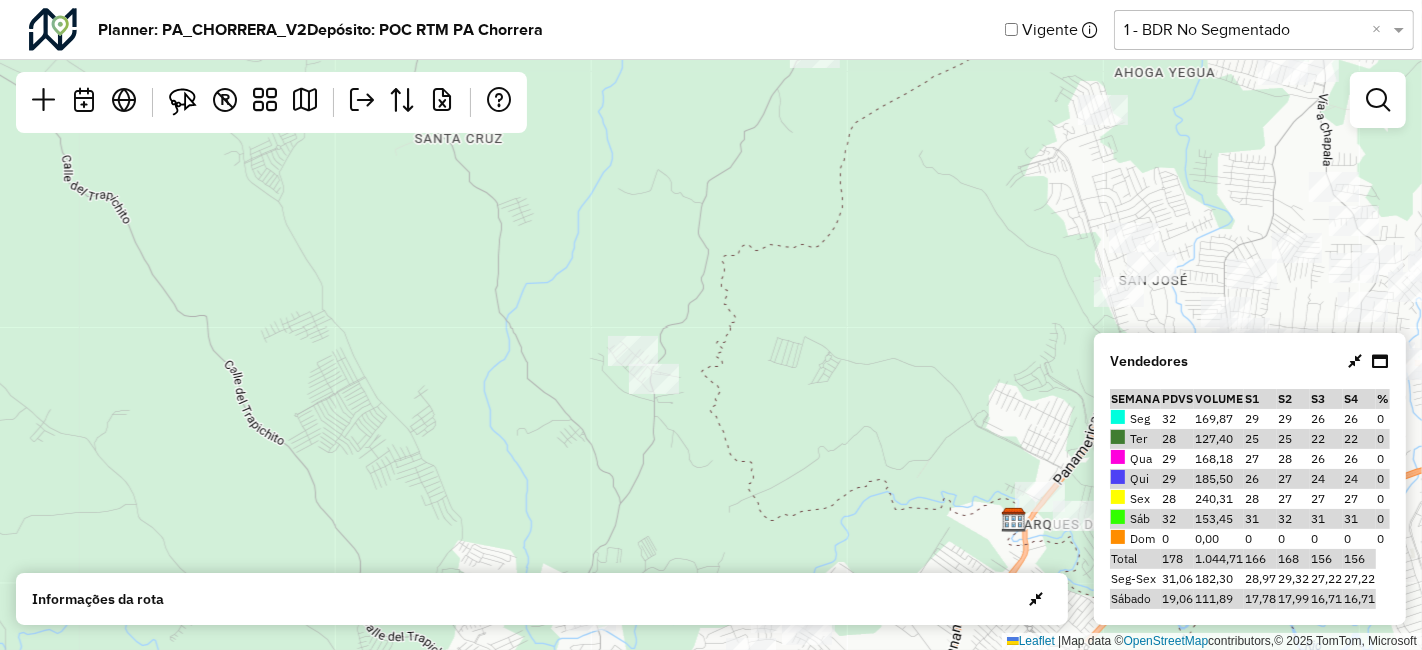 drag, startPoint x: 708, startPoint y: 274, endPoint x: 577, endPoint y: 502, distance: 262.95438 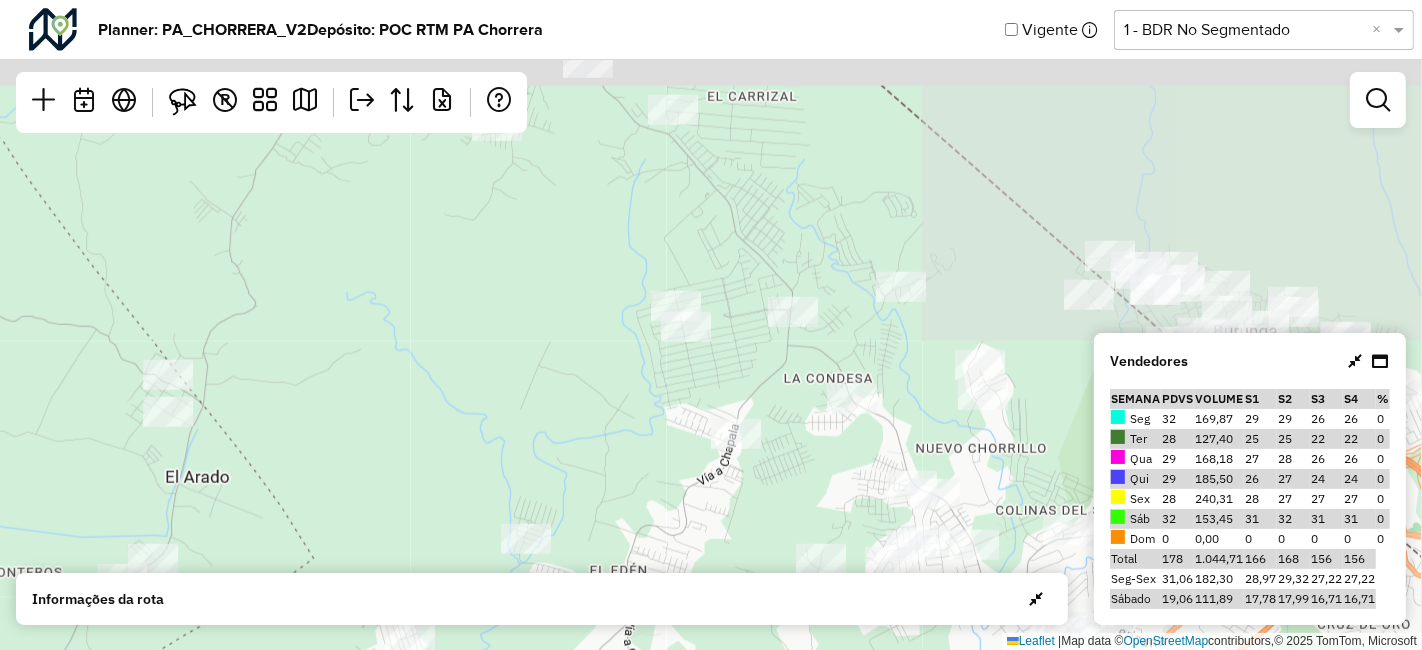 drag, startPoint x: 1014, startPoint y: 211, endPoint x: 442, endPoint y: 534, distance: 656.8965 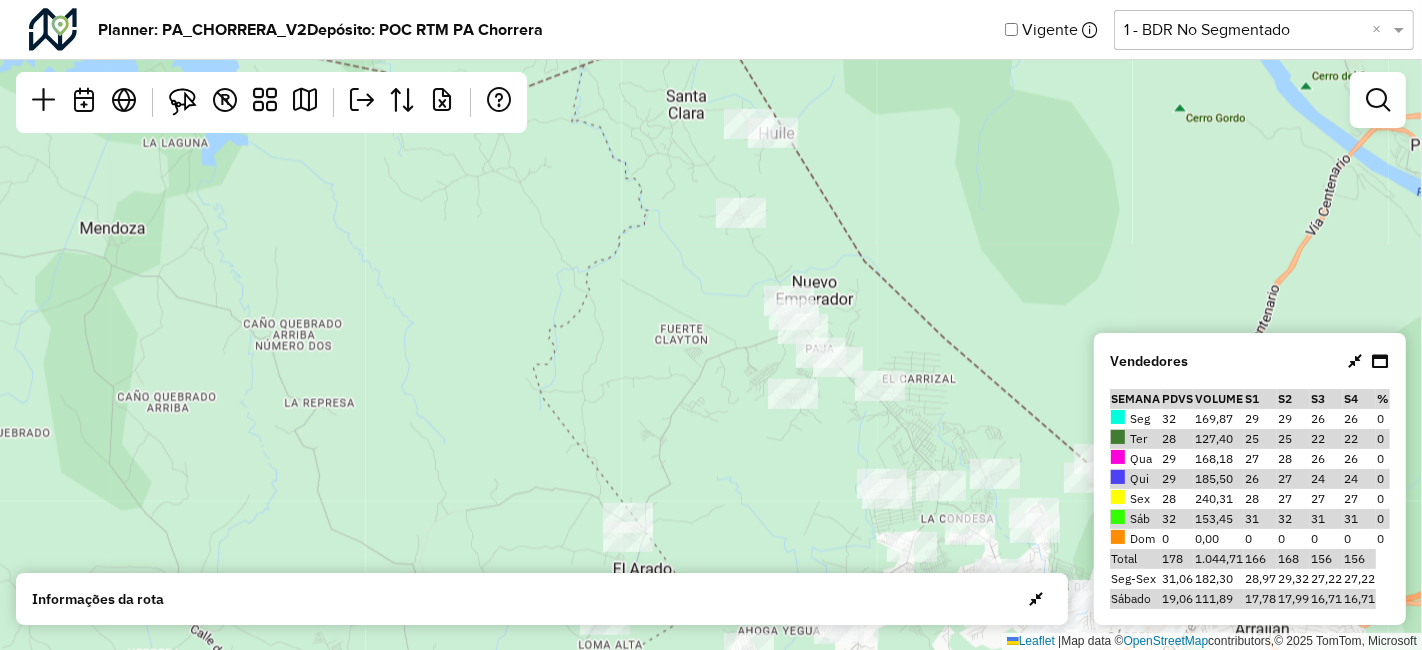 drag, startPoint x: 728, startPoint y: 159, endPoint x: 700, endPoint y: 277, distance: 121.27654 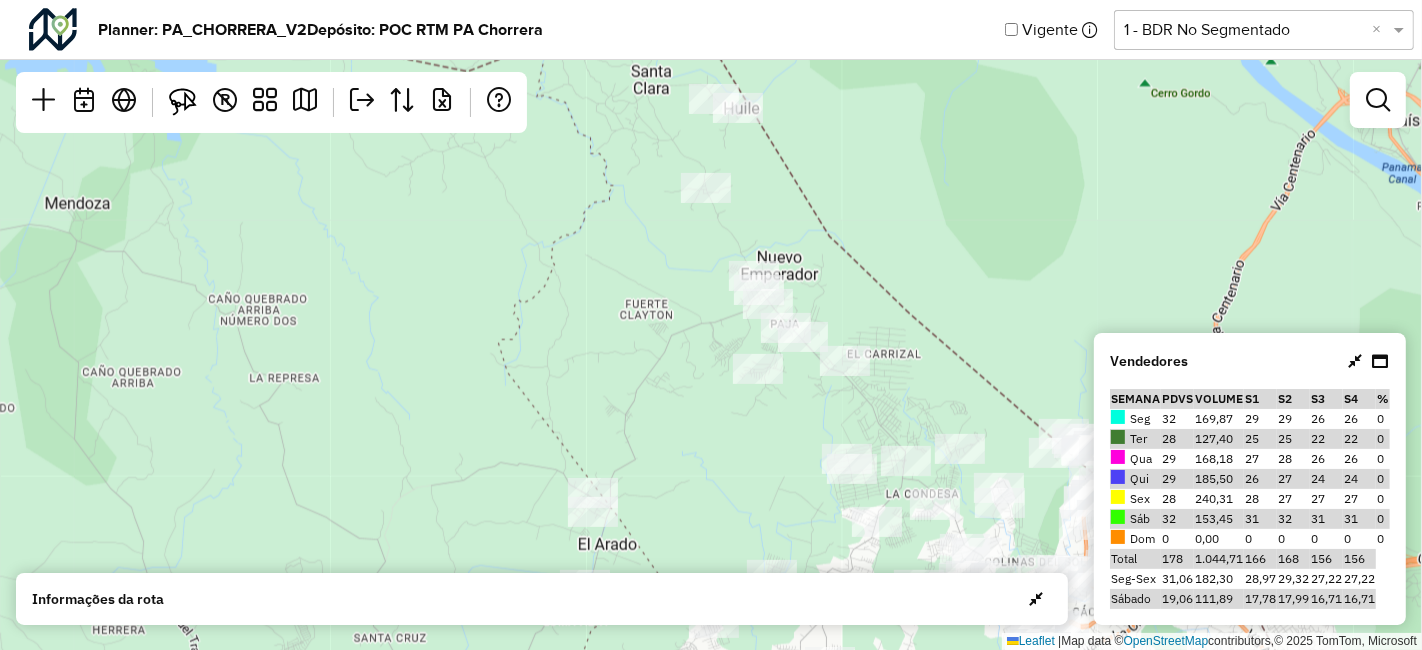 drag, startPoint x: 662, startPoint y: 134, endPoint x: 686, endPoint y: 184, distance: 55.461697 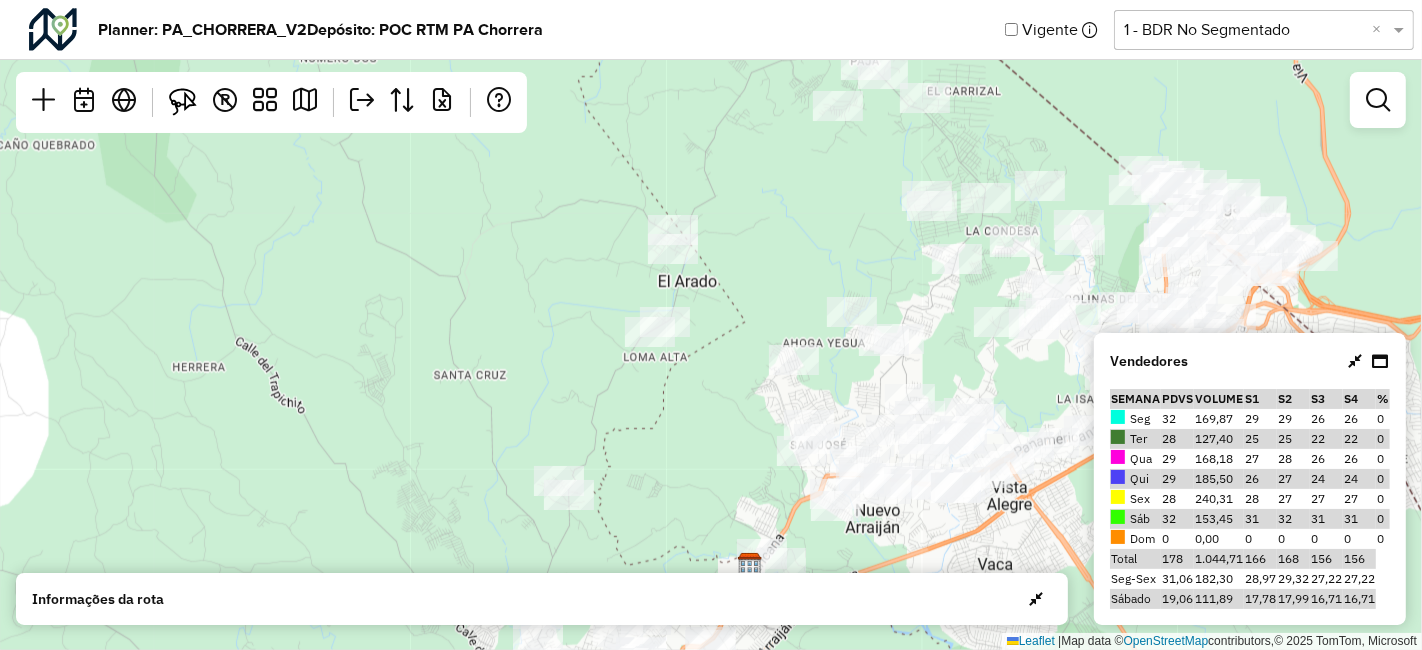 drag, startPoint x: 642, startPoint y: 410, endPoint x: 703, endPoint y: 276, distance: 147.23111 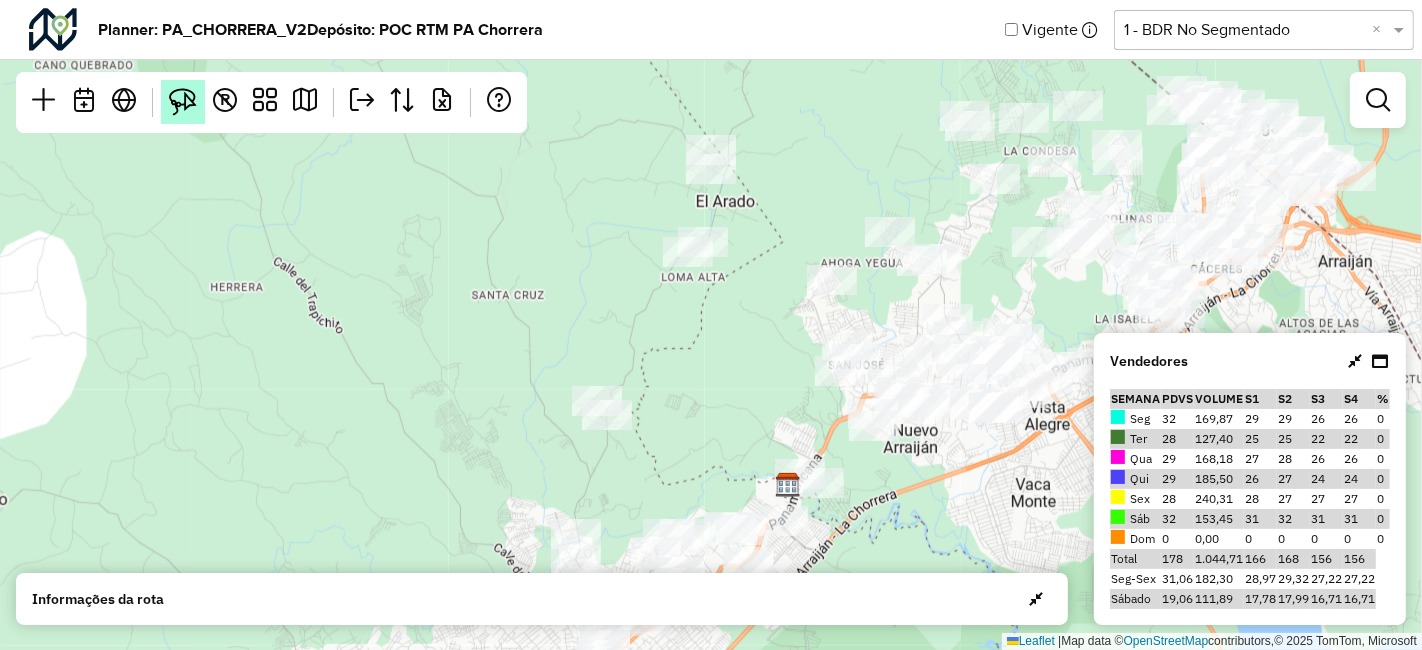 click at bounding box center [183, 102] 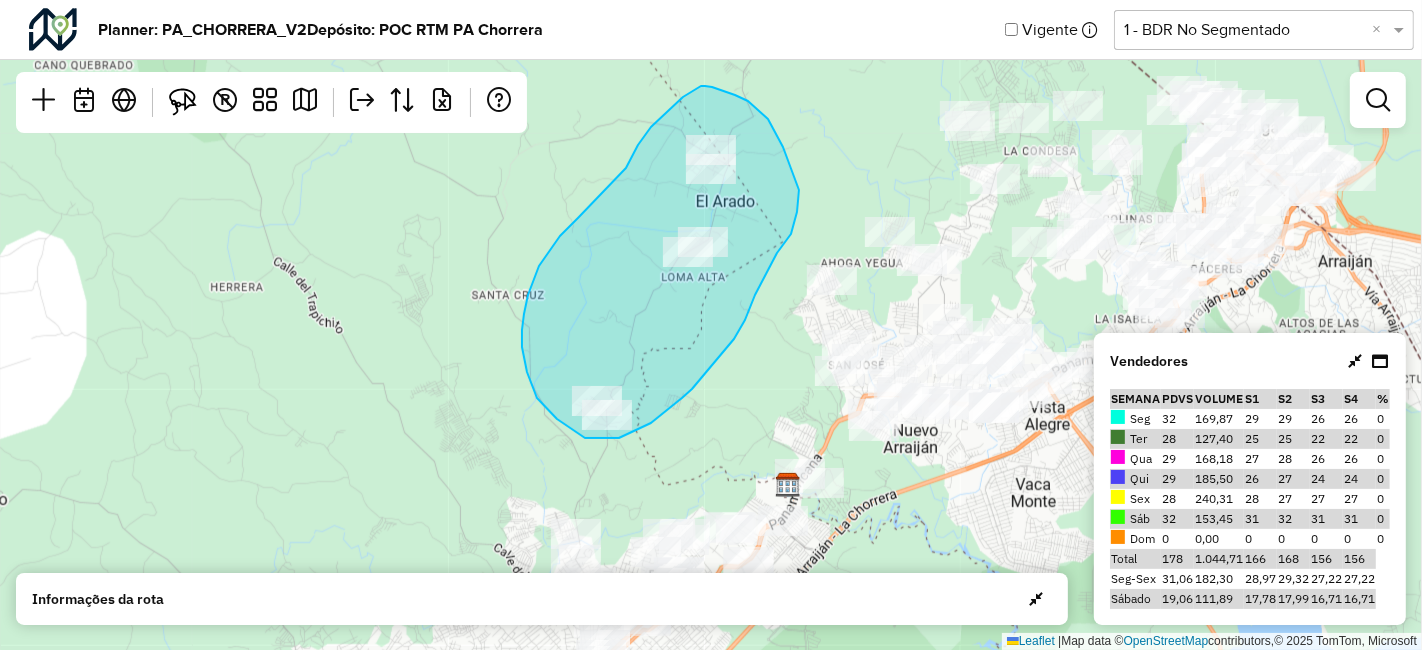 drag, startPoint x: 548, startPoint y: 252, endPoint x: 597, endPoint y: 264, distance: 50.447994 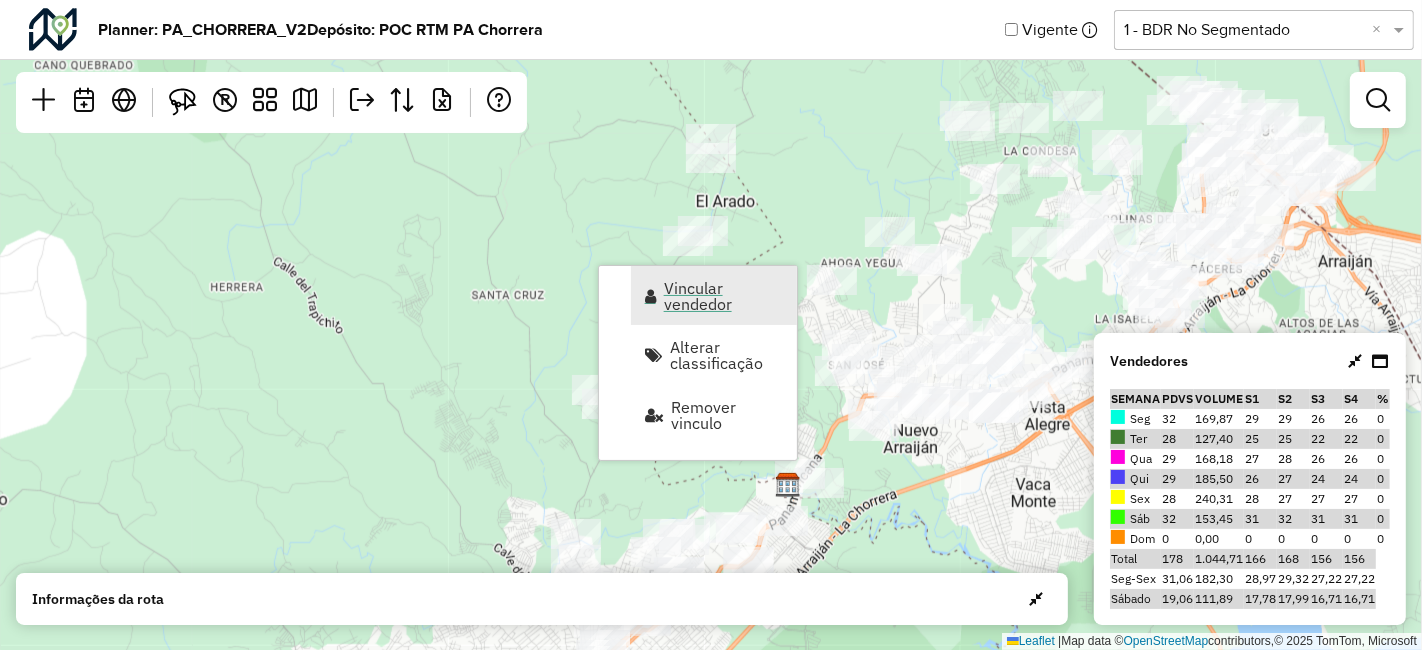 click on "Vincular vendedor" at bounding box center (724, 296) 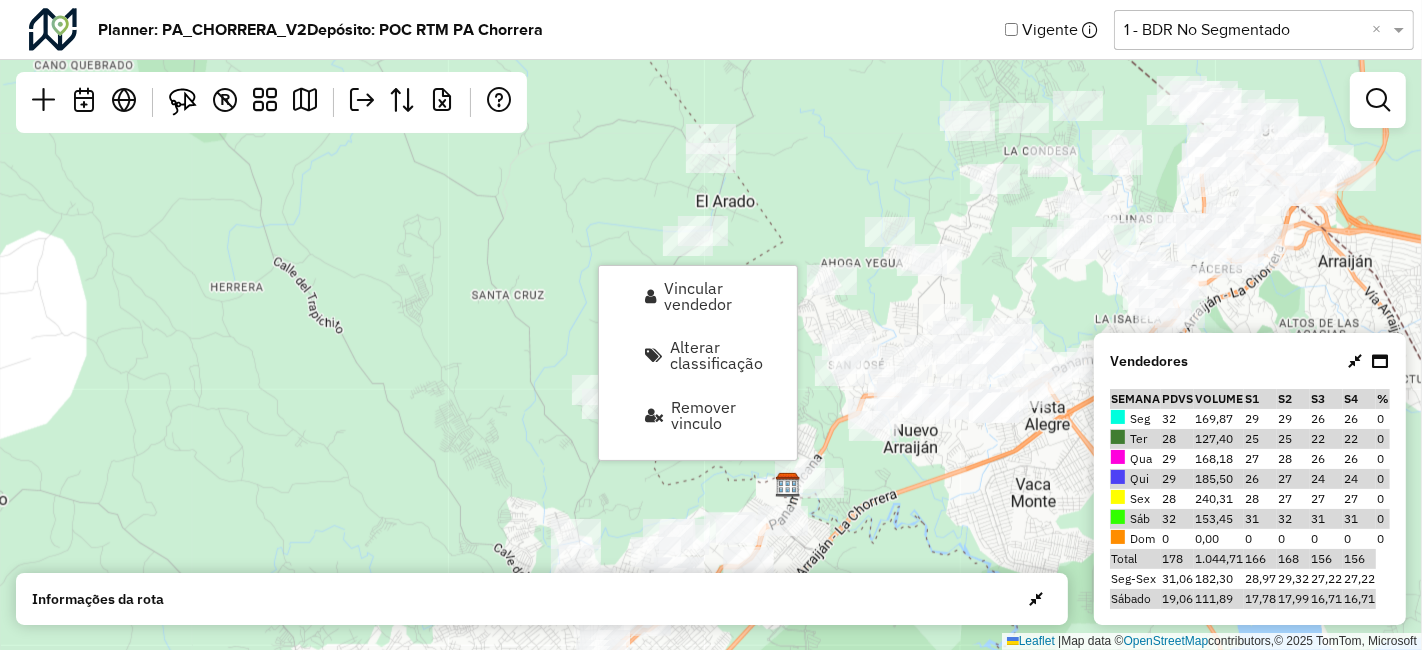 select on "********" 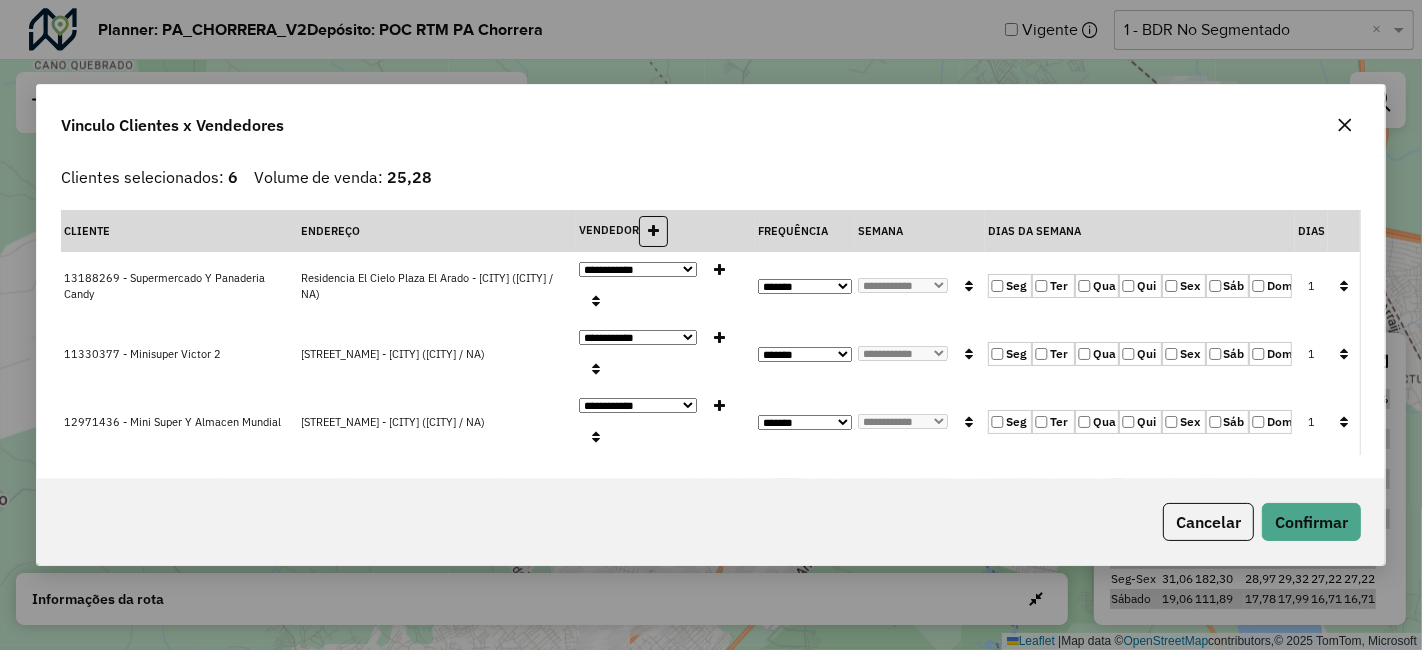 click 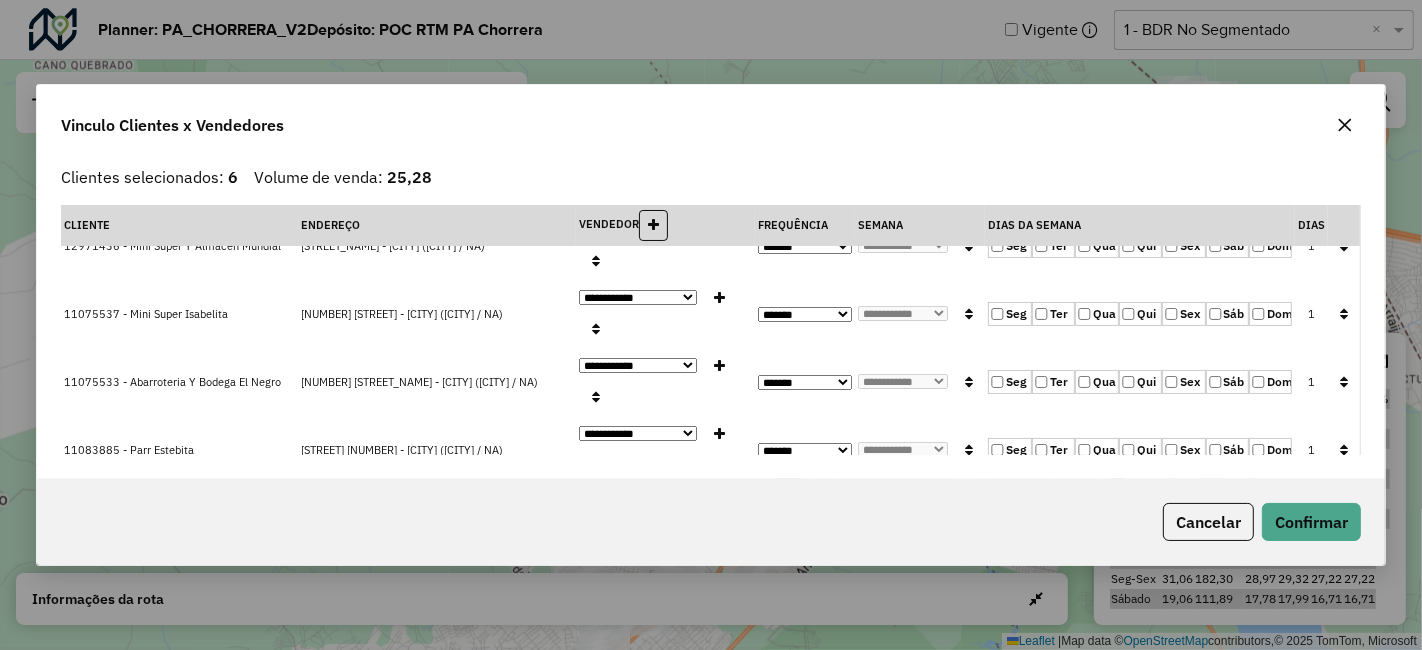 scroll, scrollTop: 202, scrollLeft: 0, axis: vertical 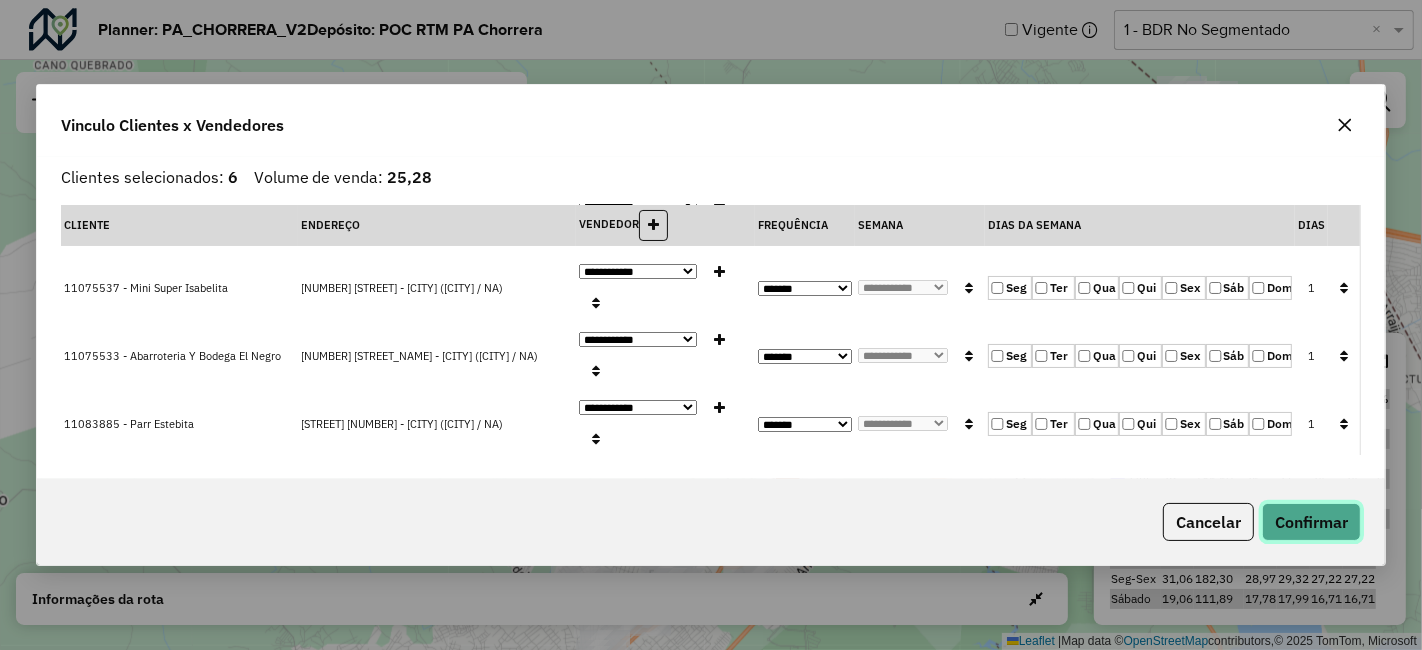 click on "Confirmar" 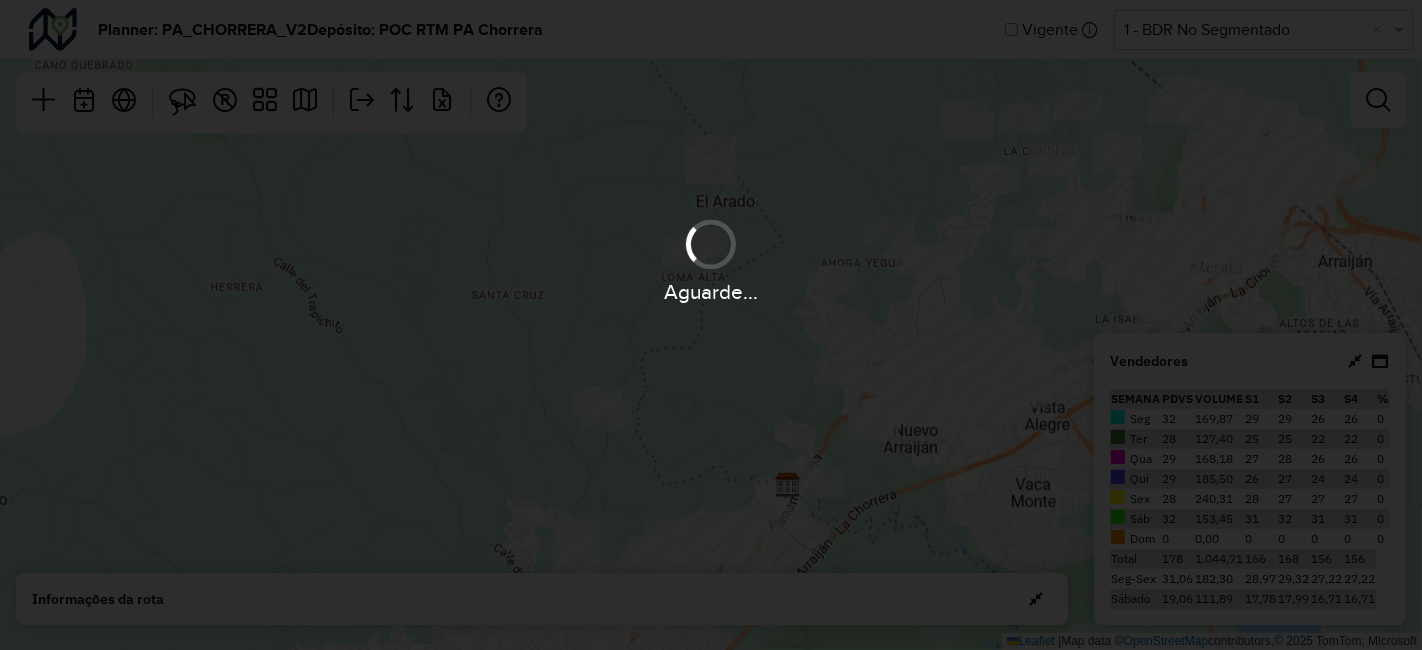 scroll, scrollTop: 0, scrollLeft: 0, axis: both 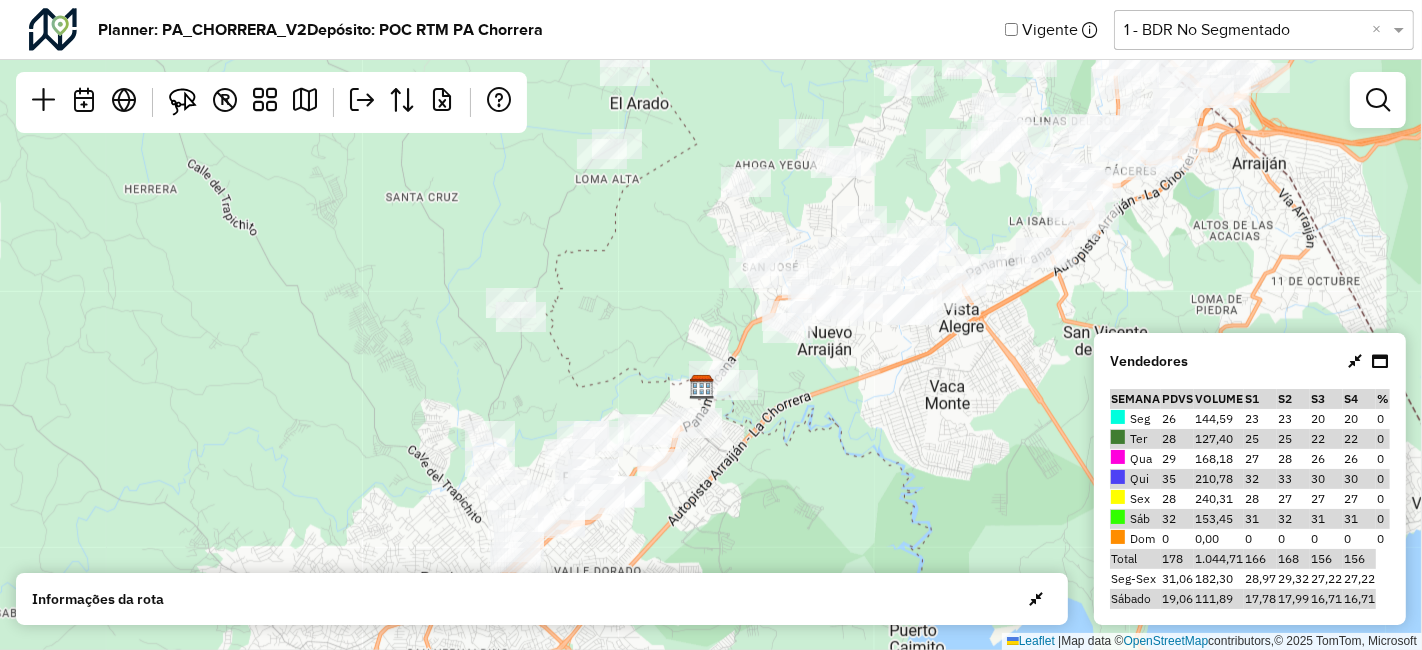 drag, startPoint x: 694, startPoint y: 345, endPoint x: 608, endPoint y: 247, distance: 130.38405 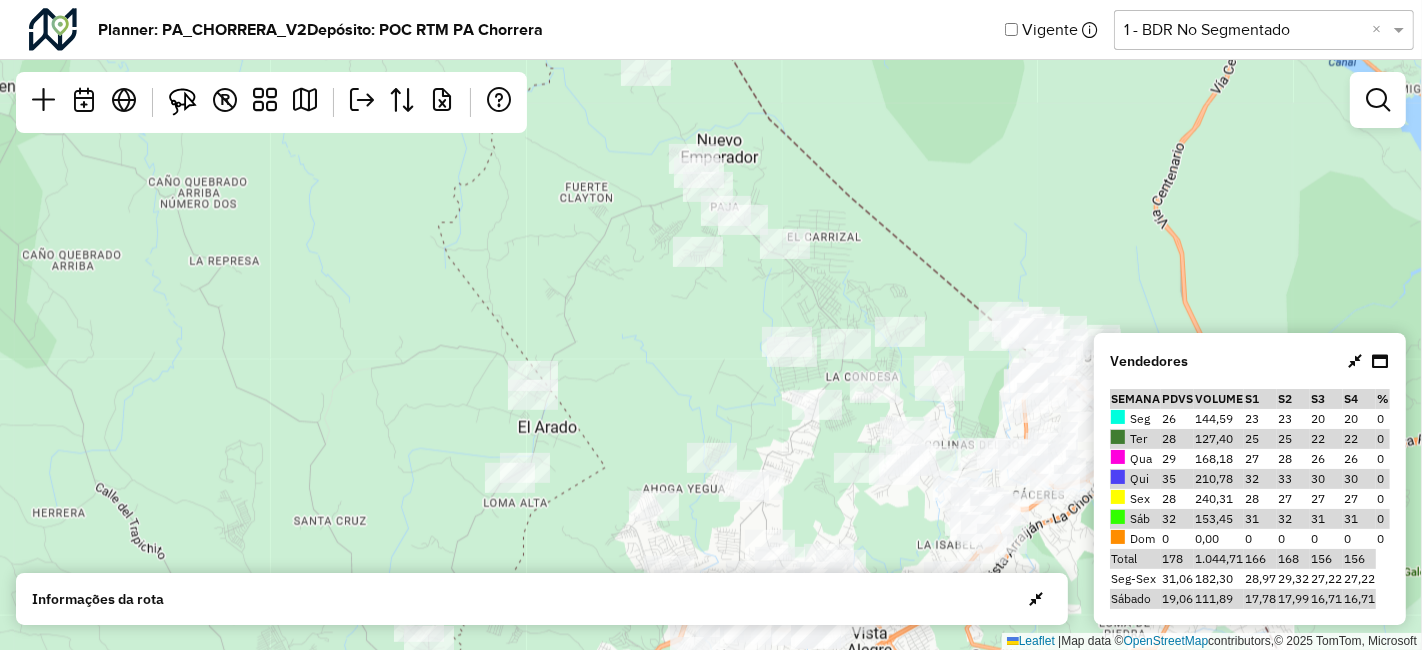 drag, startPoint x: 645, startPoint y: 197, endPoint x: 556, endPoint y: 515, distance: 330.21964 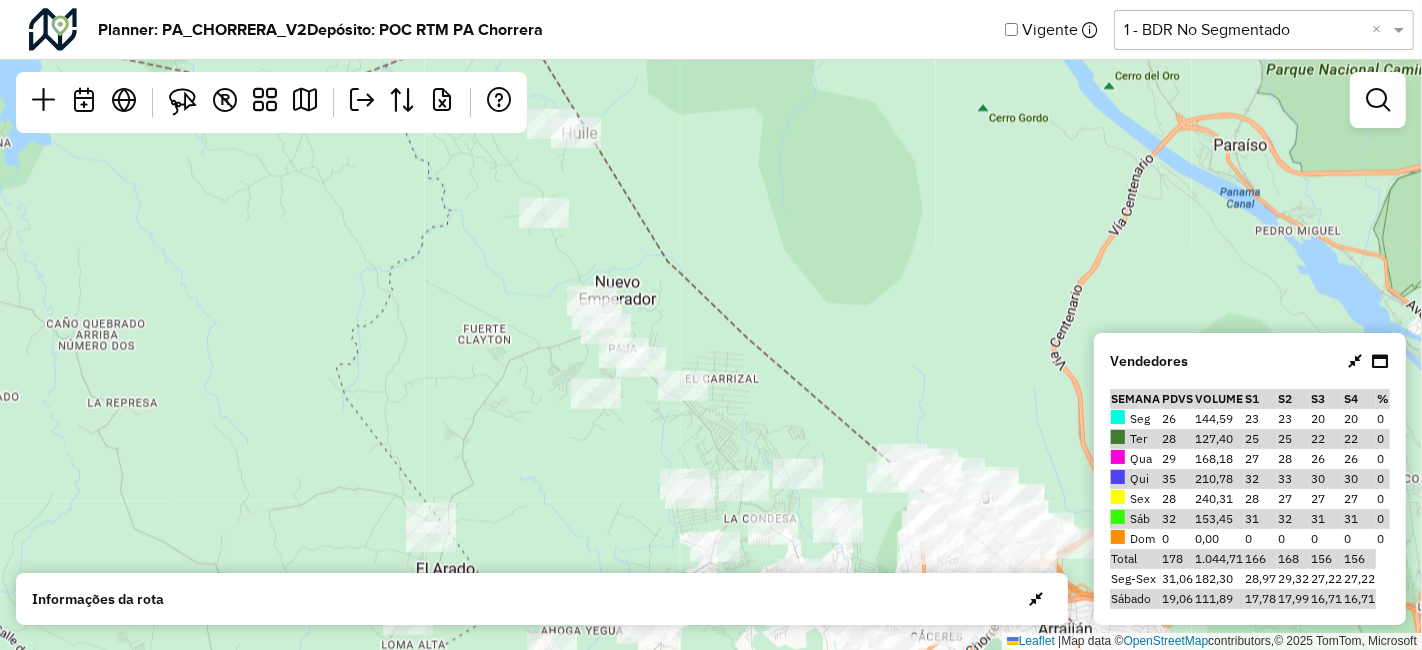 drag, startPoint x: 735, startPoint y: 289, endPoint x: 655, endPoint y: 456, distance: 185.1729 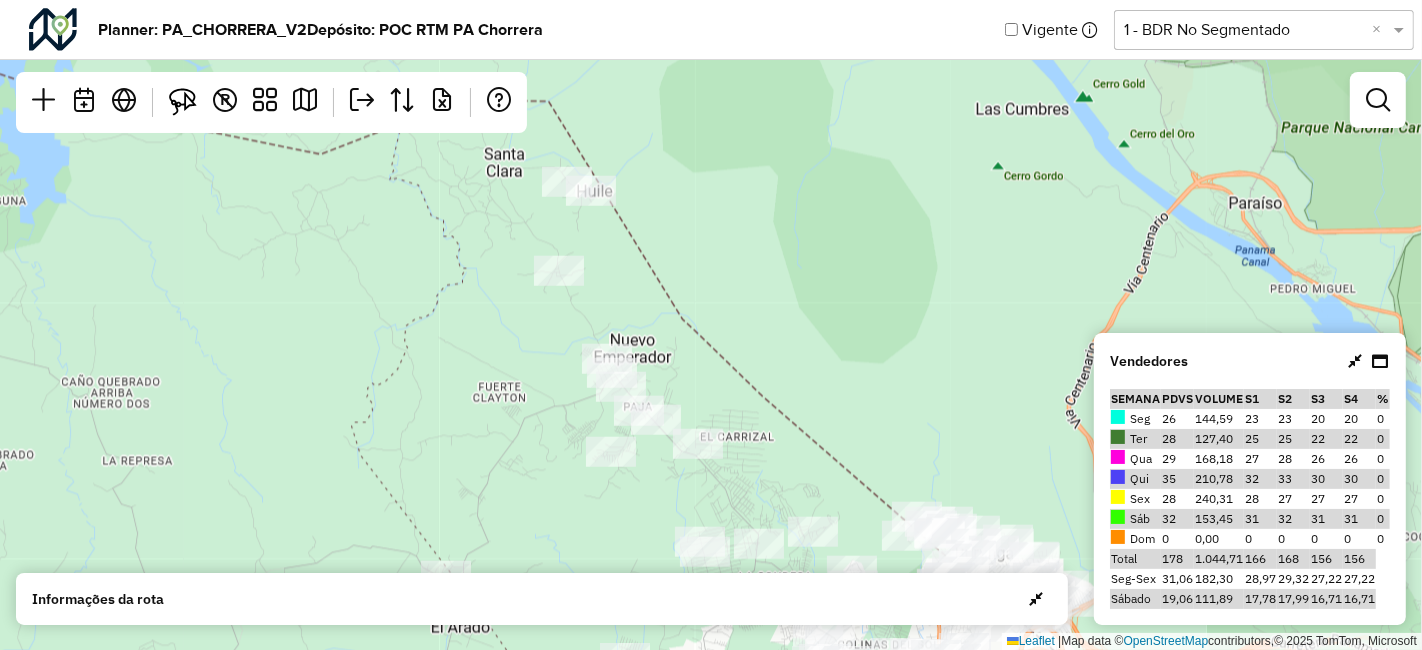 drag, startPoint x: 602, startPoint y: 219, endPoint x: 616, endPoint y: 286, distance: 68.44706 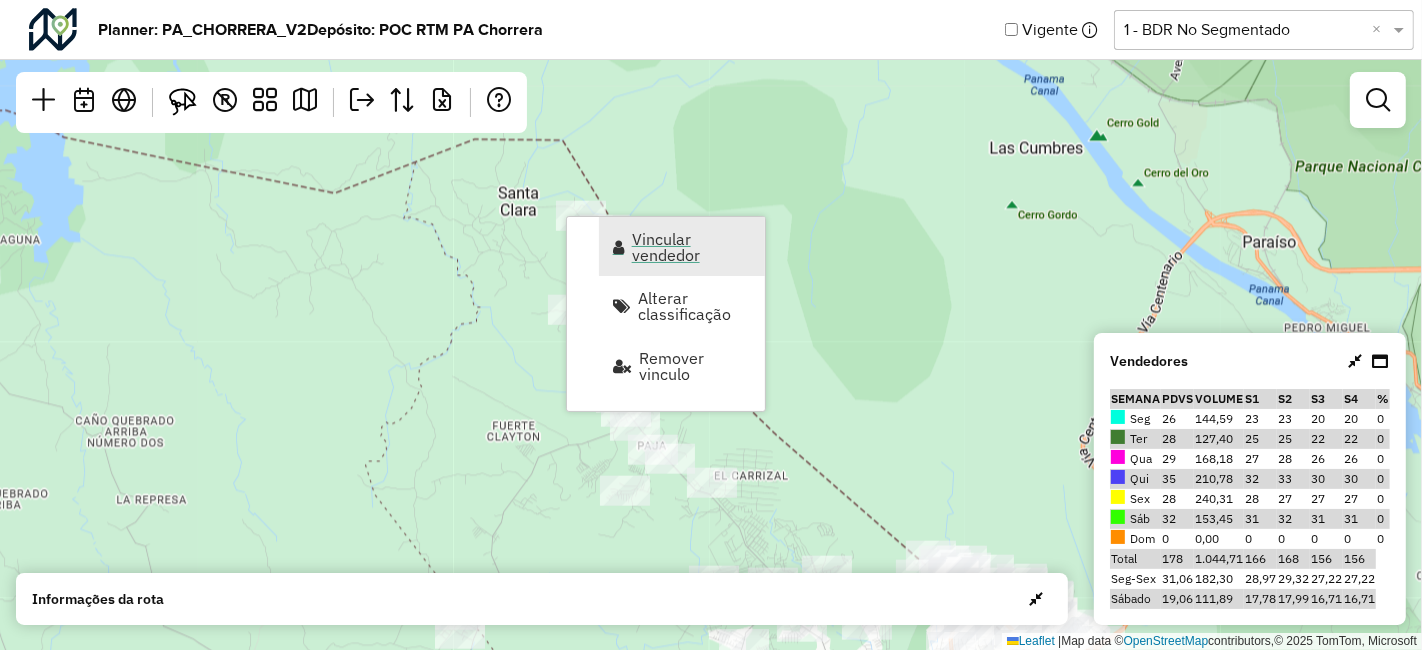 click on "Vincular vendedor" at bounding box center (682, 246) 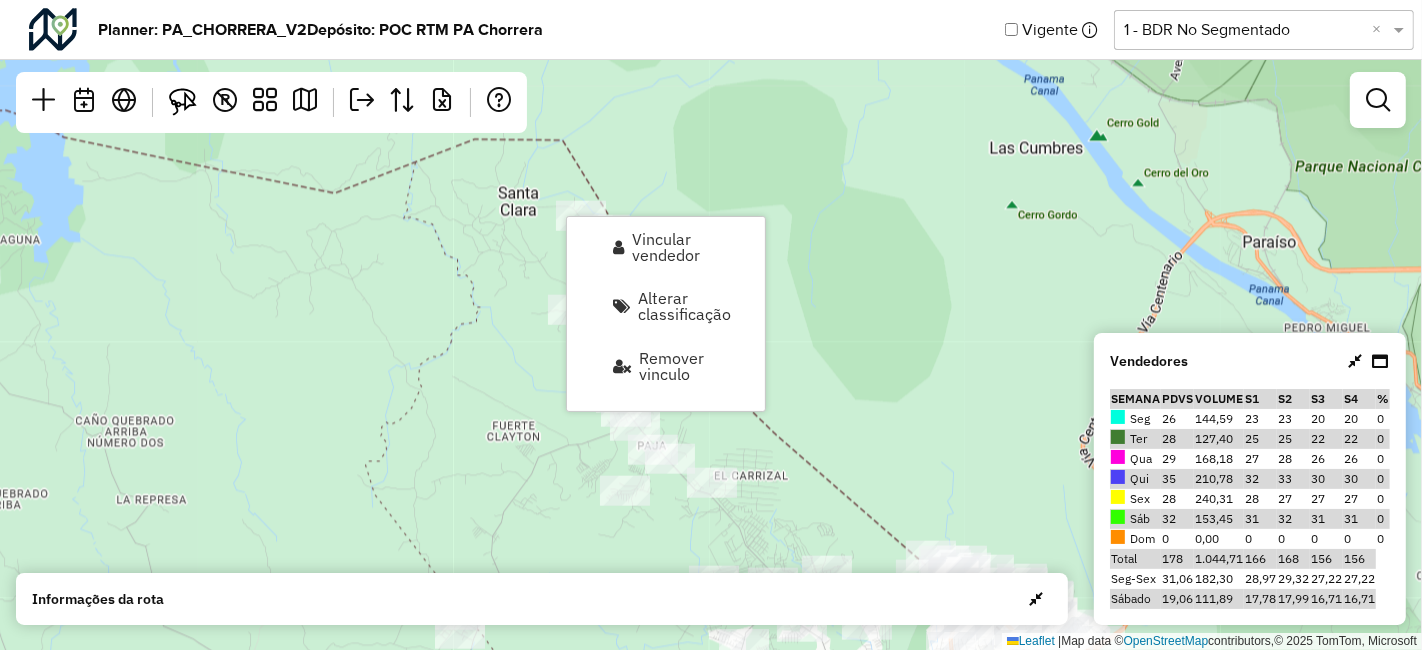 select on "********" 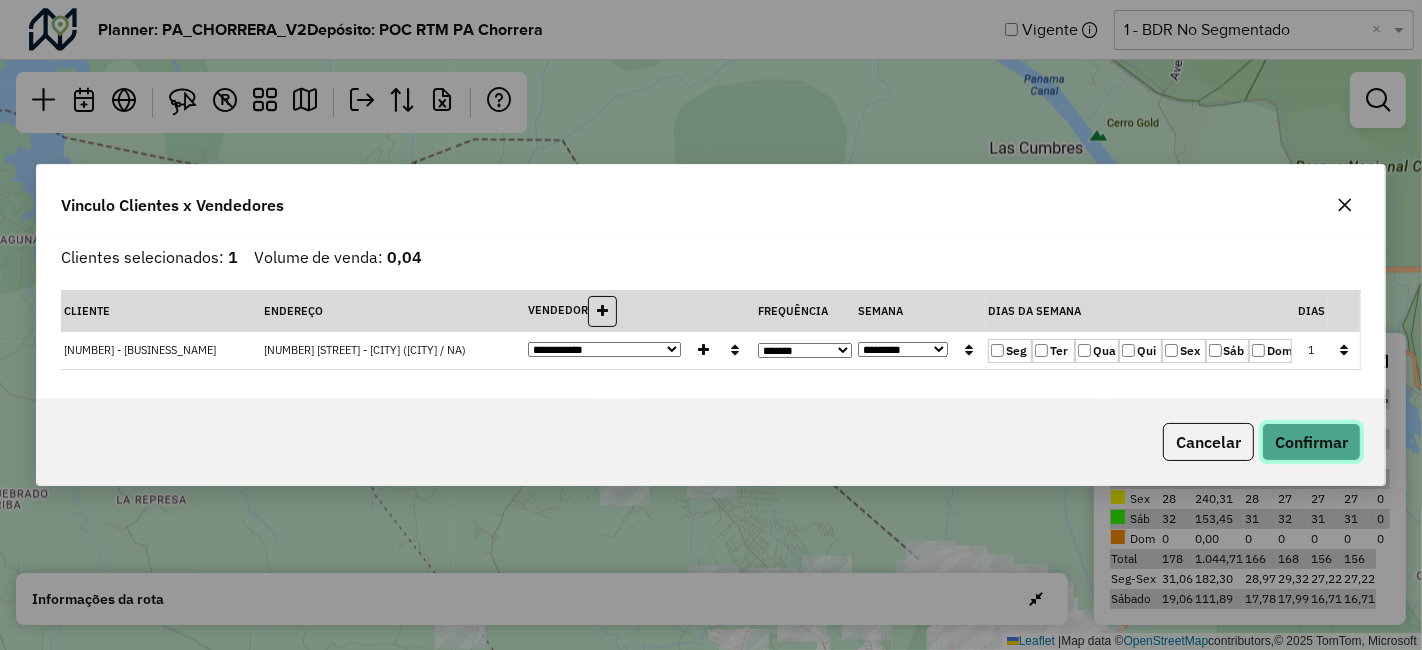 click on "Confirmar" 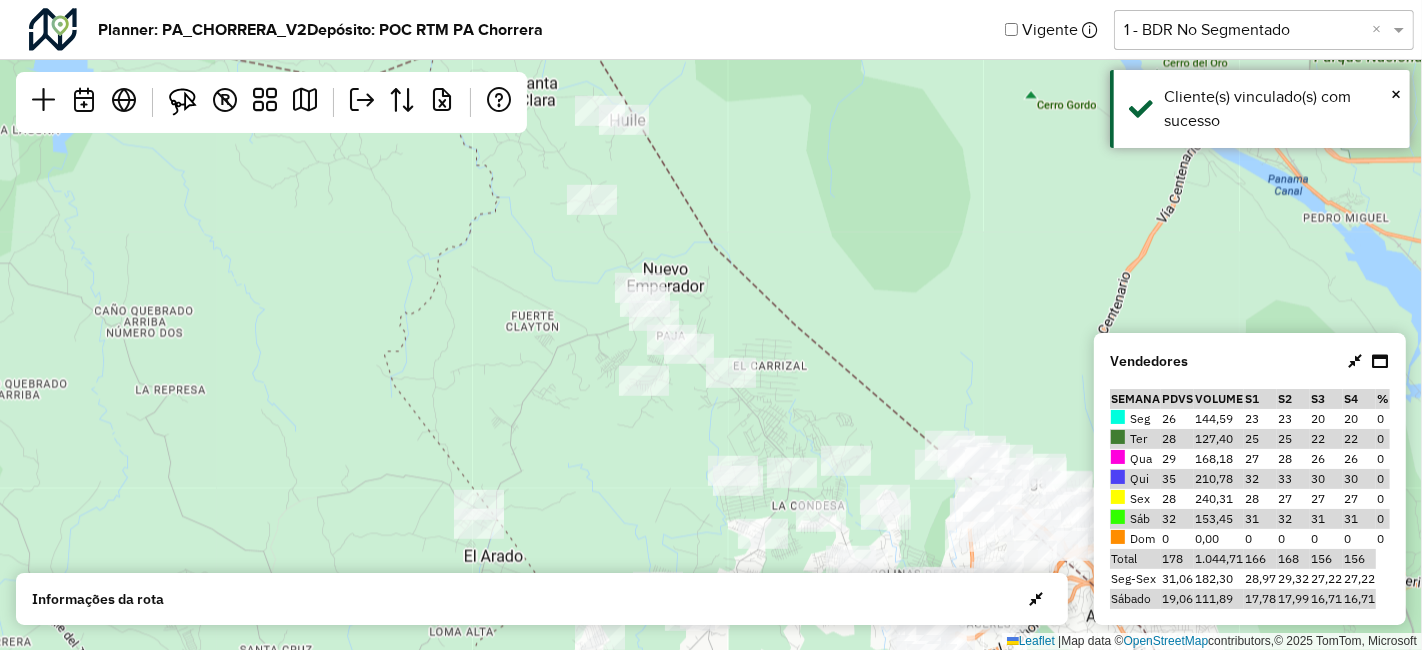 drag, startPoint x: 771, startPoint y: 415, endPoint x: 789, endPoint y: 258, distance: 158.02847 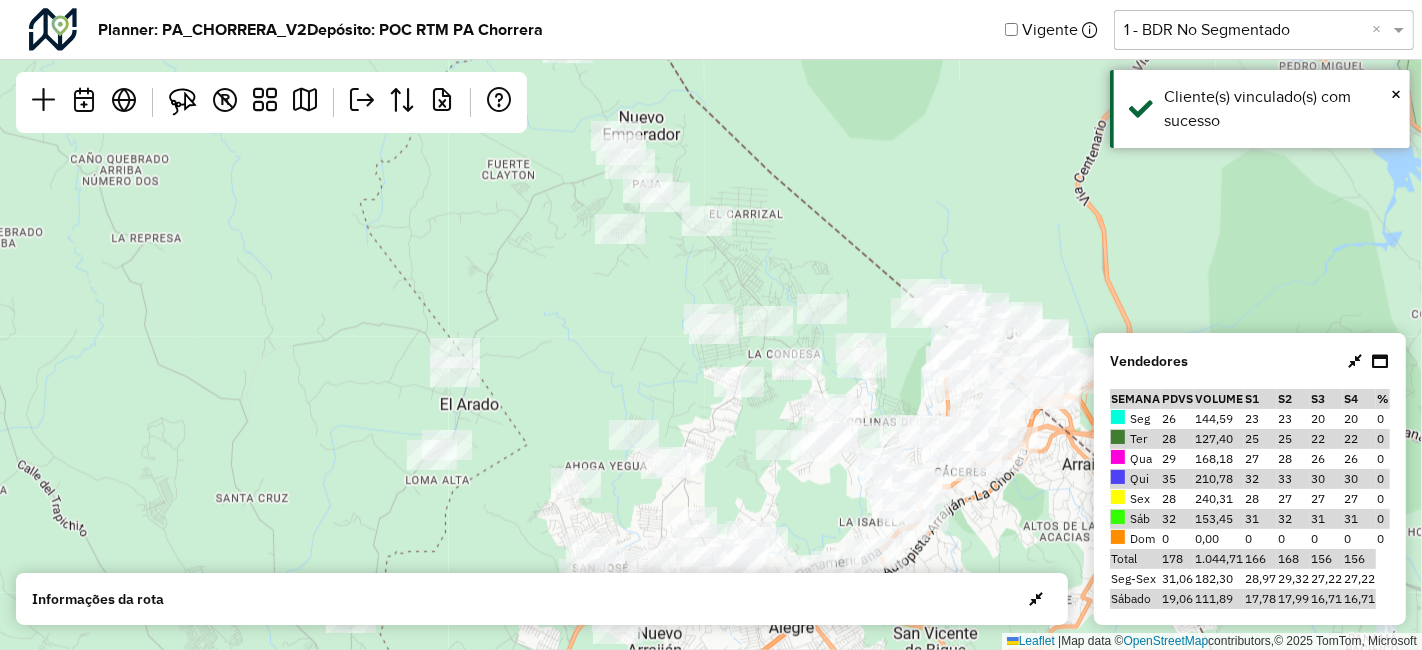 drag, startPoint x: 805, startPoint y: 364, endPoint x: 767, endPoint y: 206, distance: 162.50539 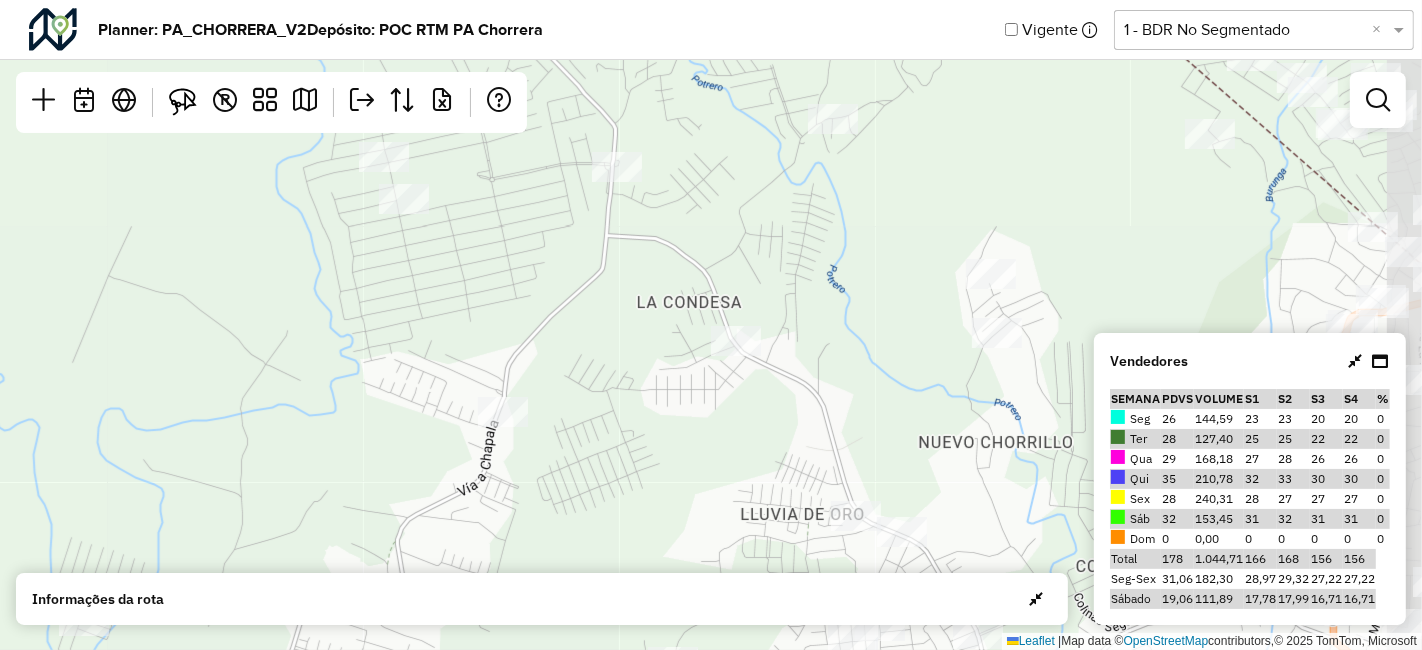 drag, startPoint x: 870, startPoint y: 392, endPoint x: 645, endPoint y: 199, distance: 296.4355 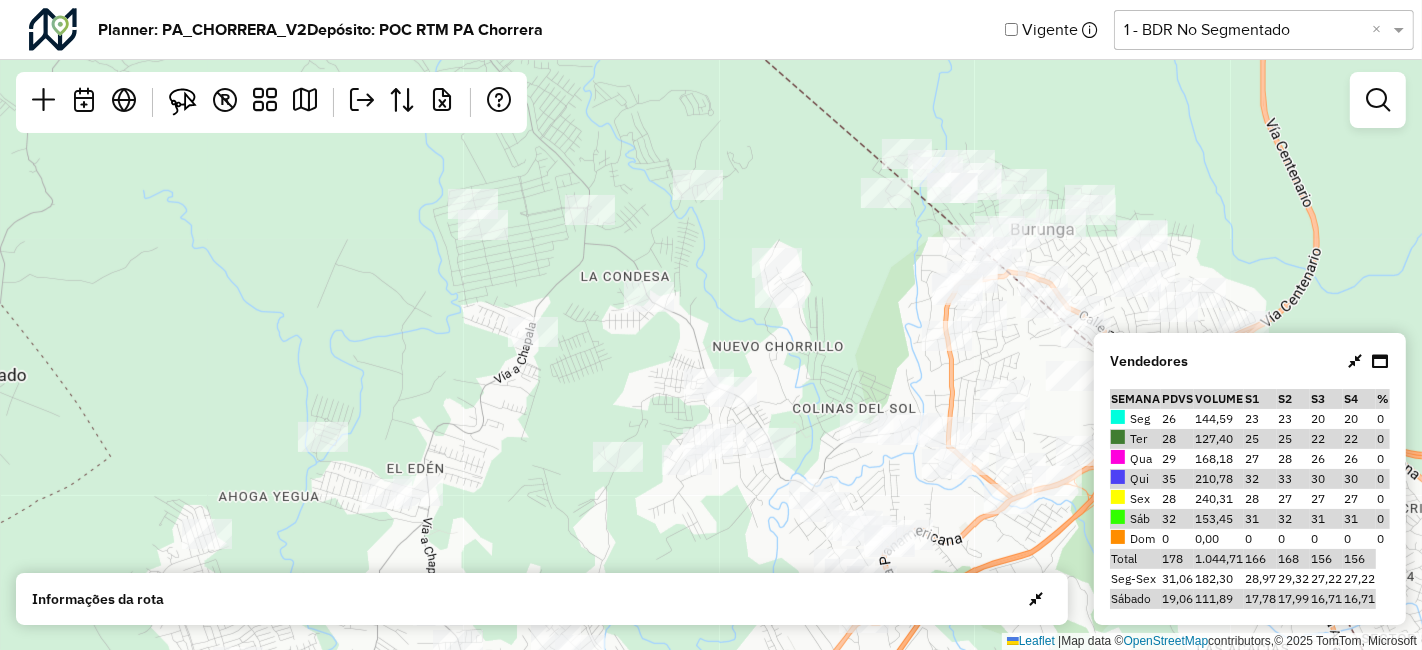 drag, startPoint x: 557, startPoint y: 400, endPoint x: 641, endPoint y: 582, distance: 200.4495 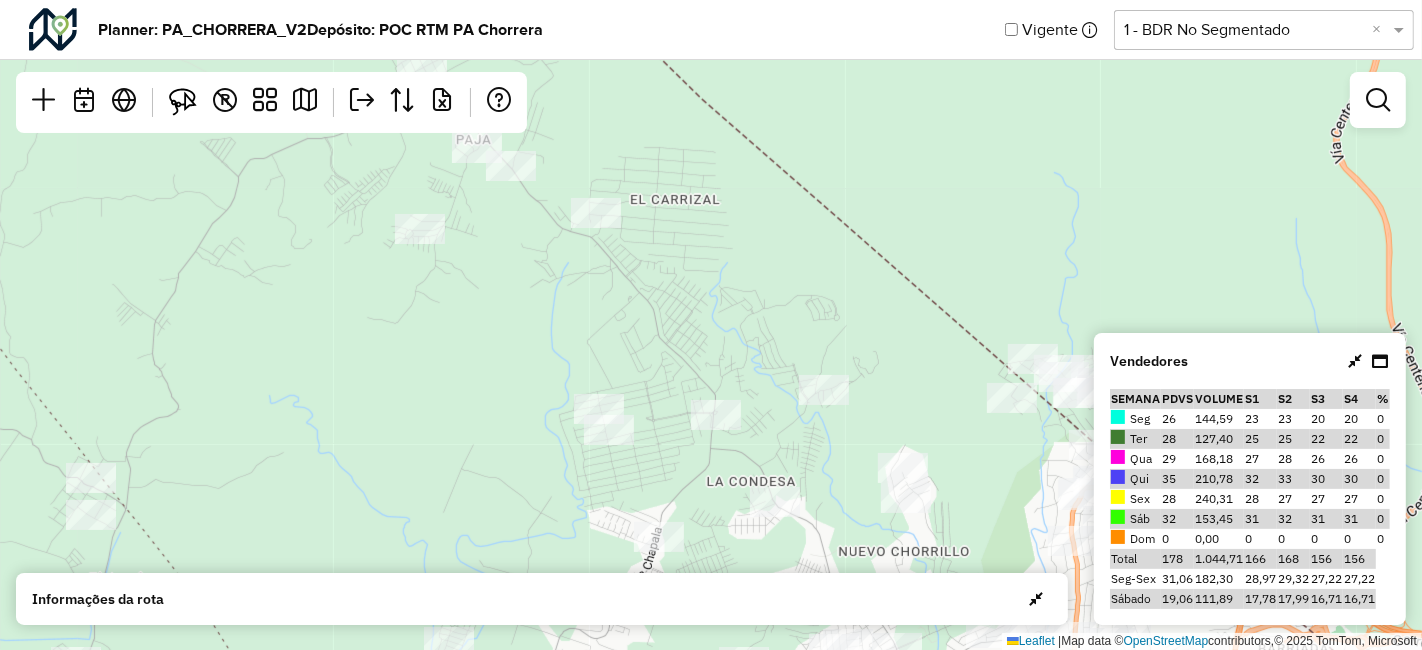 drag, startPoint x: 525, startPoint y: 370, endPoint x: 563, endPoint y: 245, distance: 130.64838 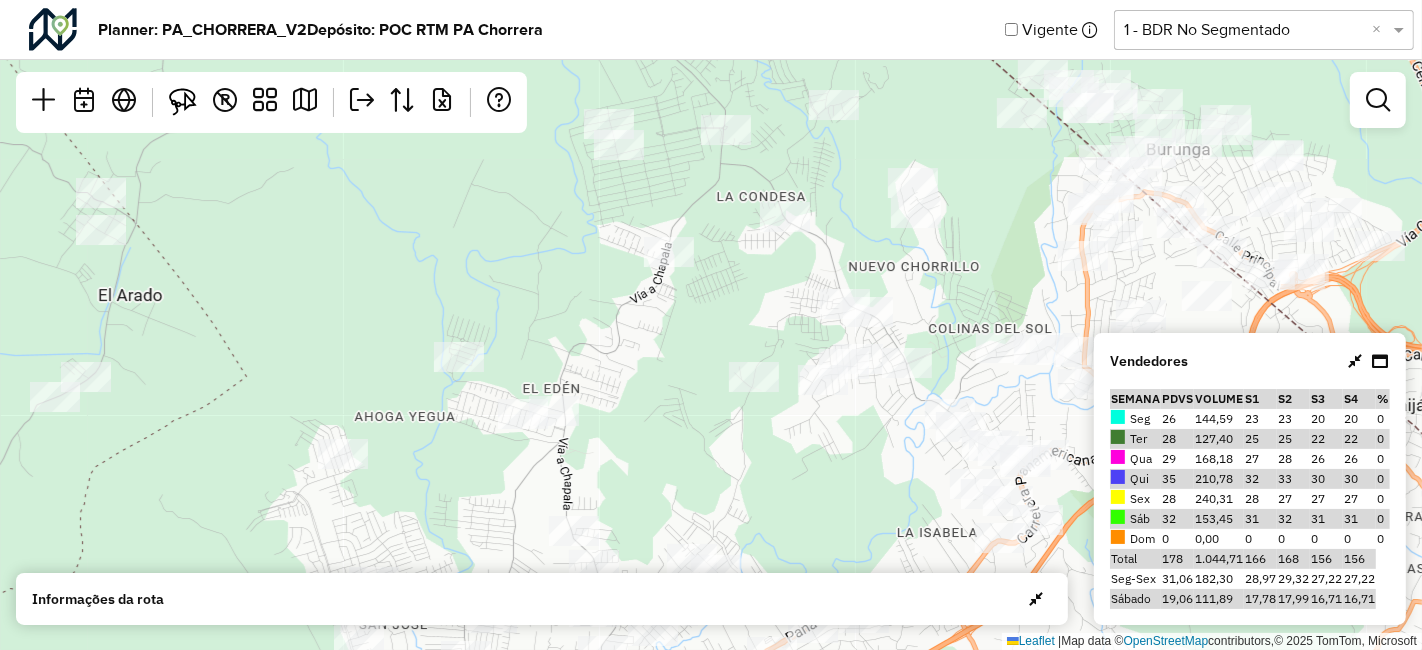 drag, startPoint x: 613, startPoint y: 365, endPoint x: 652, endPoint y: 182, distance: 187.10959 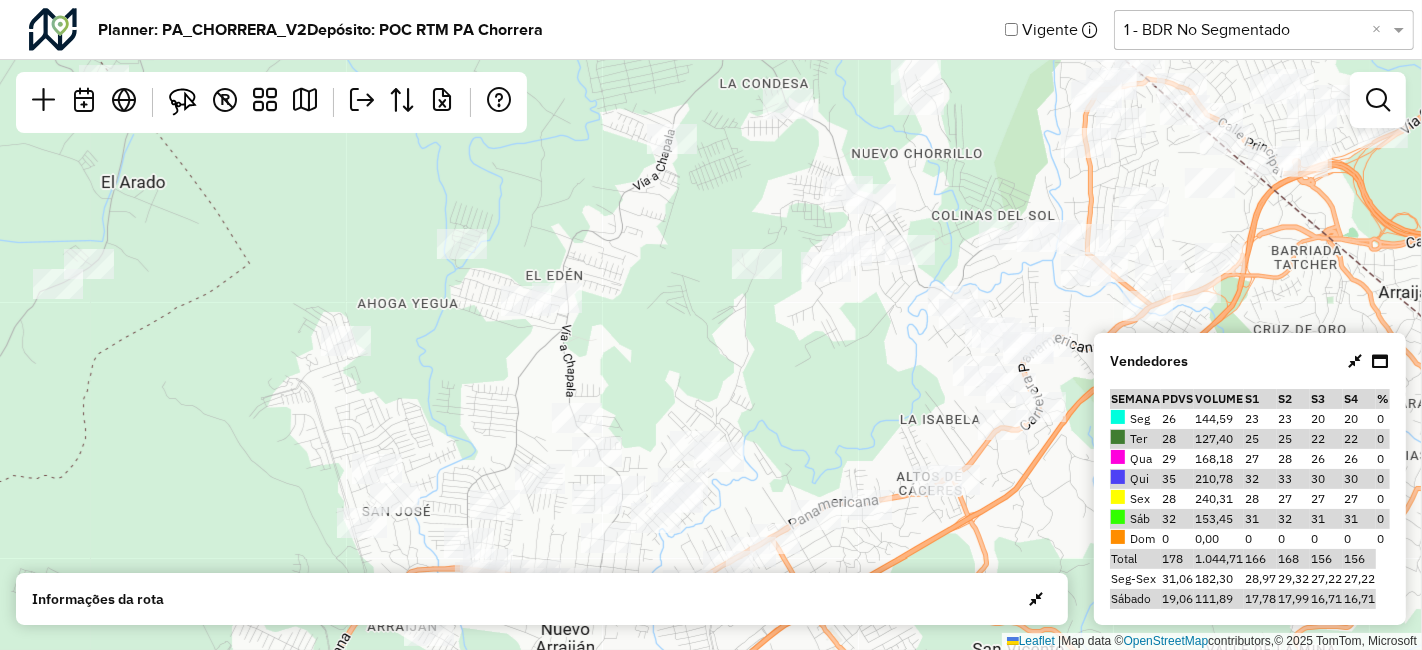 drag, startPoint x: 617, startPoint y: 401, endPoint x: 583, endPoint y: 296, distance: 110.36757 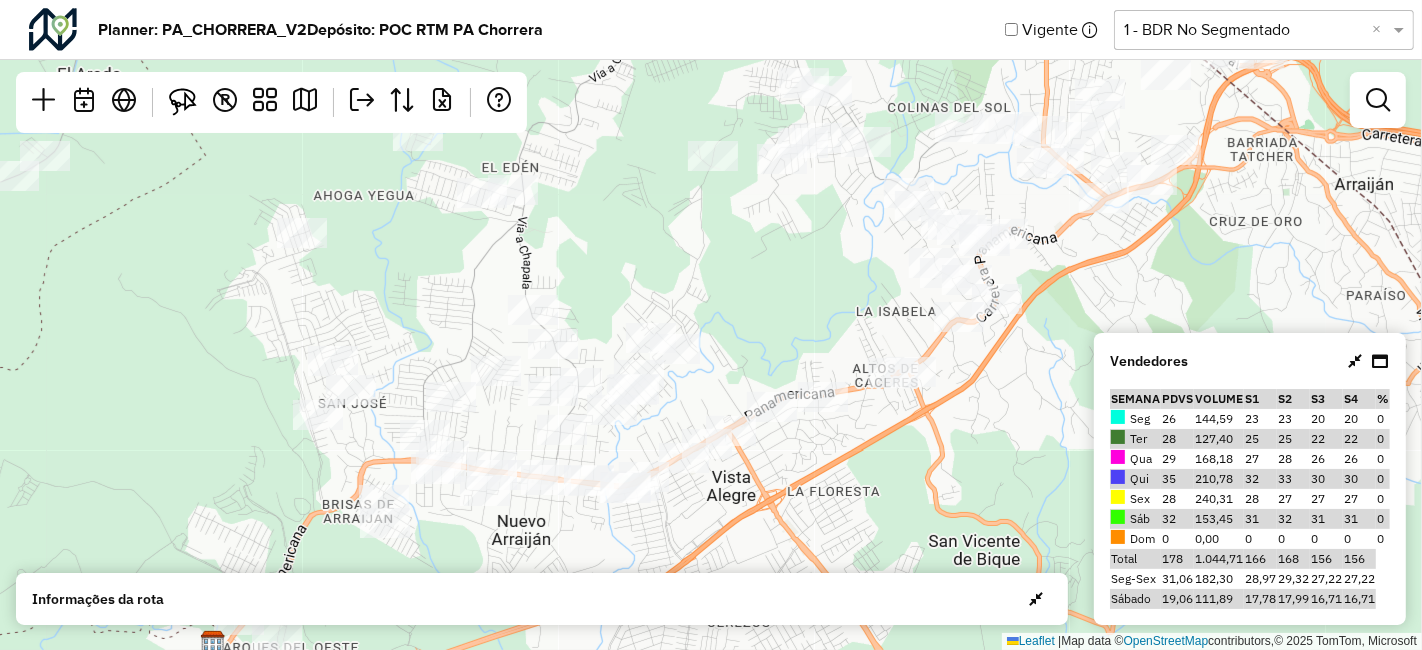 drag, startPoint x: 391, startPoint y: 373, endPoint x: 340, endPoint y: 301, distance: 88.23265 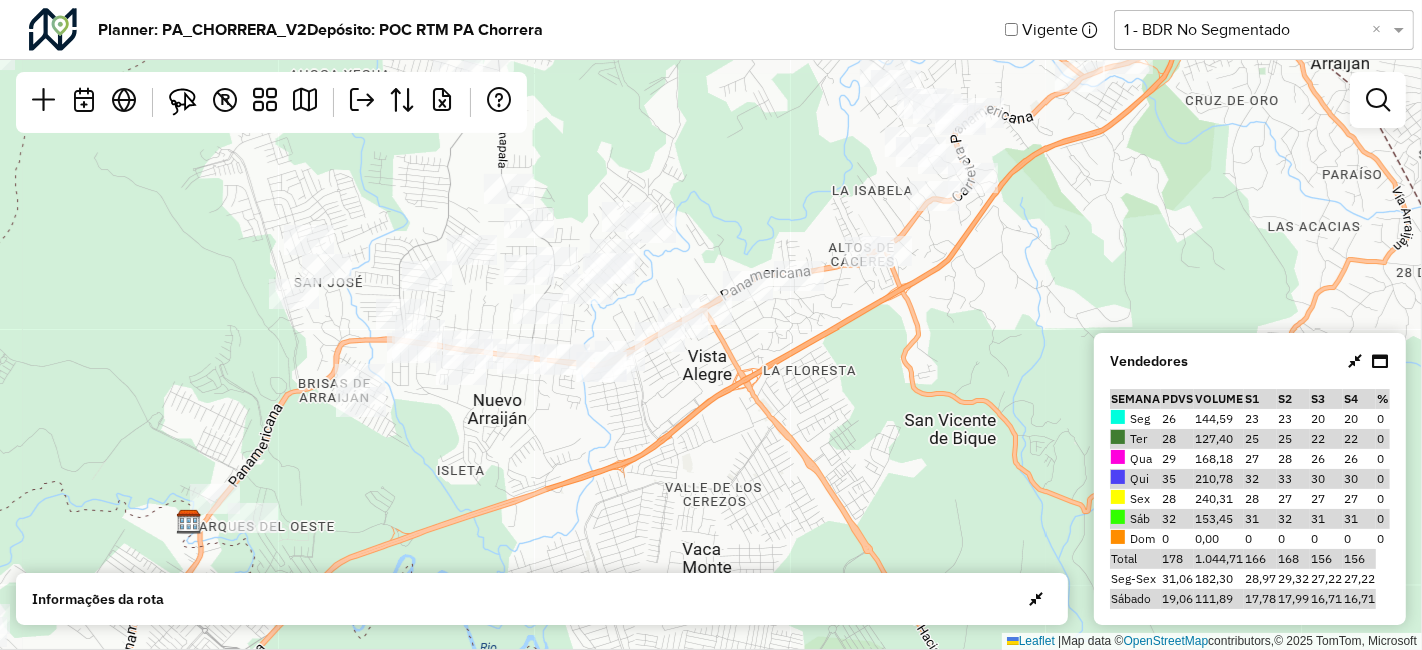 drag, startPoint x: 516, startPoint y: 394, endPoint x: 502, endPoint y: 381, distance: 19.104973 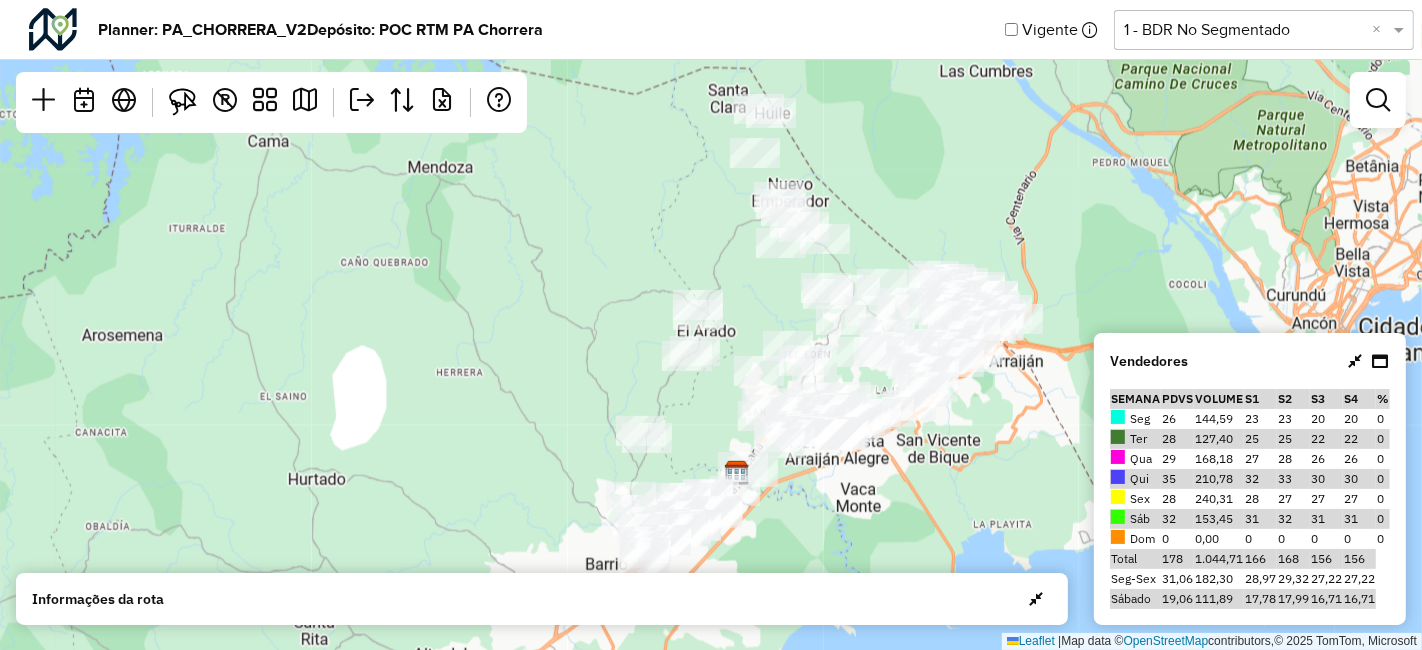 drag, startPoint x: 816, startPoint y: 358, endPoint x: 747, endPoint y: 272, distance: 110.25879 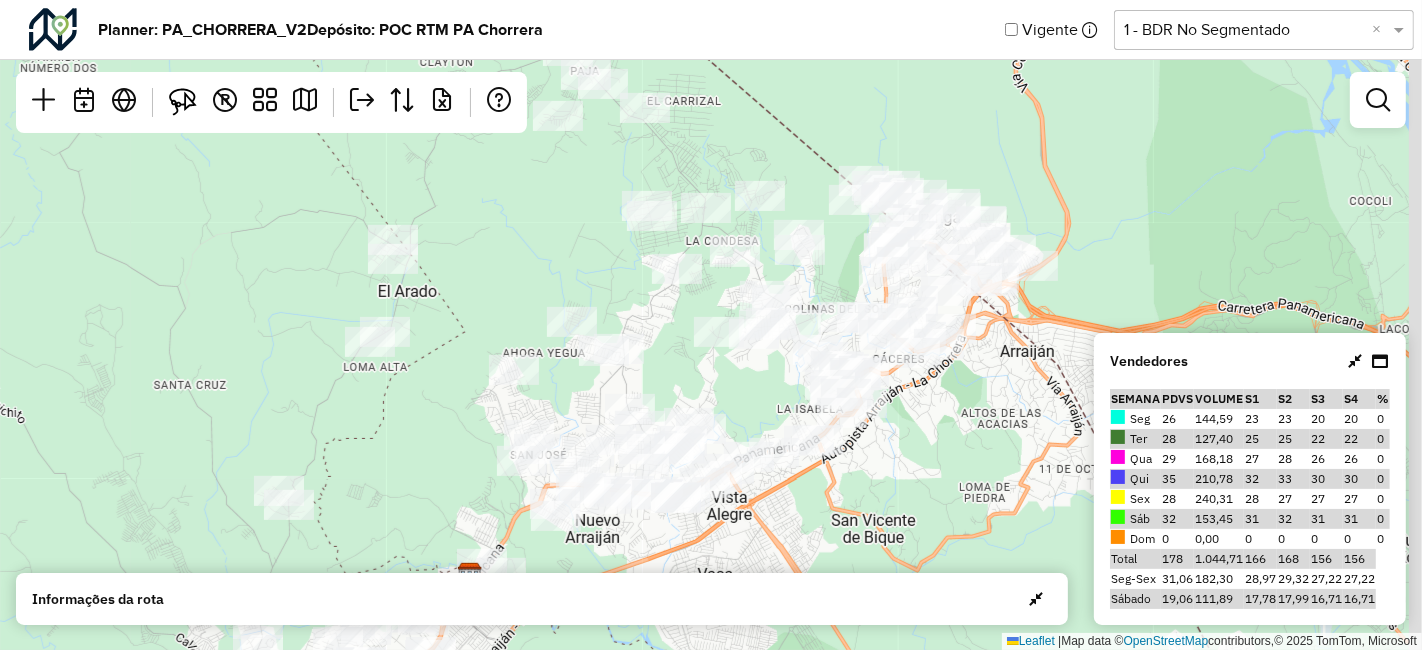 drag, startPoint x: 1282, startPoint y: 300, endPoint x: 985, endPoint y: 378, distance: 307.07166 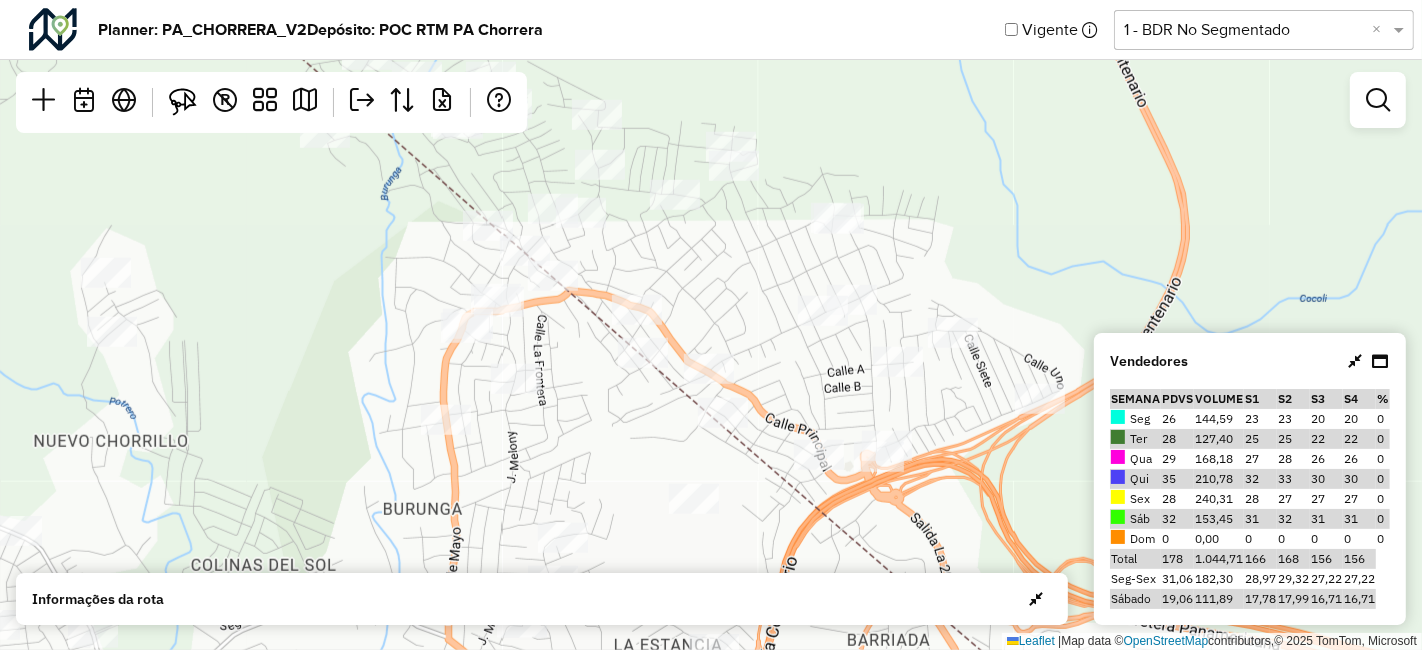 drag, startPoint x: 458, startPoint y: 227, endPoint x: 581, endPoint y: 412, distance: 222.15761 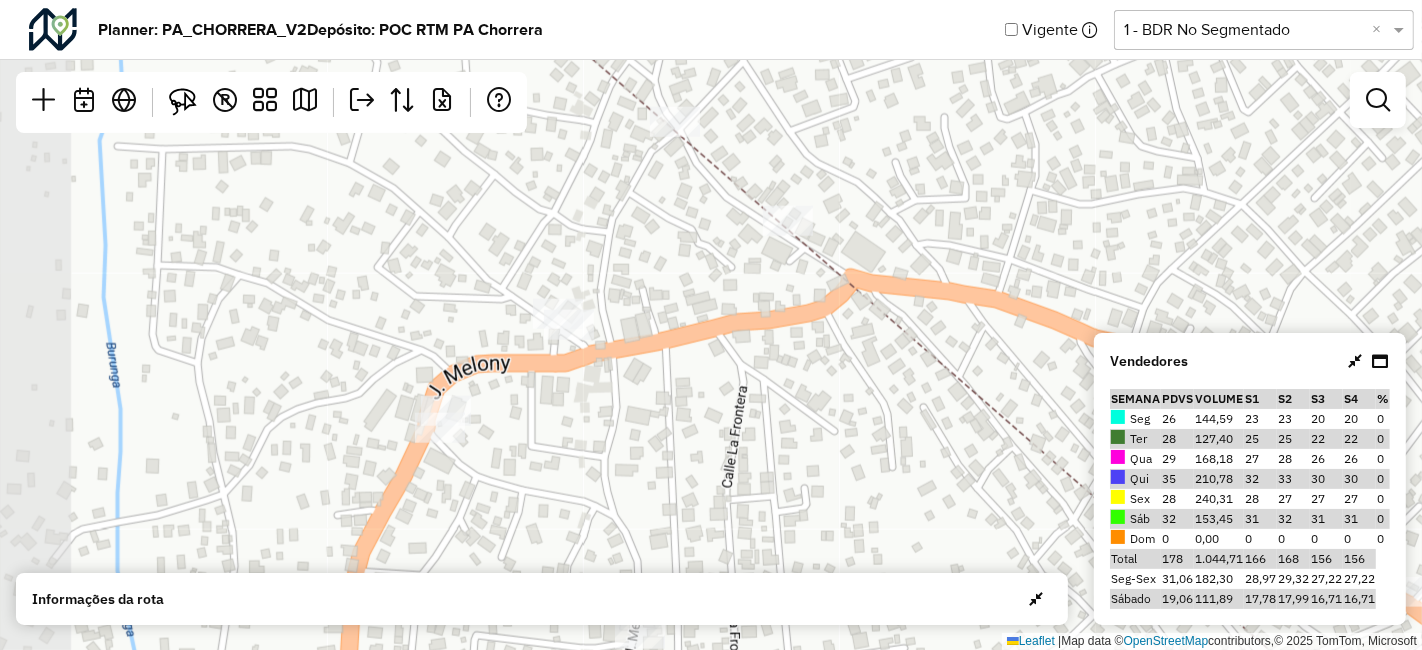 drag, startPoint x: 564, startPoint y: 314, endPoint x: 671, endPoint y: 459, distance: 180.20544 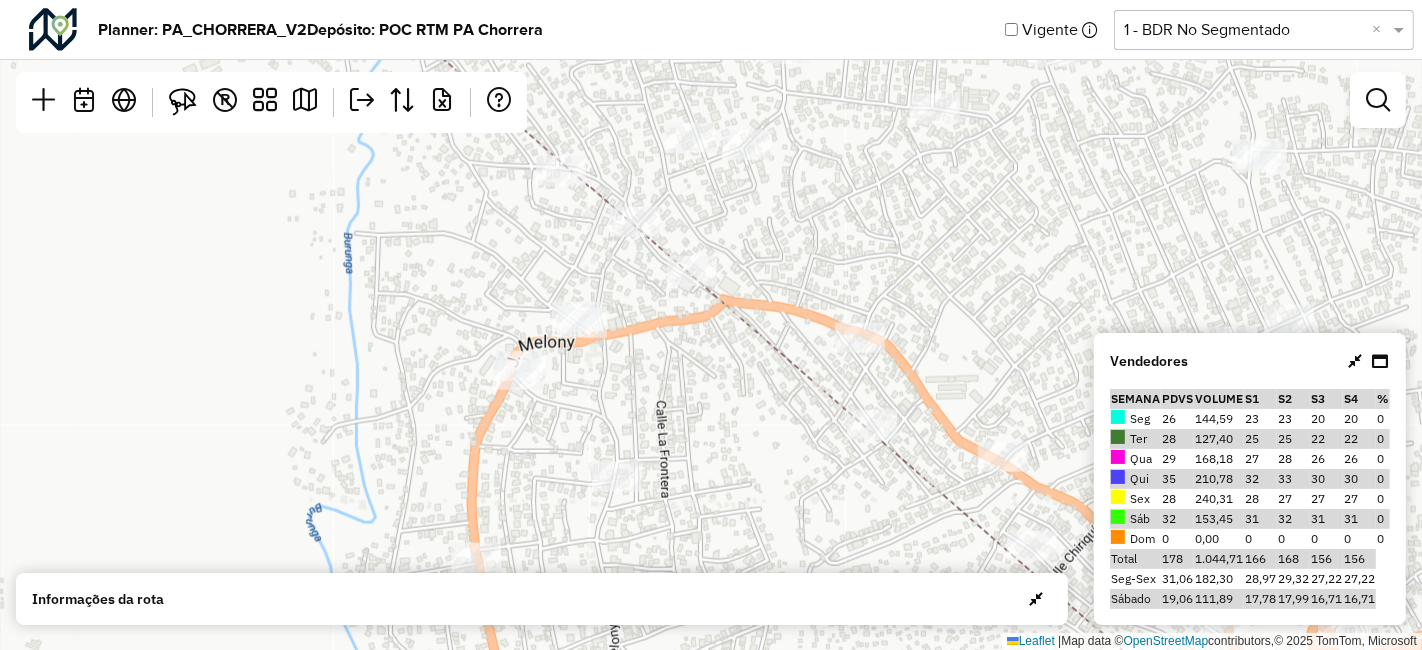 click on "Leaflet   |  Map data ©  OpenStreetMap  contributors,© 2025 TomTom, Microsoft" 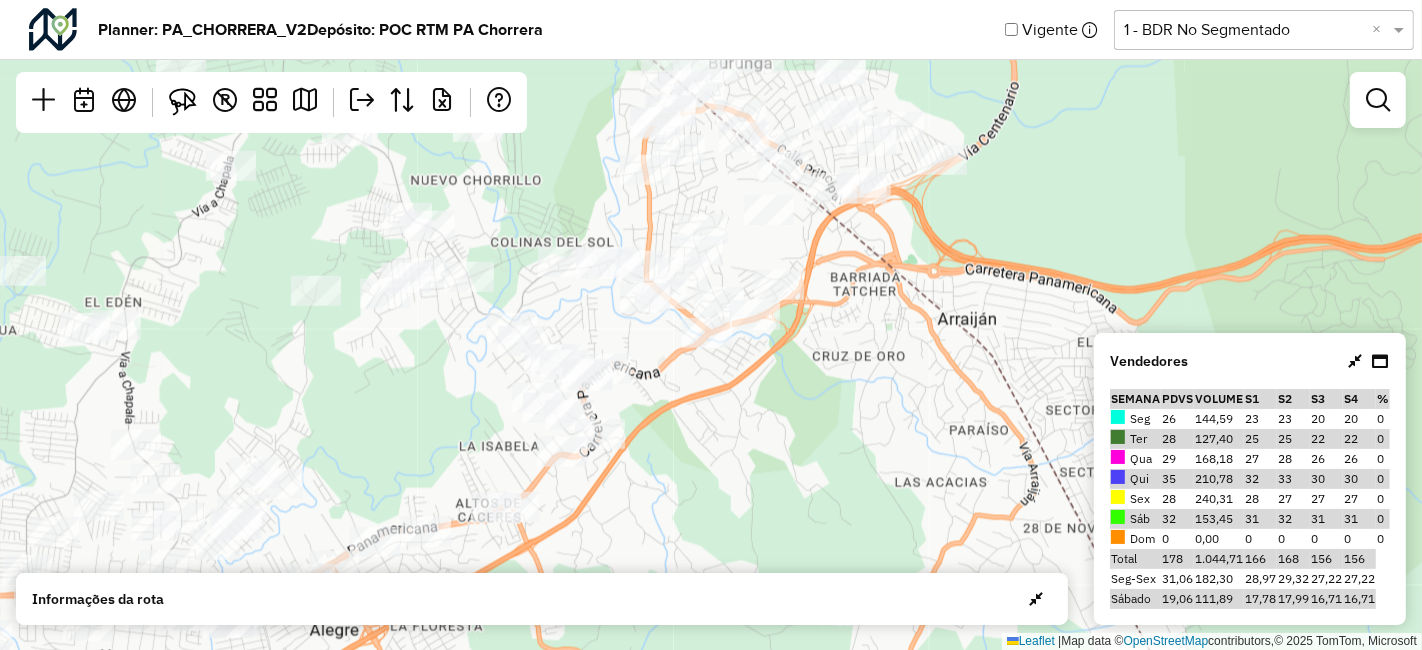 drag, startPoint x: 542, startPoint y: 523, endPoint x: 645, endPoint y: 343, distance: 207.38611 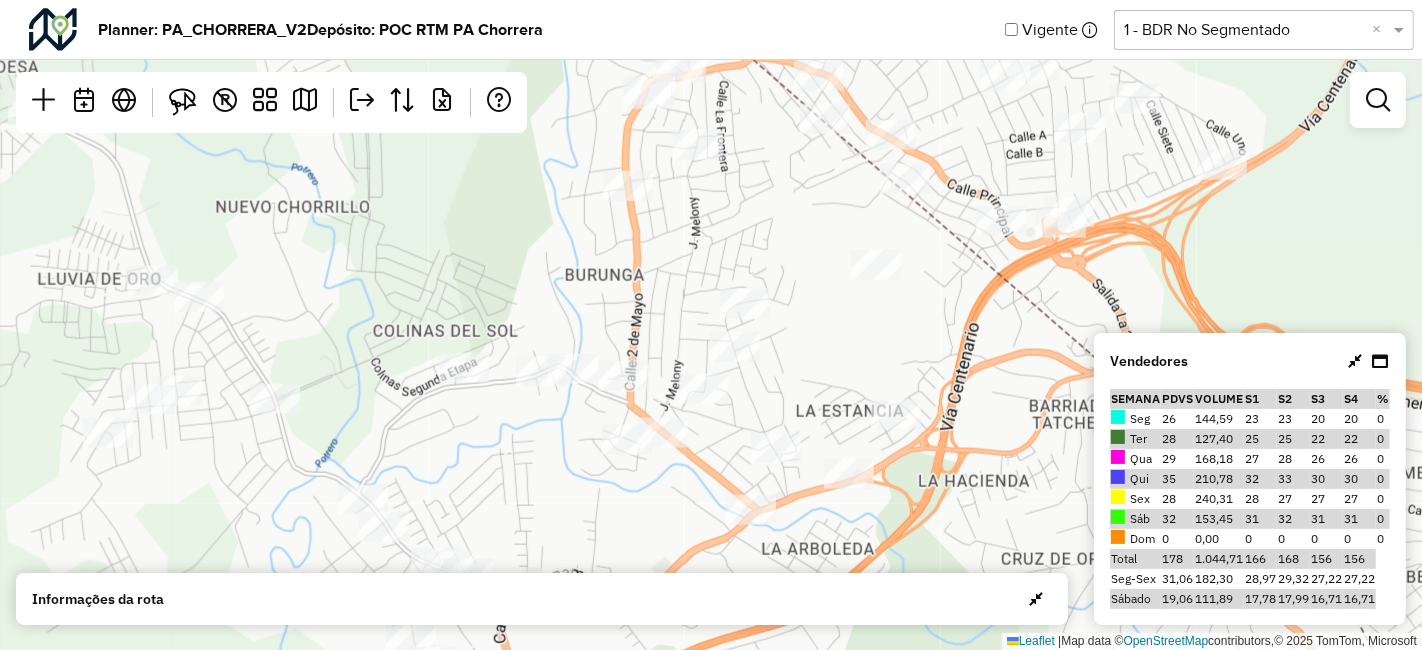 drag, startPoint x: 634, startPoint y: 316, endPoint x: 618, endPoint y: 563, distance: 247.51767 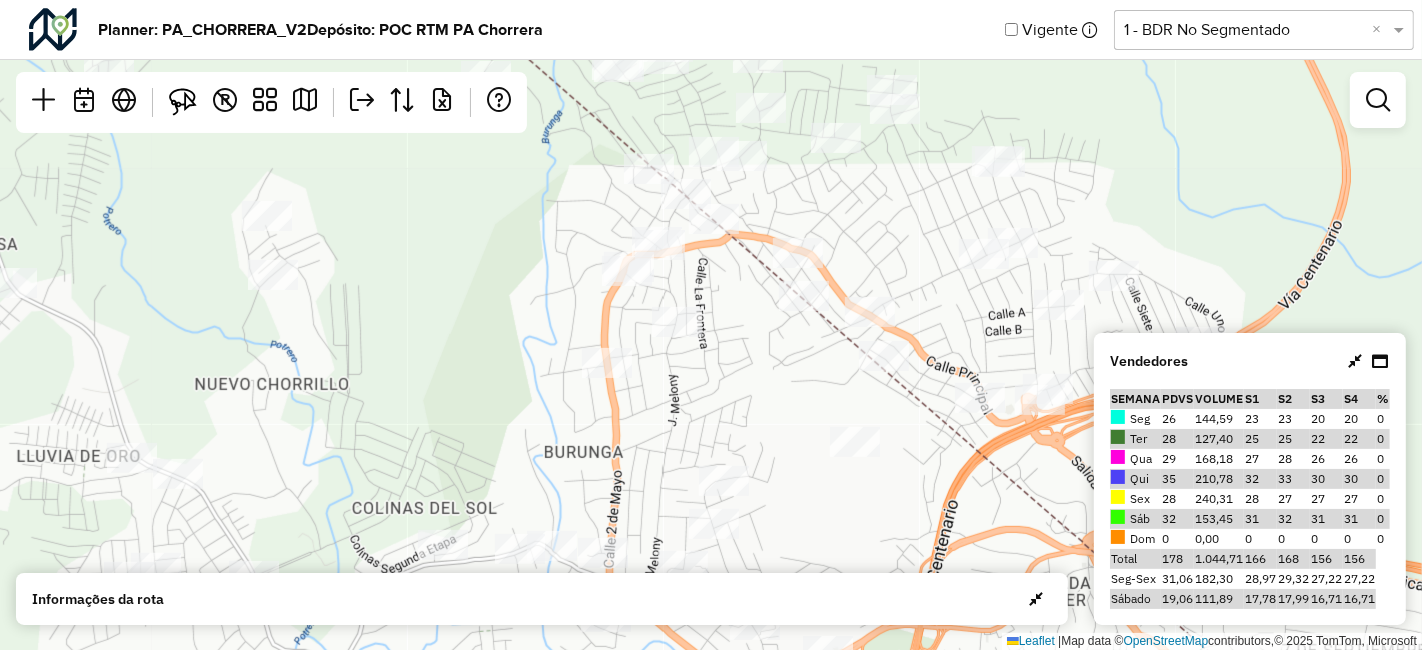 drag, startPoint x: 704, startPoint y: 279, endPoint x: 677, endPoint y: 434, distance: 157.33405 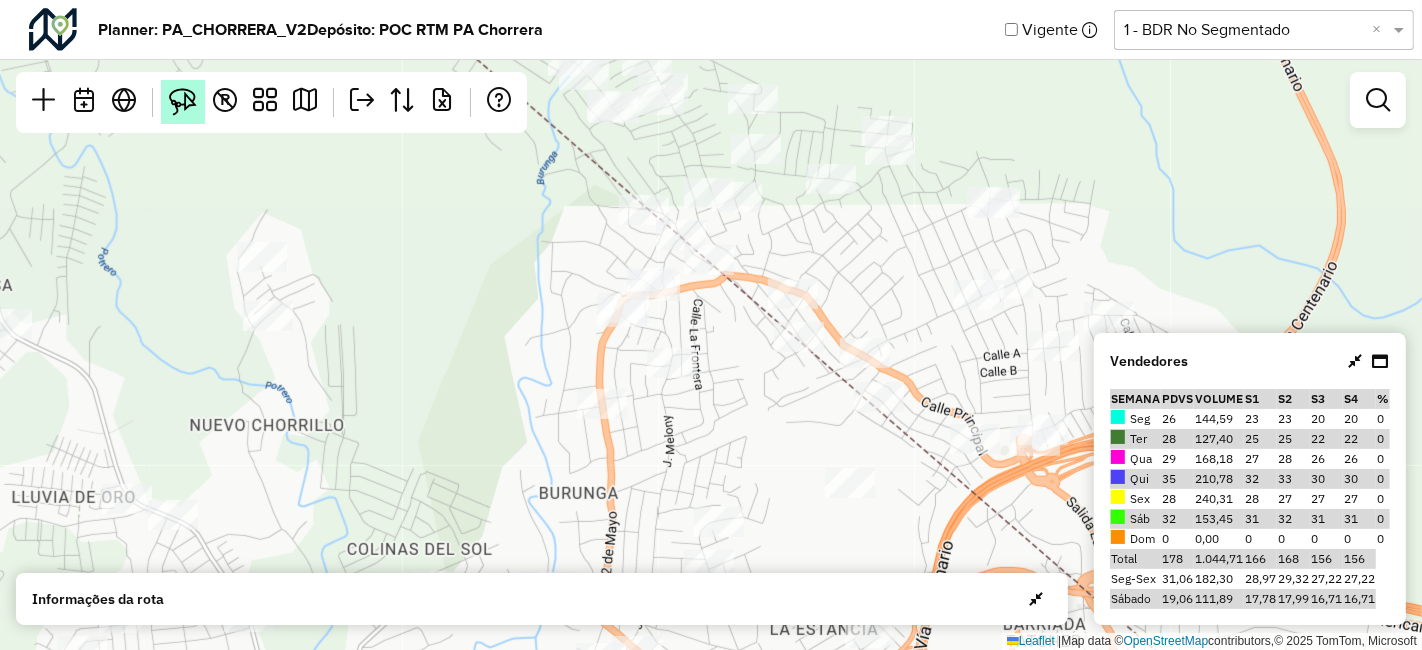 click at bounding box center (183, 102) 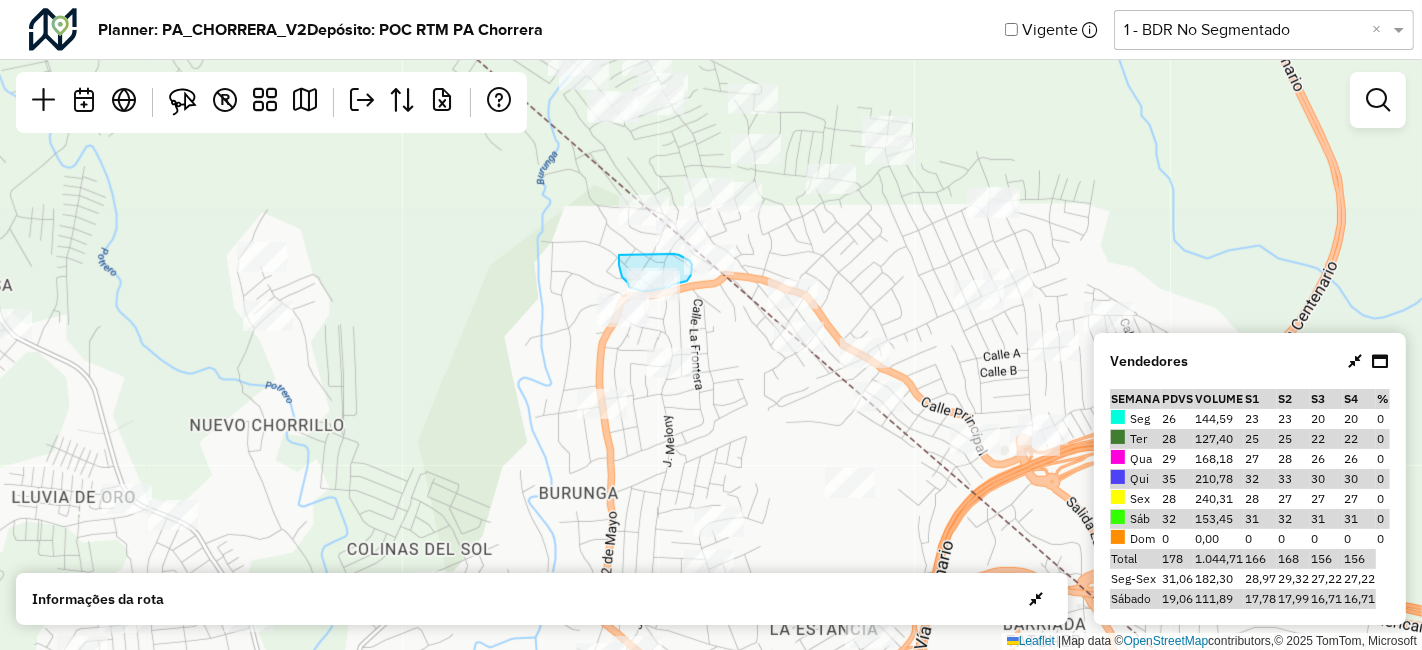 drag, startPoint x: 619, startPoint y: 255, endPoint x: 674, endPoint y: 254, distance: 55.00909 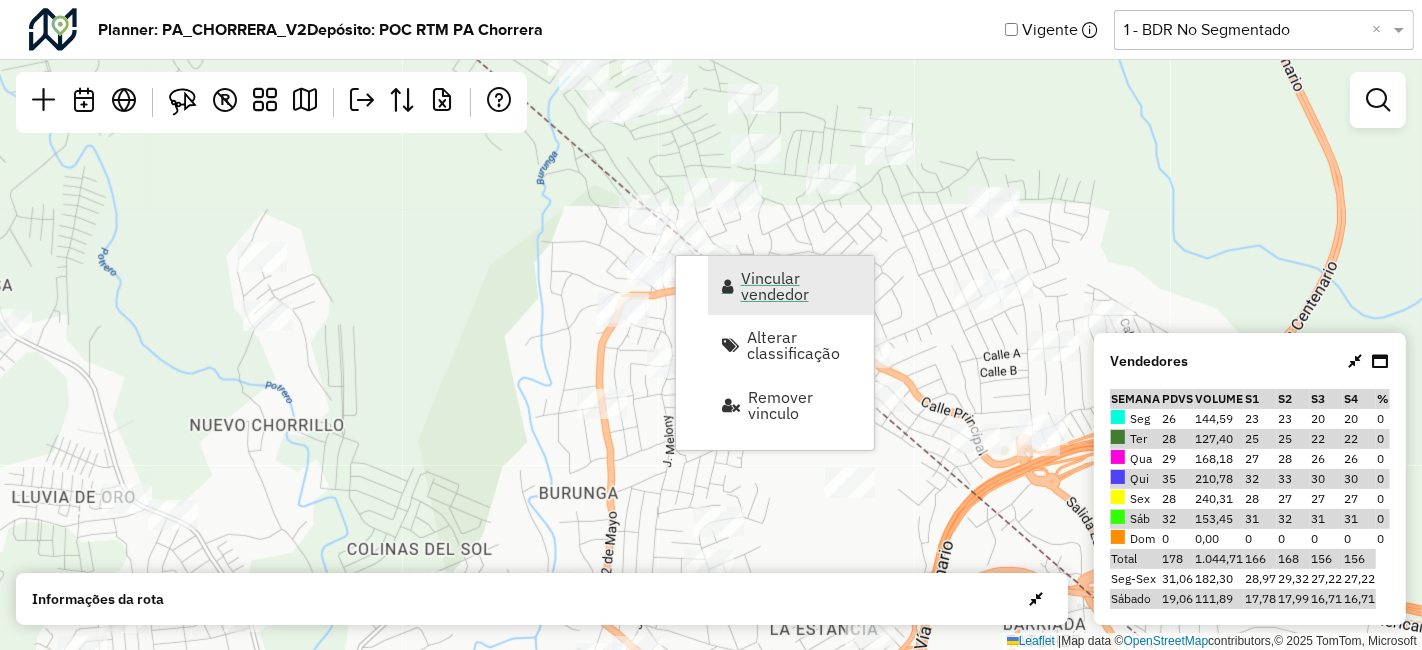 click on "Vincular vendedor" at bounding box center (801, 286) 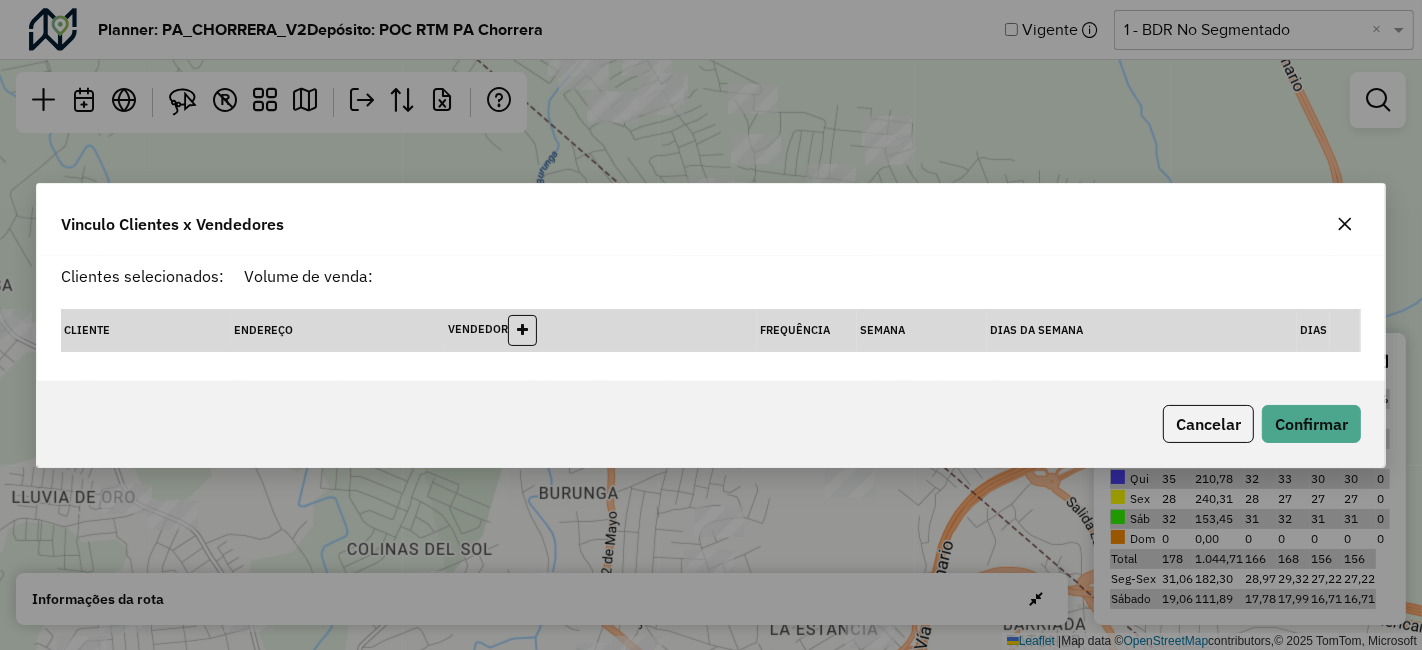select on "********" 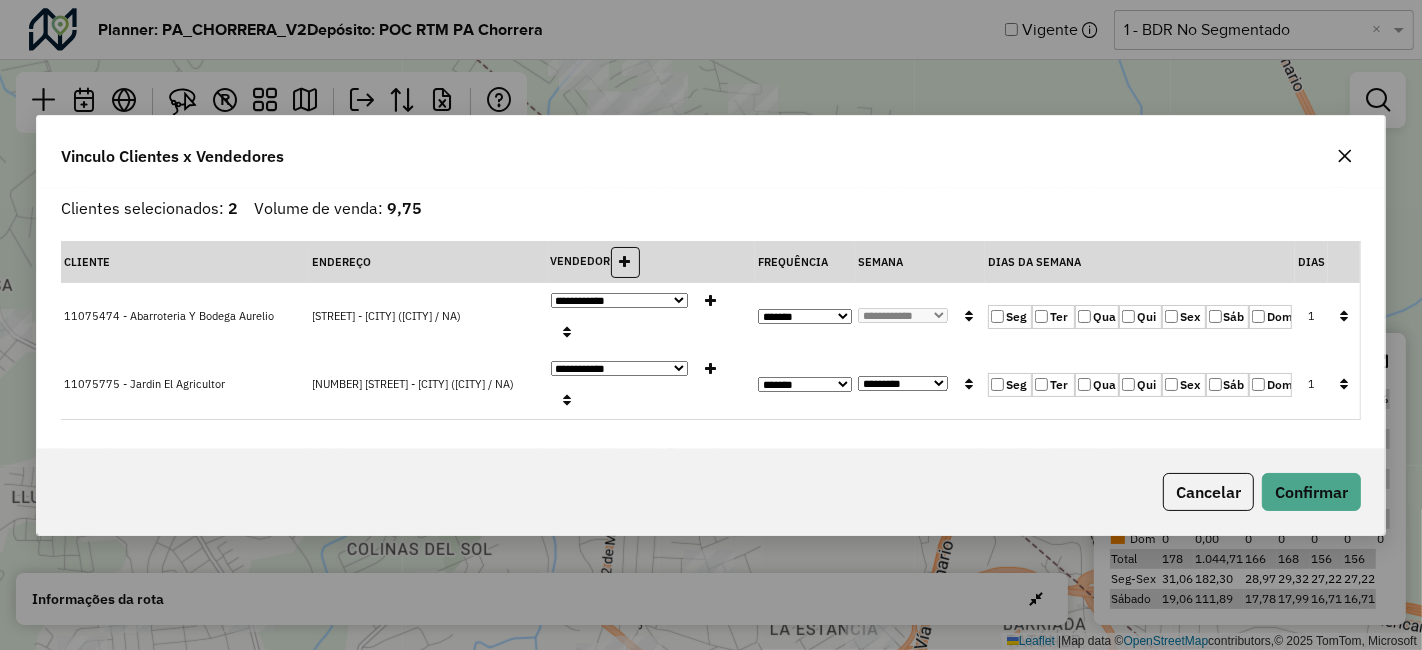 click 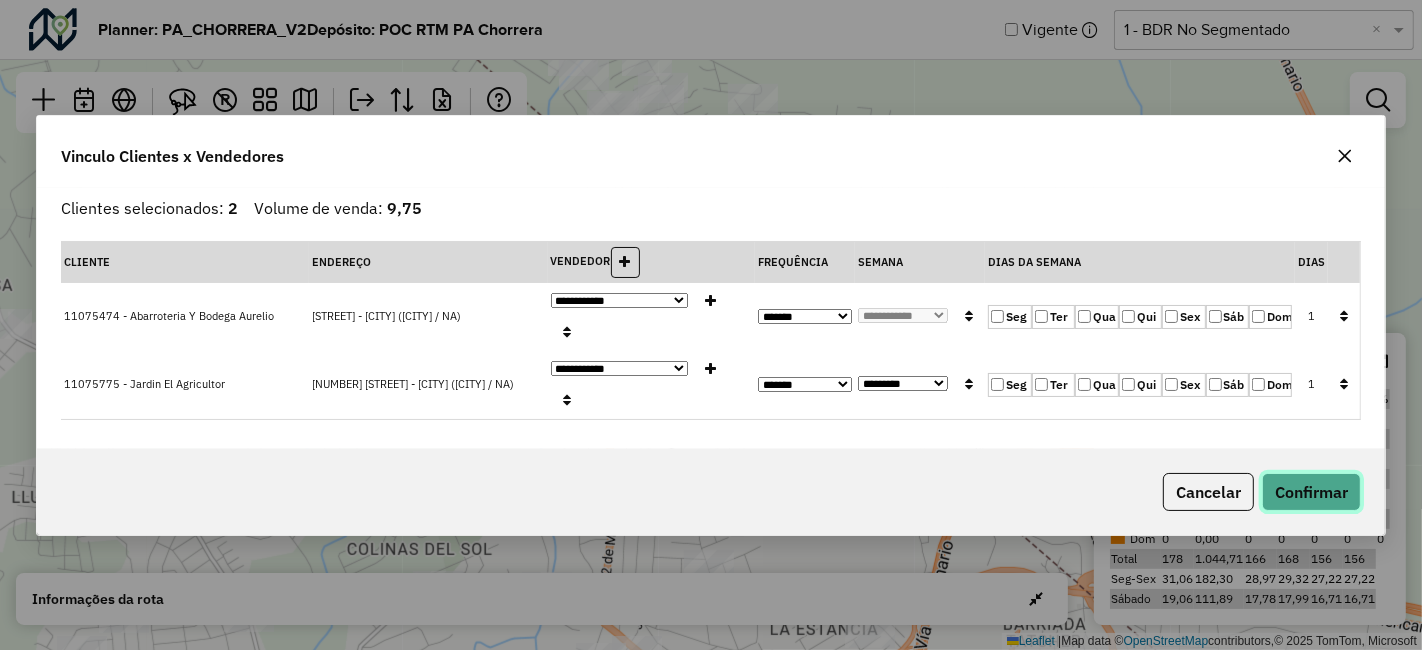 click on "Confirmar" 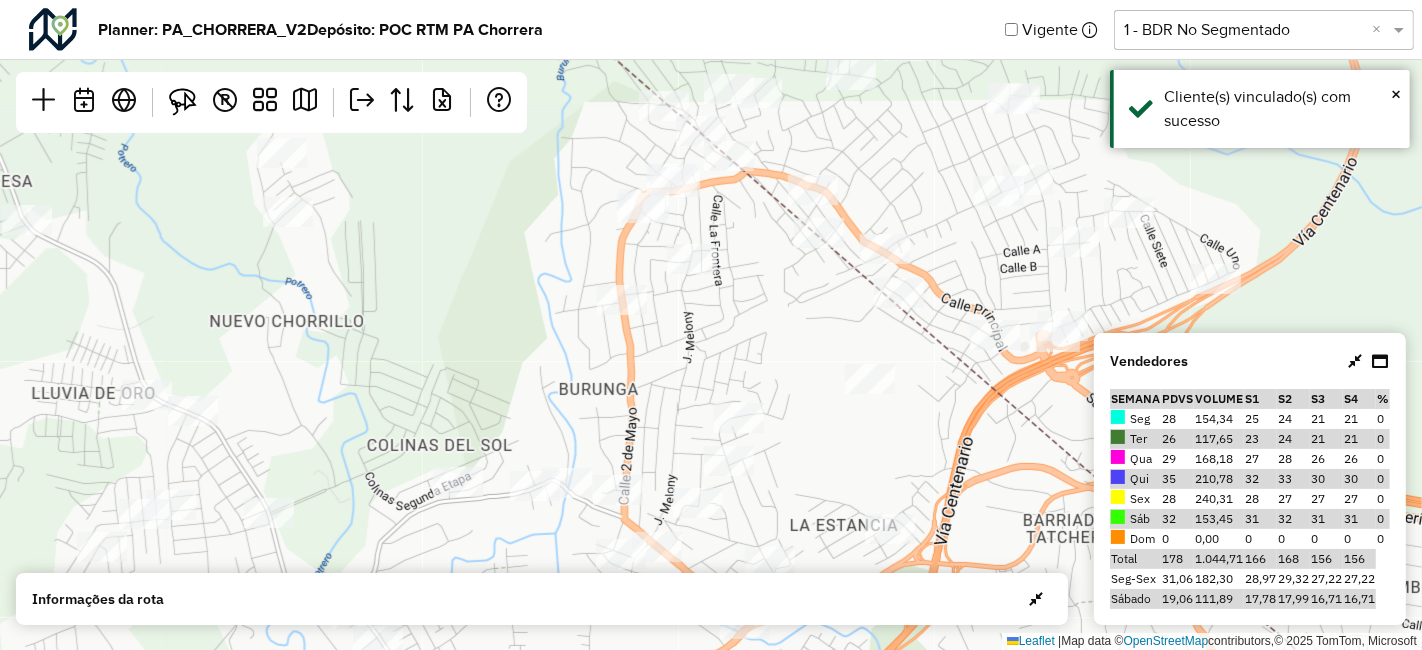 drag, startPoint x: 464, startPoint y: 364, endPoint x: 502, endPoint y: 181, distance: 186.90372 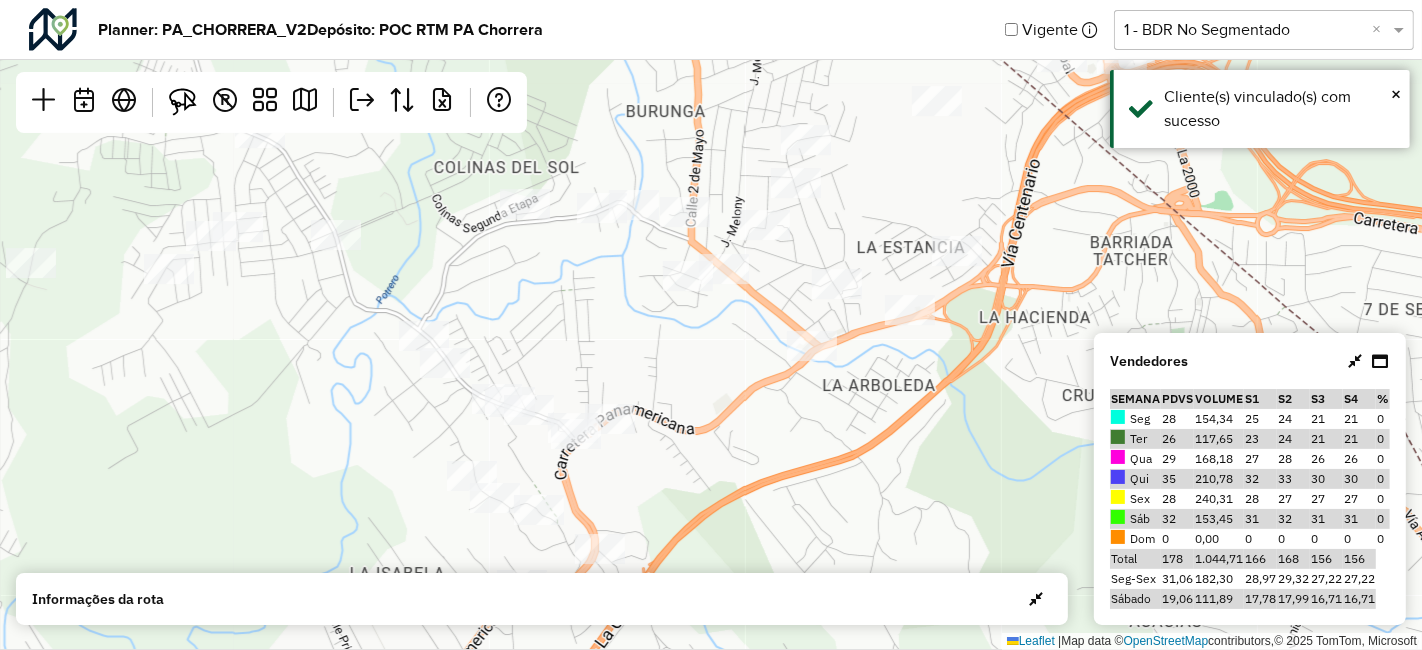 drag, startPoint x: 561, startPoint y: 432, endPoint x: 615, endPoint y: 227, distance: 211.99292 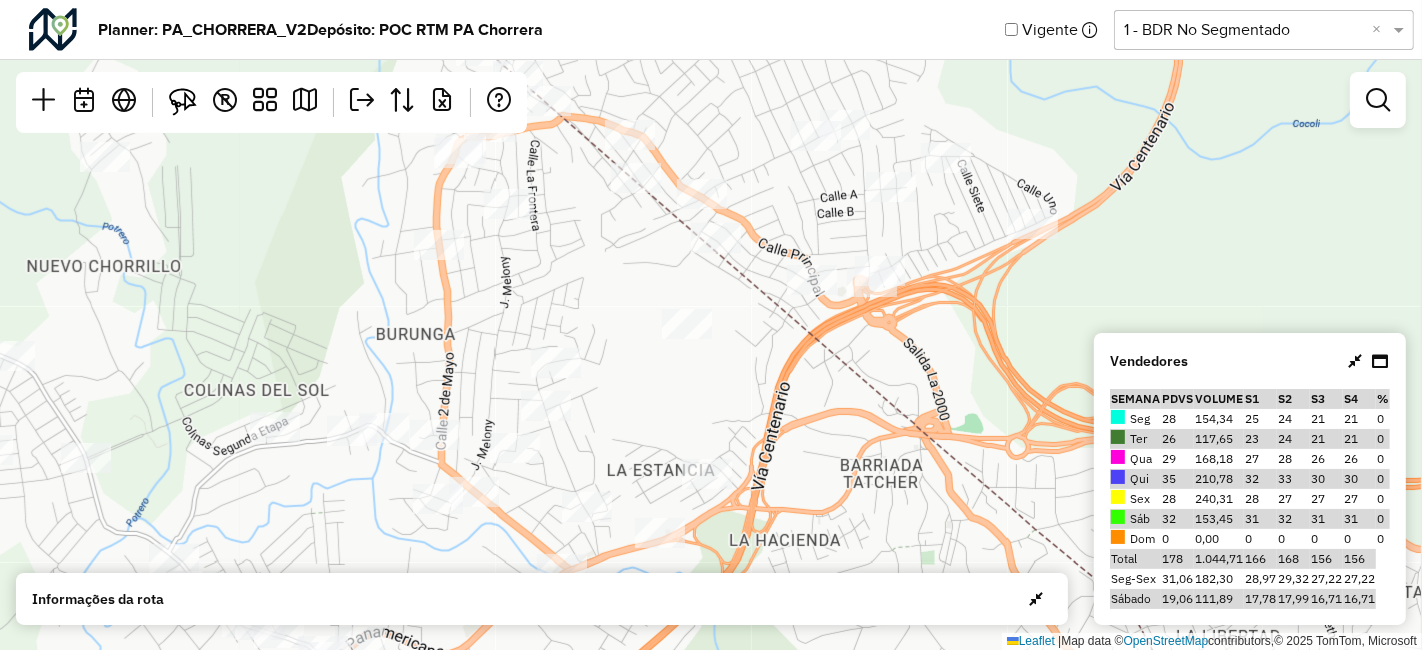drag, startPoint x: 966, startPoint y: 179, endPoint x: 711, endPoint y: 408, distance: 342.73312 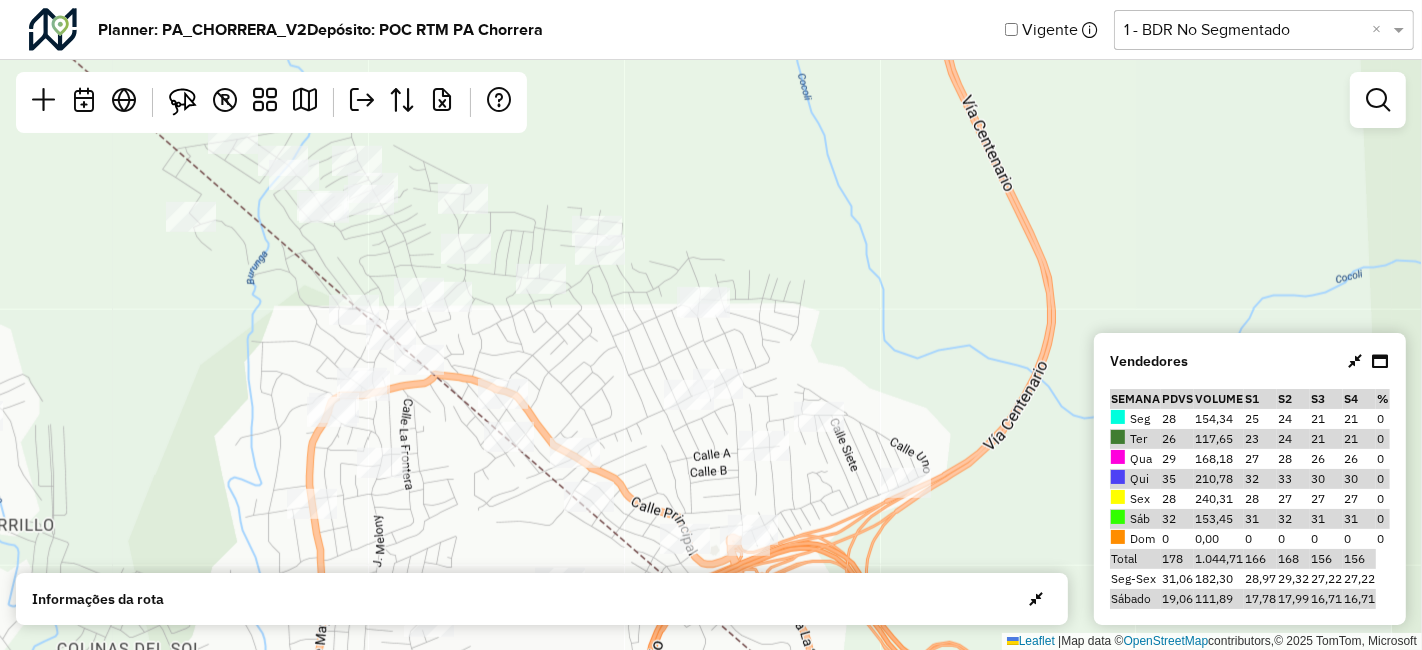 drag, startPoint x: 832, startPoint y: 205, endPoint x: 704, endPoint y: 454, distance: 279.9732 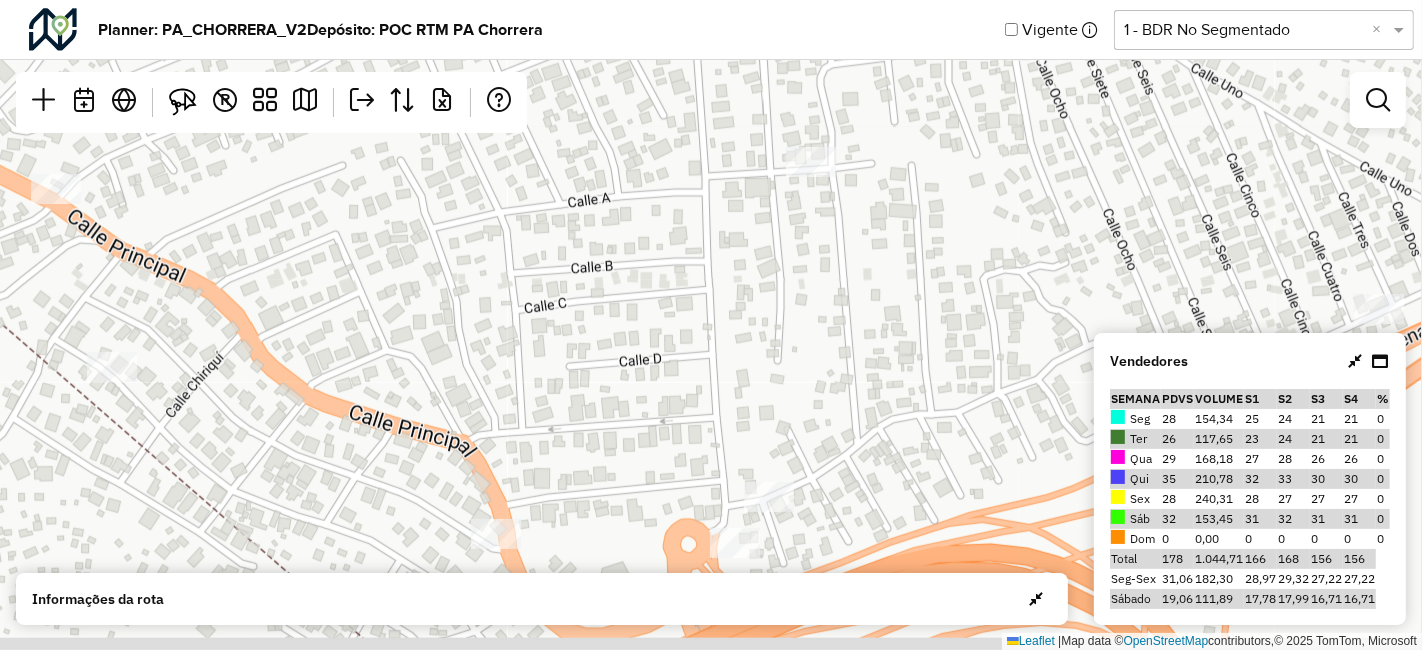drag, startPoint x: 836, startPoint y: 550, endPoint x: 665, endPoint y: 260, distance: 336.66156 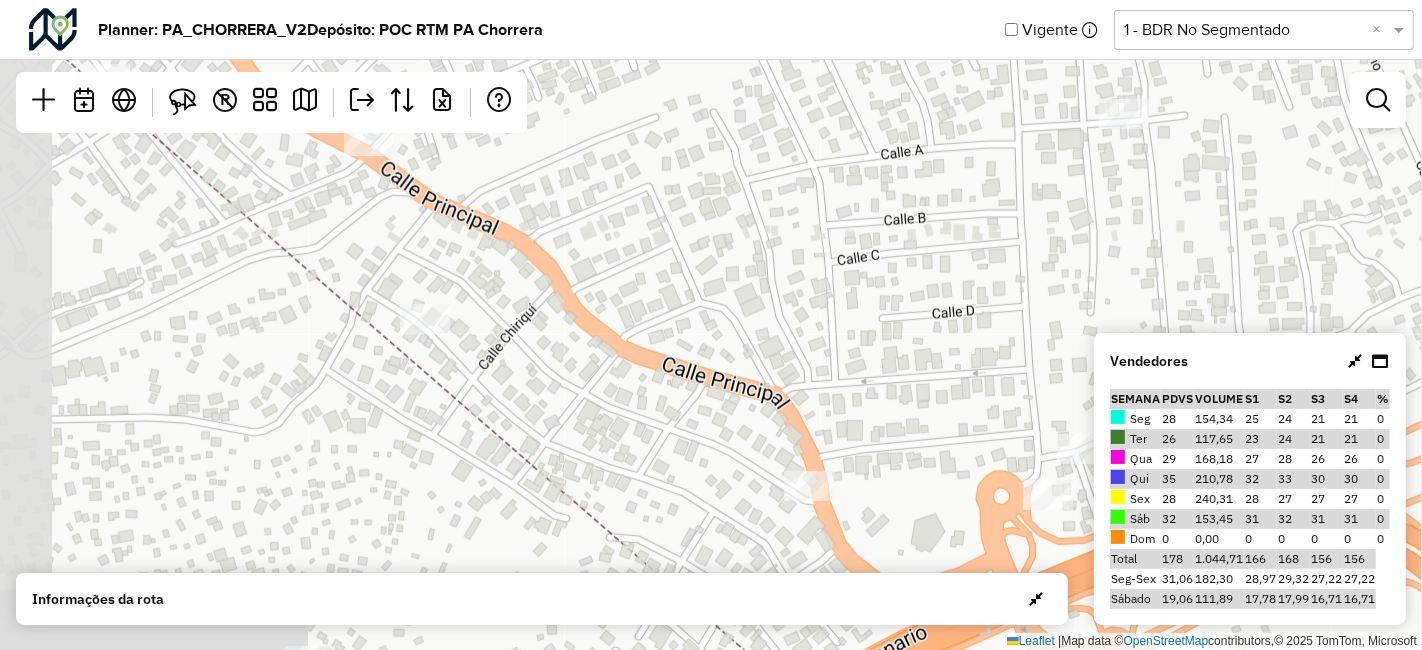 drag, startPoint x: 696, startPoint y: 254, endPoint x: 1063, endPoint y: 278, distance: 367.7839 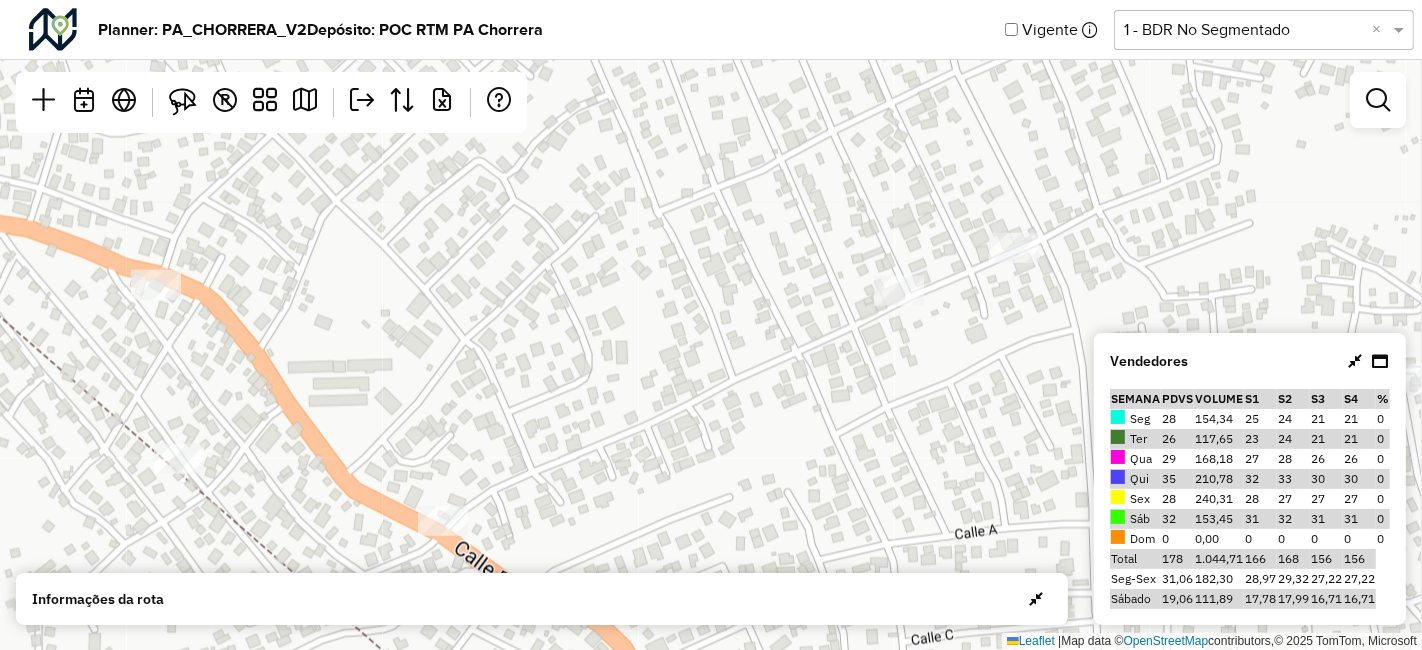 drag, startPoint x: 822, startPoint y: 202, endPoint x: 895, endPoint y: 599, distance: 403.6558 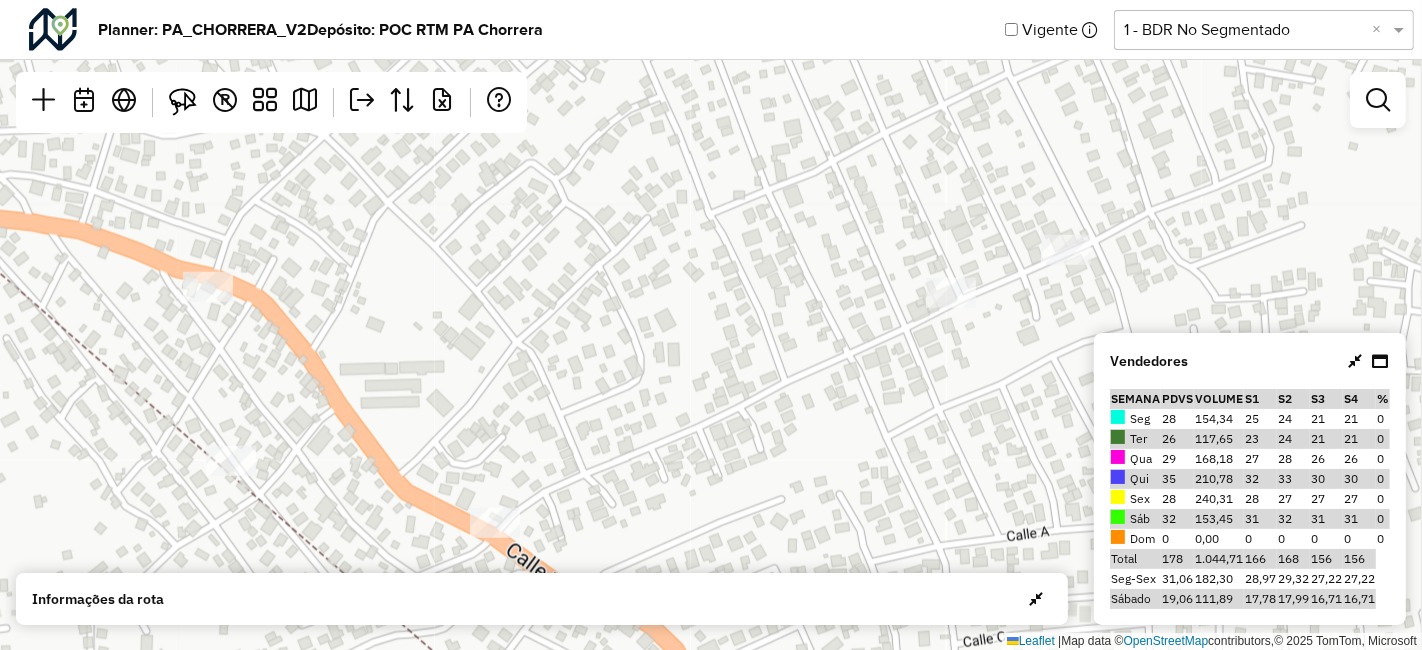 drag, startPoint x: 704, startPoint y: 283, endPoint x: 584, endPoint y: 185, distance: 154.93224 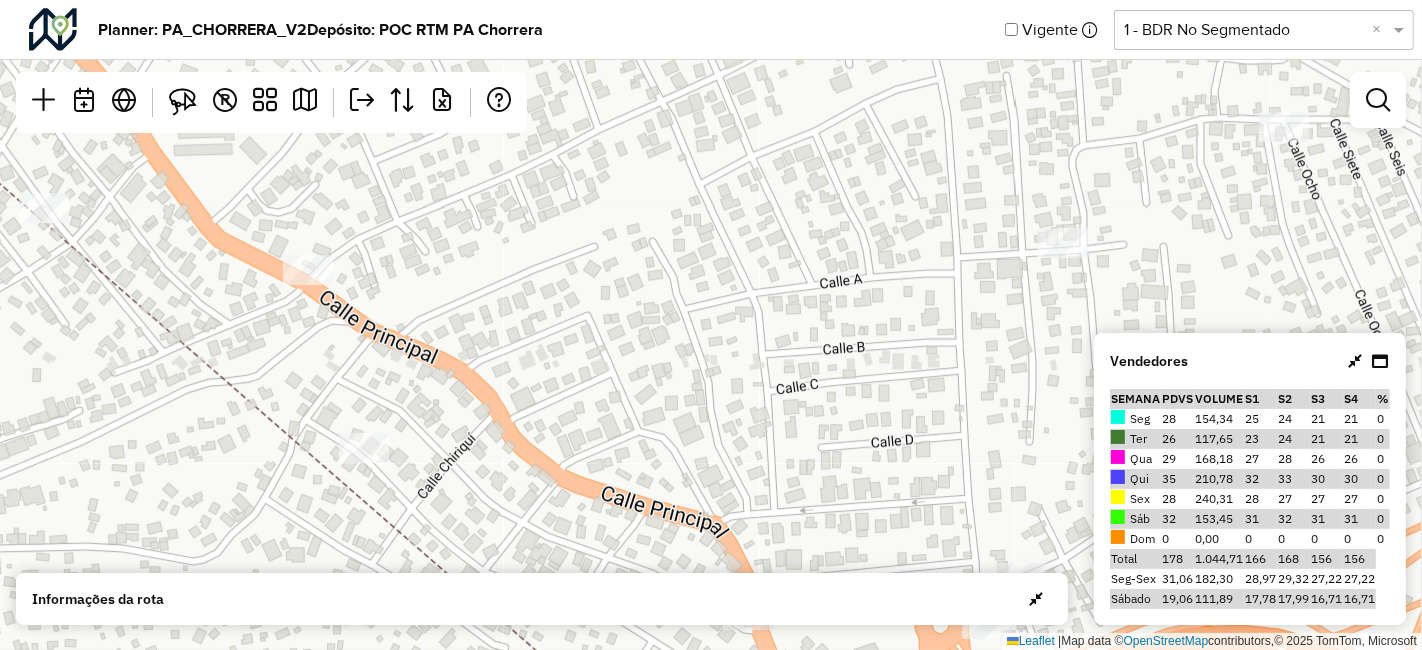 drag, startPoint x: 709, startPoint y: 362, endPoint x: 693, endPoint y: 187, distance: 175.7299 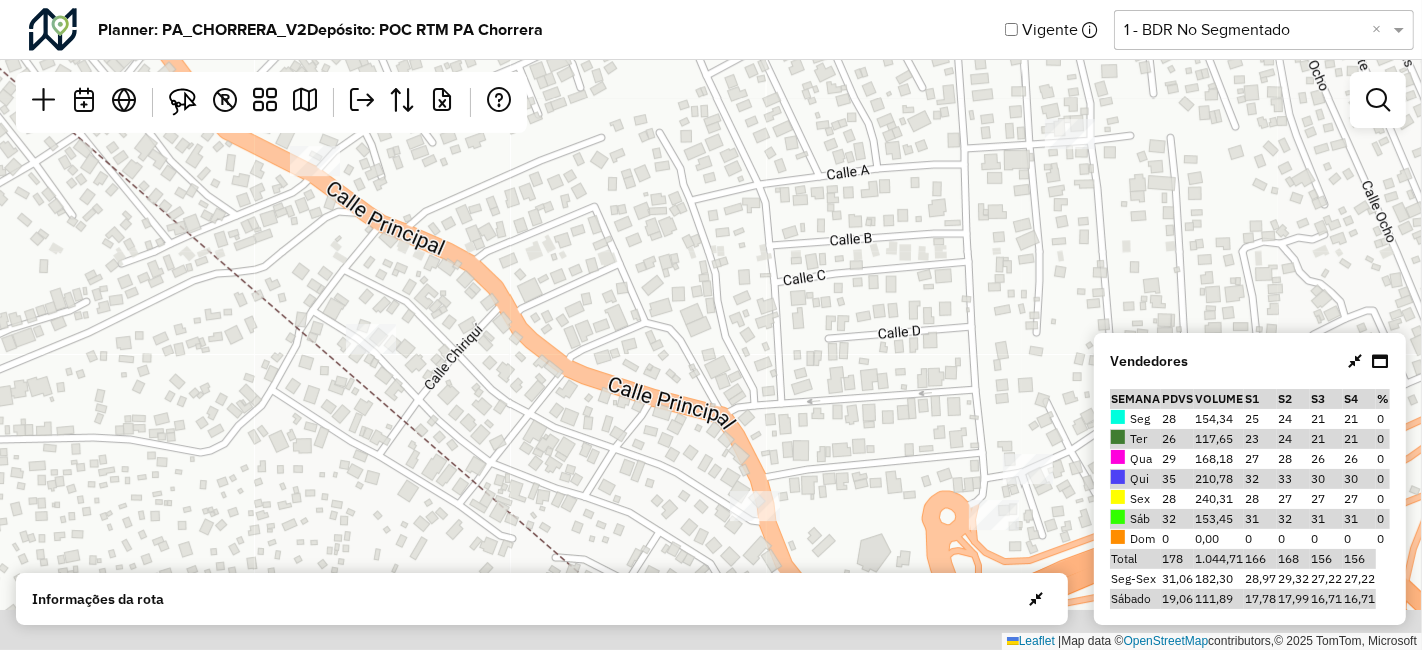 drag, startPoint x: 1049, startPoint y: 270, endPoint x: 1074, endPoint y: 95, distance: 176.7767 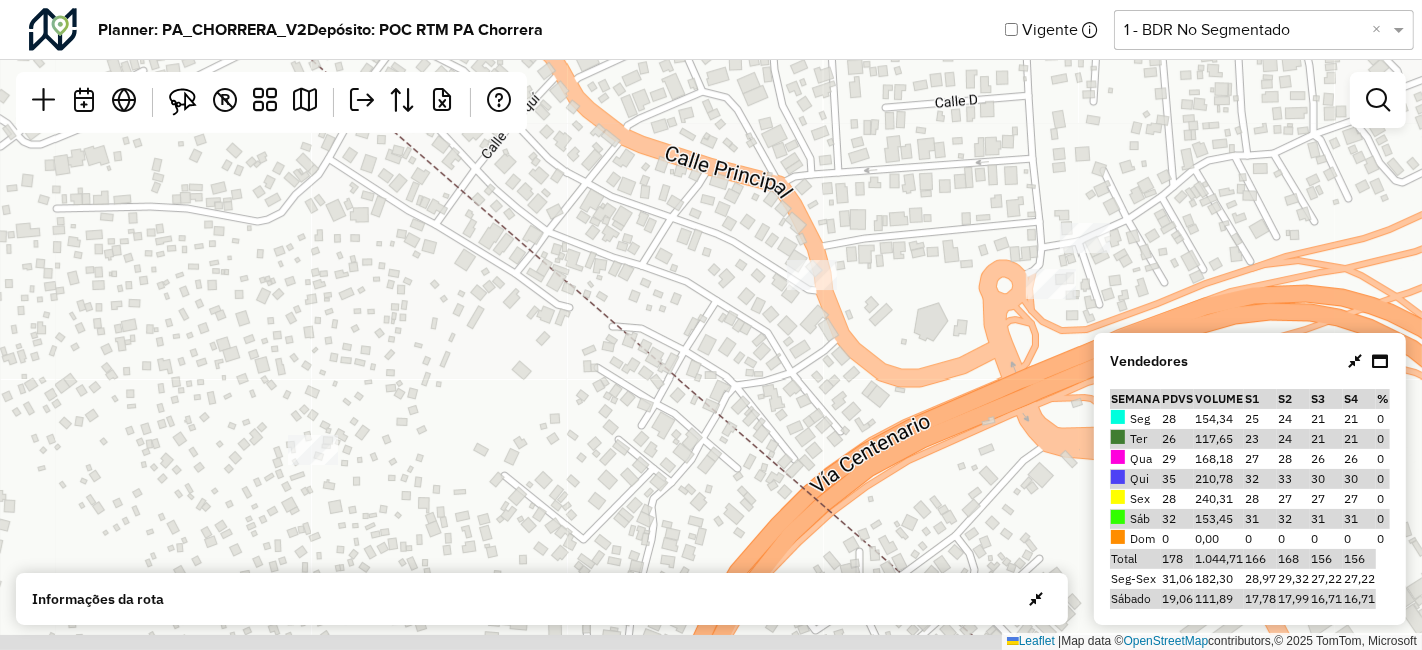 drag, startPoint x: 934, startPoint y: 337, endPoint x: 1000, endPoint y: 178, distance: 172.154 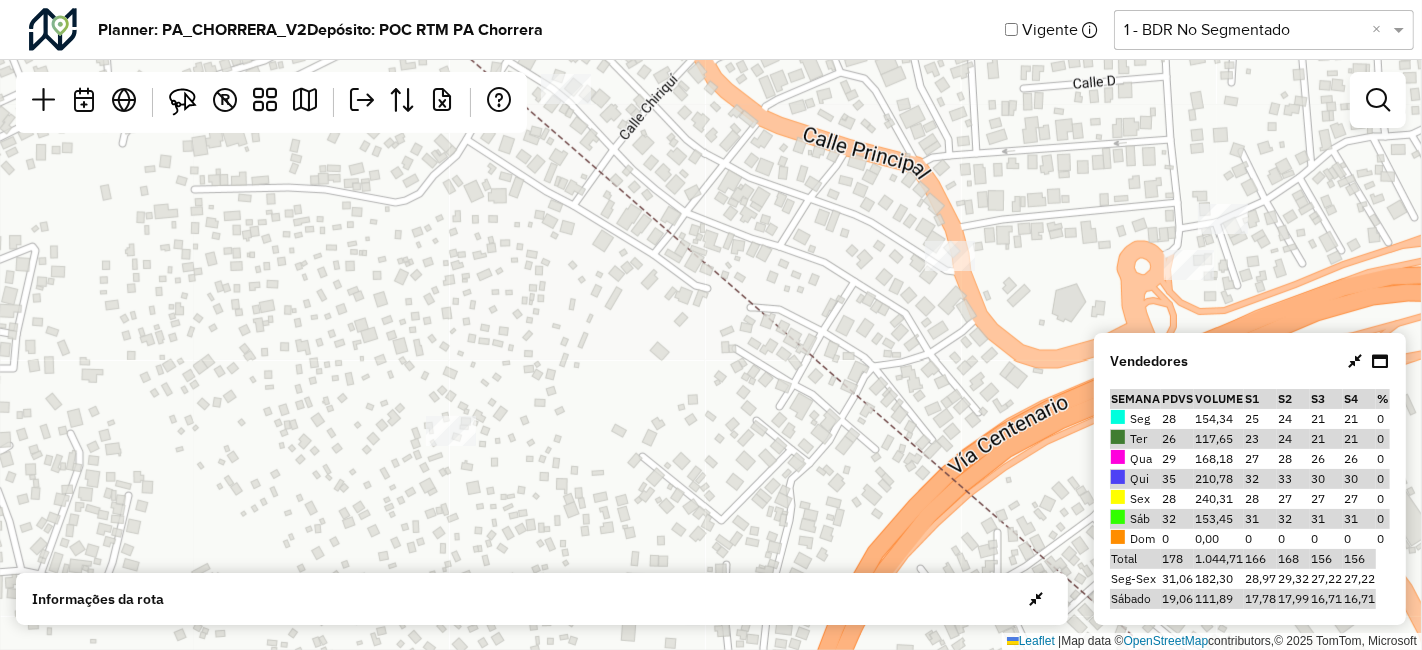 click on "Leaflet   |  Map data ©  OpenStreetMap  contributors,© 2025 TomTom, Microsoft" 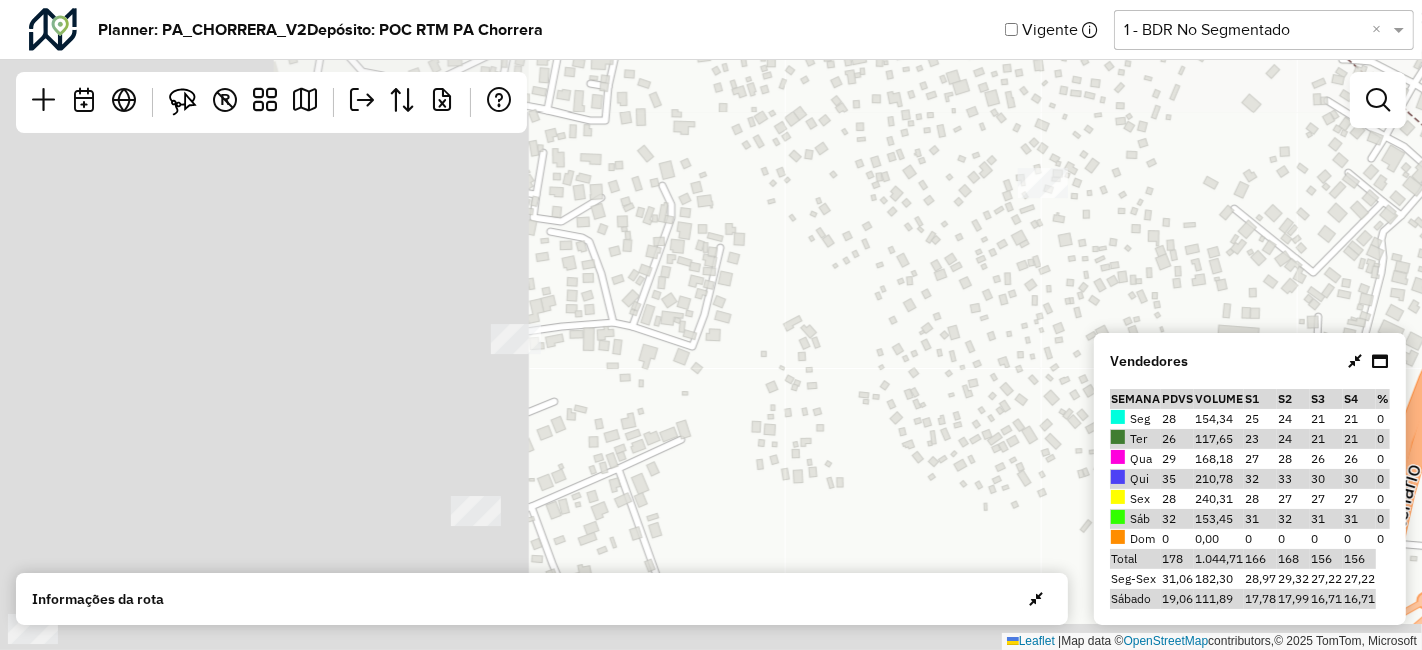 drag, startPoint x: 561, startPoint y: 338, endPoint x: 1161, endPoint y: 87, distance: 650.38525 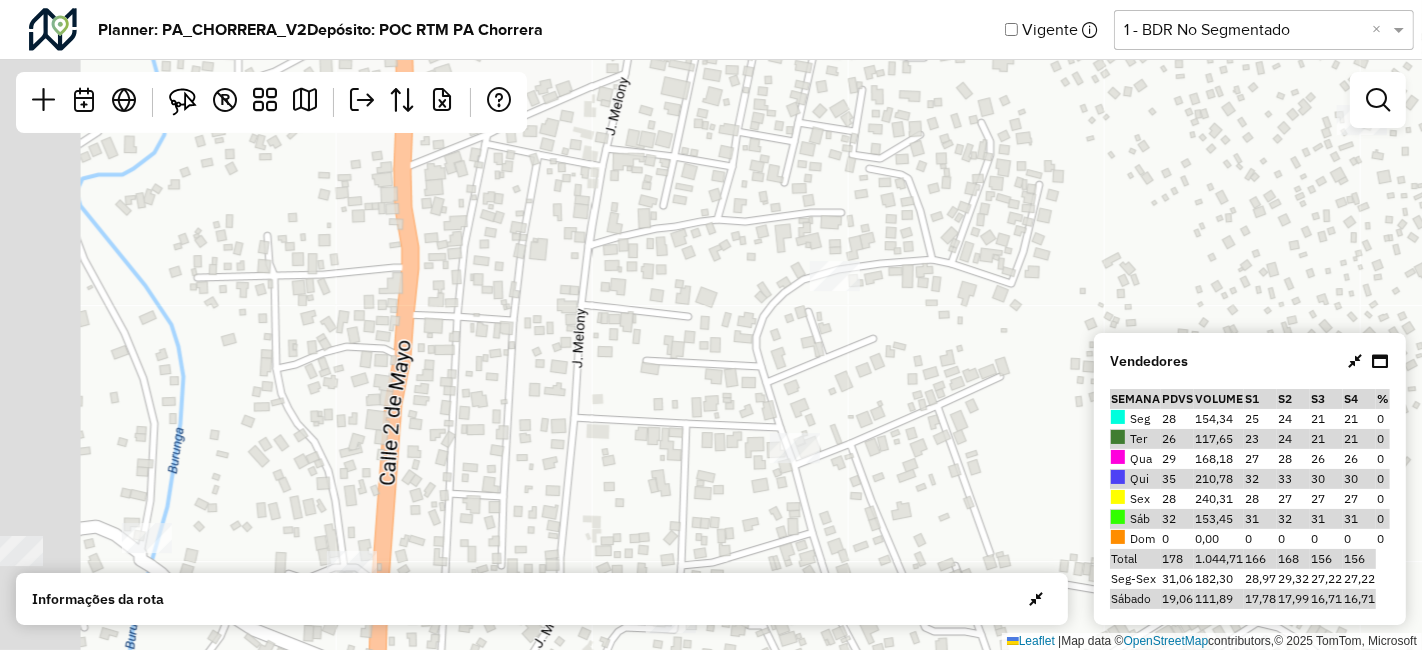 drag, startPoint x: 613, startPoint y: 277, endPoint x: 1008, endPoint y: 209, distance: 400.81042 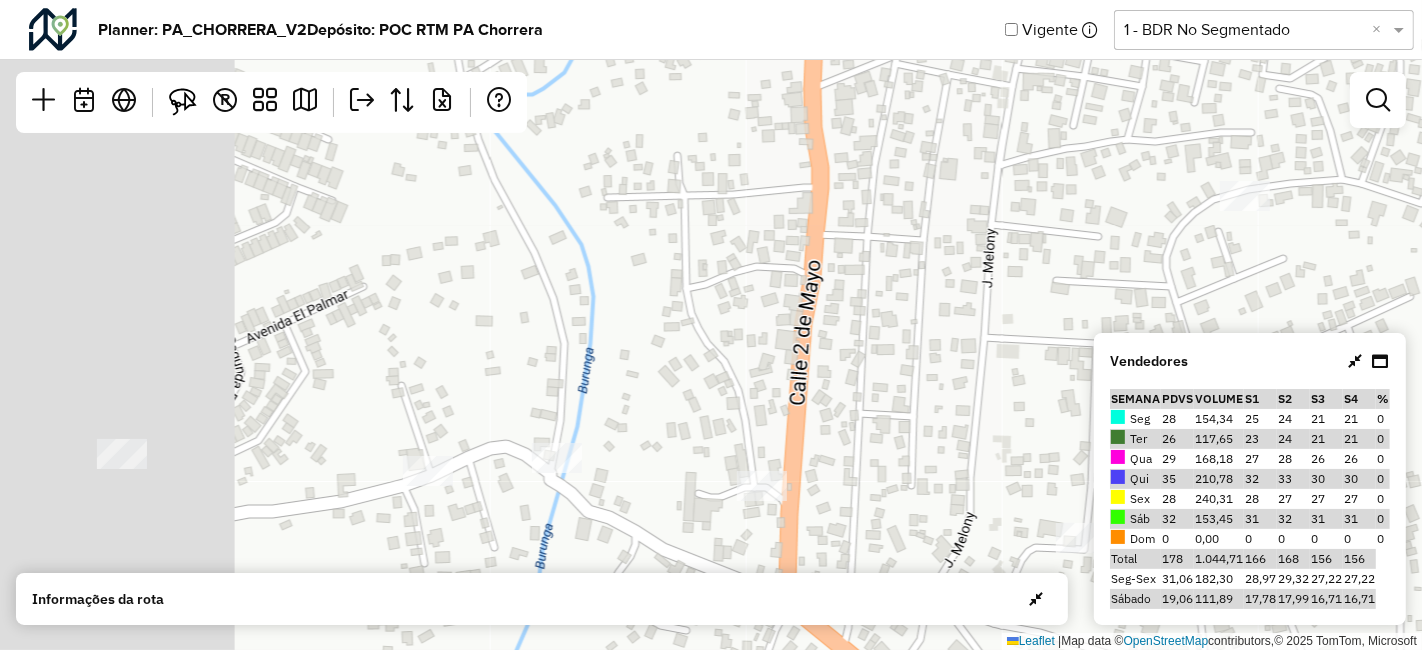 drag, startPoint x: 554, startPoint y: 327, endPoint x: 924, endPoint y: 231, distance: 382.25122 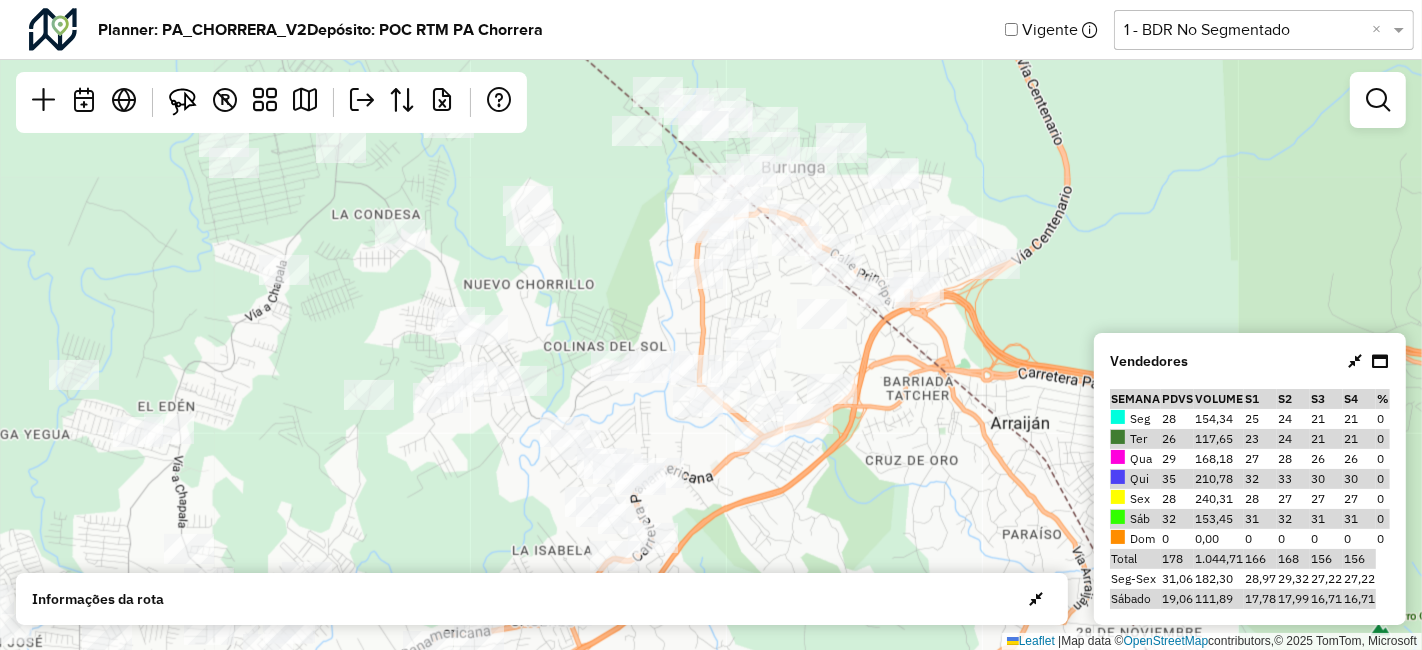 drag, startPoint x: 968, startPoint y: 283, endPoint x: 1040, endPoint y: 258, distance: 76.2168 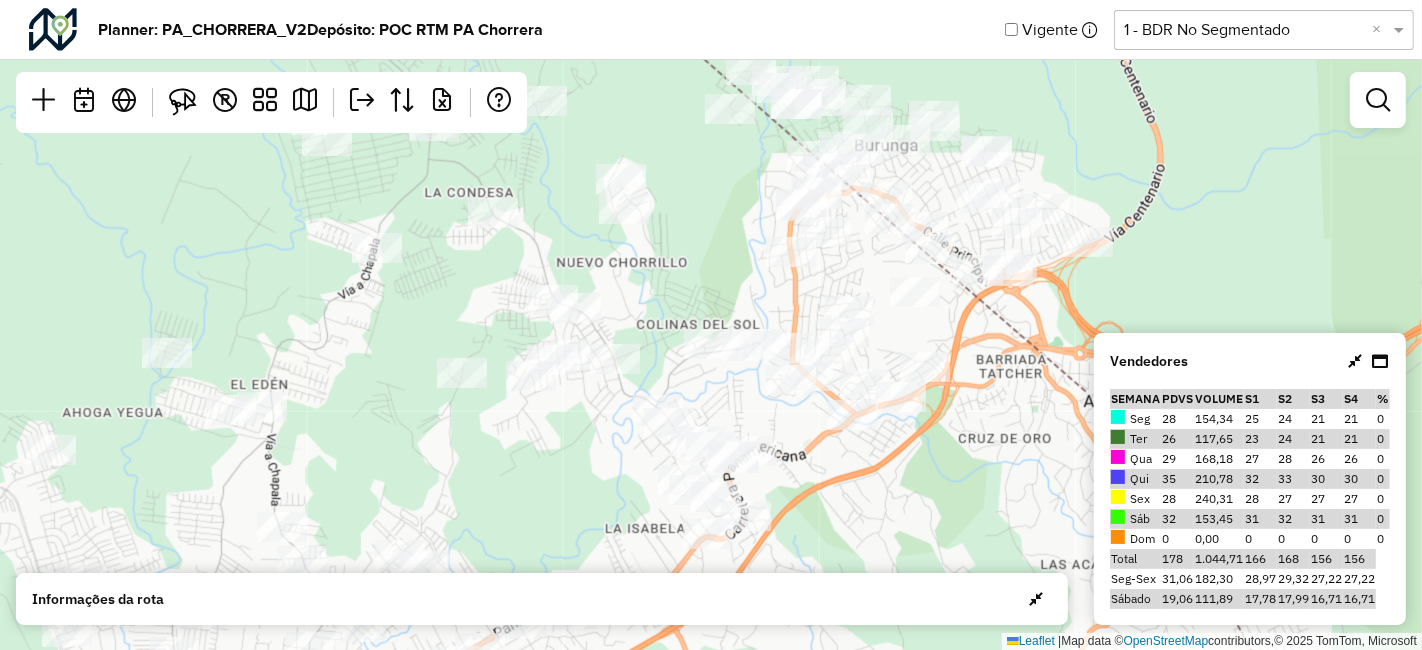 drag, startPoint x: 582, startPoint y: 239, endPoint x: 611, endPoint y: 287, distance: 56.0803 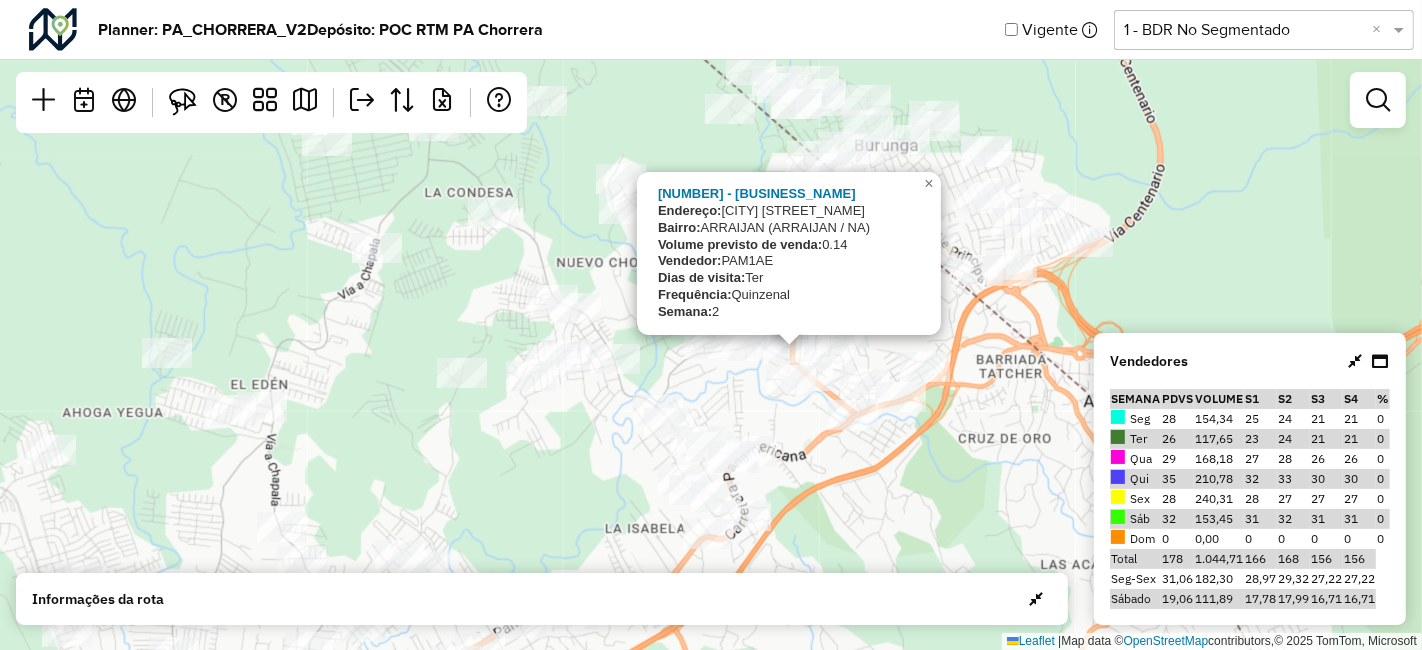click on "[NUMBER] - [BUSINESS_NAME]
Endereço:  [STREET_NAME]
Bairro:  [CITY] ([CITY] / NA)
Volume previsto de venda:  0.14
Vendedor:  [VENDOR_ID]
Dias de visita:  Ter
Frequência:  Quinzenal
Semana:  2
×  Leaflet   |  Map data ©  OpenStreetMap  contributors,© 2025 TomTom, Microsoft" 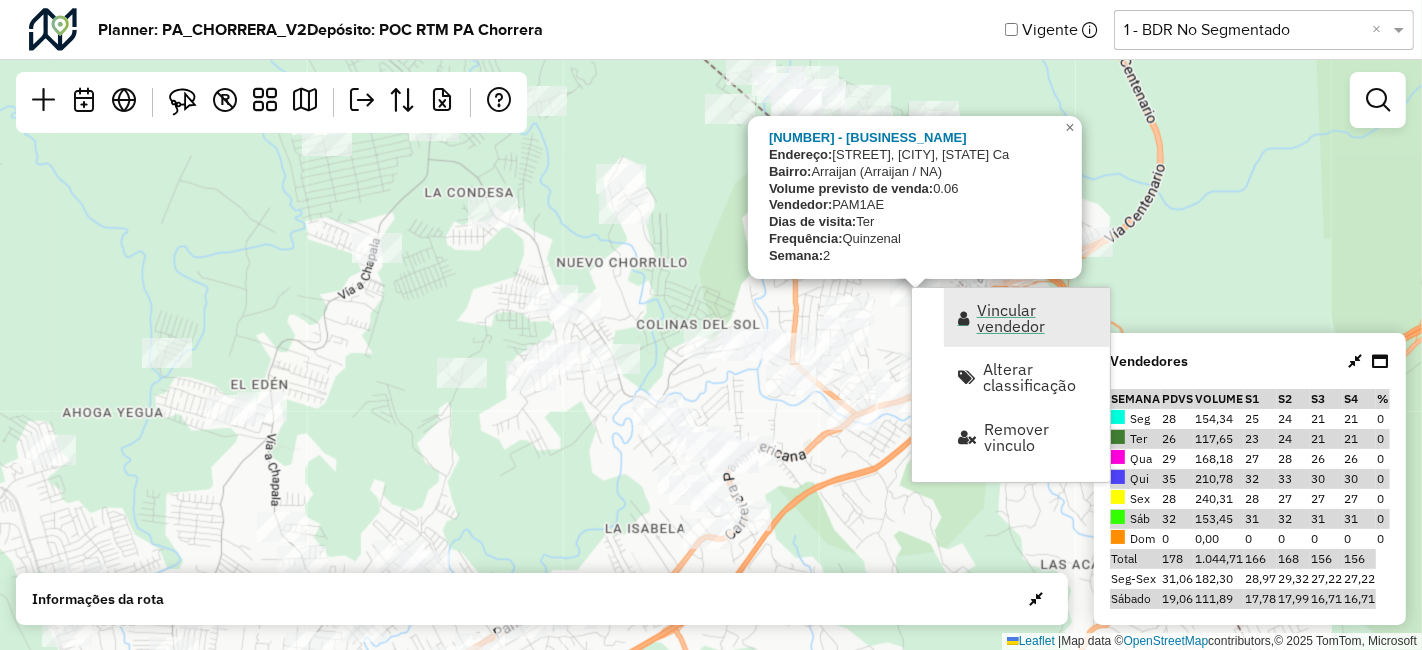 click on "Vincular vendedor" at bounding box center (1037, 318) 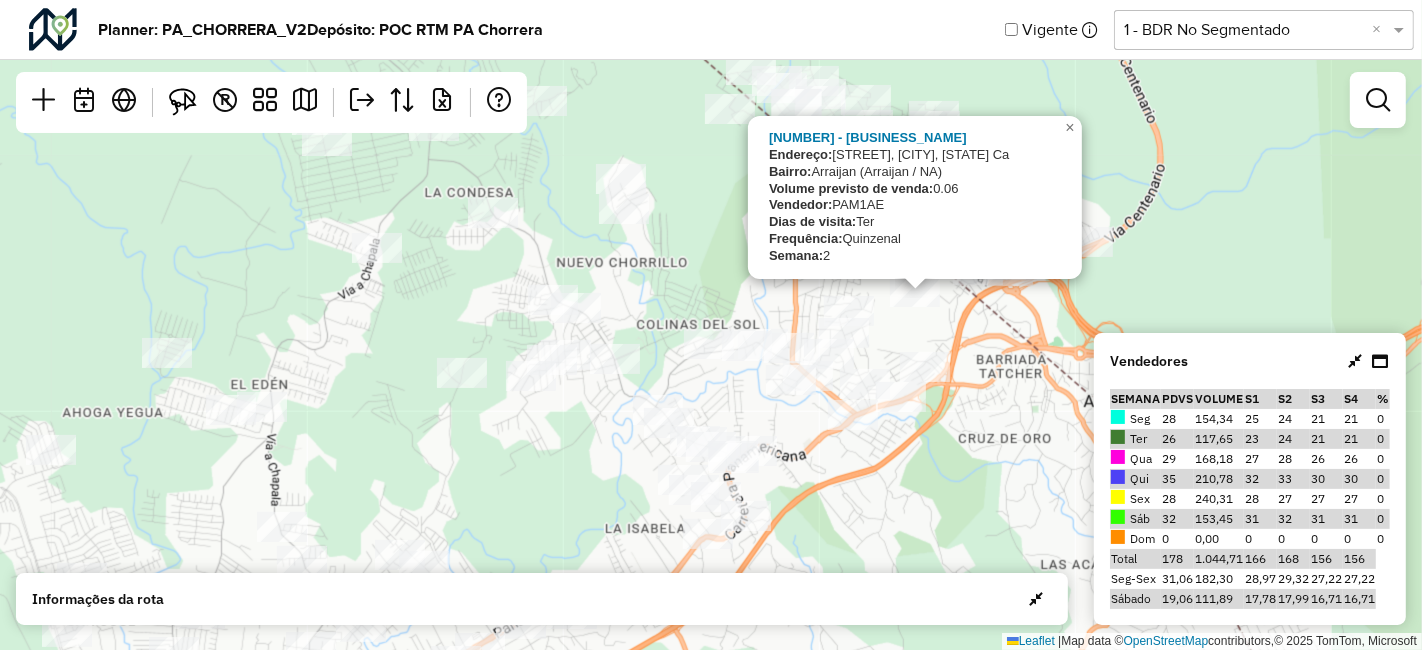 select on "********" 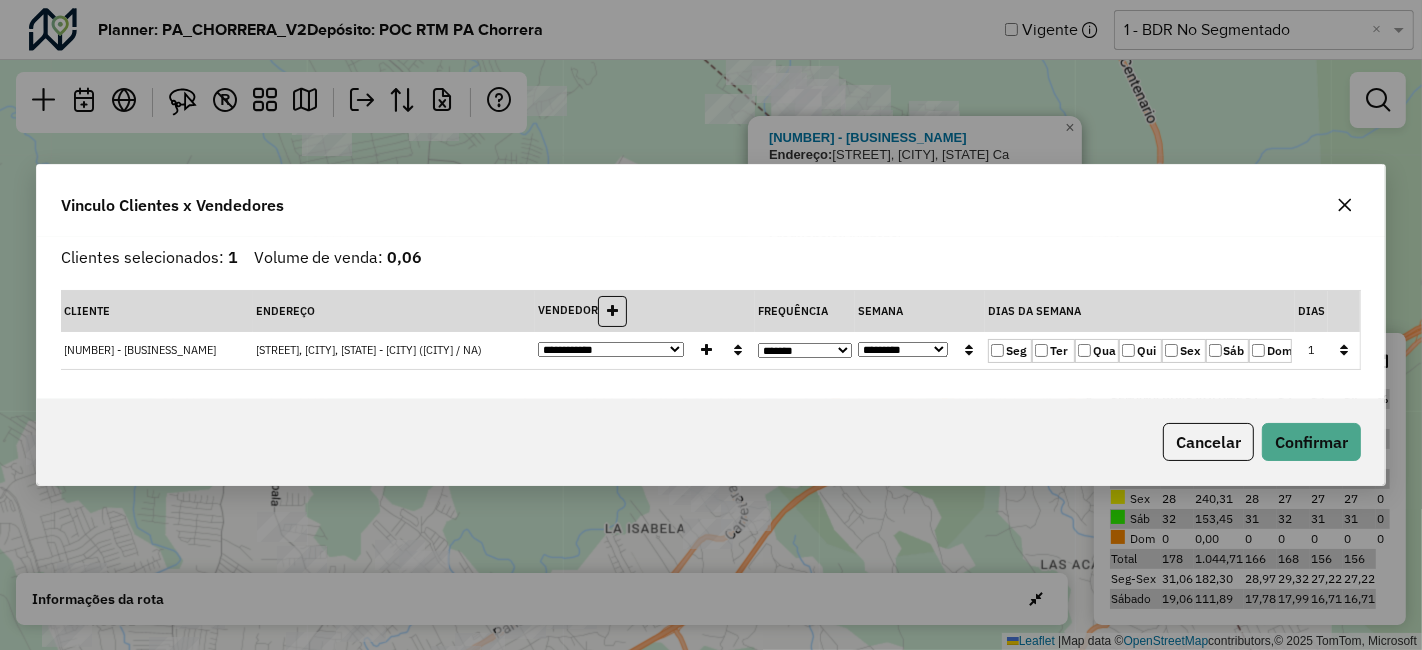 click on "**********" 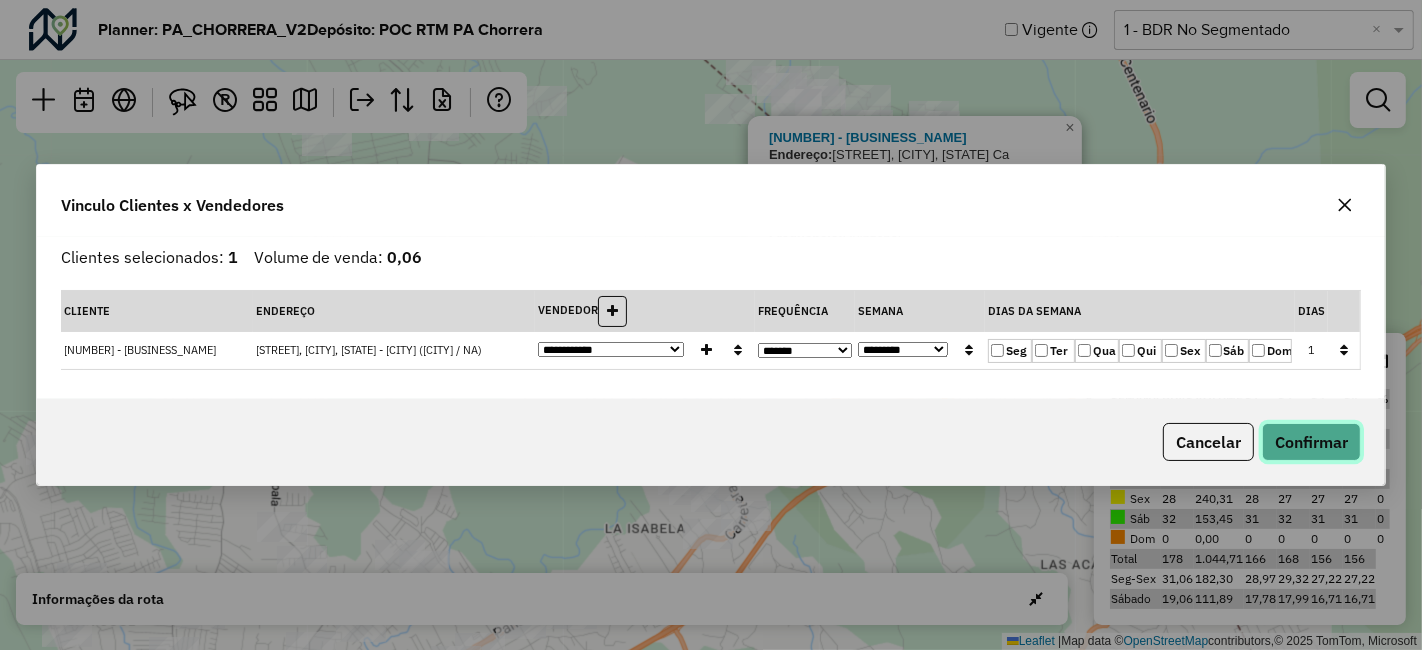 click on "Confirmar" 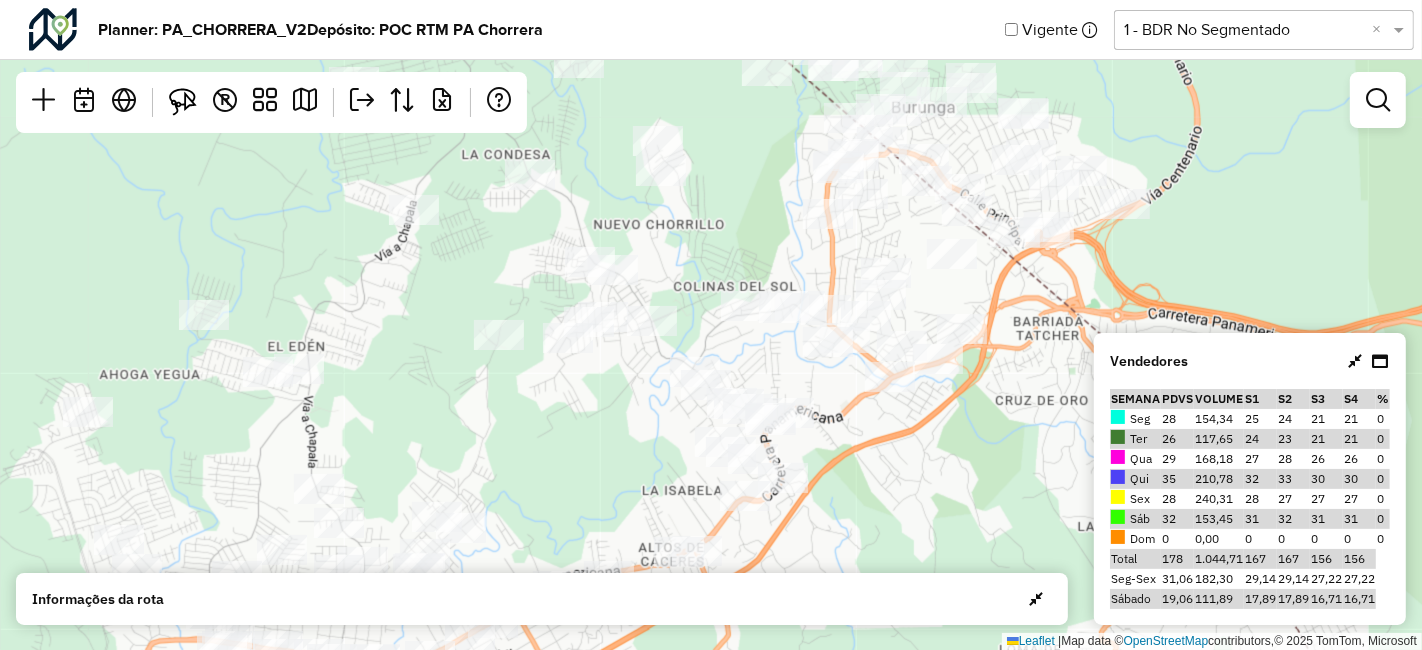 drag, startPoint x: 1148, startPoint y: 286, endPoint x: 1185, endPoint y: 247, distance: 53.75872 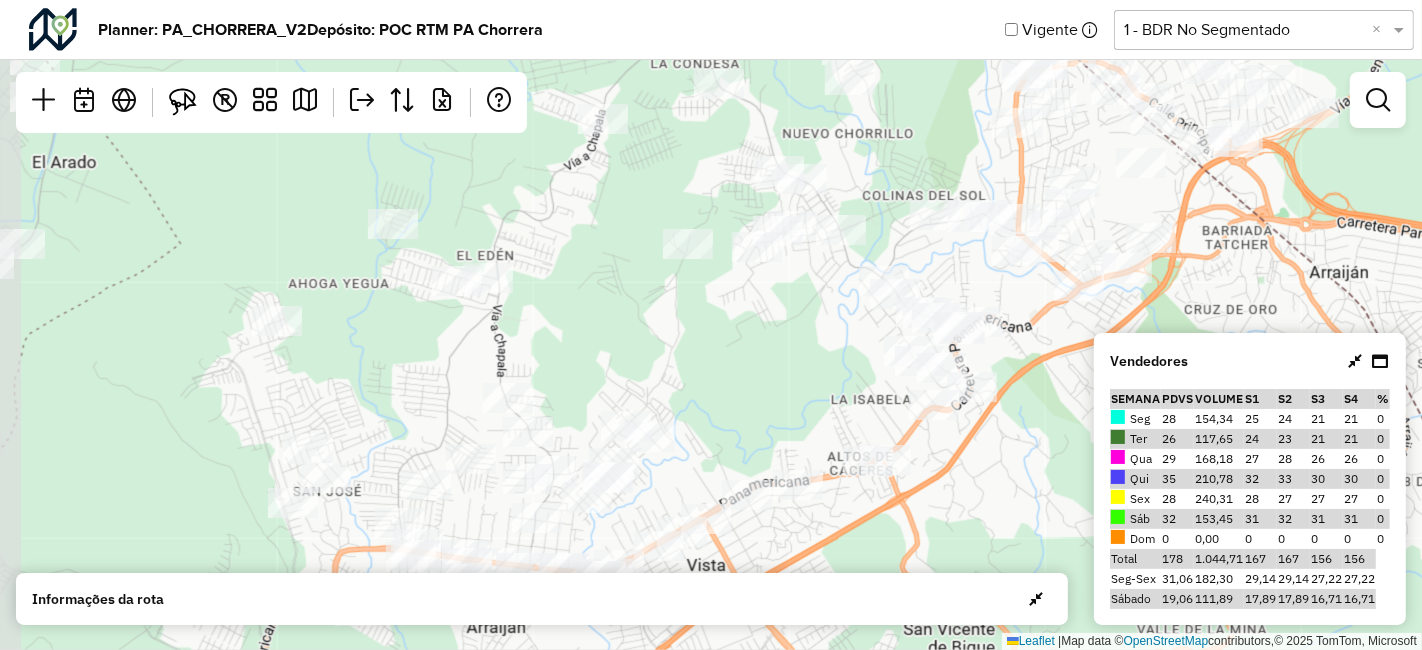 drag, startPoint x: 576, startPoint y: 455, endPoint x: 776, endPoint y: 356, distance: 223.16138 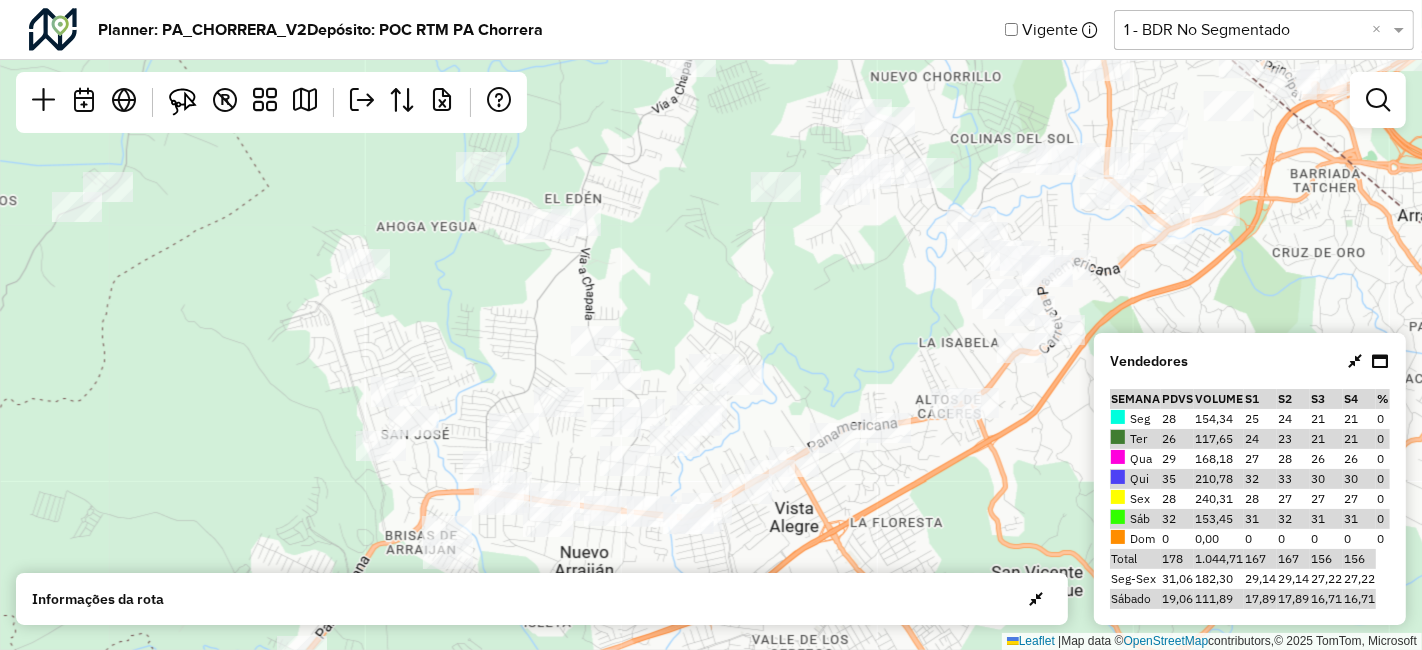 drag, startPoint x: 702, startPoint y: 424, endPoint x: 780, endPoint y: 375, distance: 92.11406 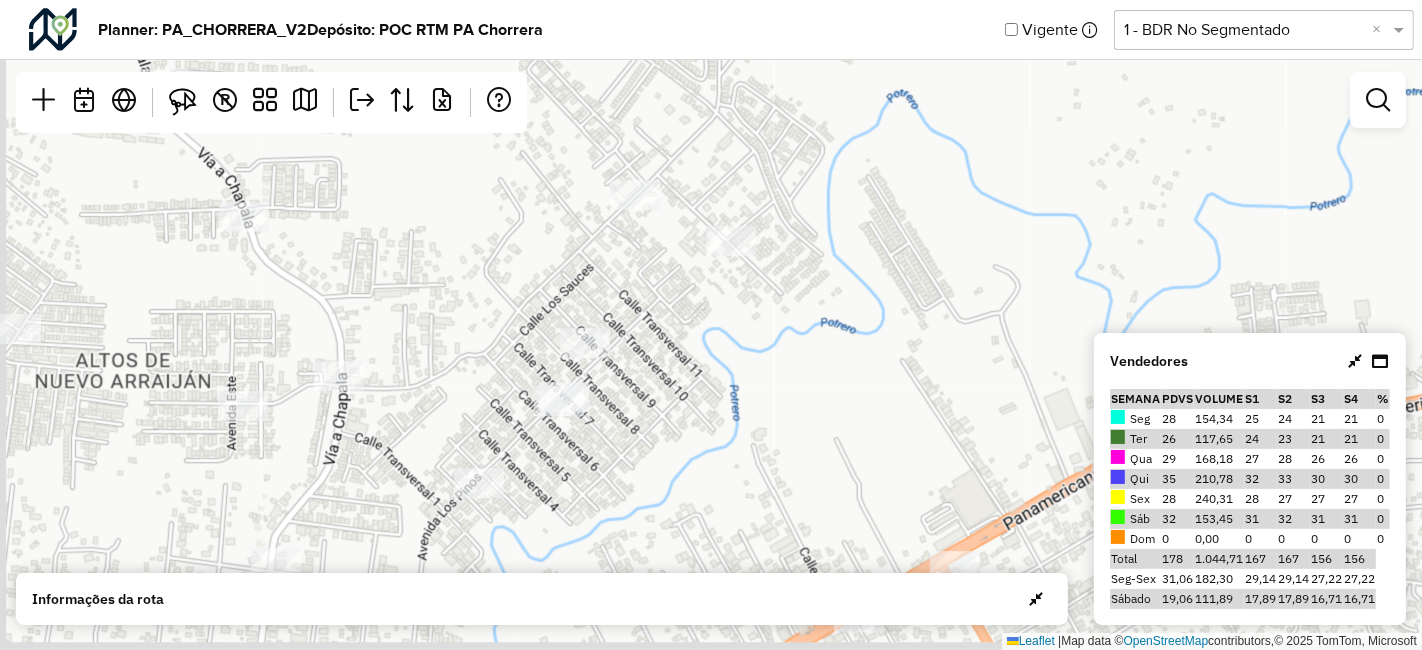 drag, startPoint x: 558, startPoint y: 418, endPoint x: 671, endPoint y: 261, distance: 193.43733 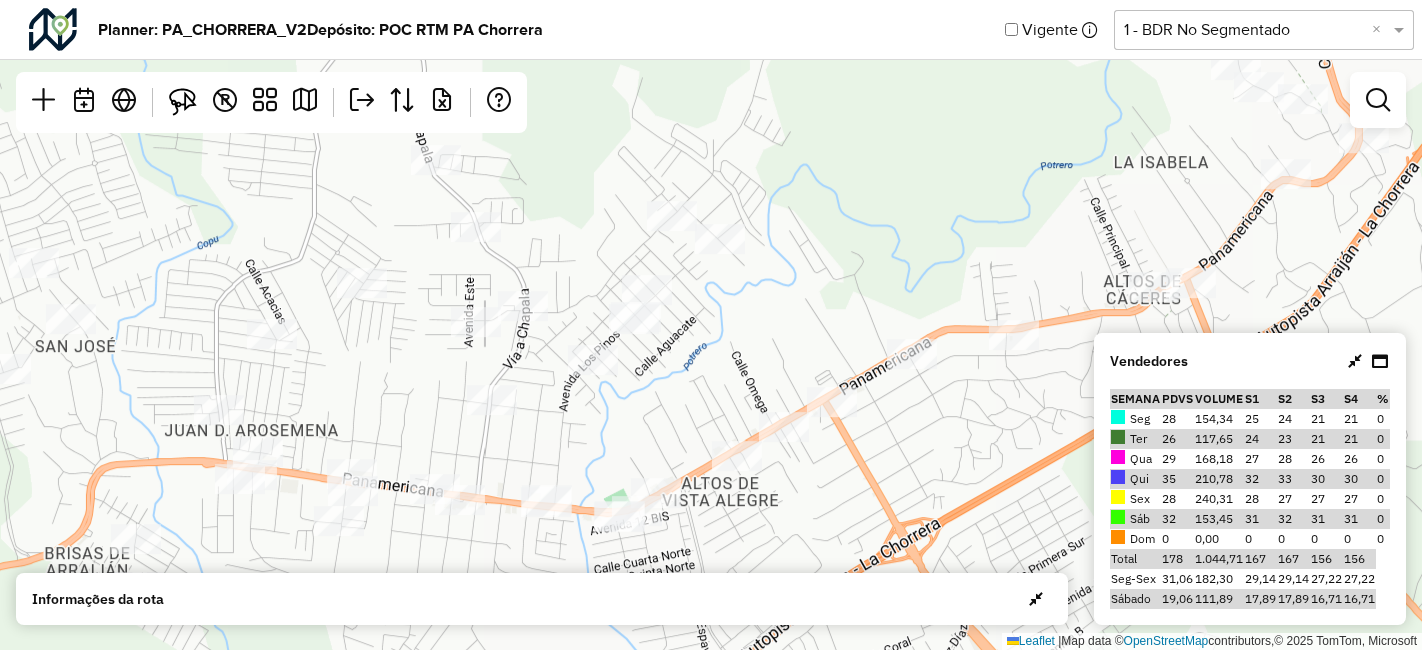 scroll, scrollTop: 0, scrollLeft: 0, axis: both 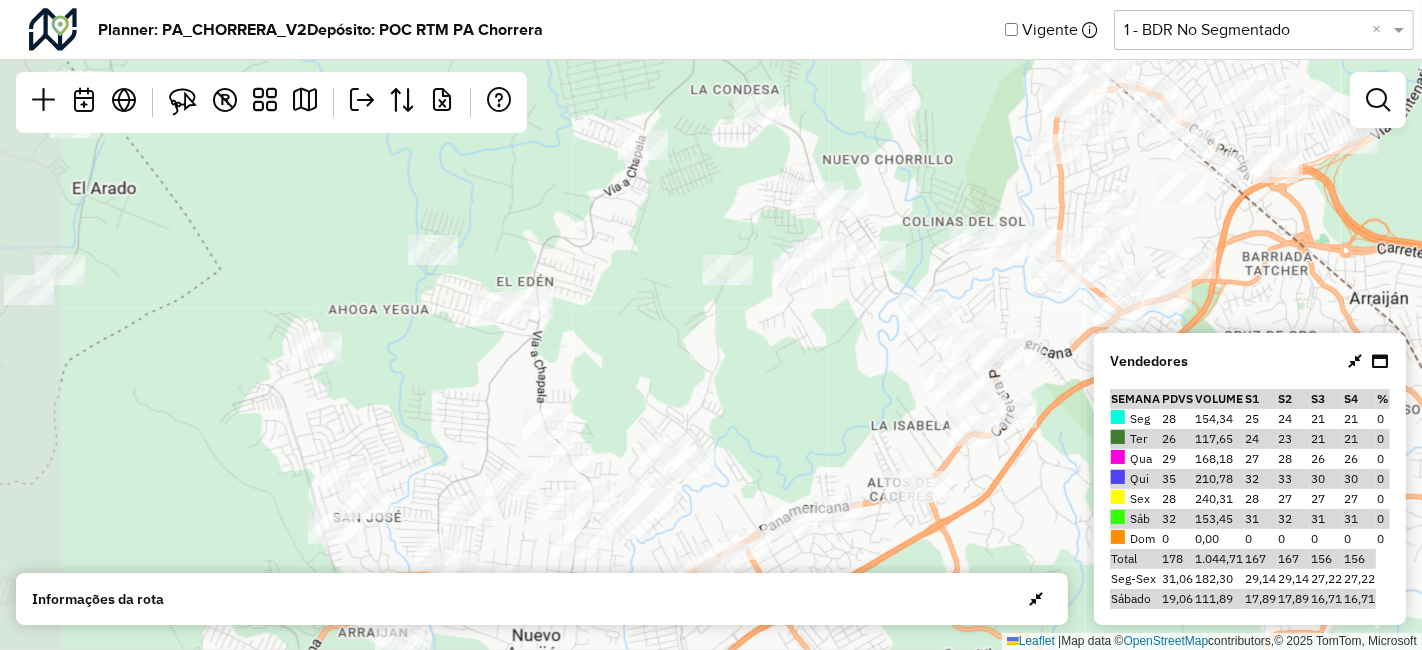drag, startPoint x: 466, startPoint y: 260, endPoint x: 631, endPoint y: 468, distance: 265.49765 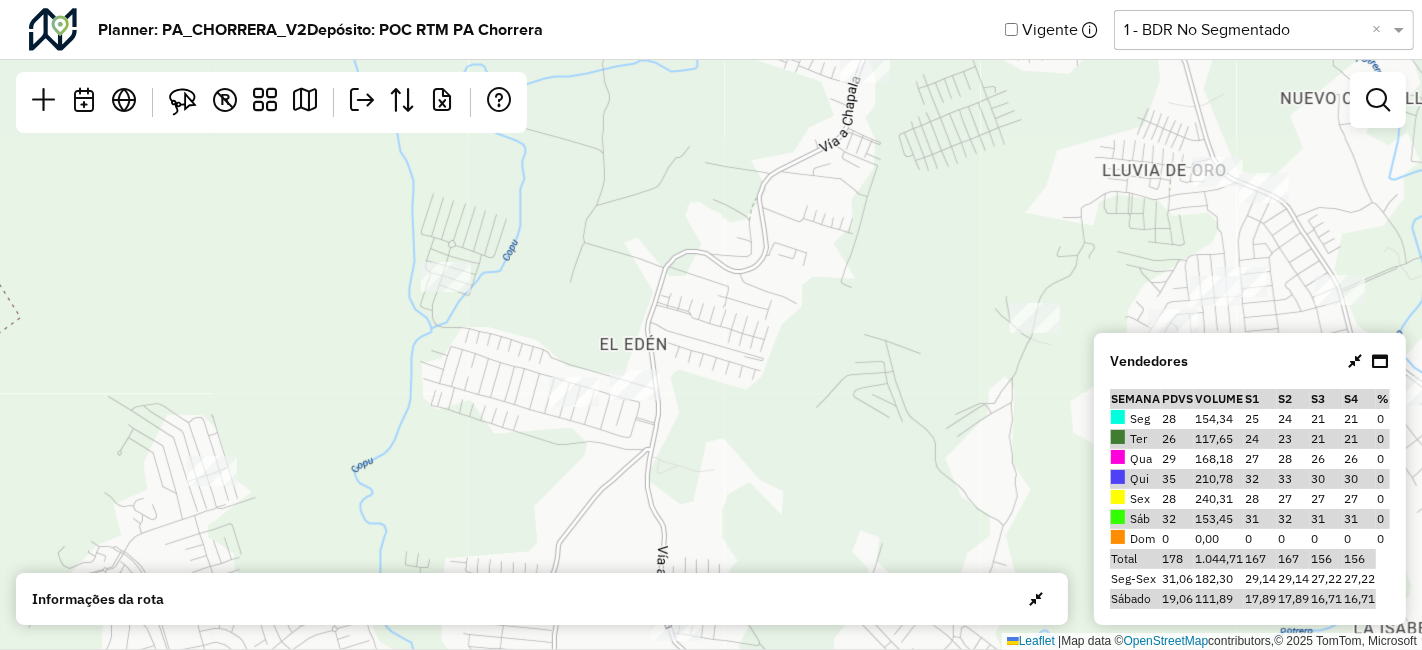 click on "Leaflet   |  Map data ©  OpenStreetMap  contributors,© 2025 TomTom, Microsoft" 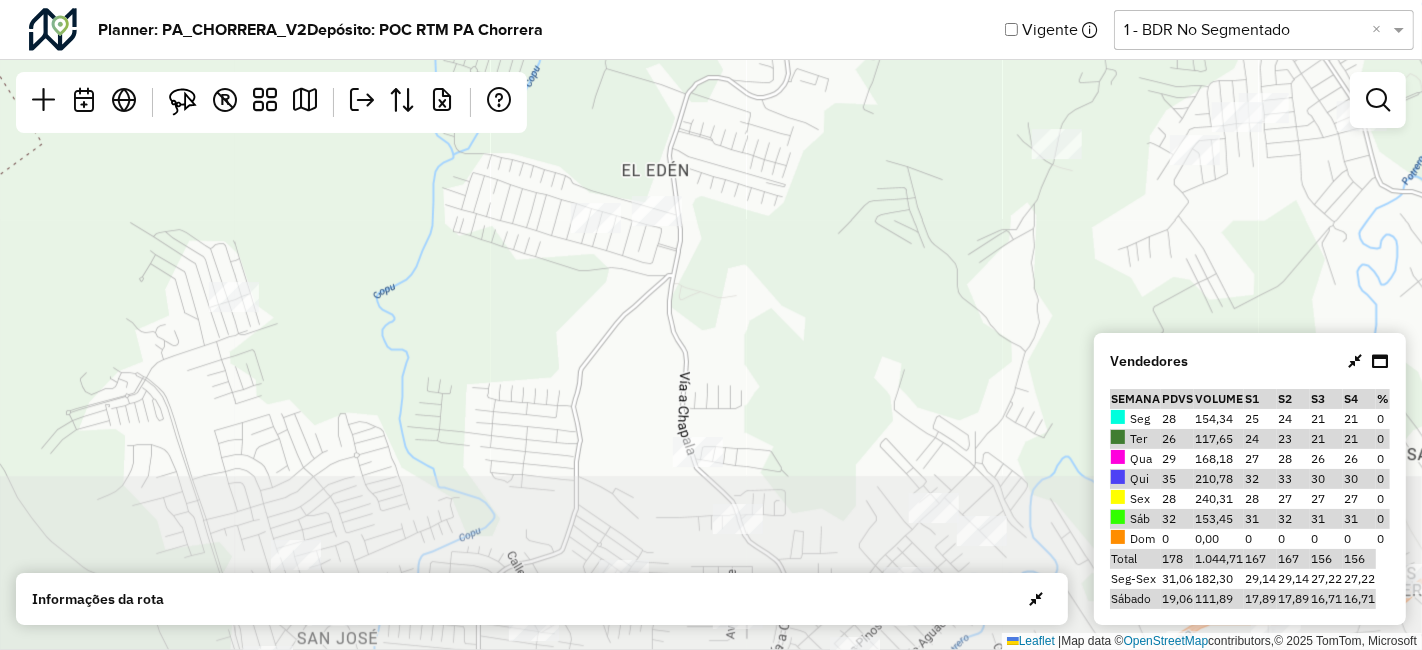 drag, startPoint x: 465, startPoint y: 478, endPoint x: 540, endPoint y: 180, distance: 307.29303 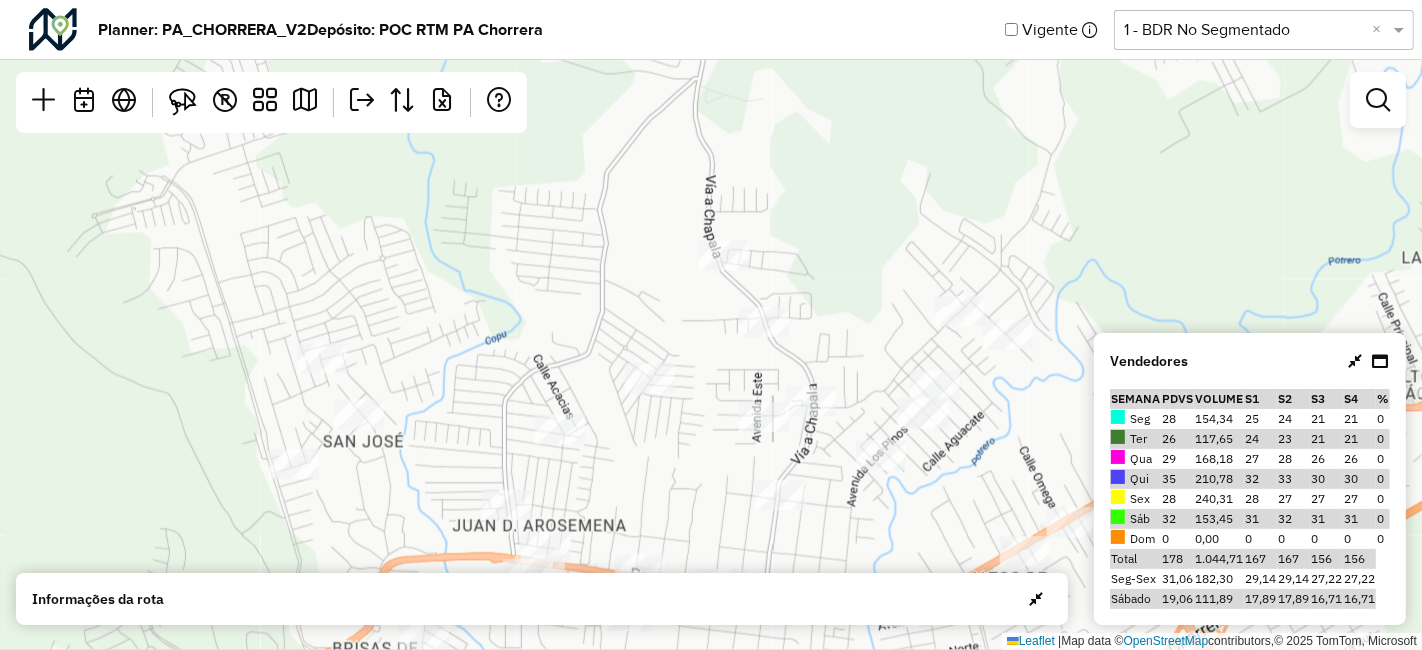drag, startPoint x: 625, startPoint y: 390, endPoint x: 555, endPoint y: 225, distance: 179.23448 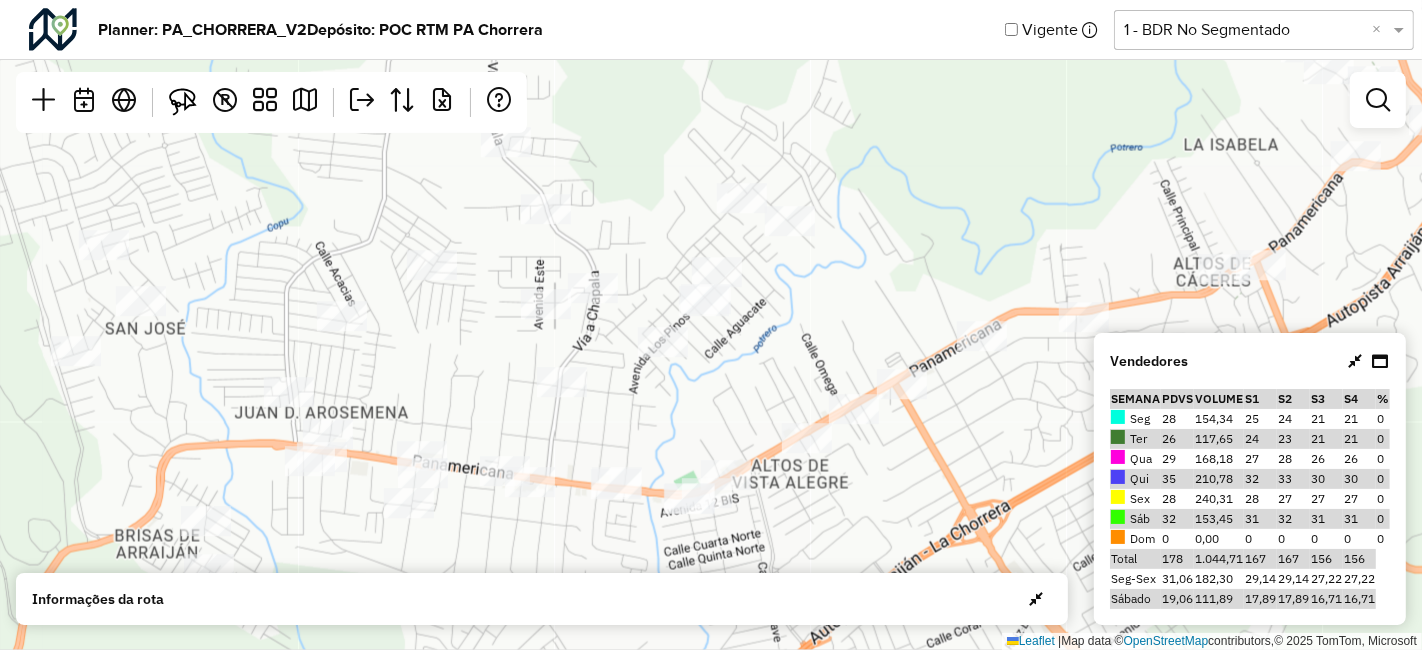 drag, startPoint x: 688, startPoint y: 435, endPoint x: 502, endPoint y: 416, distance: 186.96791 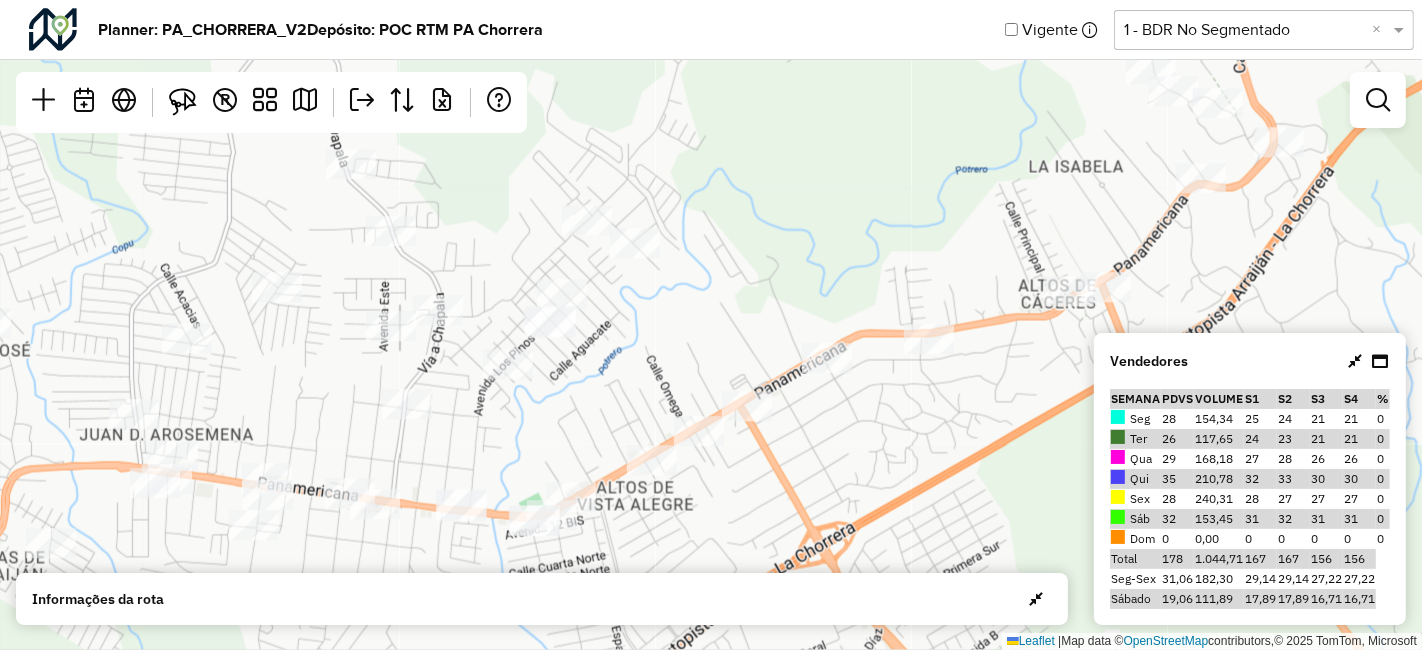 drag, startPoint x: 619, startPoint y: 461, endPoint x: 472, endPoint y: 481, distance: 148.35431 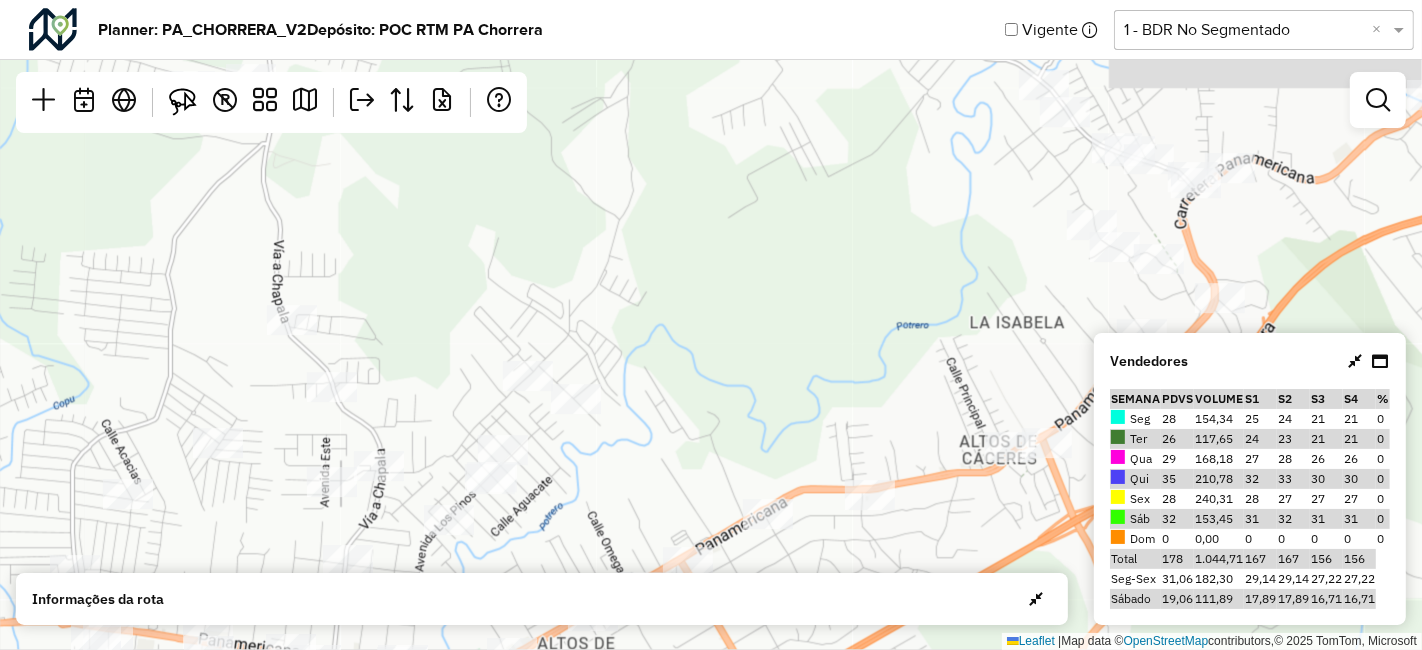 drag, startPoint x: 915, startPoint y: 176, endPoint x: 787, endPoint y: 558, distance: 402.87466 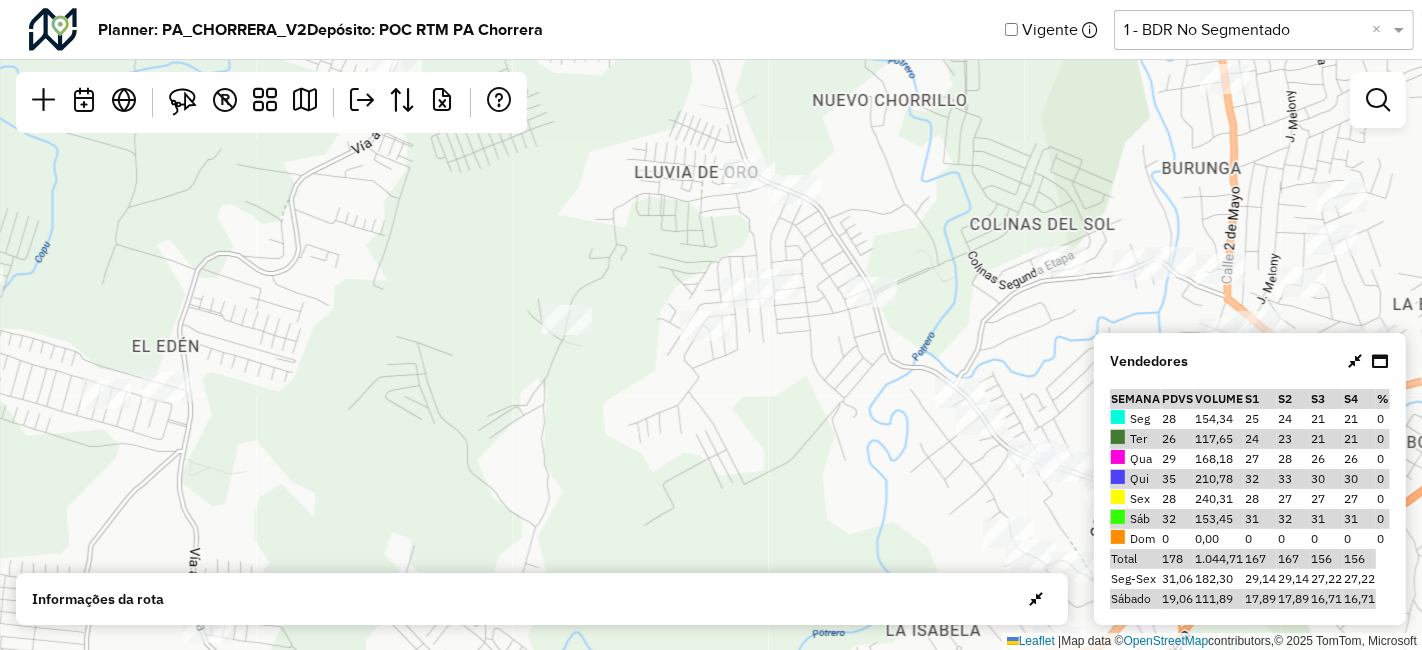 drag, startPoint x: 868, startPoint y: 295, endPoint x: 852, endPoint y: 446, distance: 151.84532 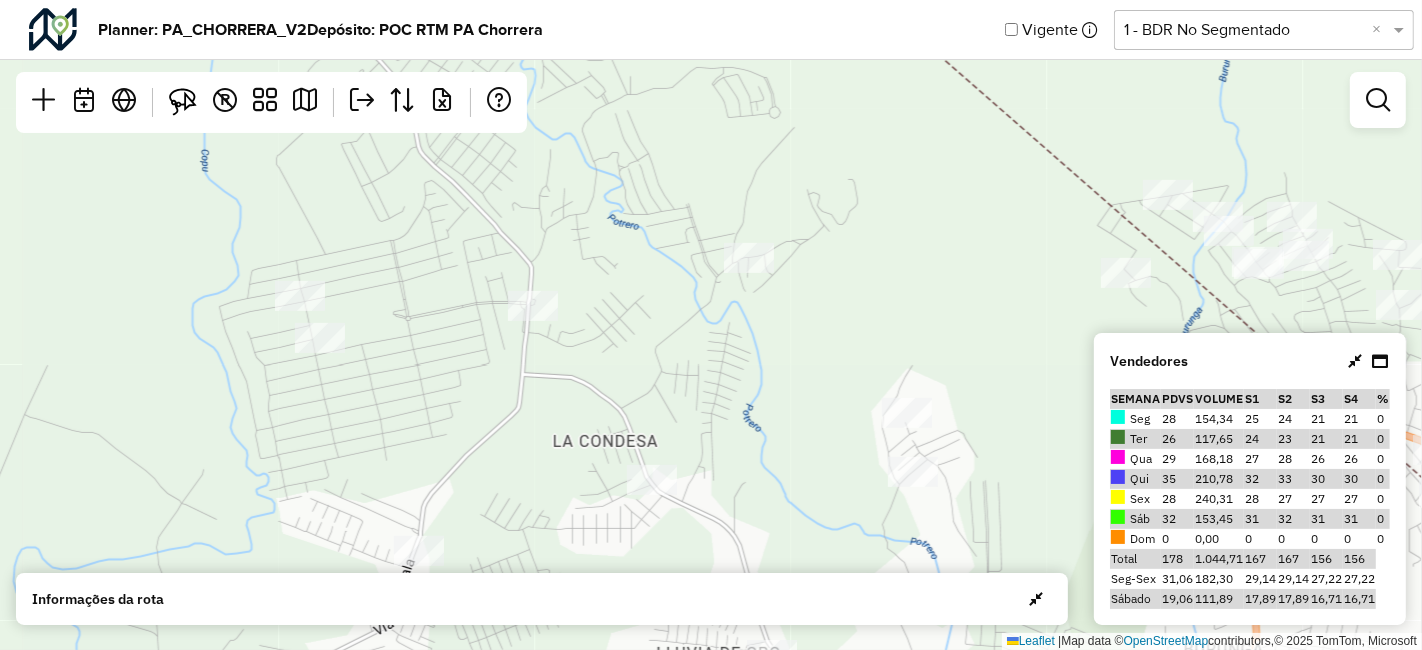 drag, startPoint x: 857, startPoint y: 334, endPoint x: 867, endPoint y: 515, distance: 181.27603 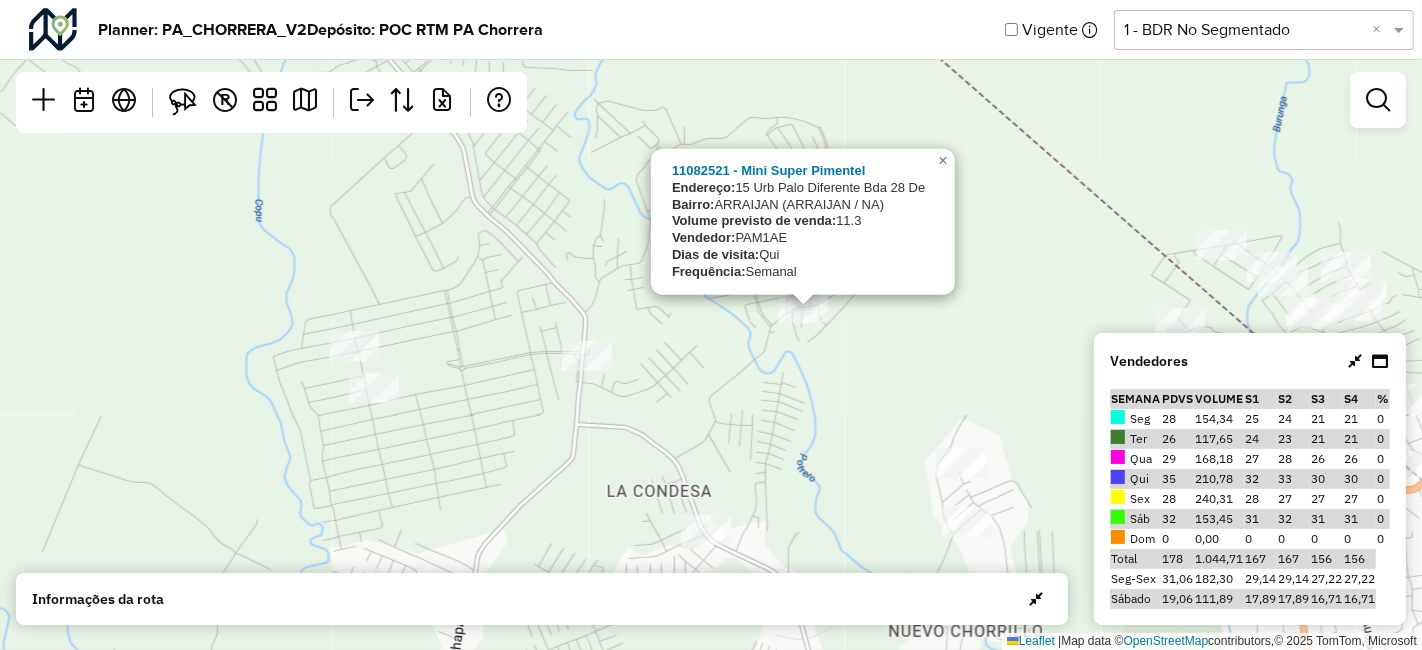 drag, startPoint x: 757, startPoint y: 286, endPoint x: 717, endPoint y: 322, distance: 53.814495 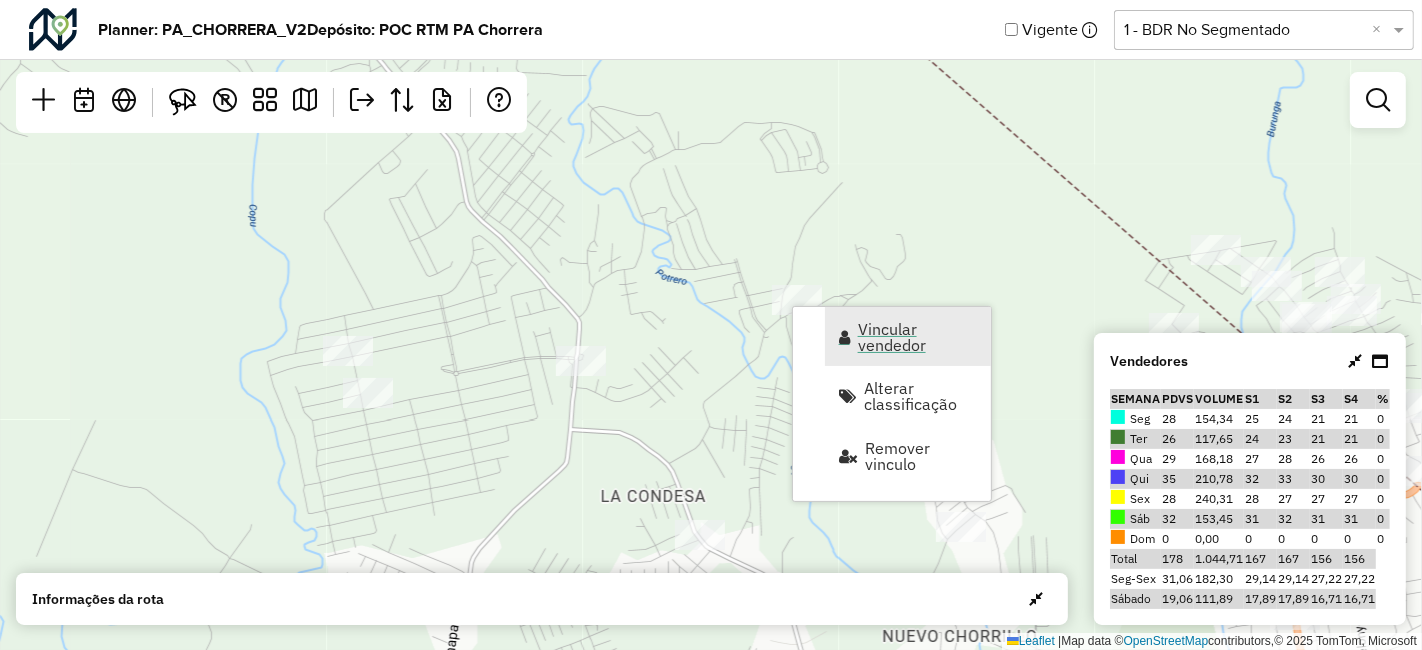 click on "Vincular vendedor" at bounding box center (918, 337) 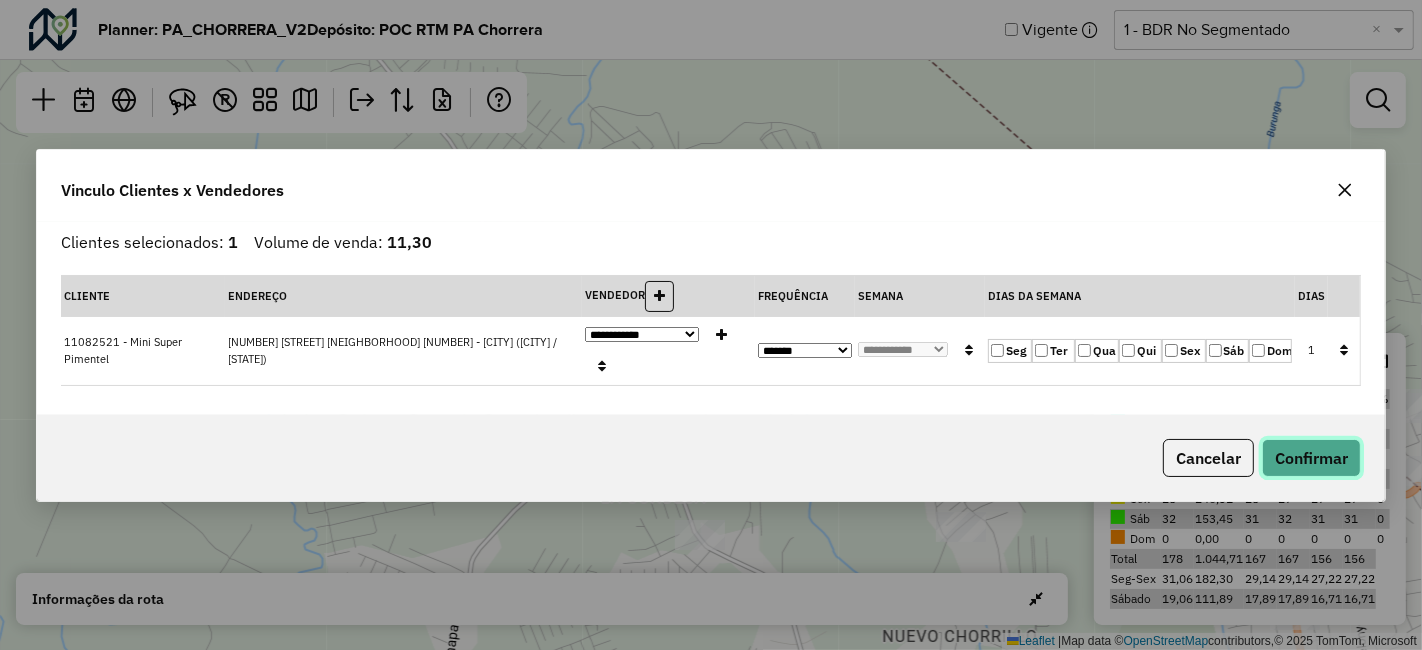 click on "Confirmar" 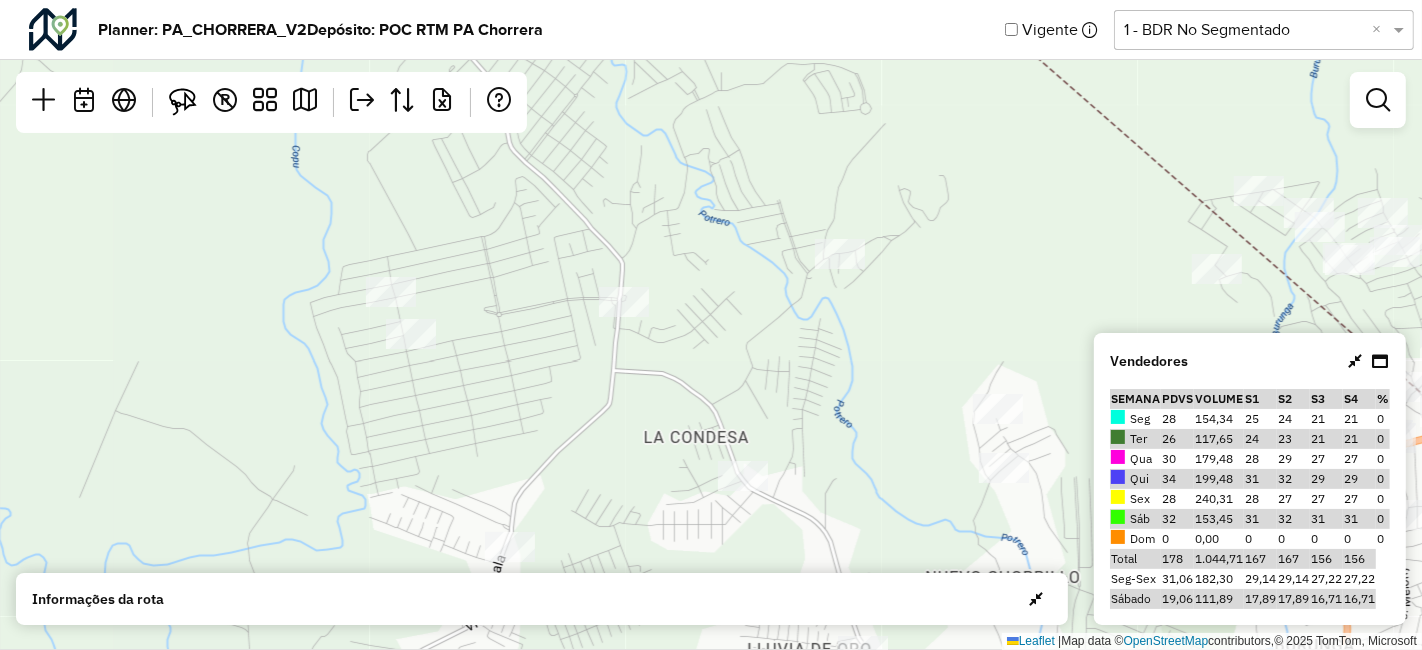 drag, startPoint x: 815, startPoint y: 427, endPoint x: 858, endPoint y: 368, distance: 73.00685 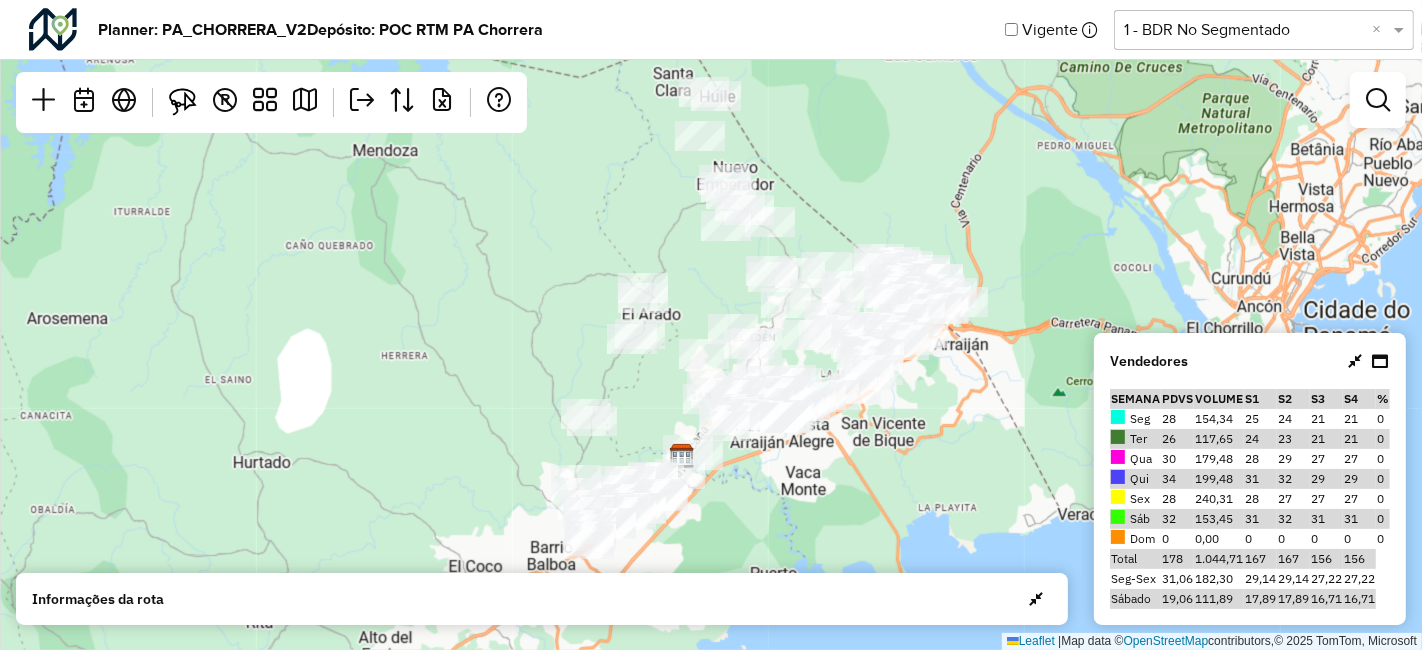 drag, startPoint x: 652, startPoint y: 318, endPoint x: 594, endPoint y: 169, distance: 159.8906 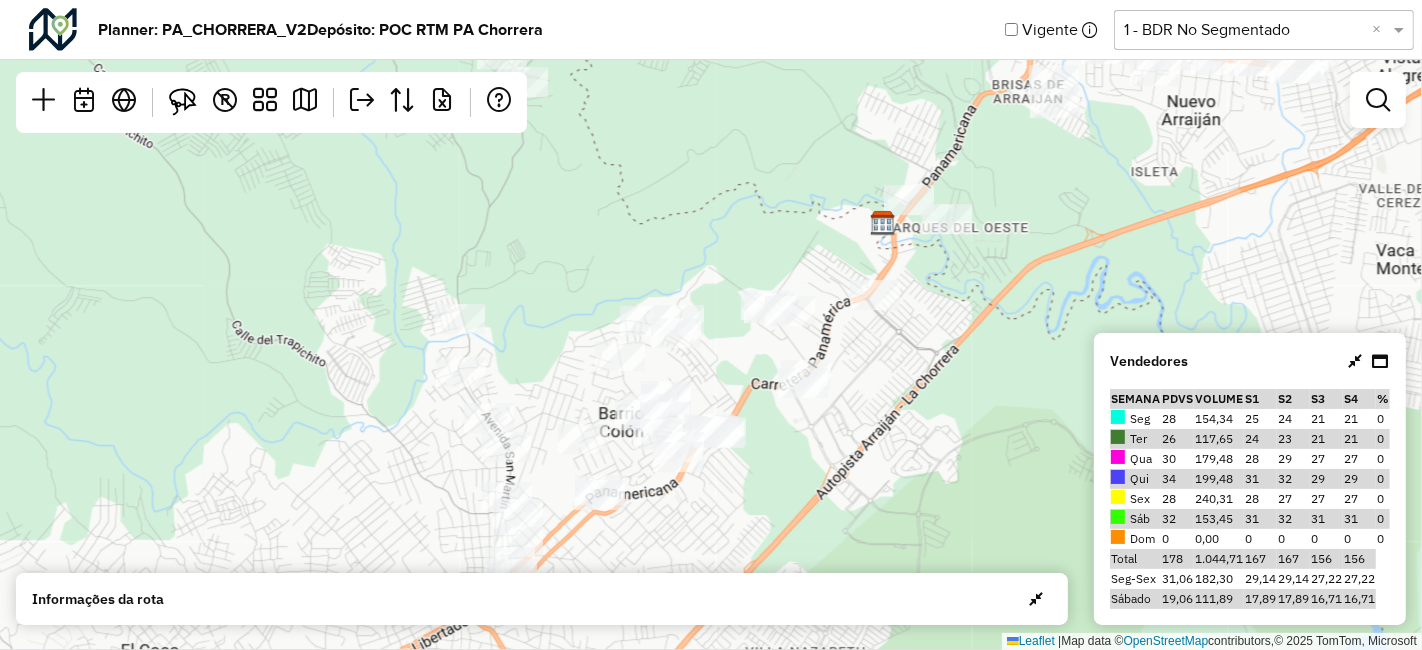 drag, startPoint x: 600, startPoint y: 420, endPoint x: 451, endPoint y: 247, distance: 228.31995 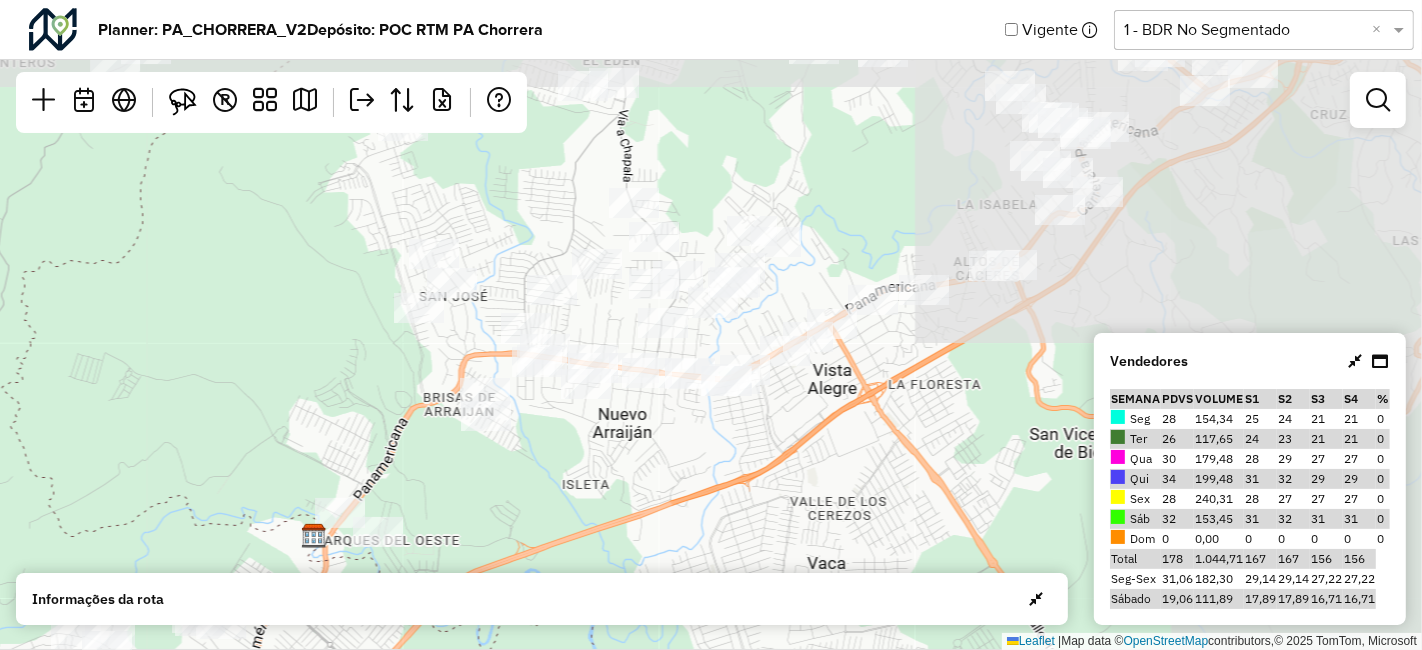 drag, startPoint x: 974, startPoint y: 138, endPoint x: 463, endPoint y: 515, distance: 635.0197 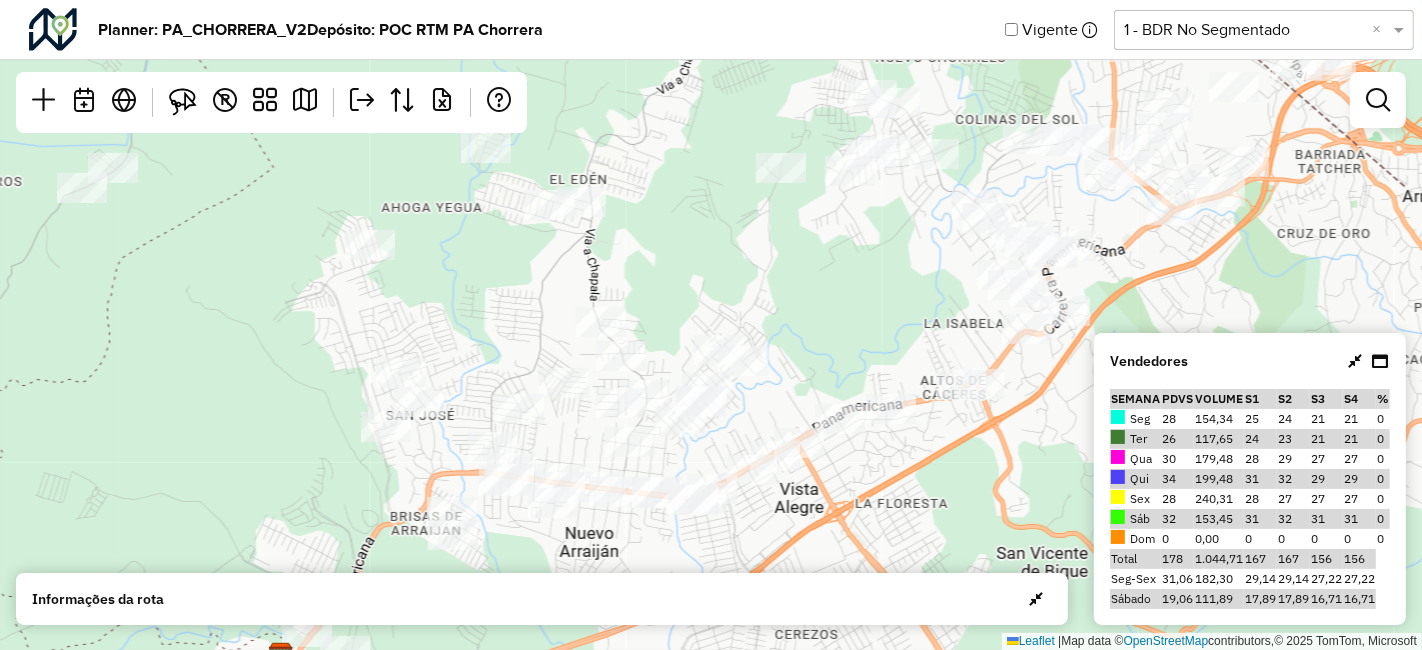 drag, startPoint x: 835, startPoint y: 208, endPoint x: 824, endPoint y: 319, distance: 111.54372 